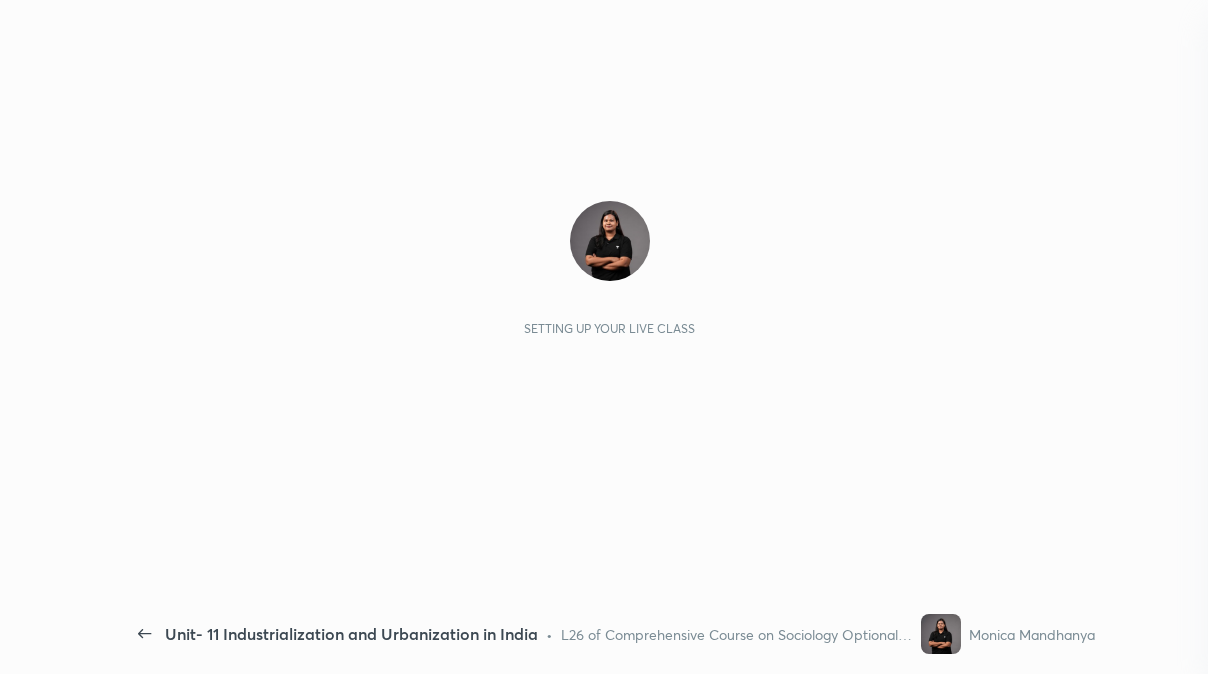 scroll, scrollTop: 0, scrollLeft: 0, axis: both 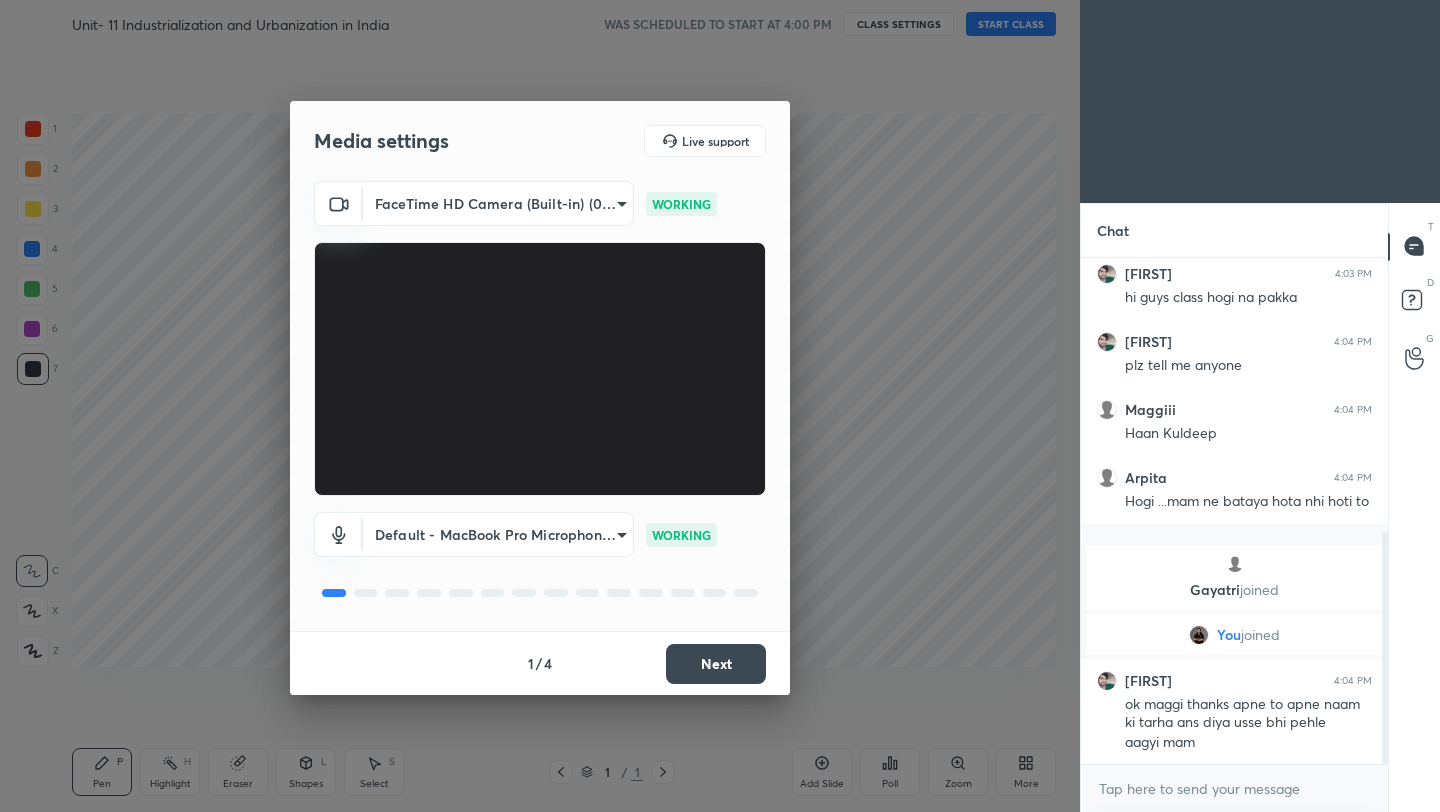 click on "Next" at bounding box center [716, 664] 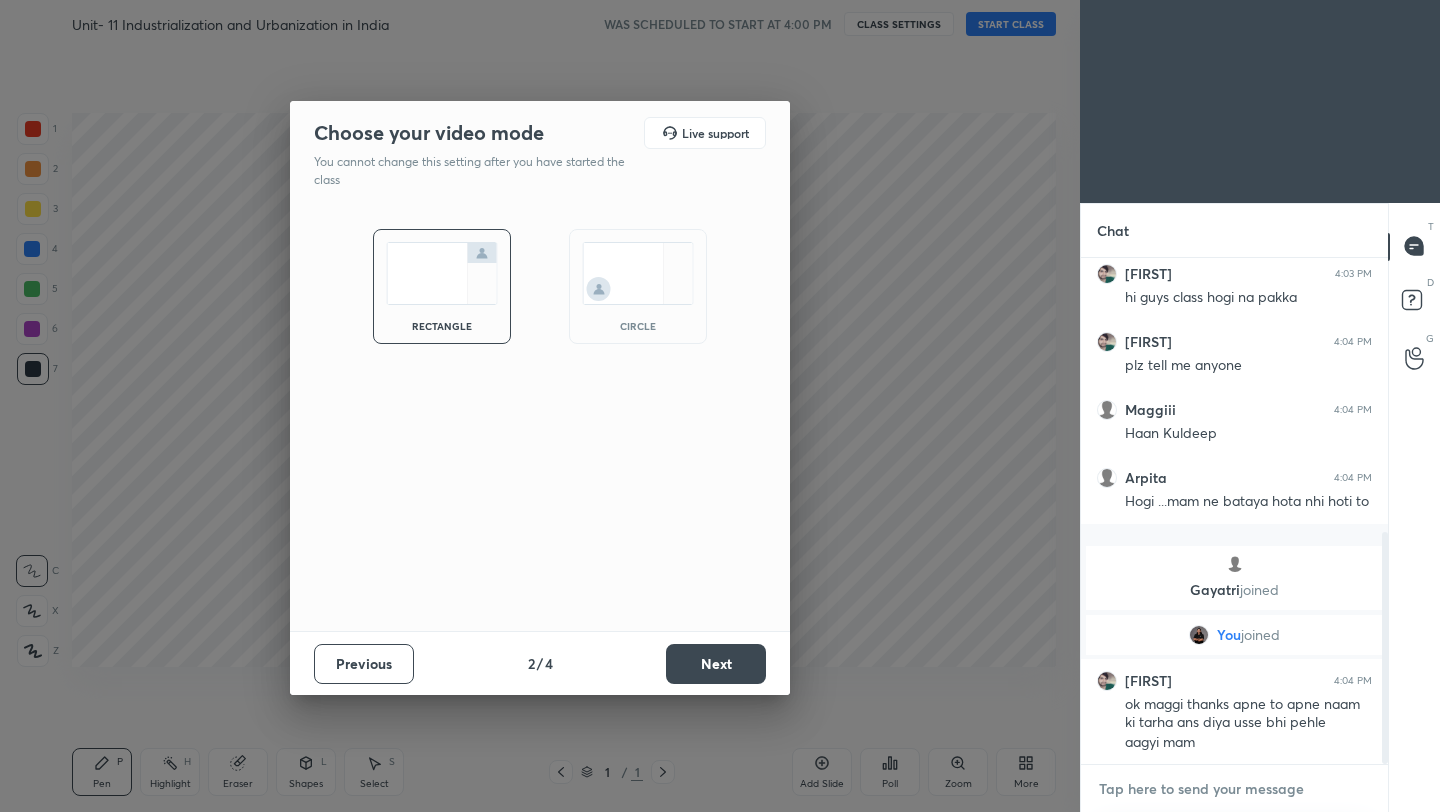 type on "x" 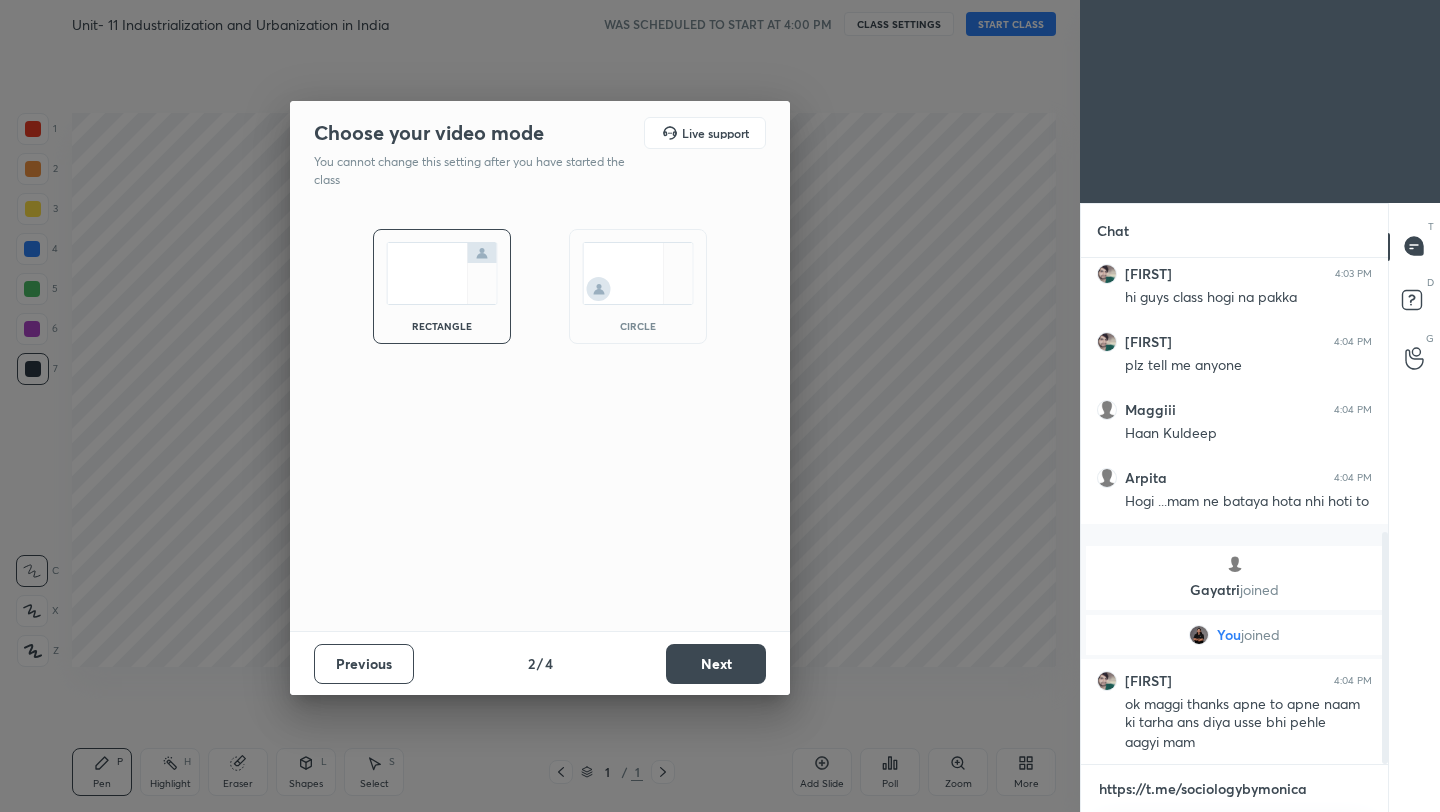scroll, scrollTop: 494, scrollLeft: 301, axis: both 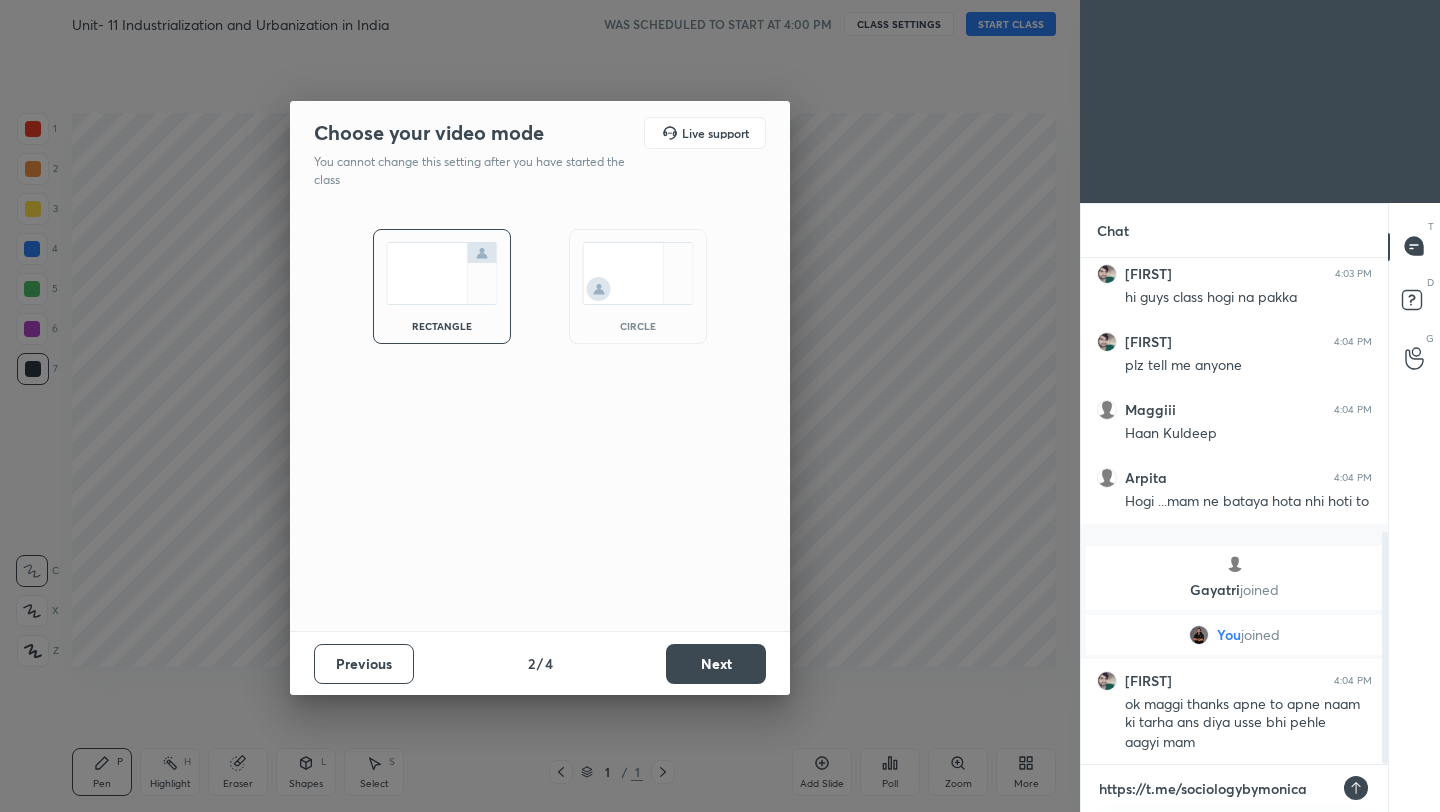 type 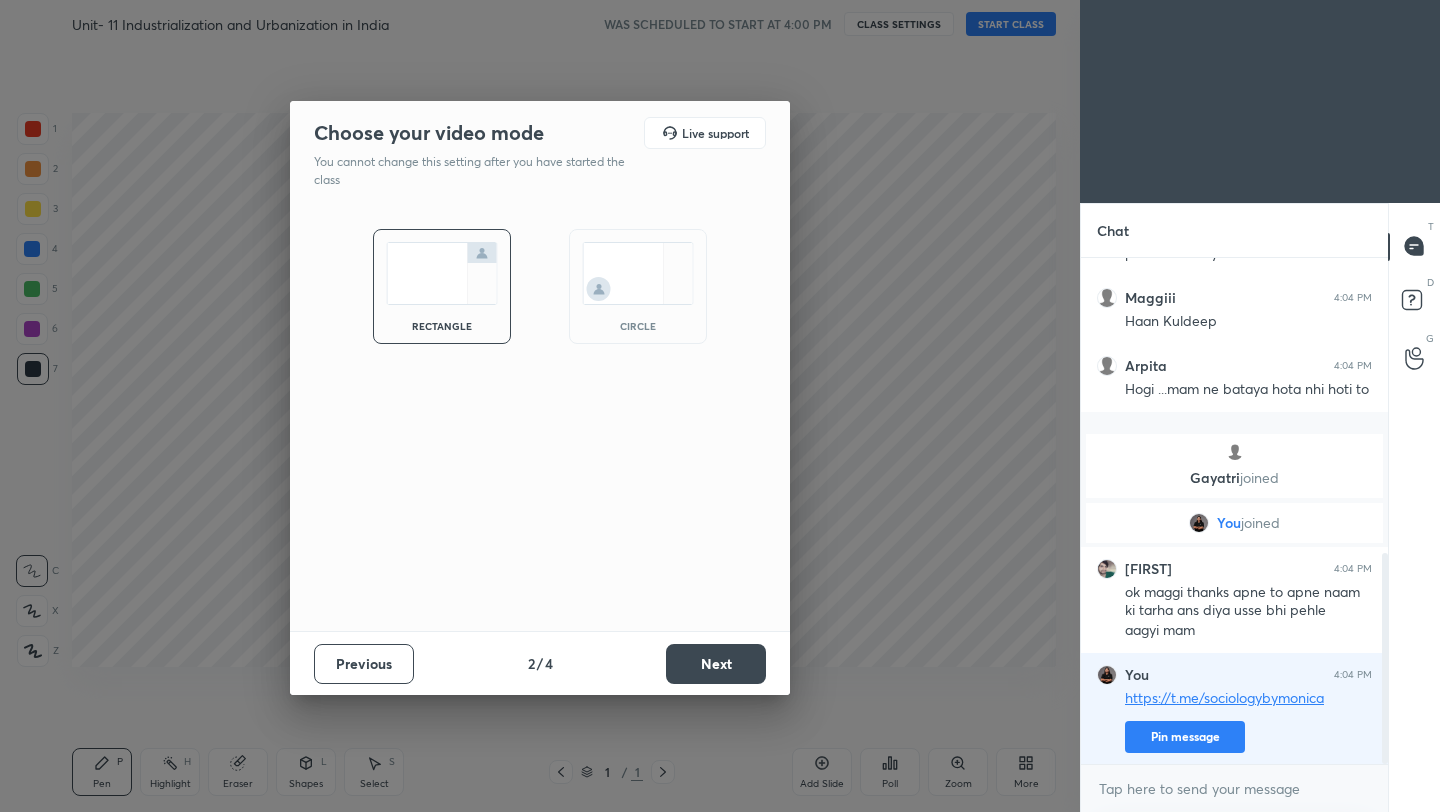 click on "Next" at bounding box center [716, 664] 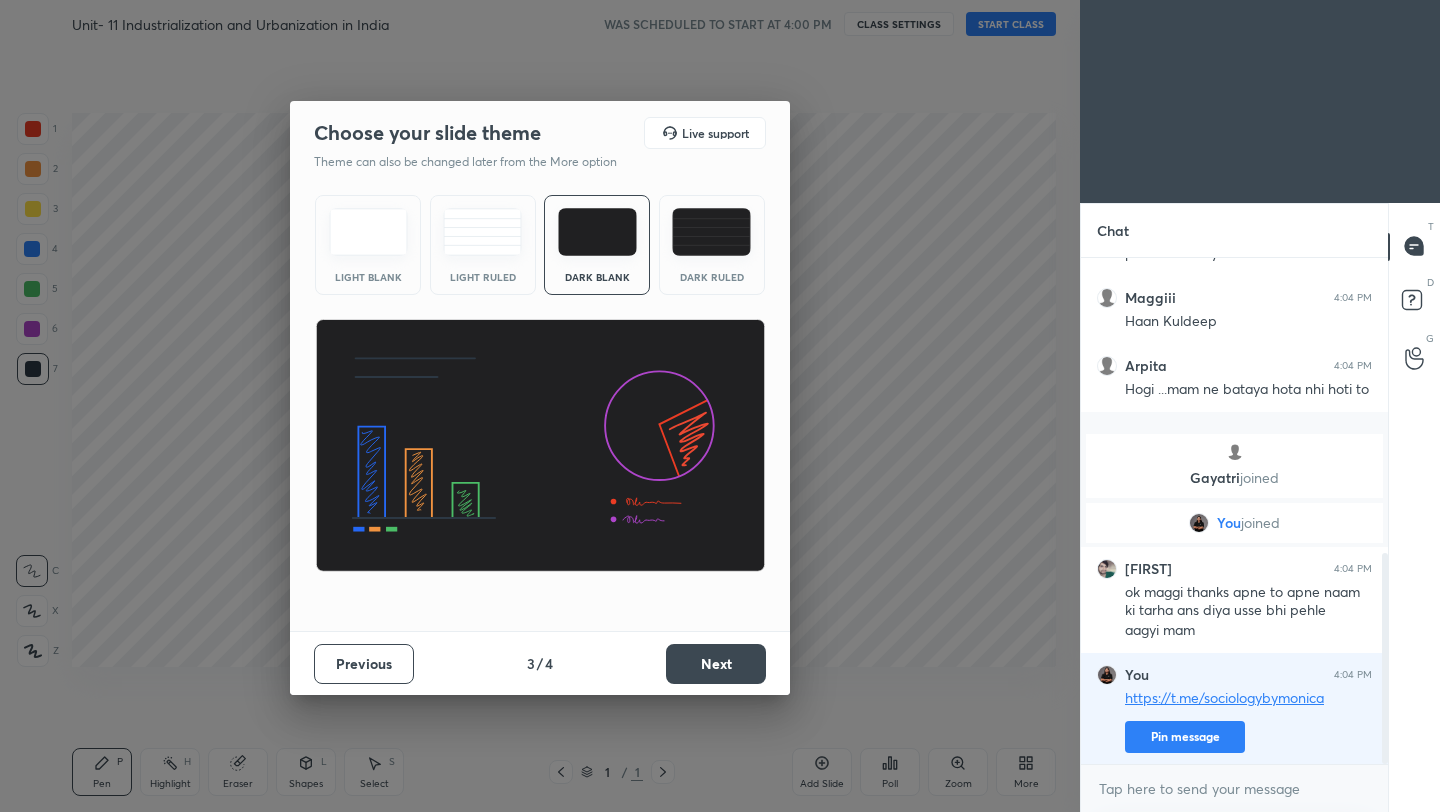 click on "Next" at bounding box center [716, 664] 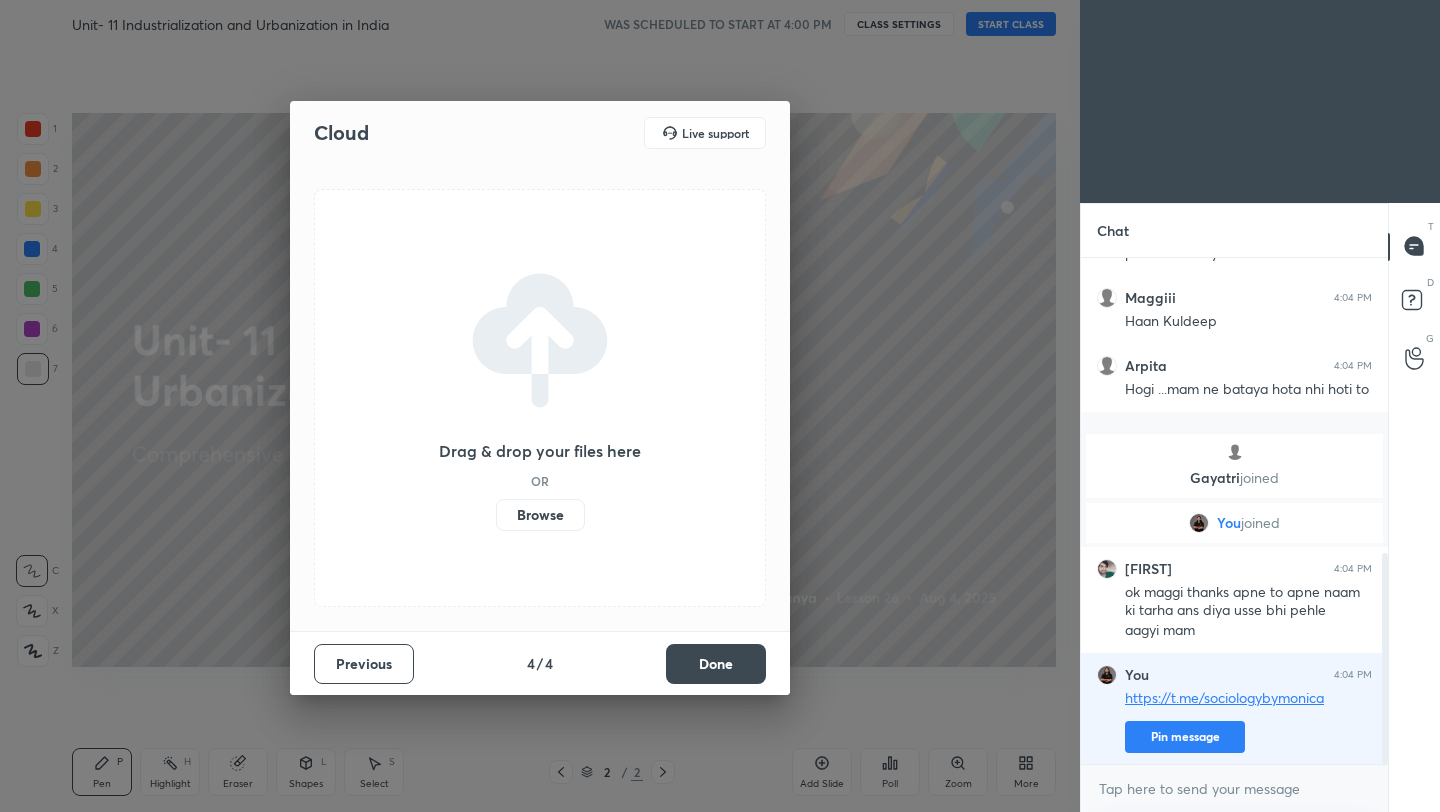 click on "Browse" at bounding box center [540, 515] 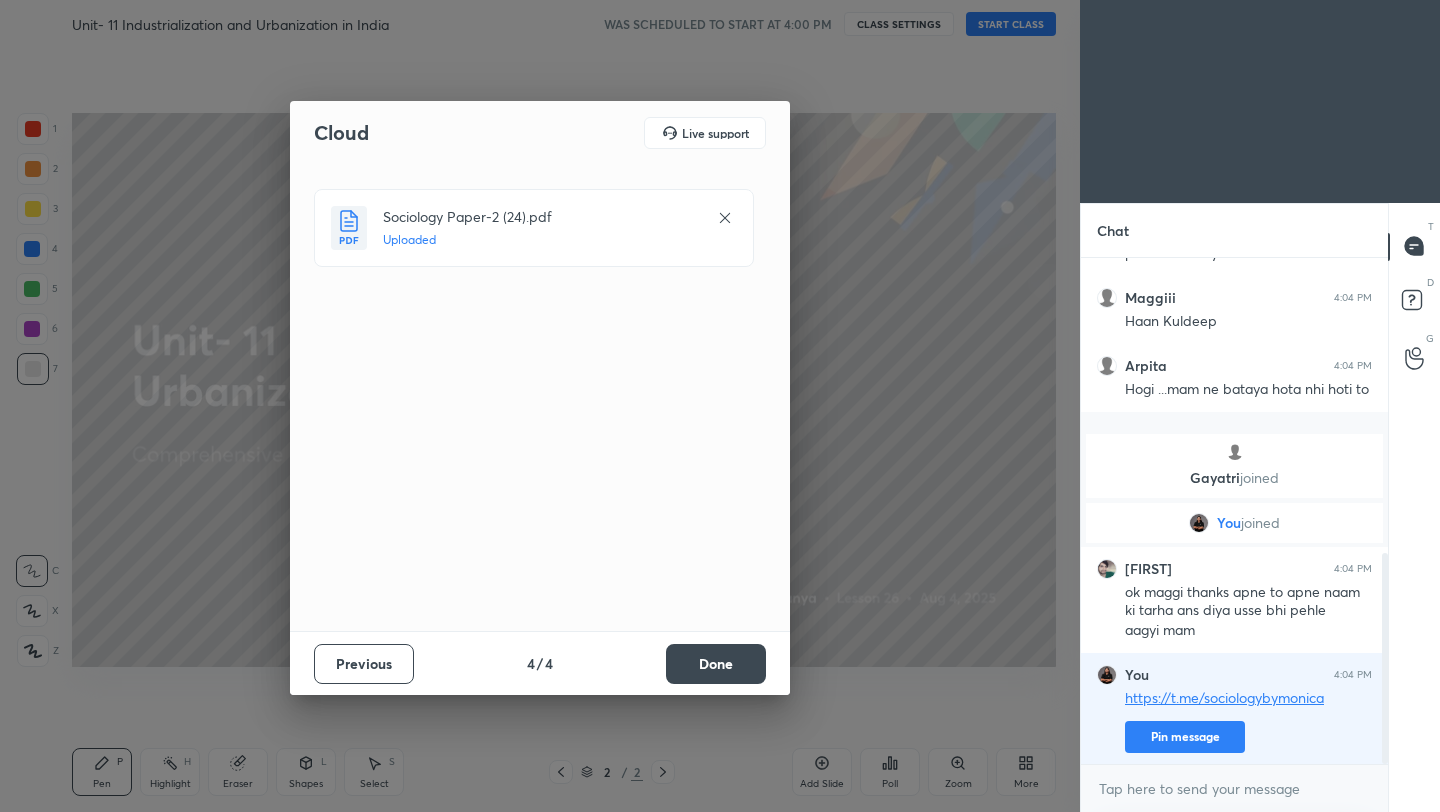 click on "Done" at bounding box center [716, 664] 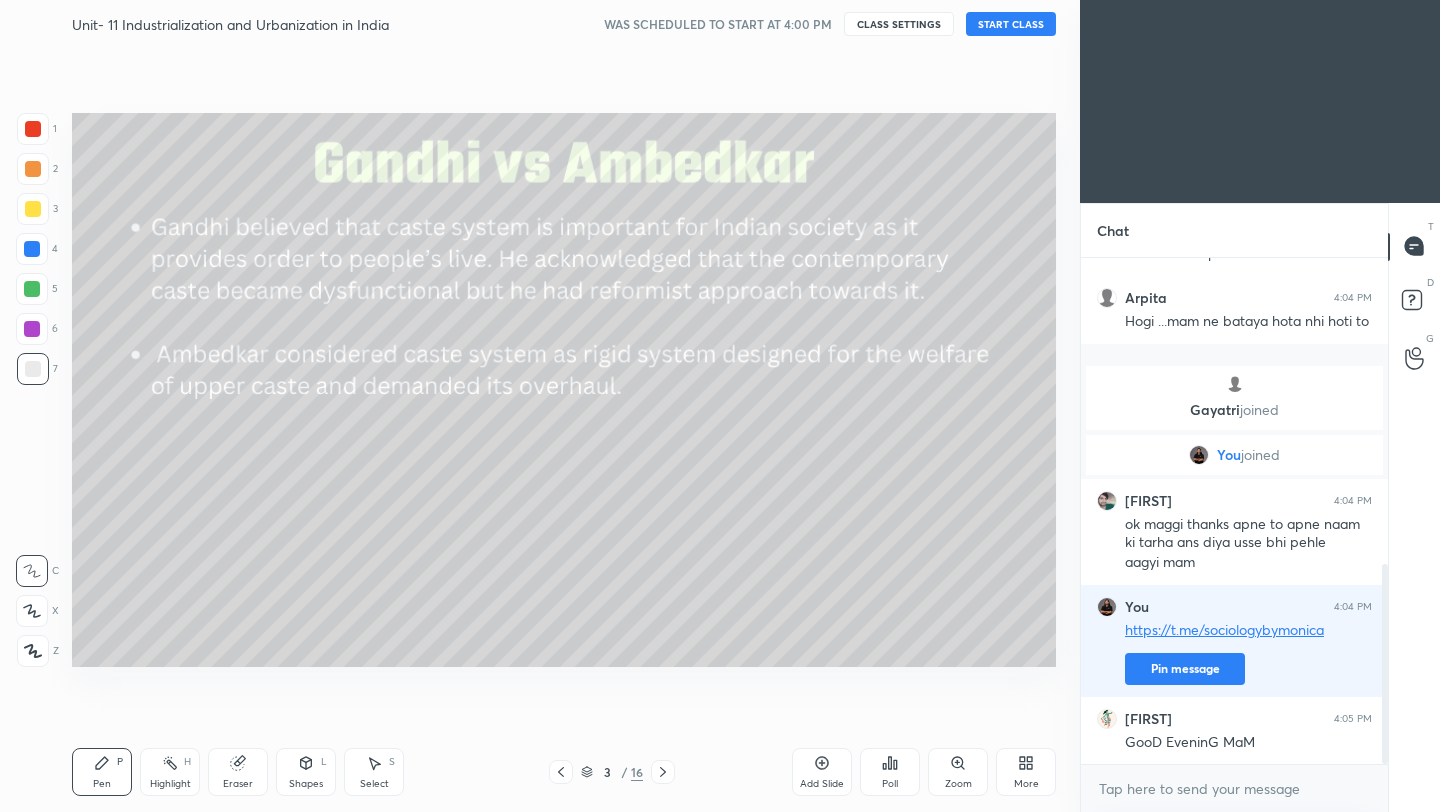 click on "START CLASS" at bounding box center (1011, 24) 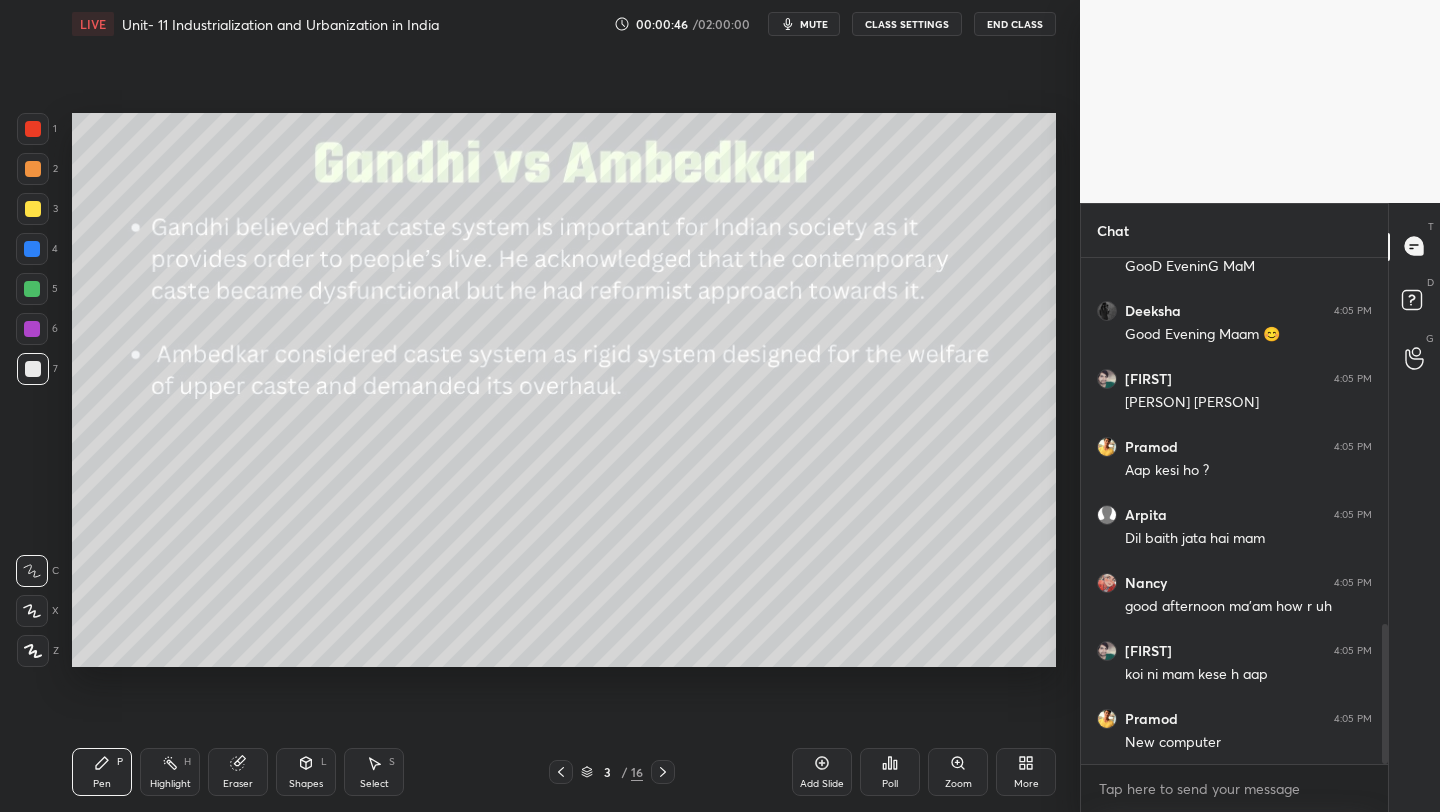 scroll, scrollTop: 1329, scrollLeft: 0, axis: vertical 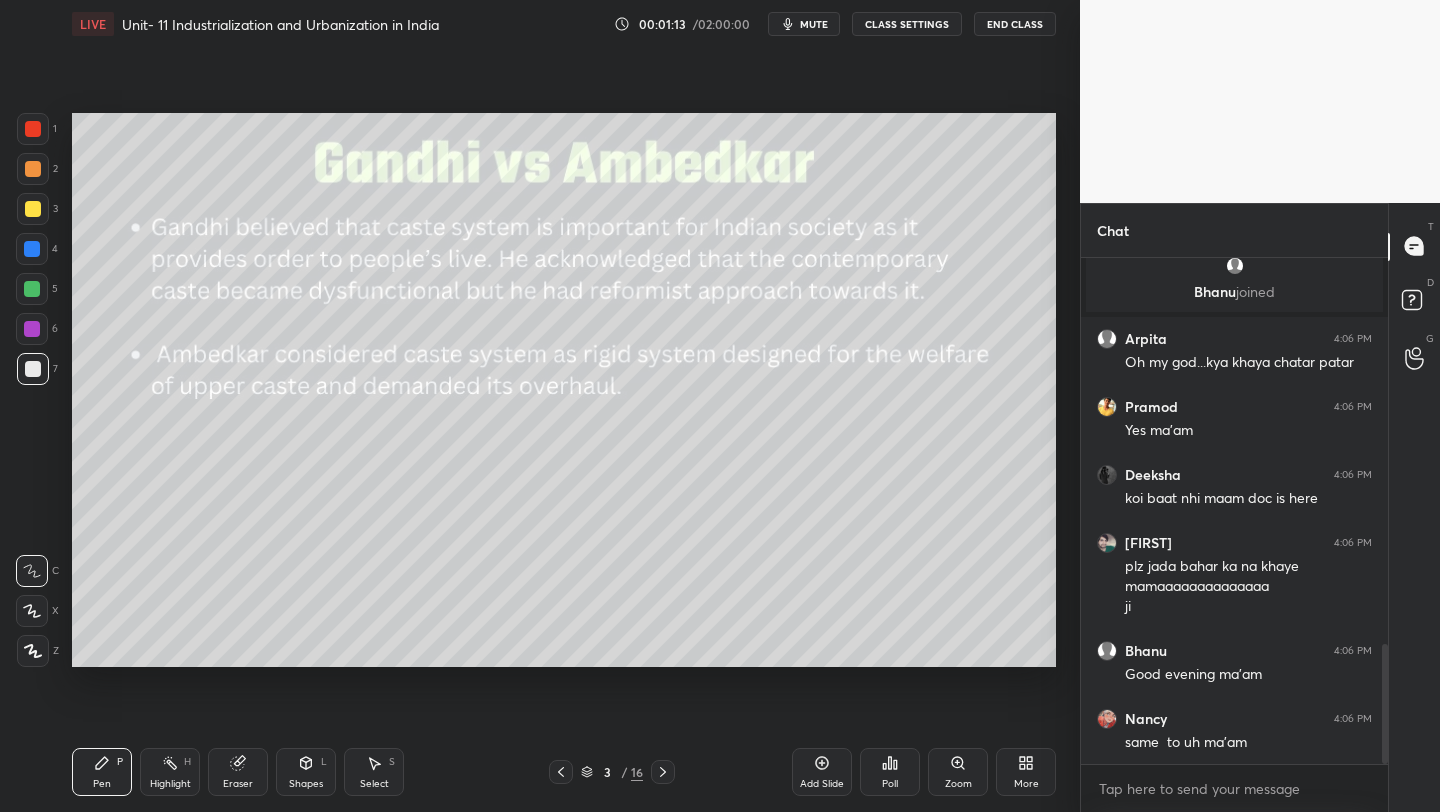 click 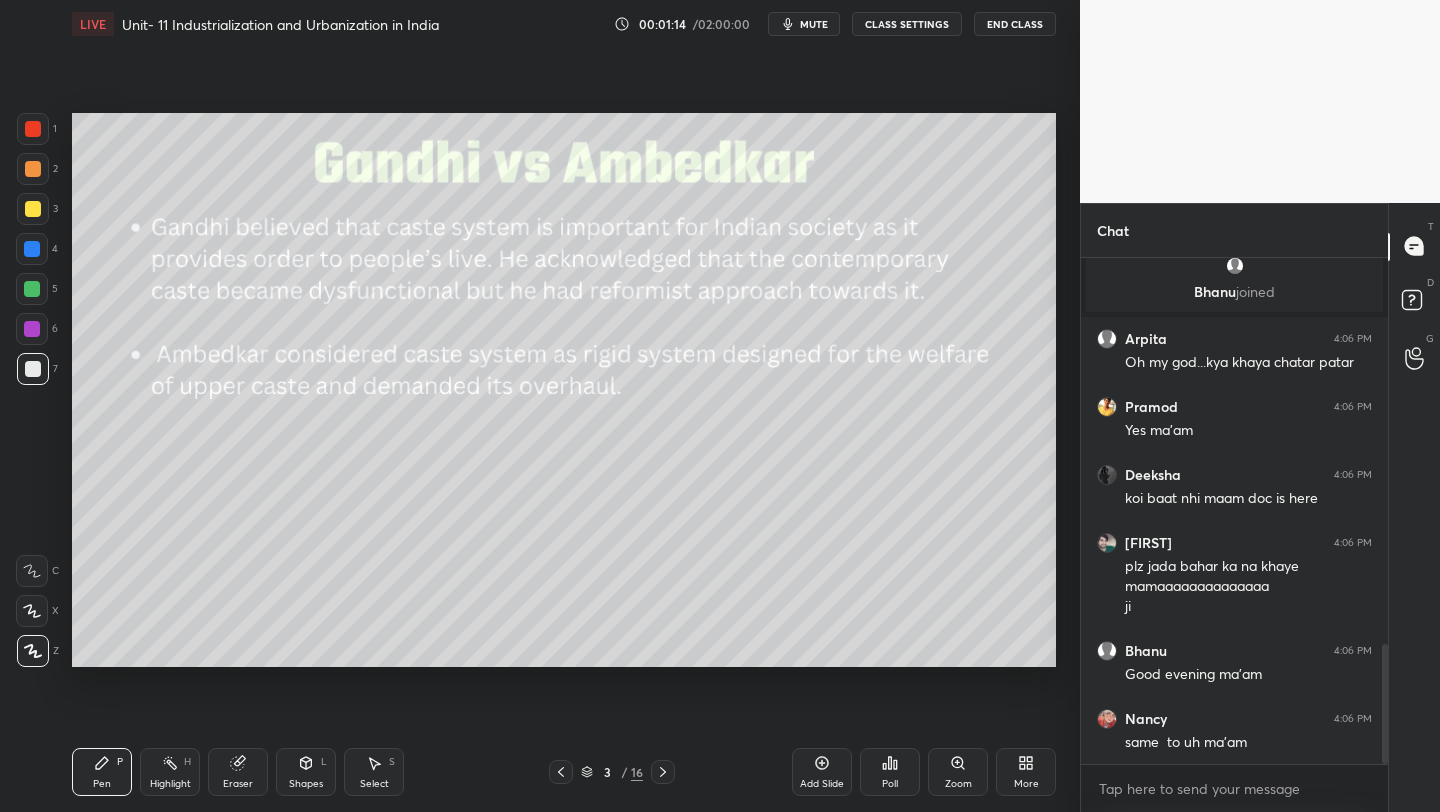 click at bounding box center [33, 209] 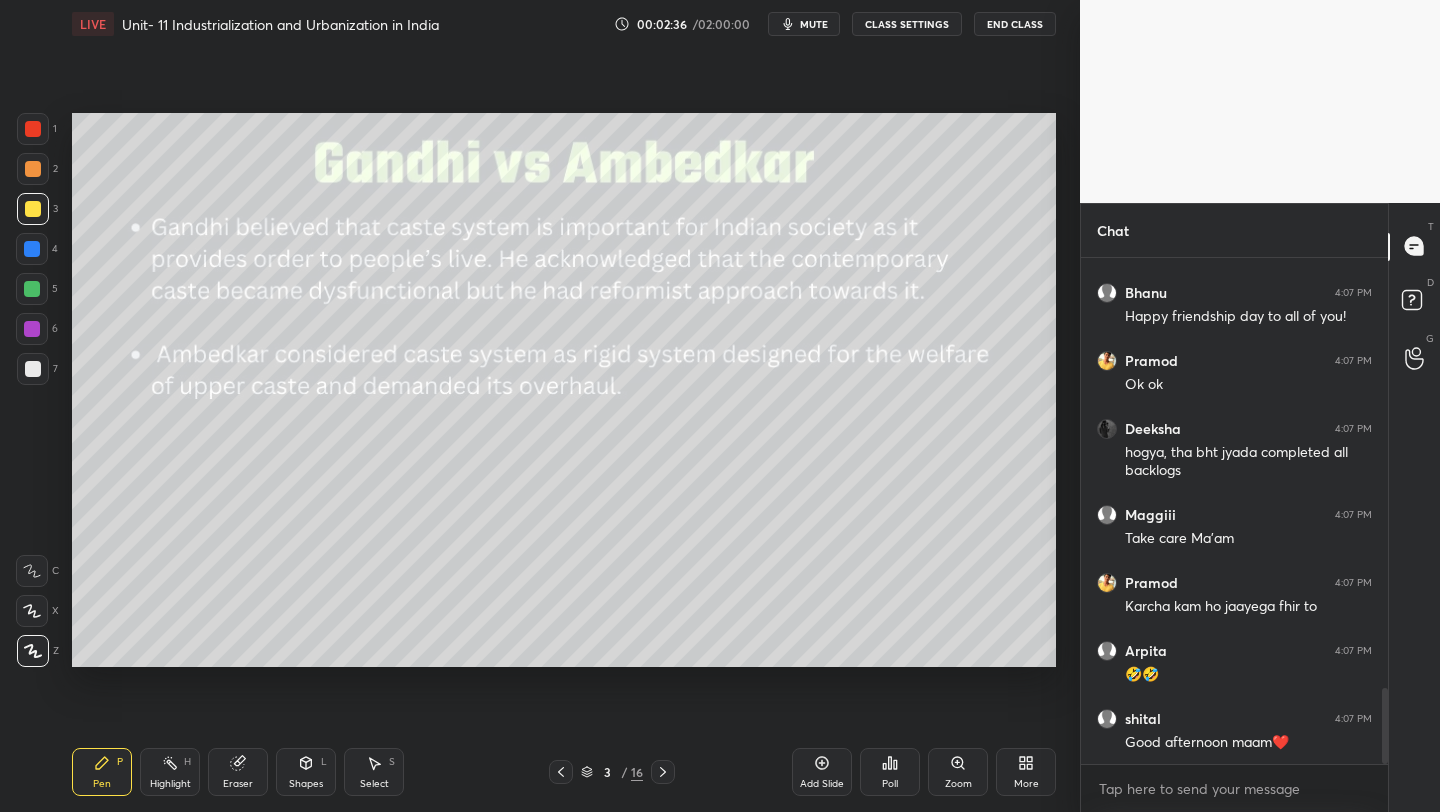 scroll, scrollTop: 2949, scrollLeft: 0, axis: vertical 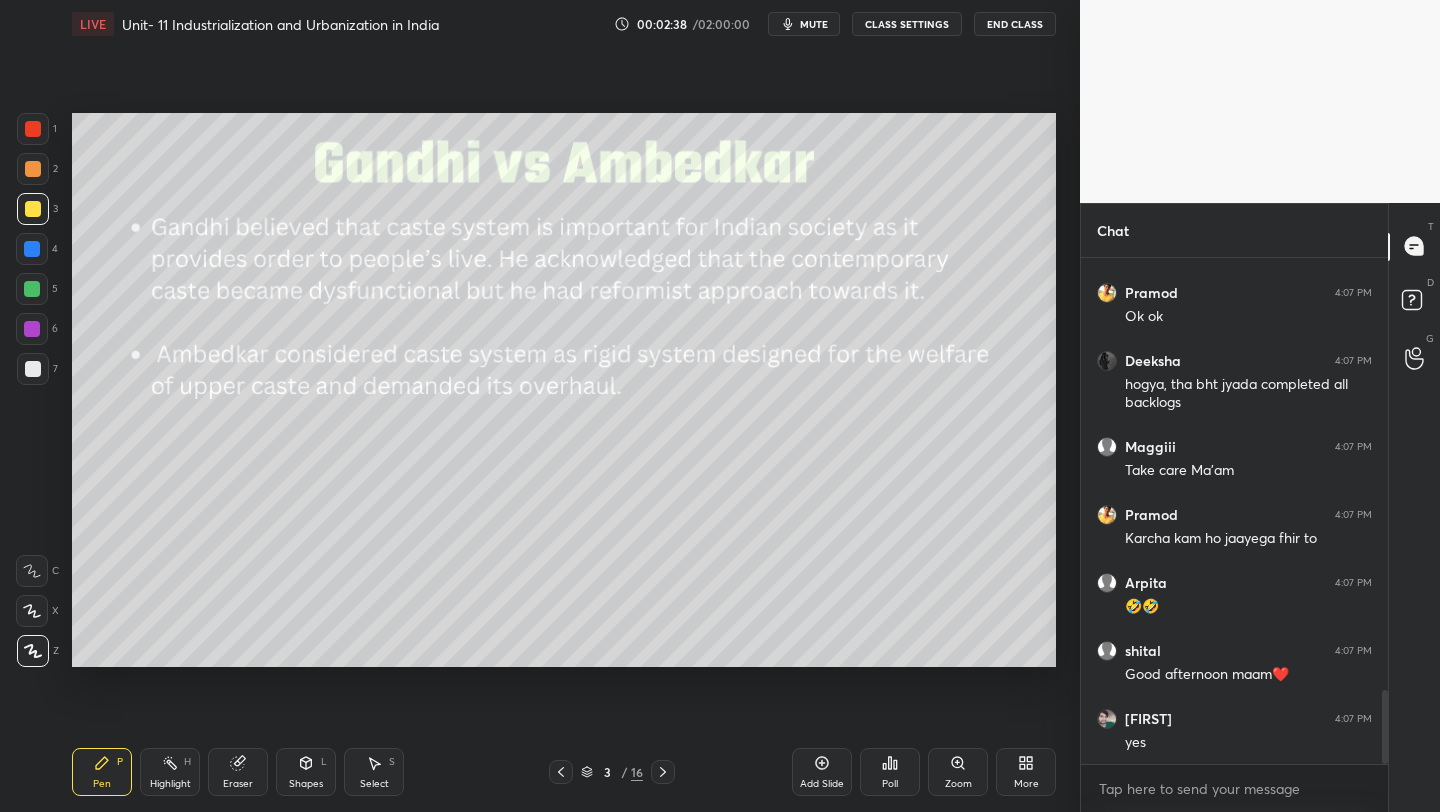 drag, startPoint x: 561, startPoint y: 770, endPoint x: 644, endPoint y: 774, distance: 83.09633 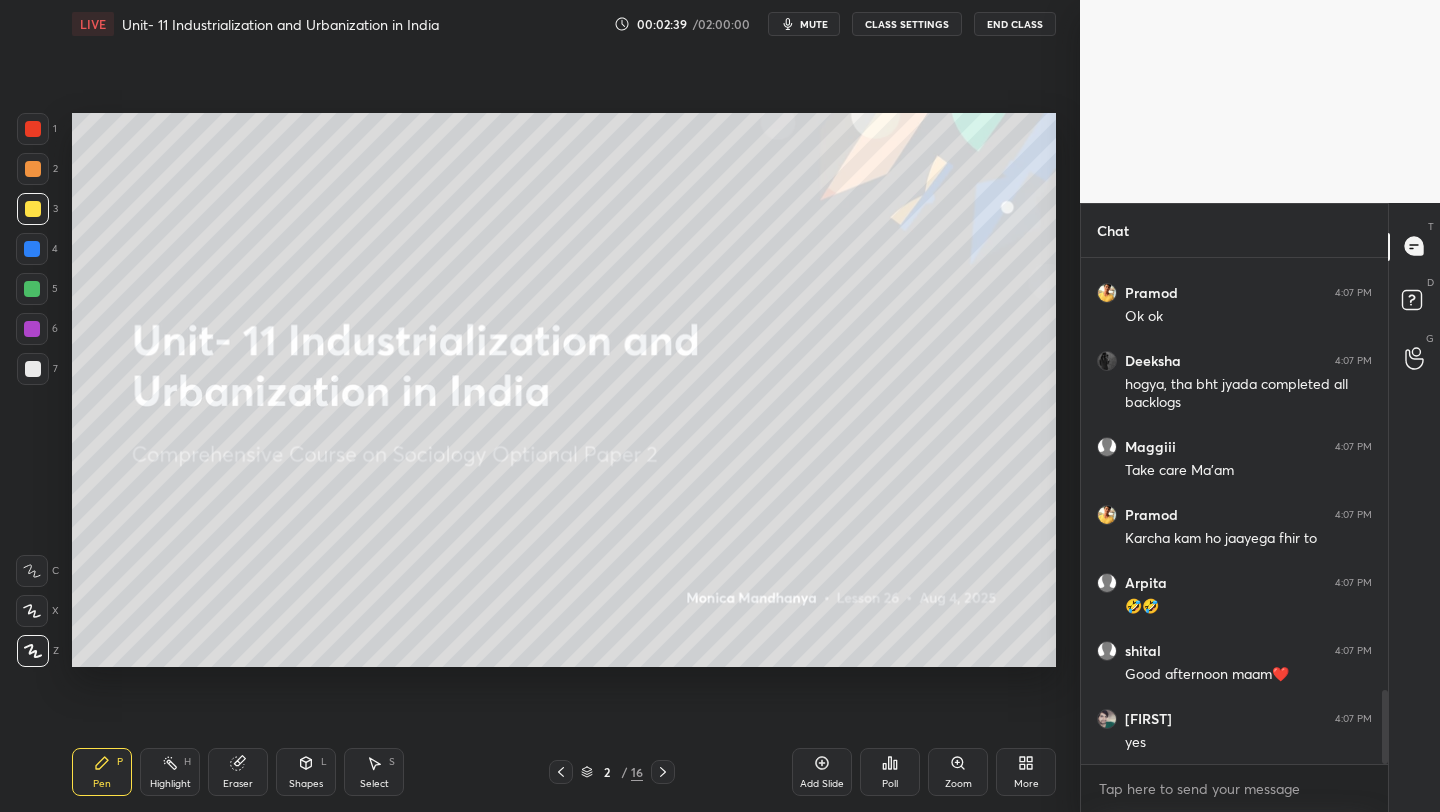 scroll, scrollTop: 2969, scrollLeft: 0, axis: vertical 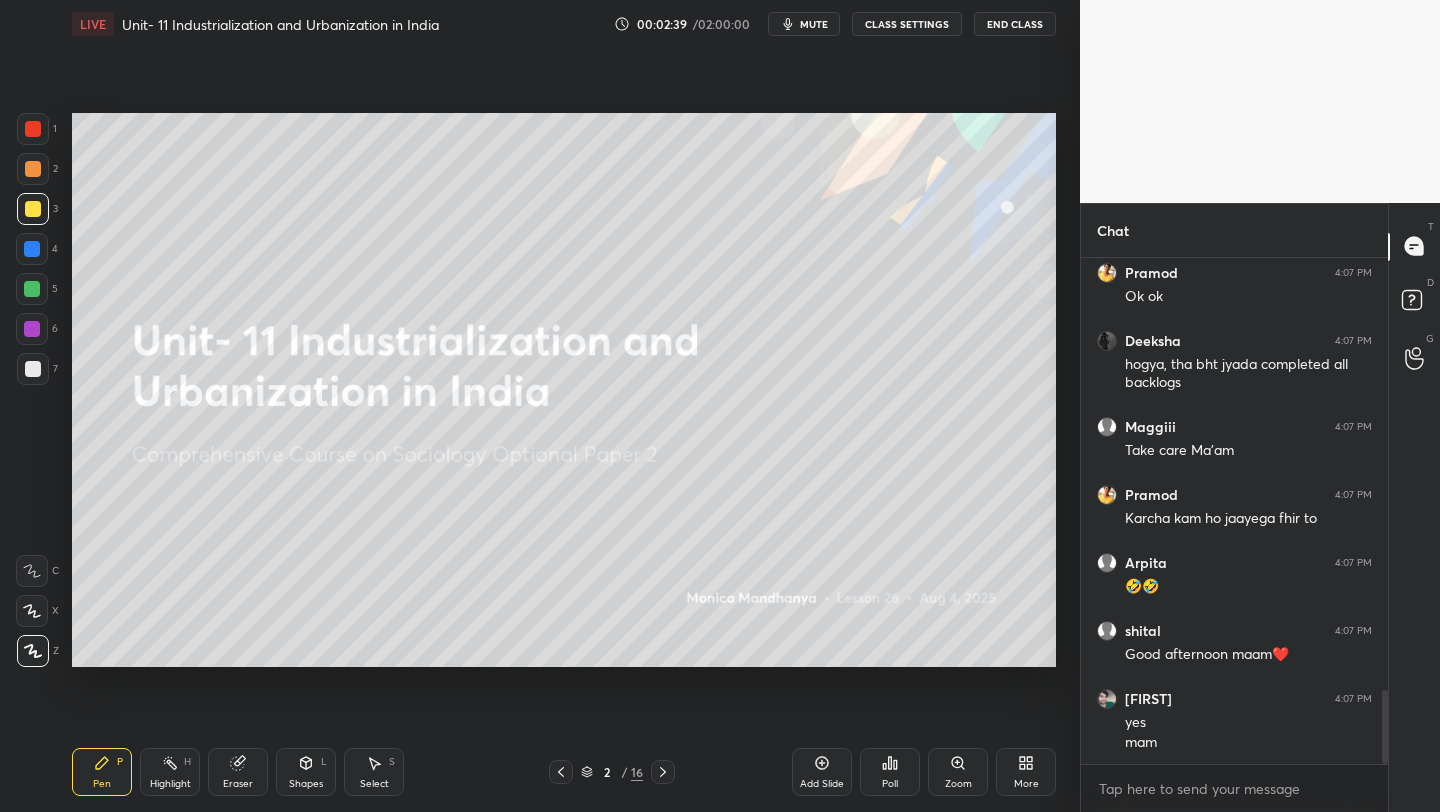 click on "Add Slide" at bounding box center [822, 772] 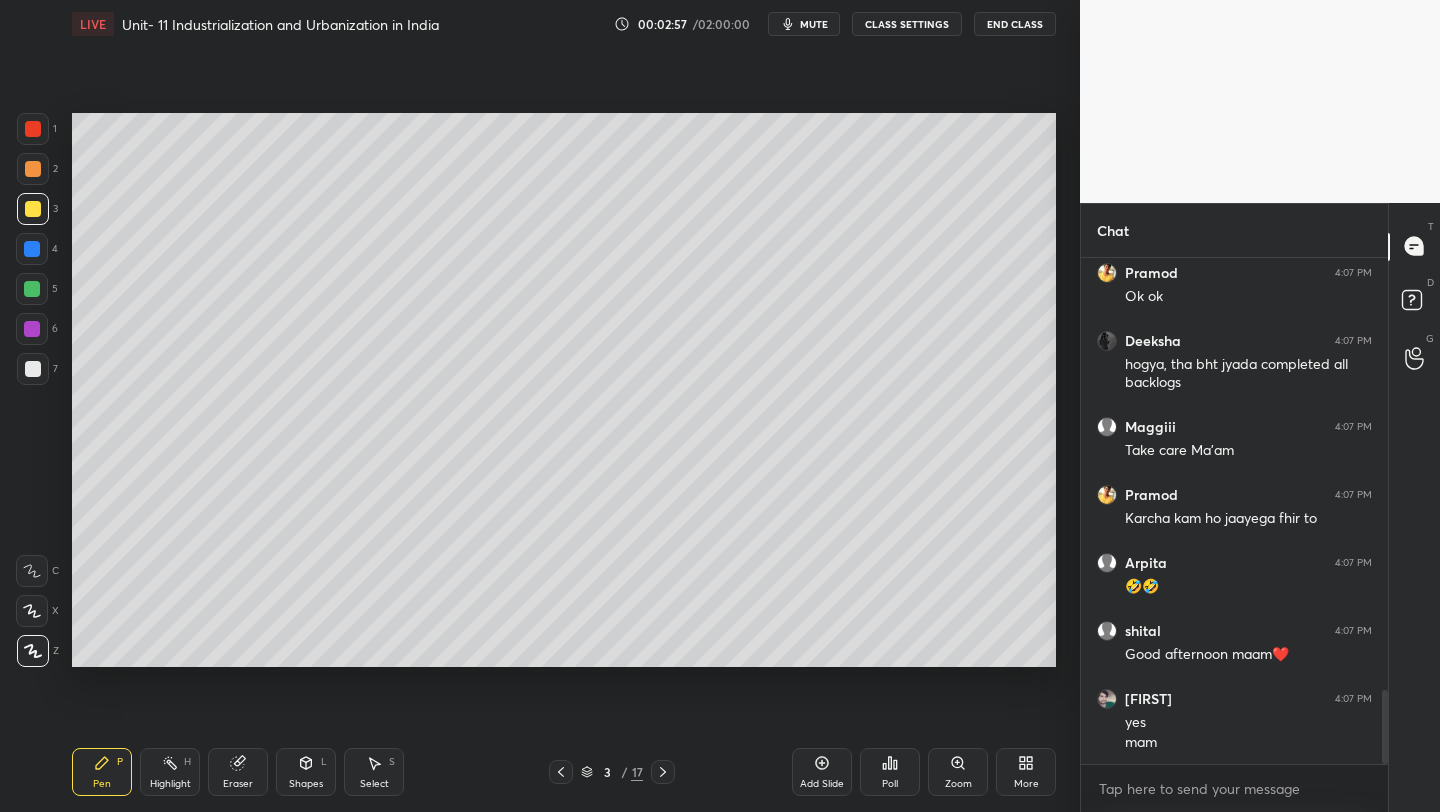 click on "Poll" at bounding box center (890, 772) 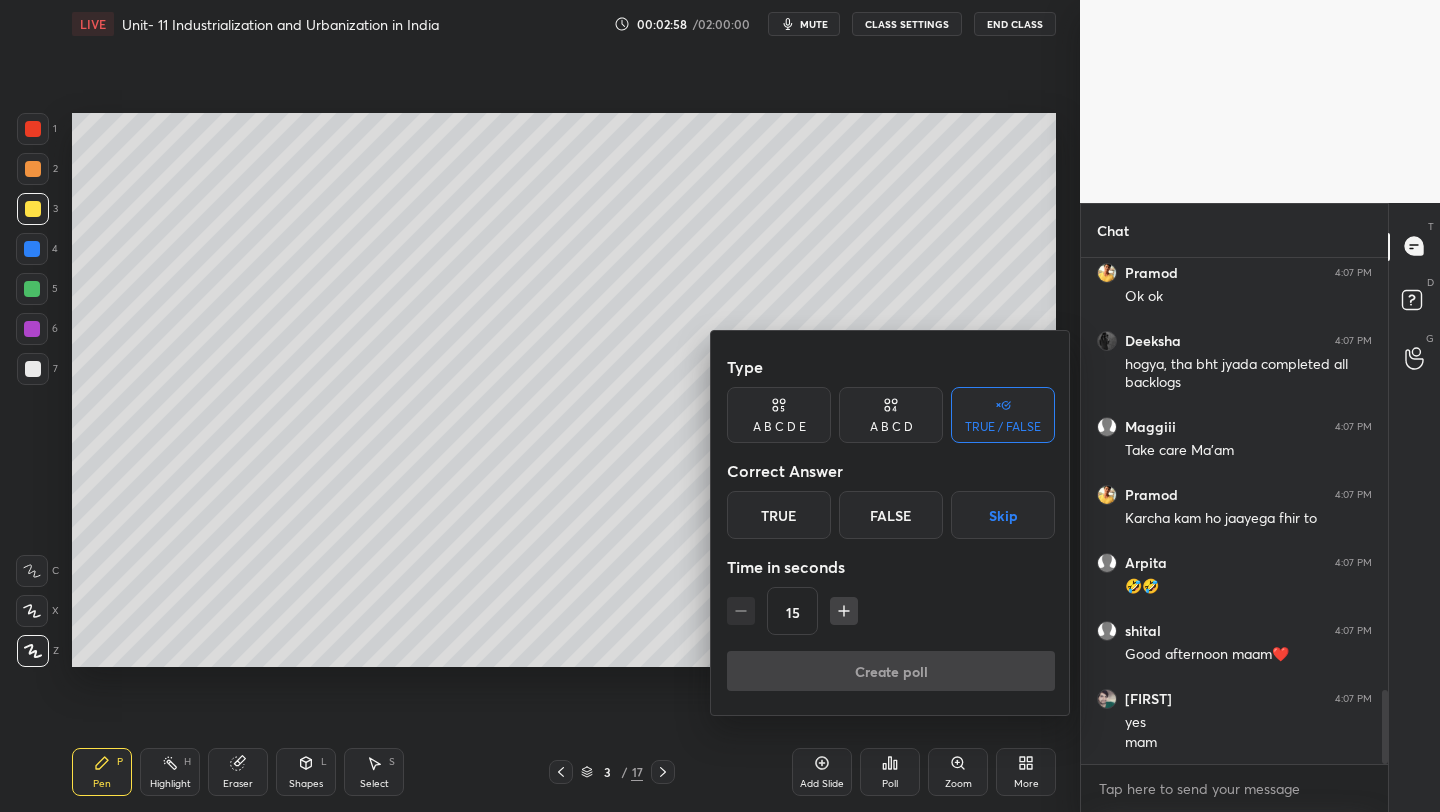 click on "True" at bounding box center (779, 515) 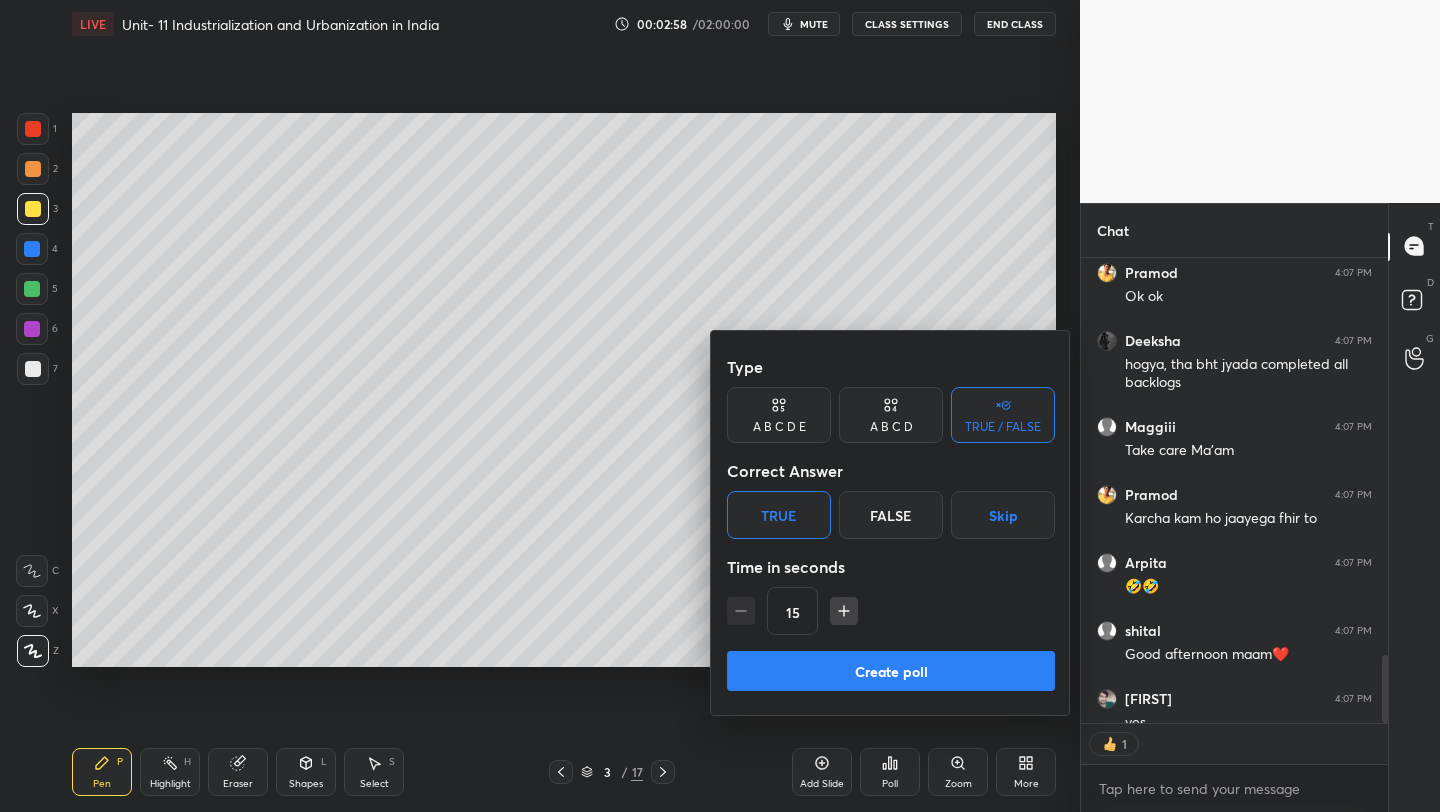 scroll, scrollTop: 459, scrollLeft: 301, axis: both 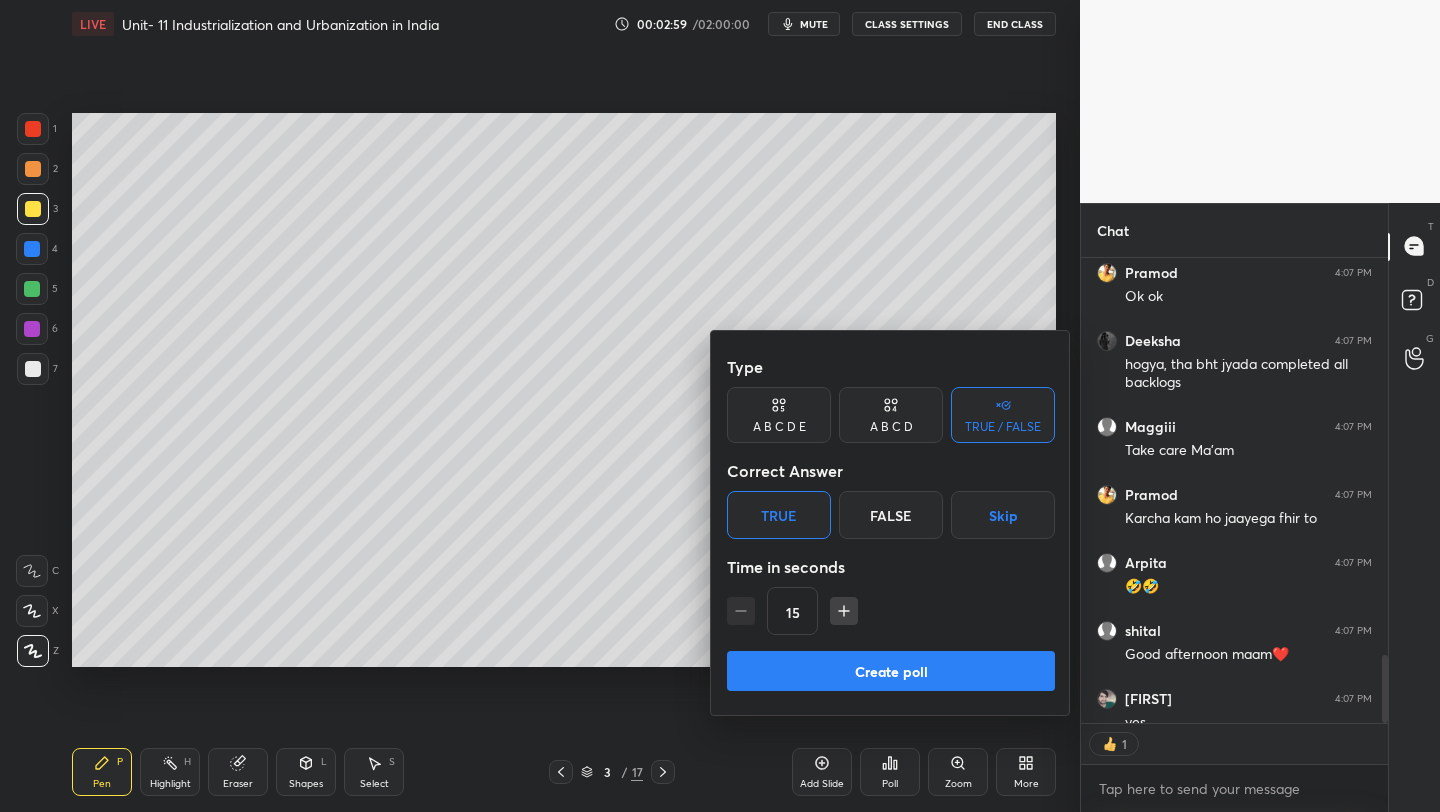 click on "Create poll" at bounding box center (891, 671) 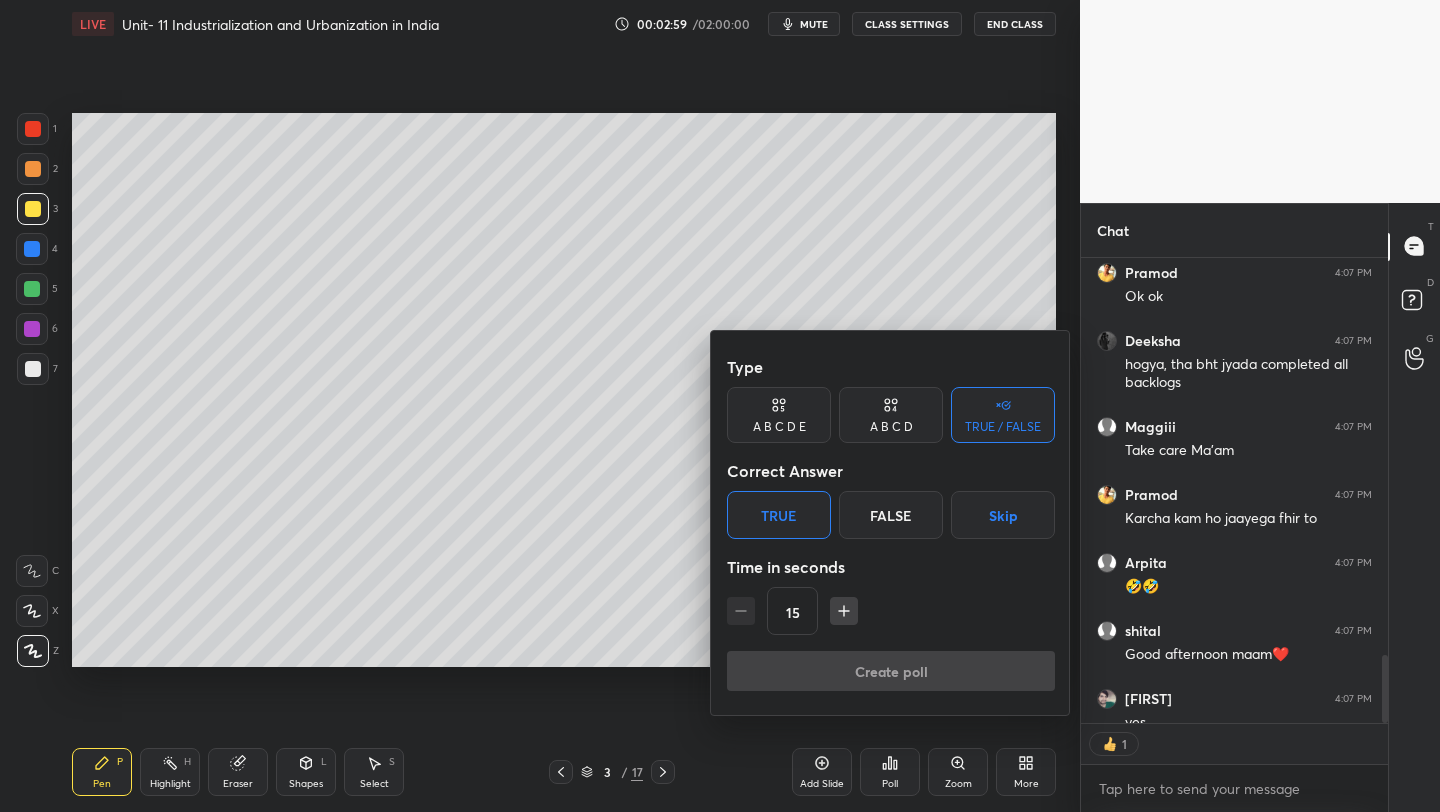 scroll, scrollTop: 417, scrollLeft: 301, axis: both 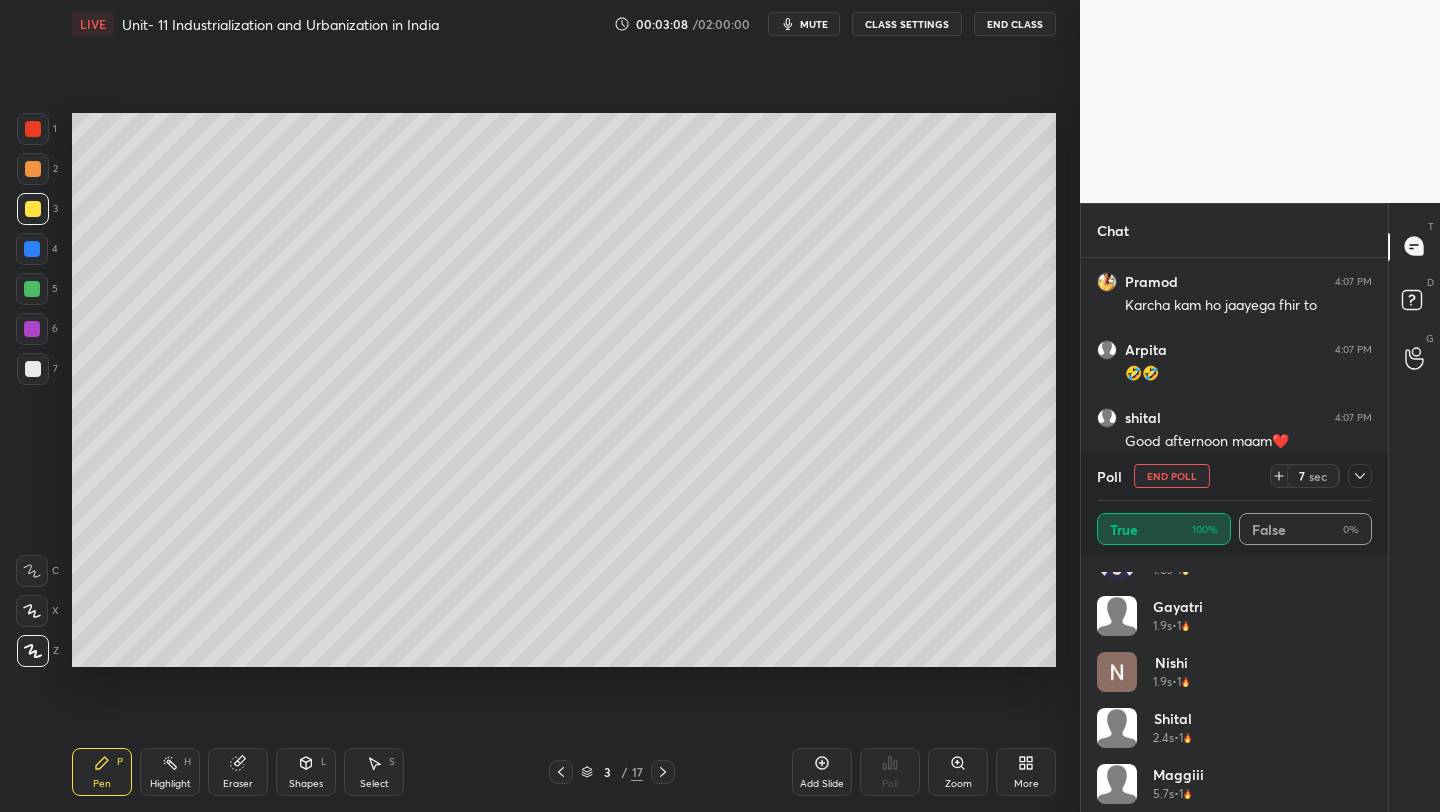 drag, startPoint x: 1365, startPoint y: 725, endPoint x: 1365, endPoint y: 757, distance: 32 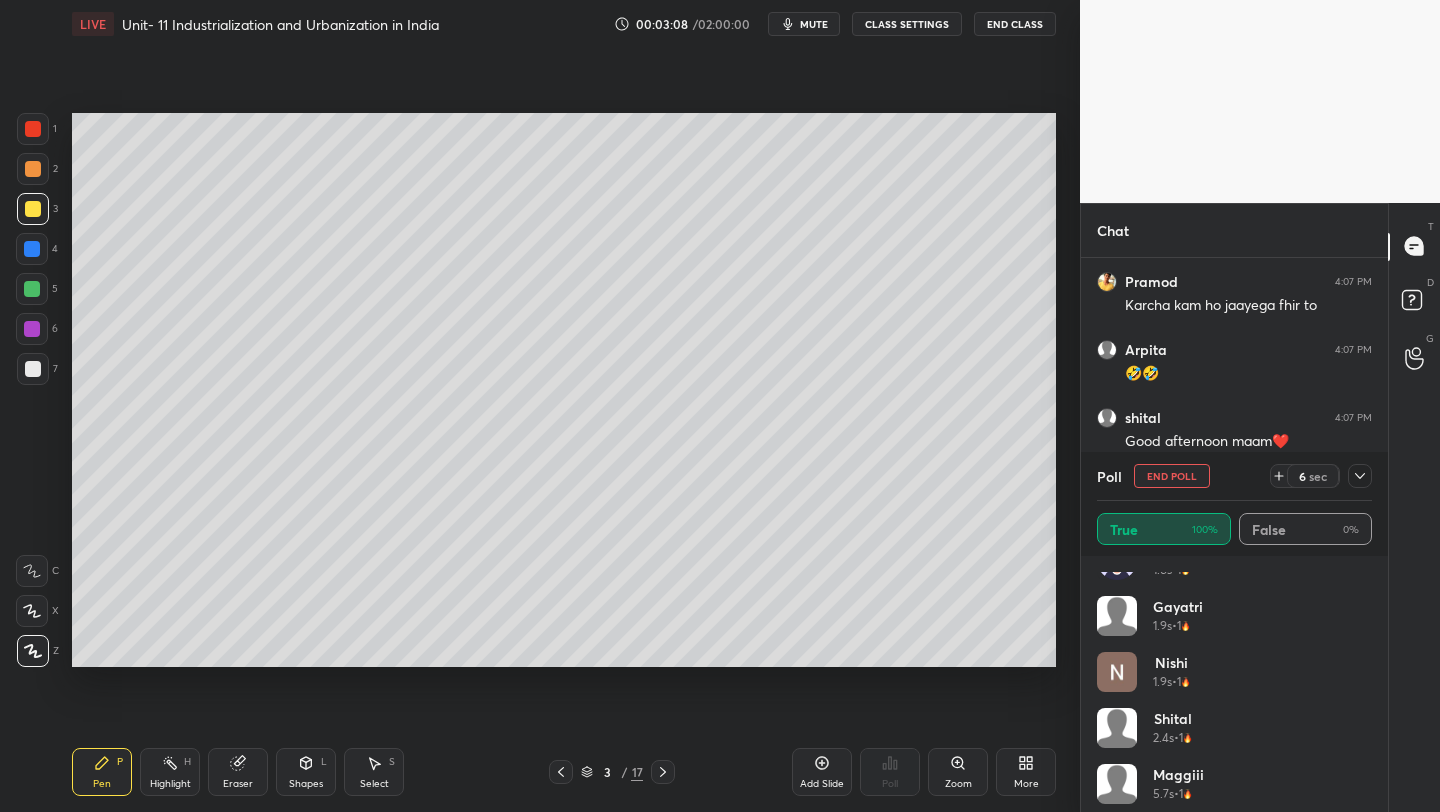 scroll, scrollTop: 3209, scrollLeft: 0, axis: vertical 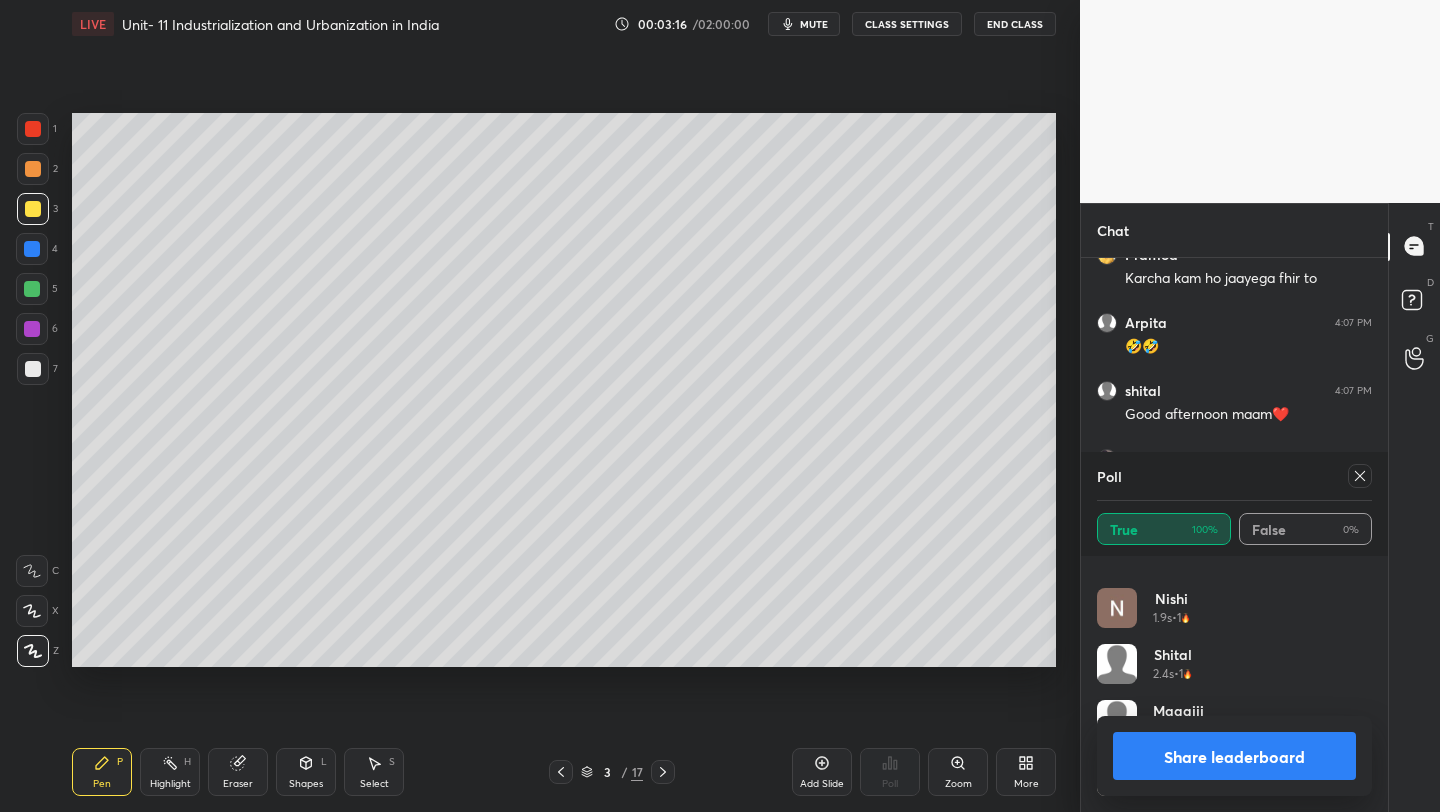click 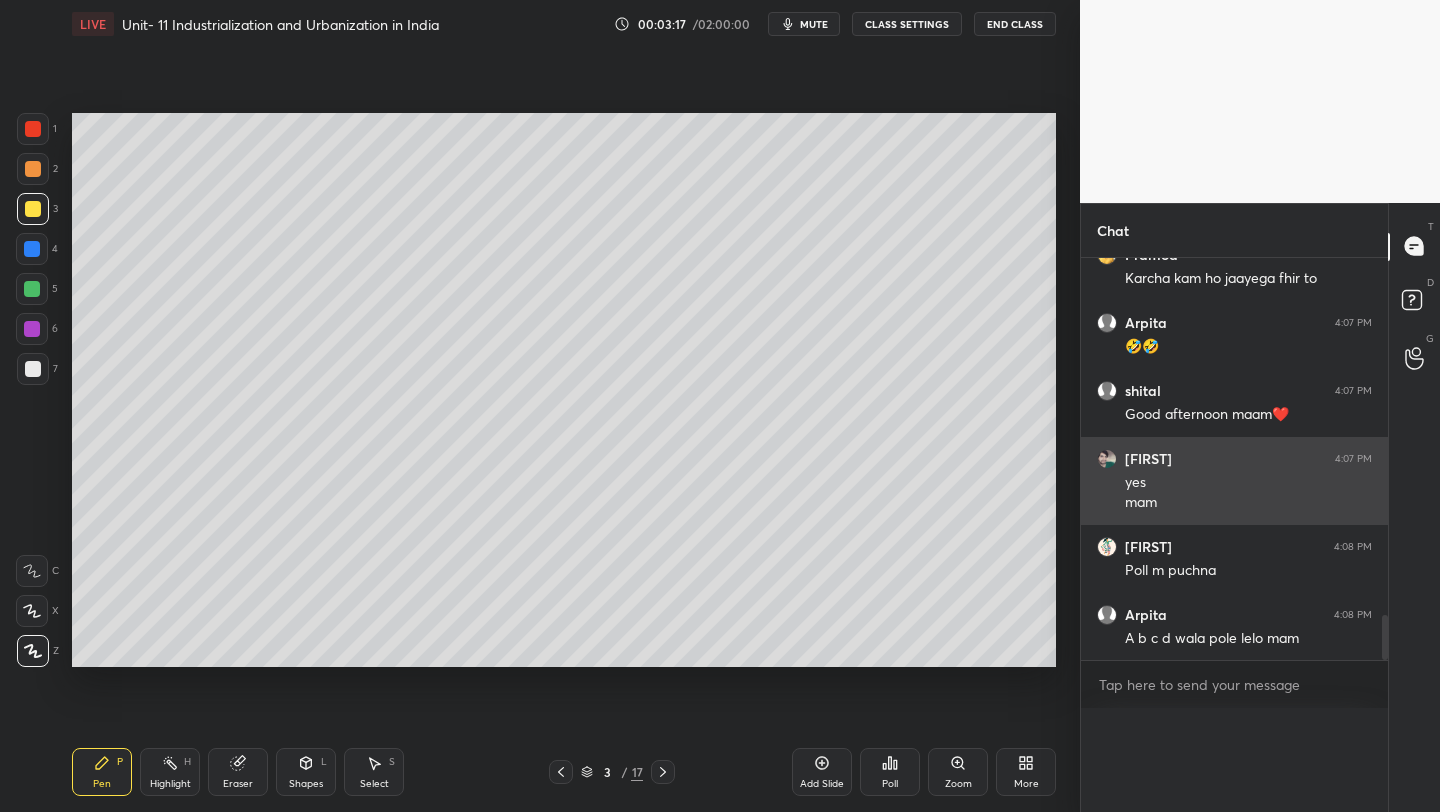 scroll, scrollTop: 88, scrollLeft: 269, axis: both 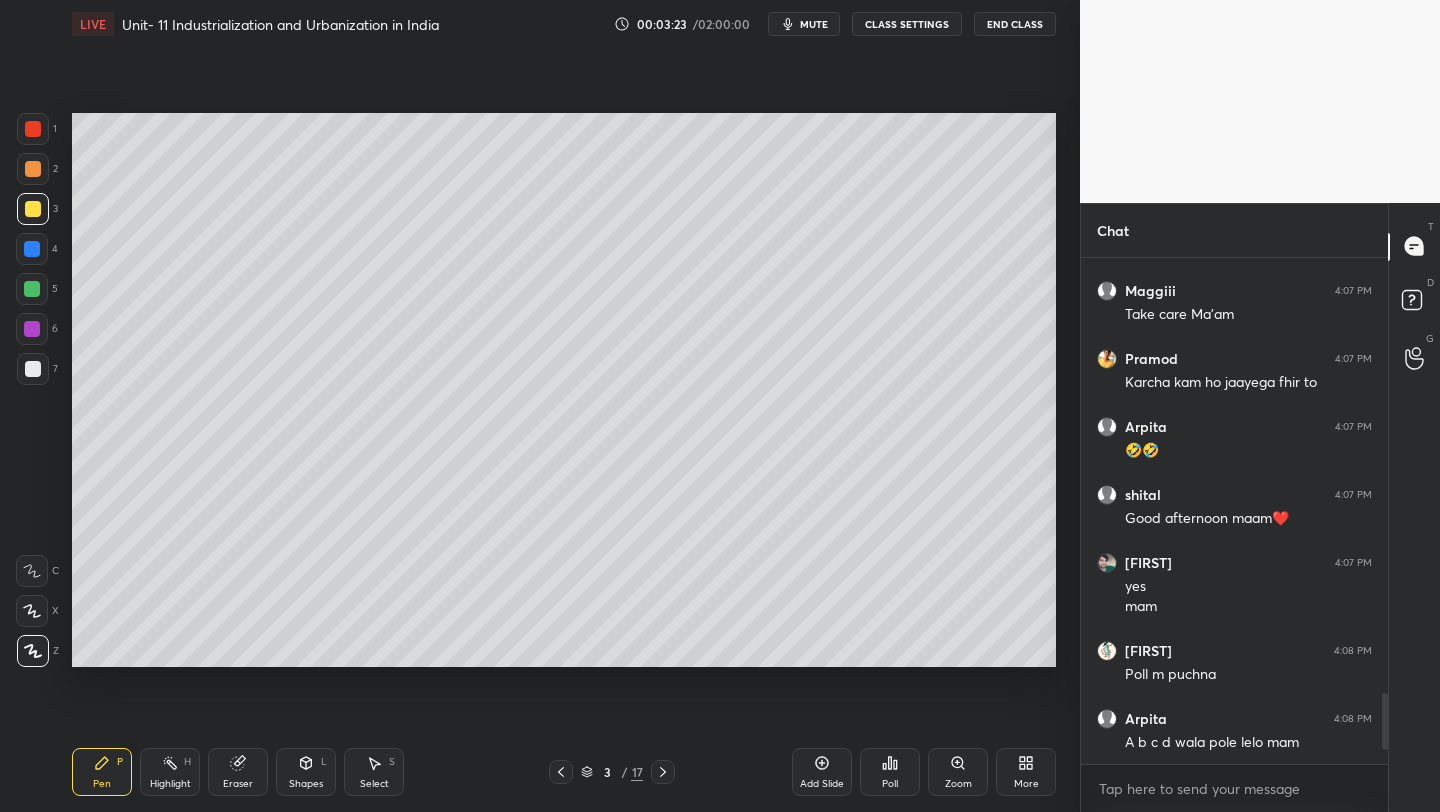 click on "Poll" at bounding box center [890, 772] 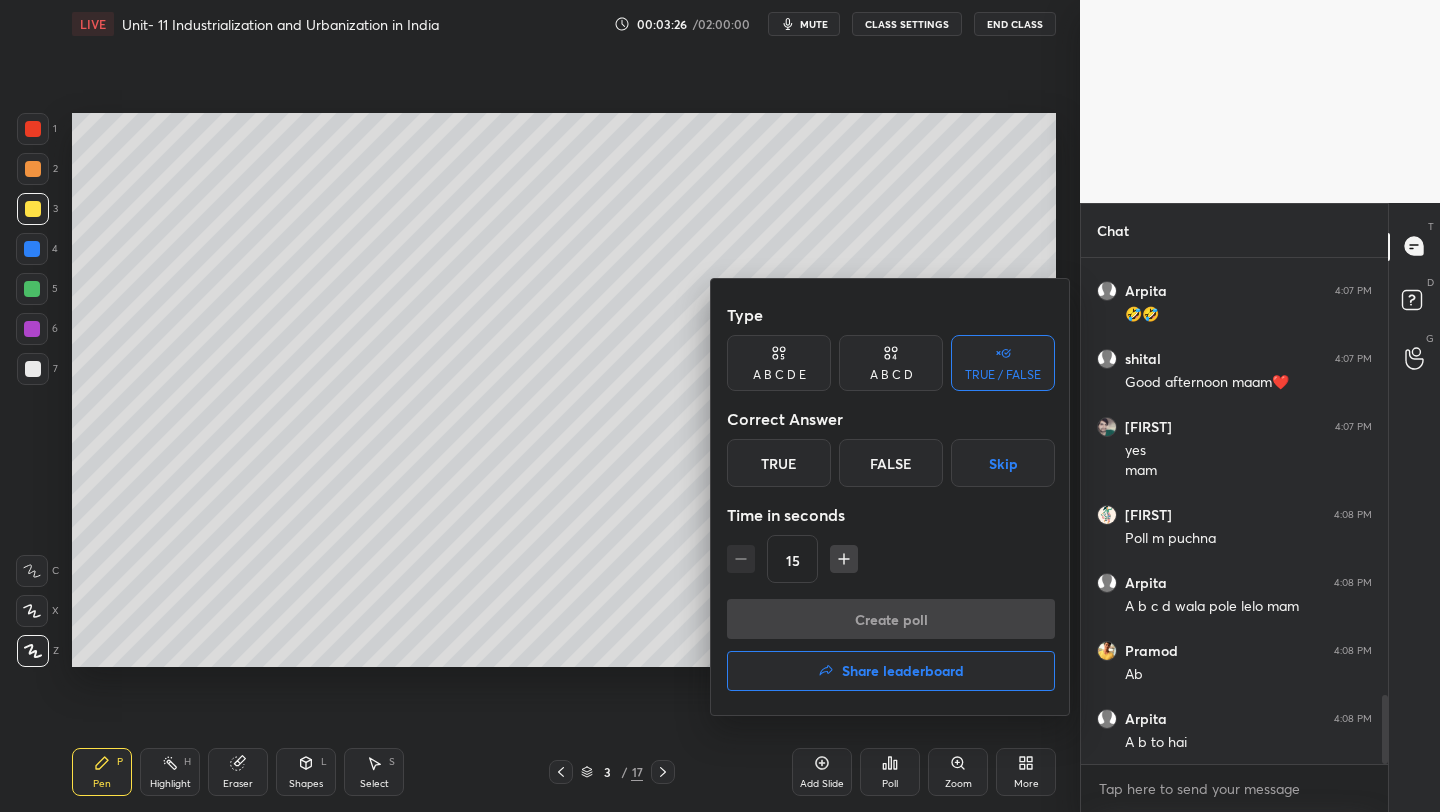 click on "A B C D" at bounding box center [891, 375] 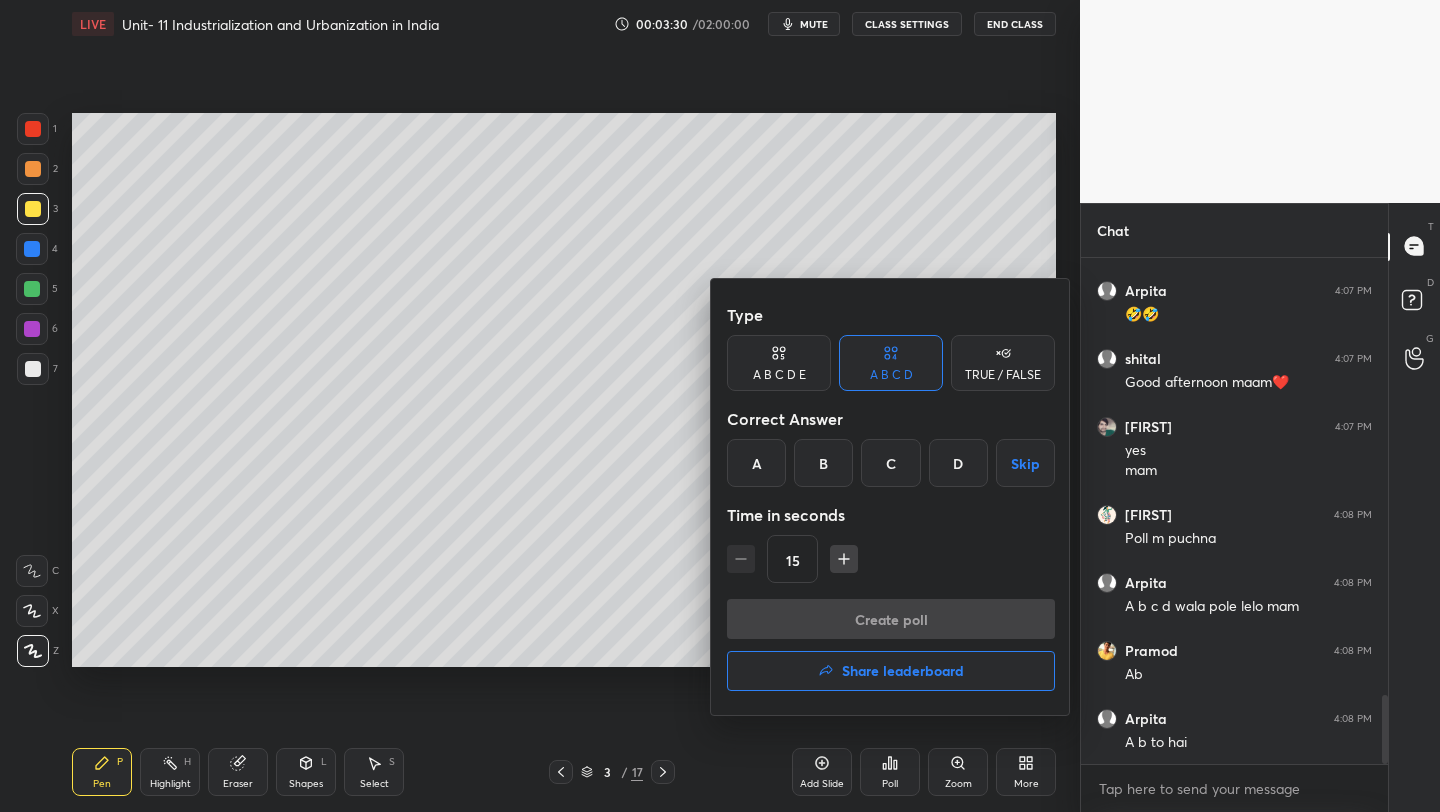 click on "C" at bounding box center [890, 463] 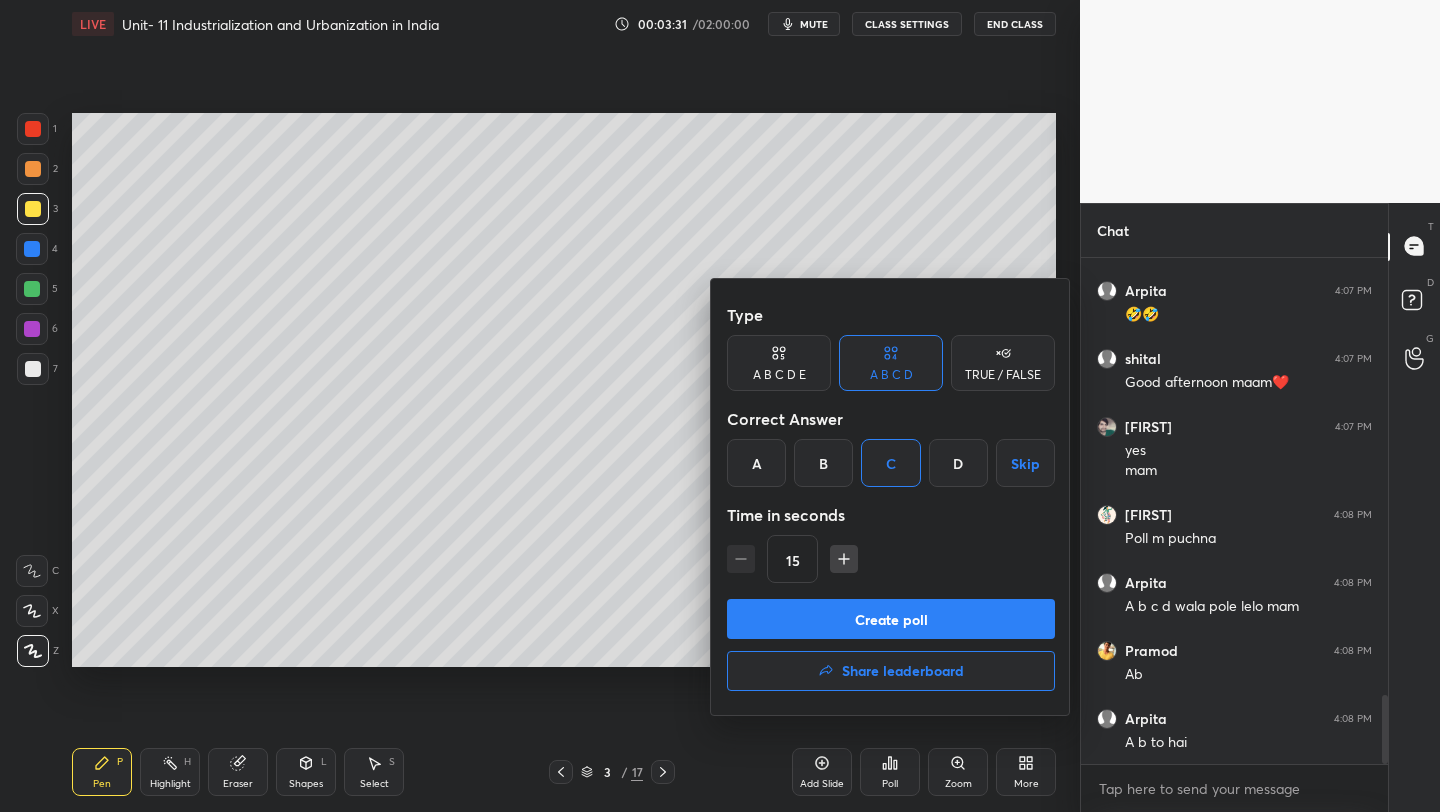 click on "D" at bounding box center (958, 463) 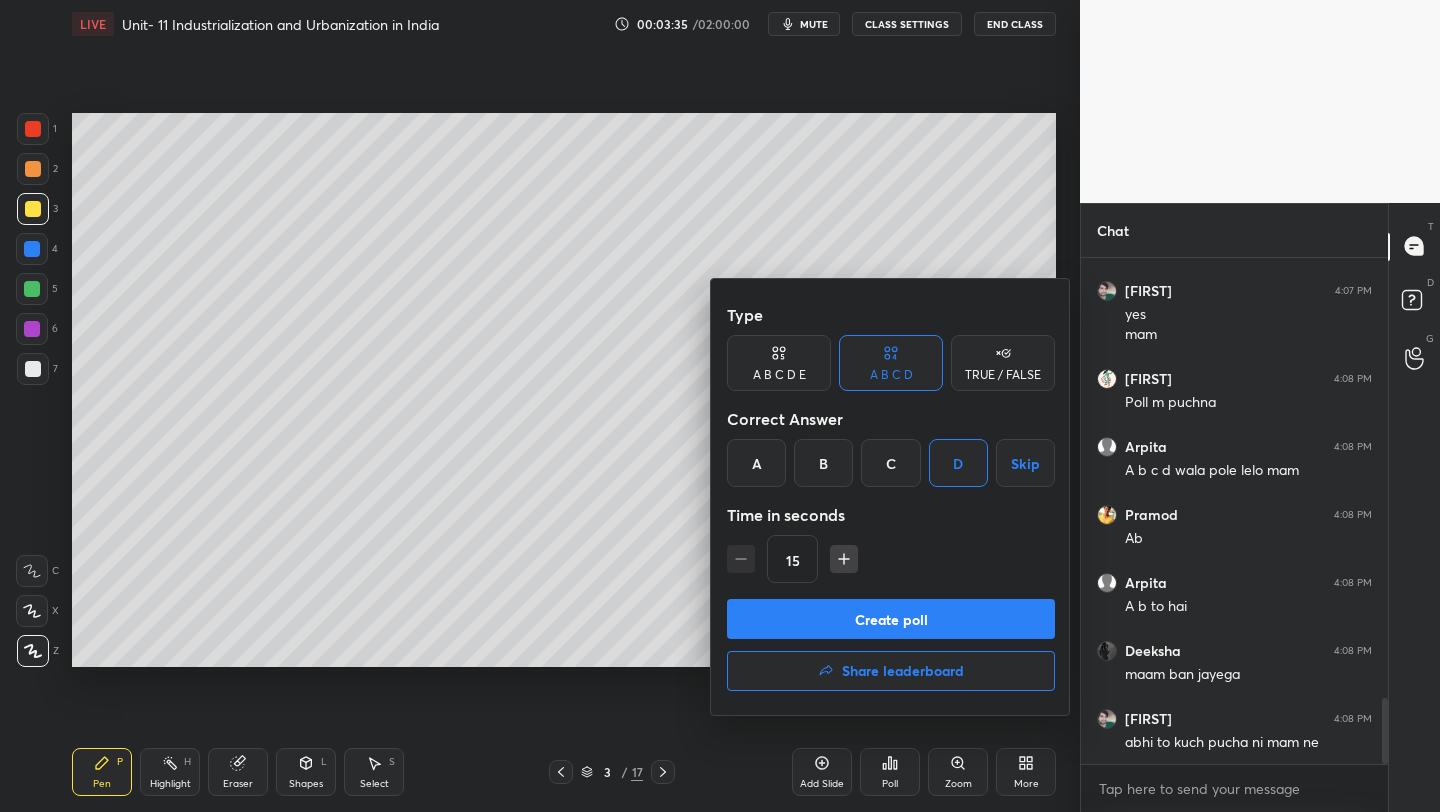 click on "A" at bounding box center [756, 463] 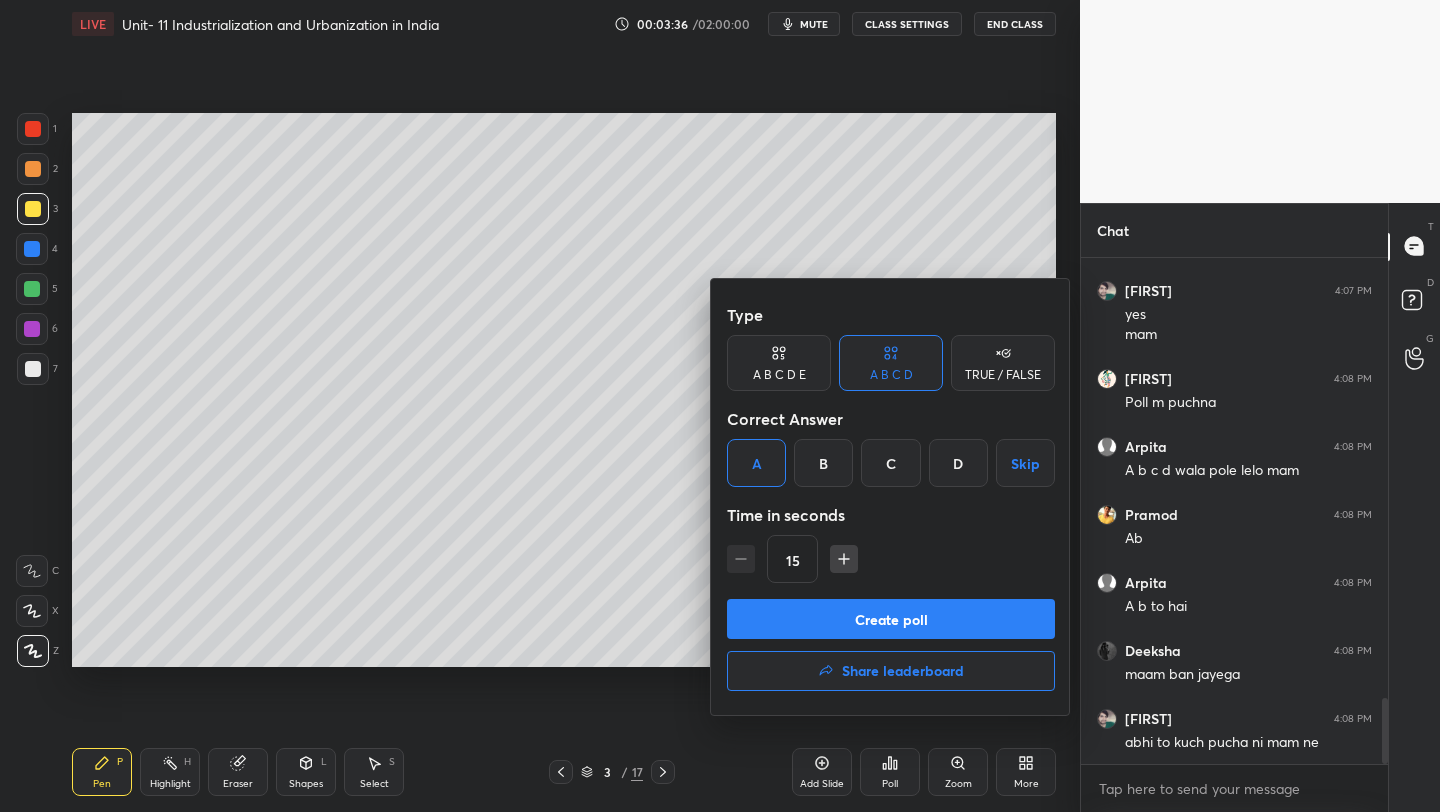 click on "B" at bounding box center (823, 463) 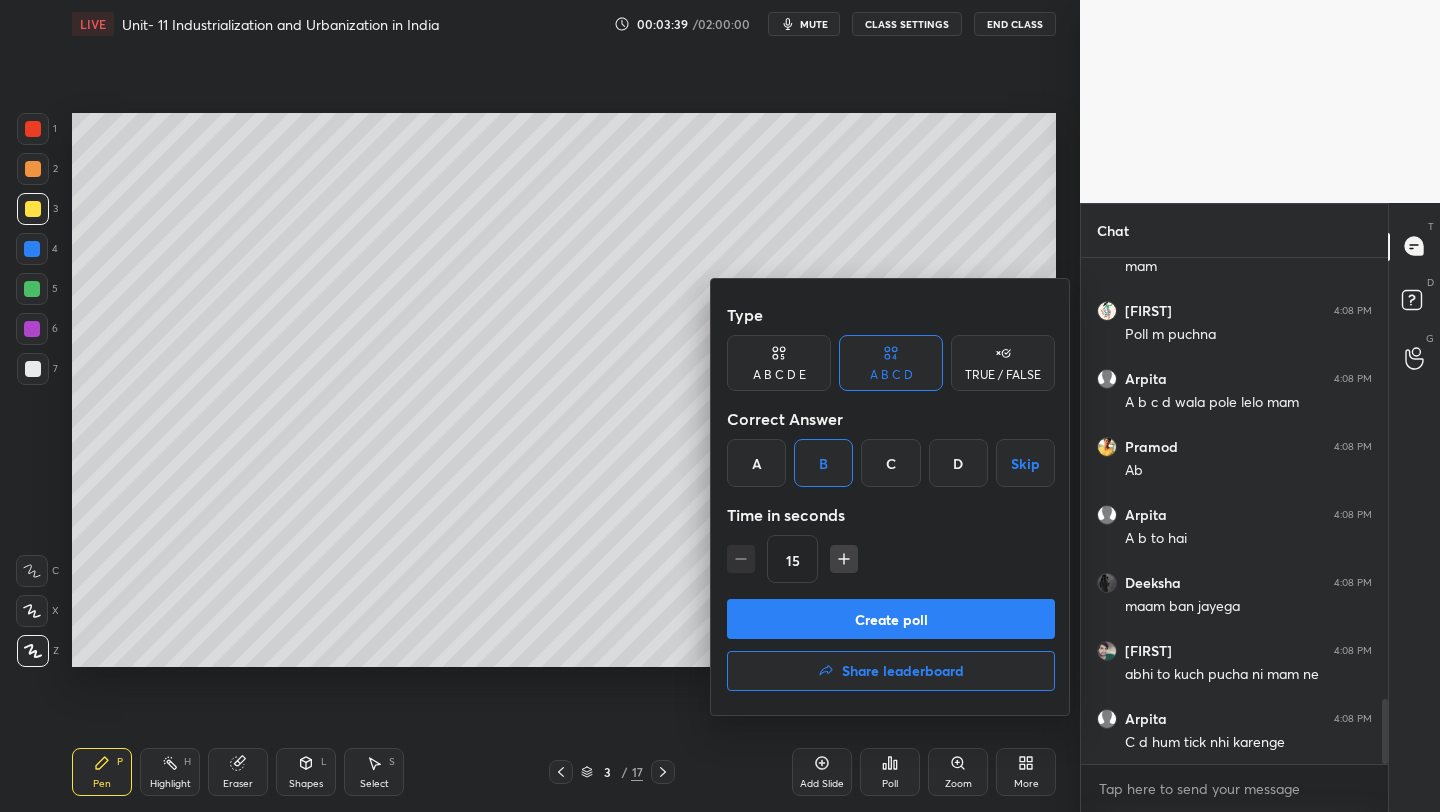 click on "A" at bounding box center (756, 463) 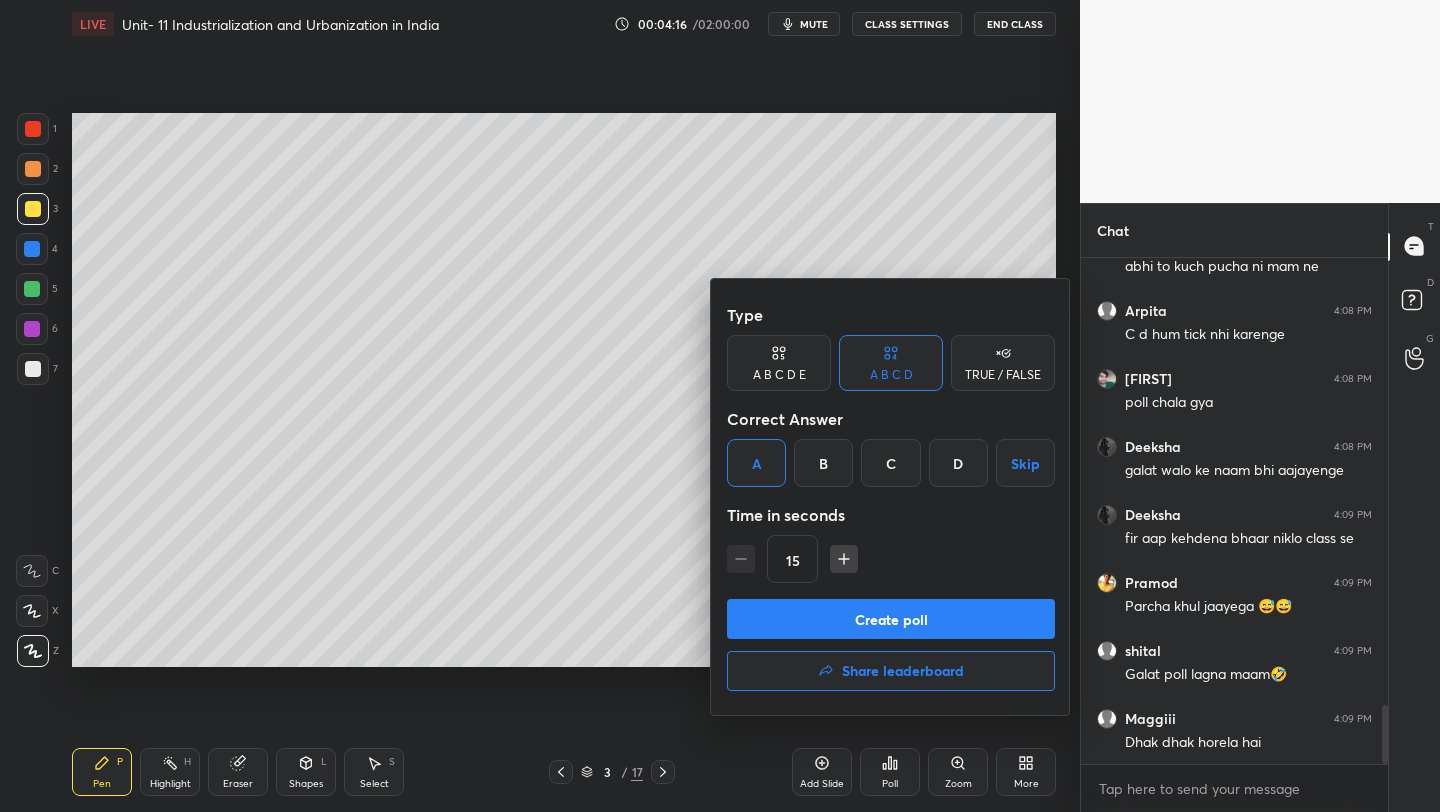 click on "B" at bounding box center (823, 463) 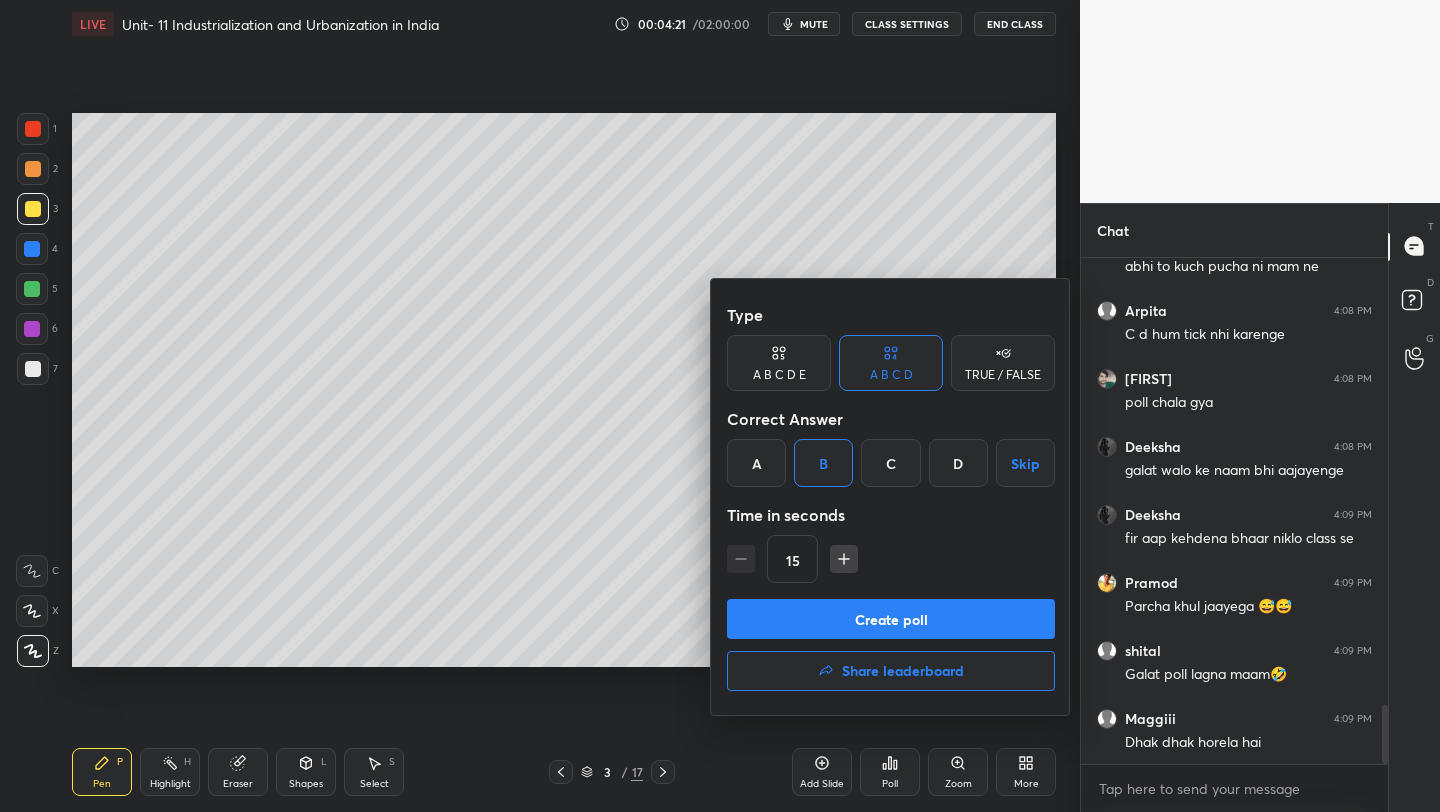 click on "Create poll" at bounding box center [891, 619] 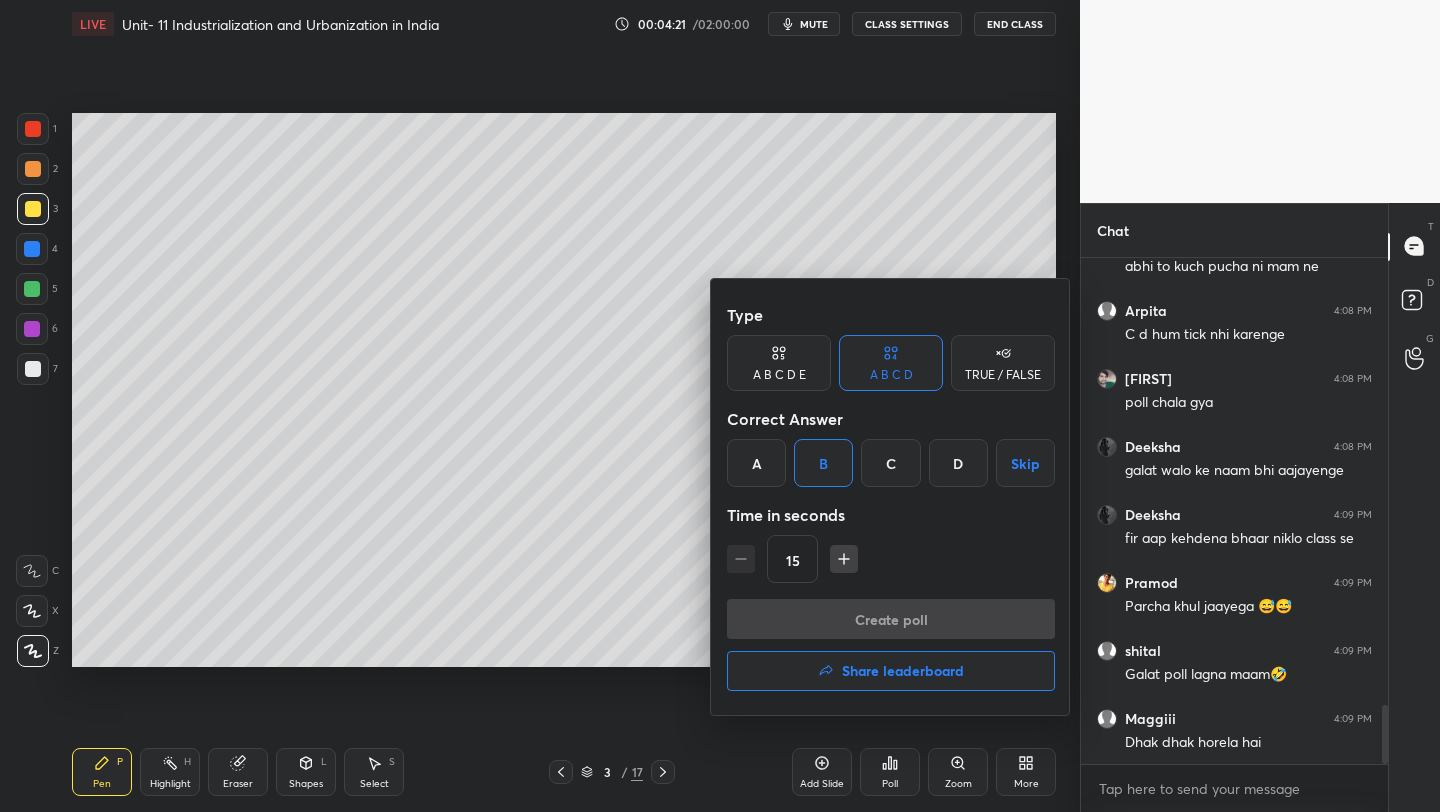 scroll, scrollTop: 458, scrollLeft: 301, axis: both 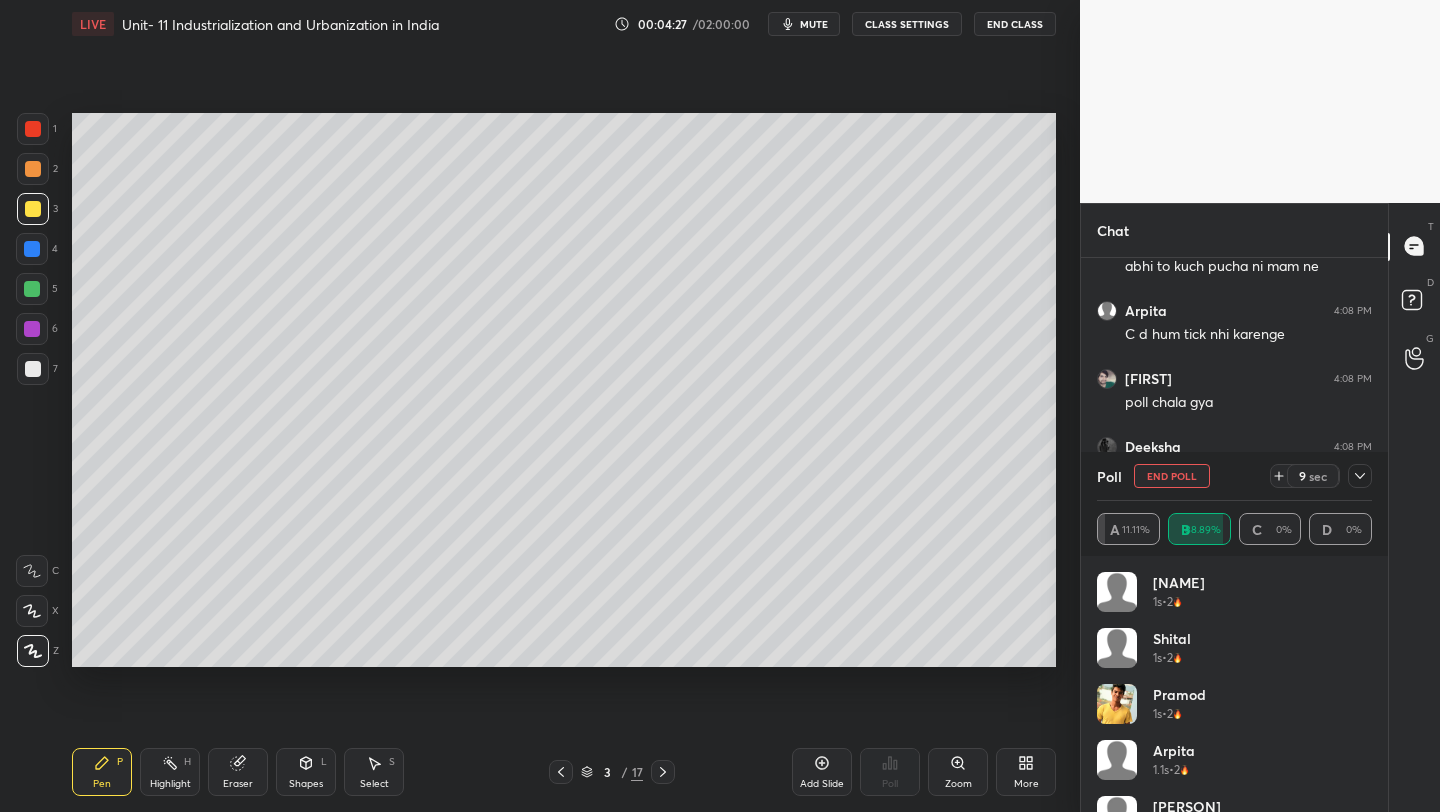 drag, startPoint x: 34, startPoint y: 327, endPoint x: 61, endPoint y: 332, distance: 27.45906 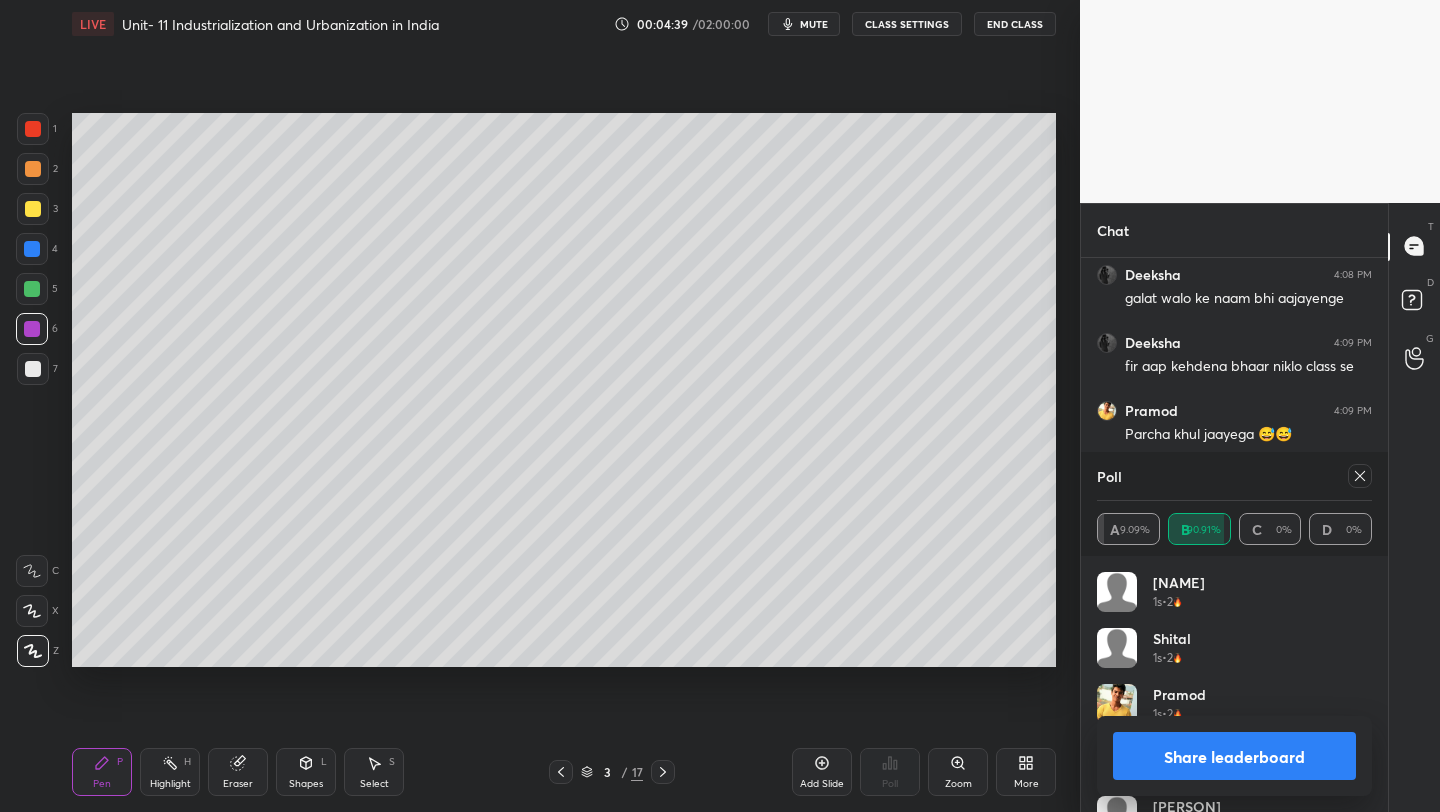 scroll, scrollTop: 4093, scrollLeft: 0, axis: vertical 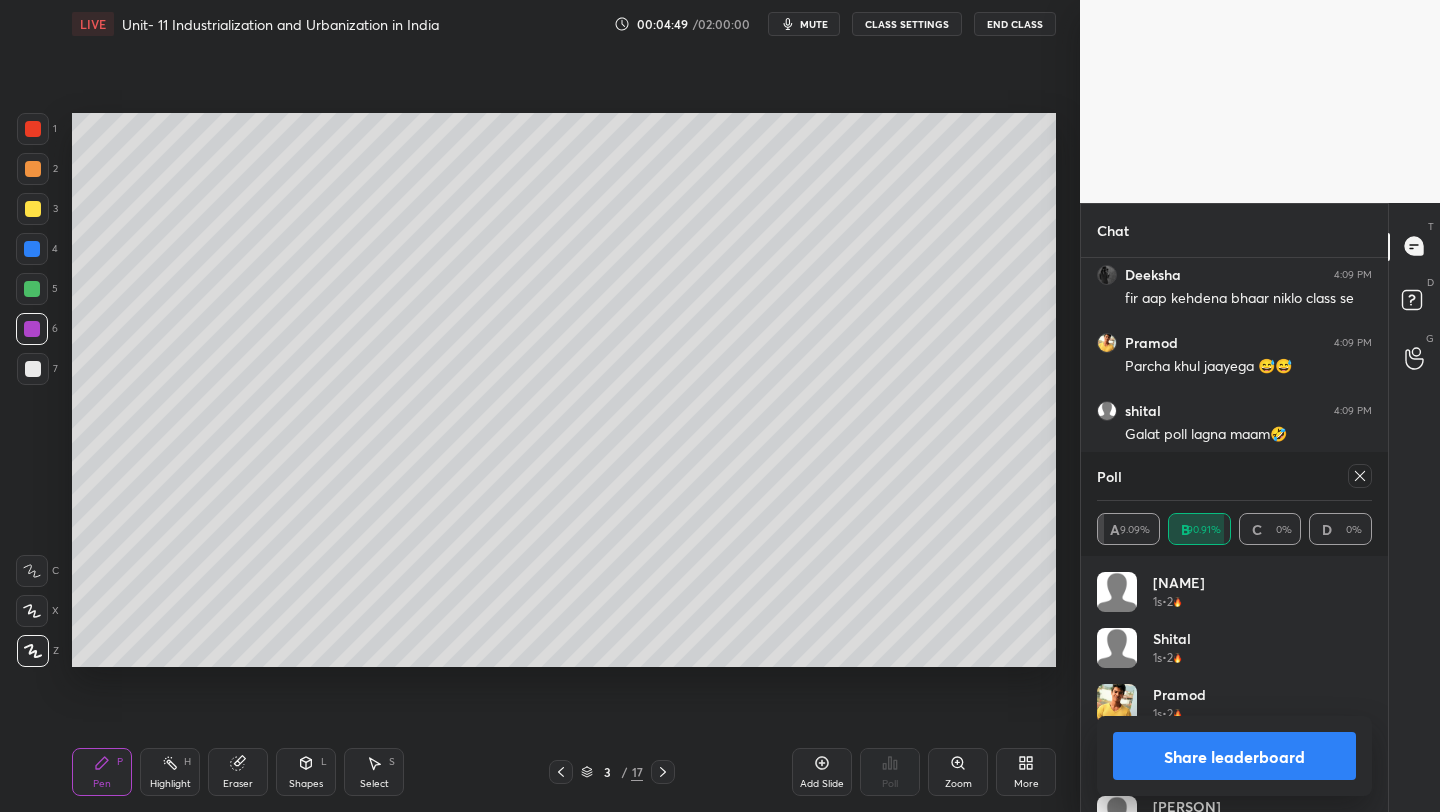 click on "Share leaderboard" at bounding box center (1234, 756) 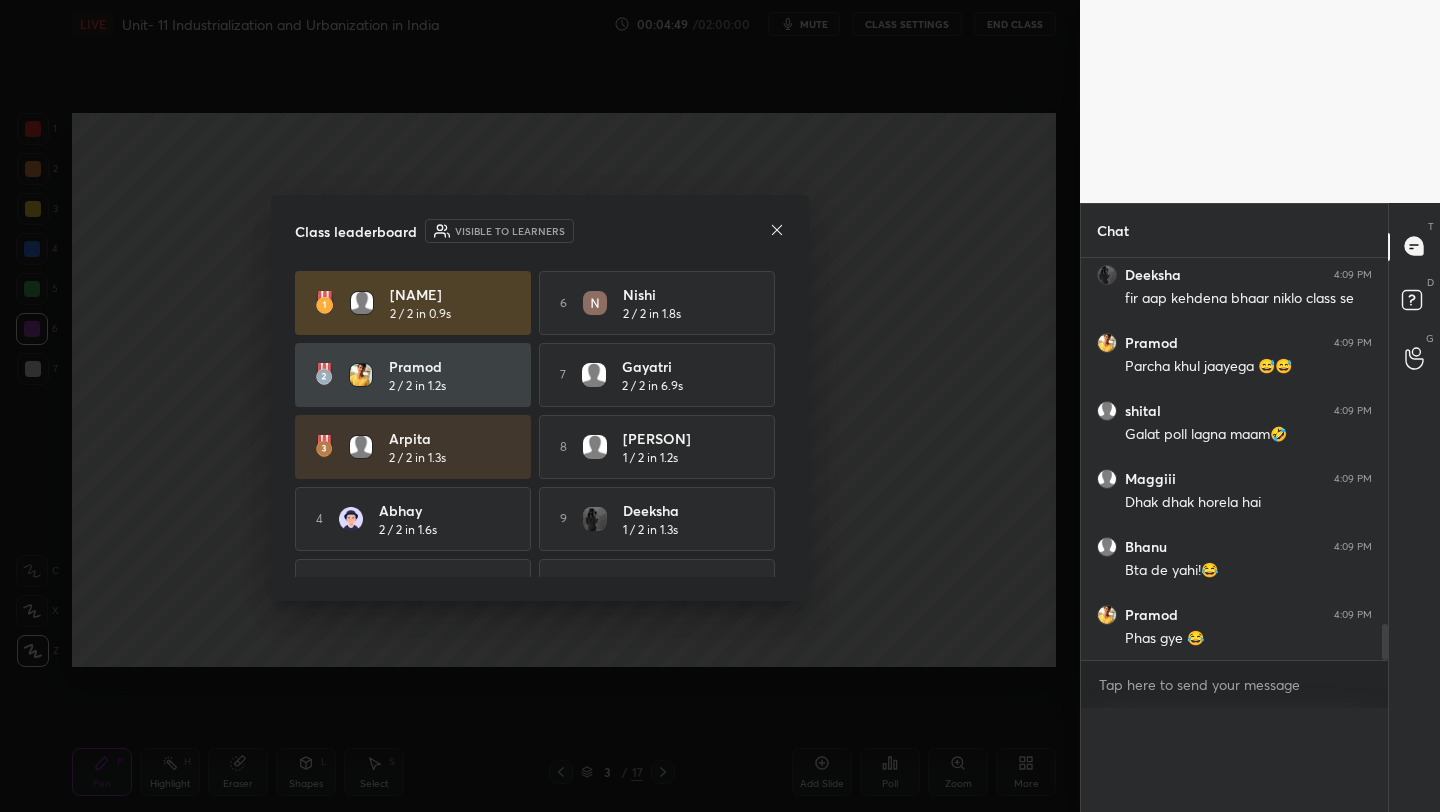 scroll, scrollTop: 0, scrollLeft: 0, axis: both 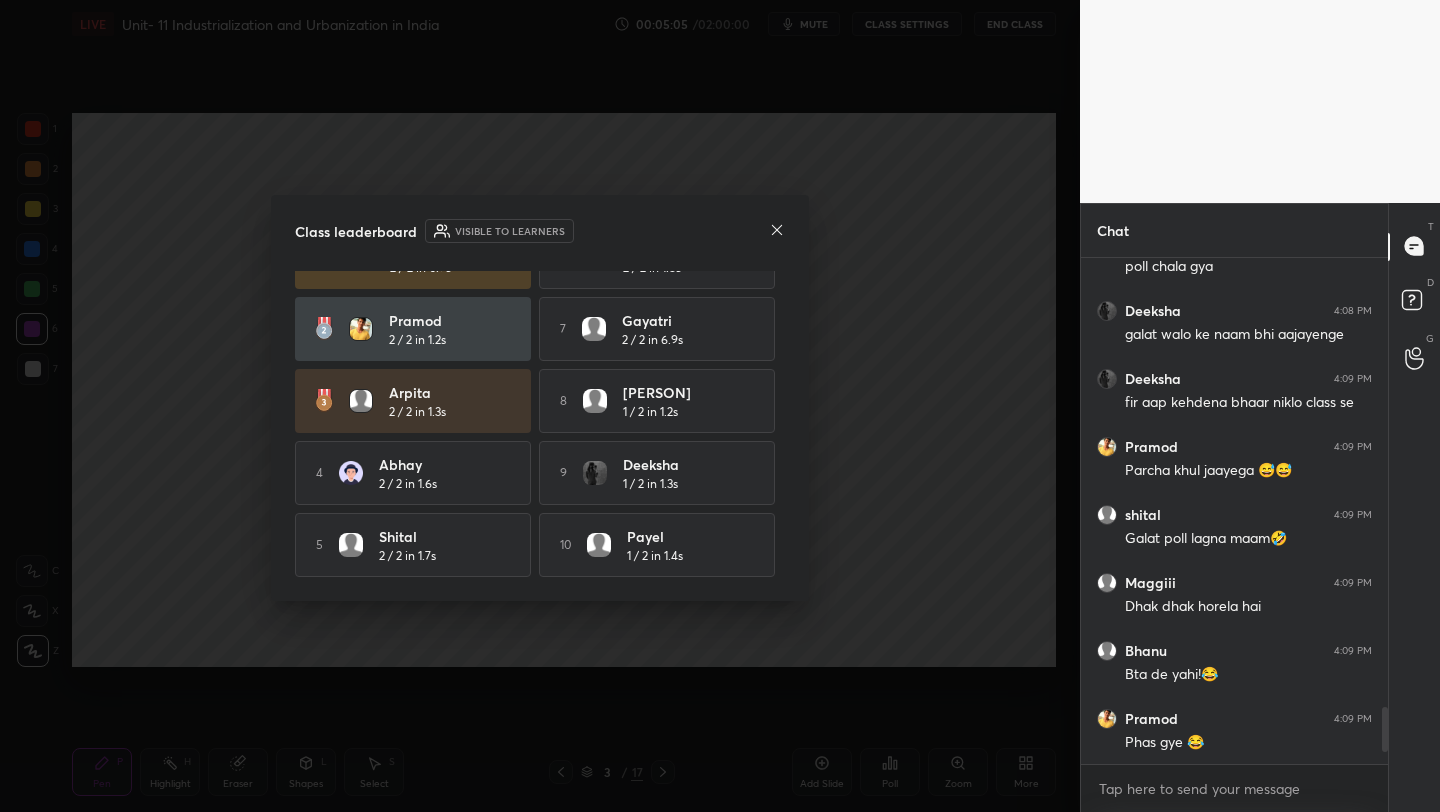 click 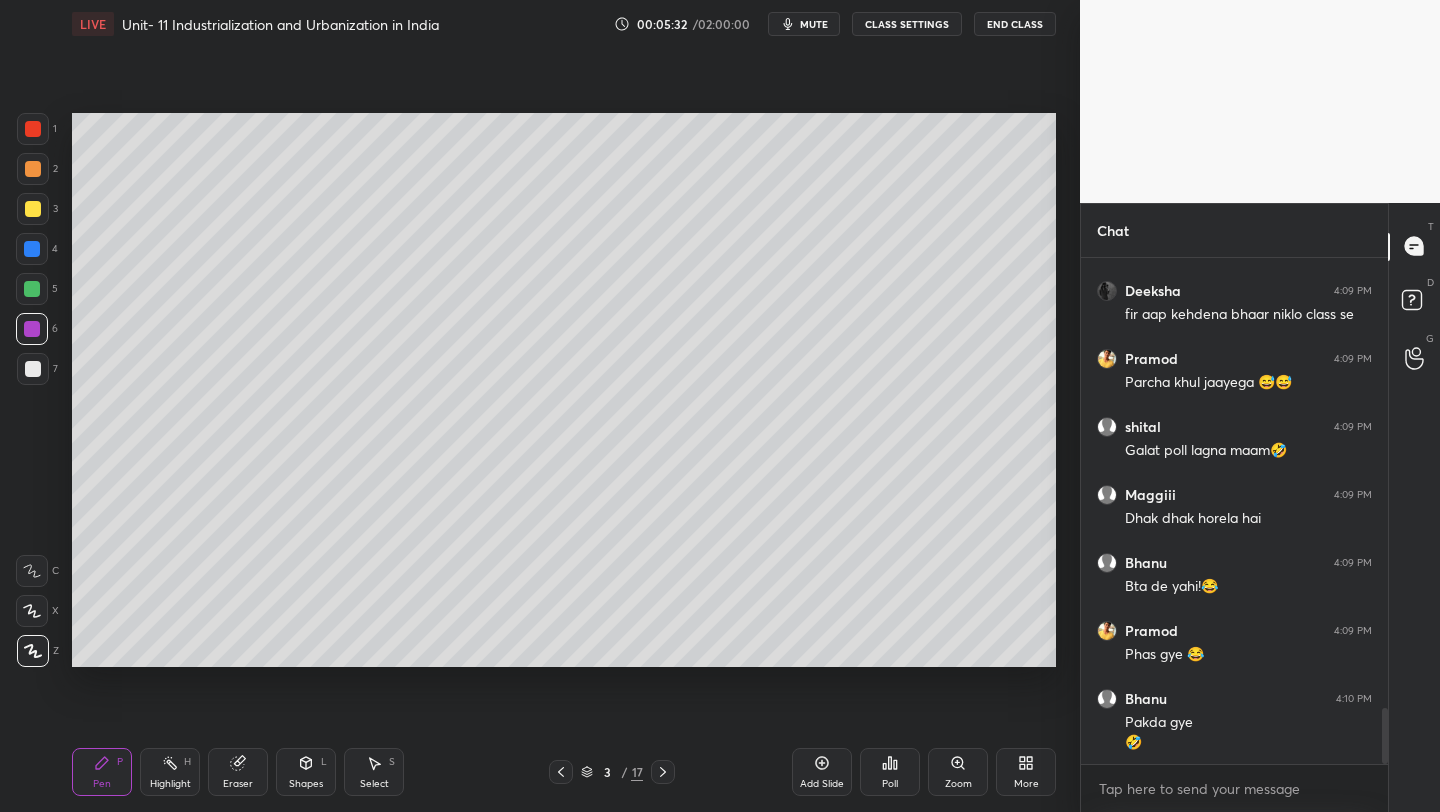 click on "Poll" at bounding box center [890, 772] 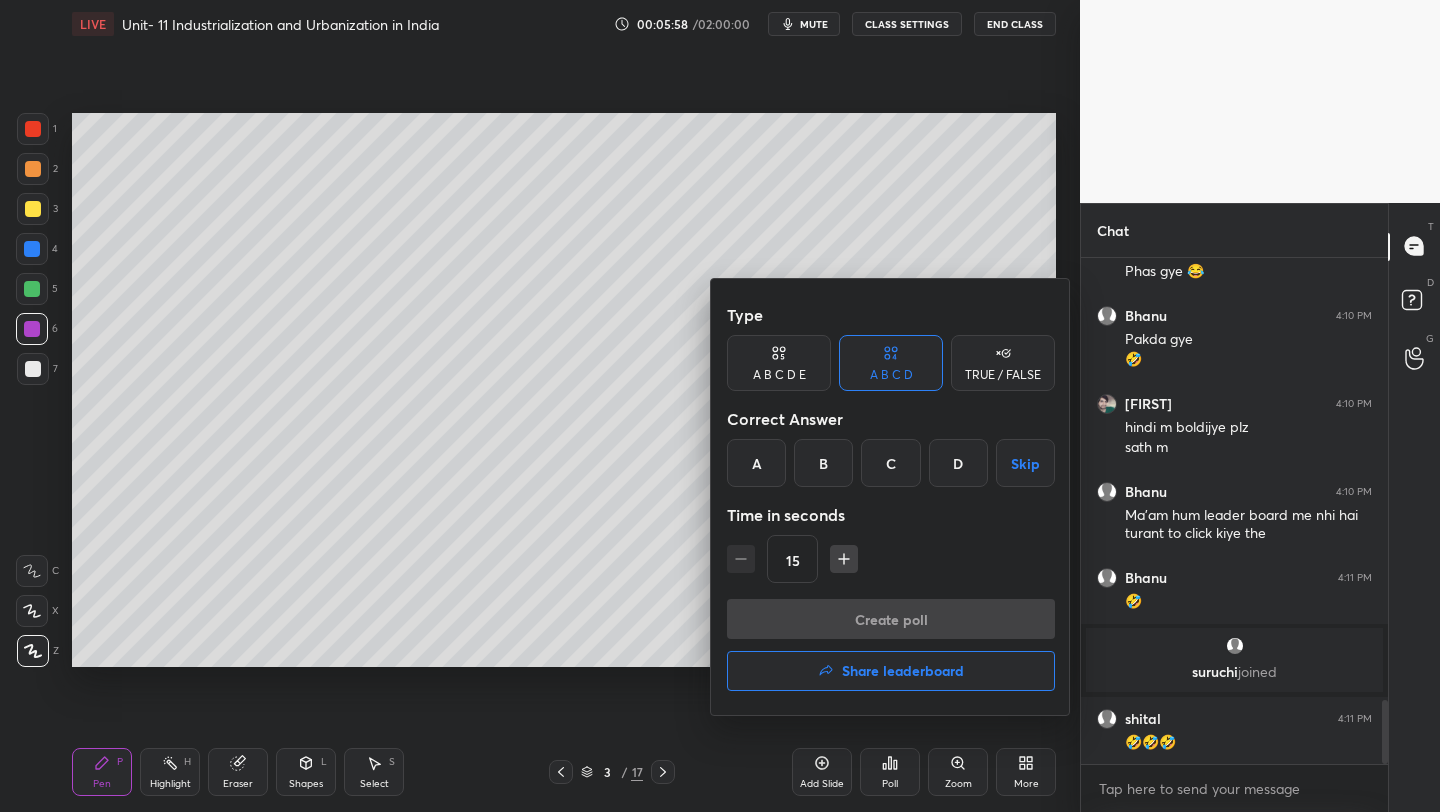 scroll, scrollTop: 3516, scrollLeft: 0, axis: vertical 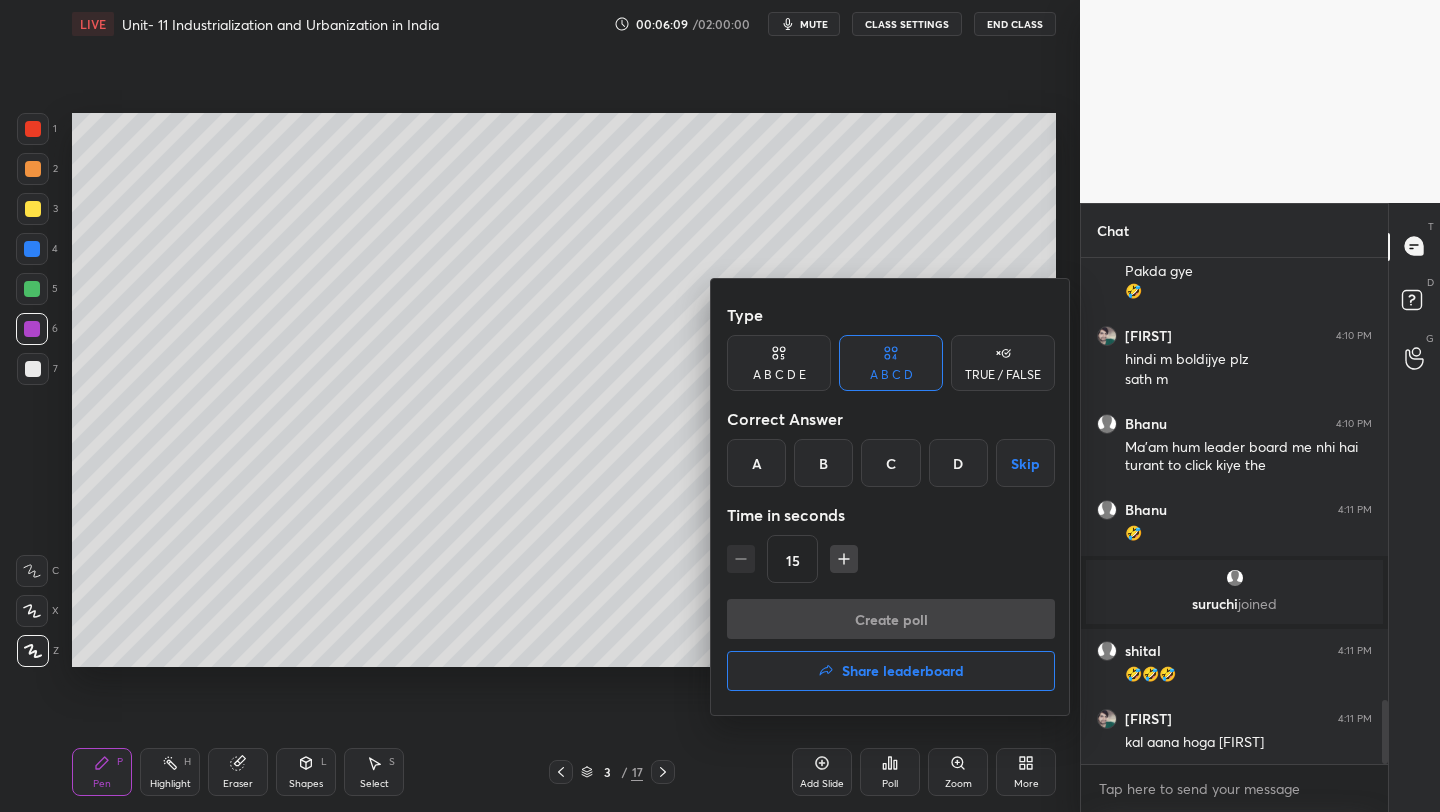 click on "B" at bounding box center [823, 463] 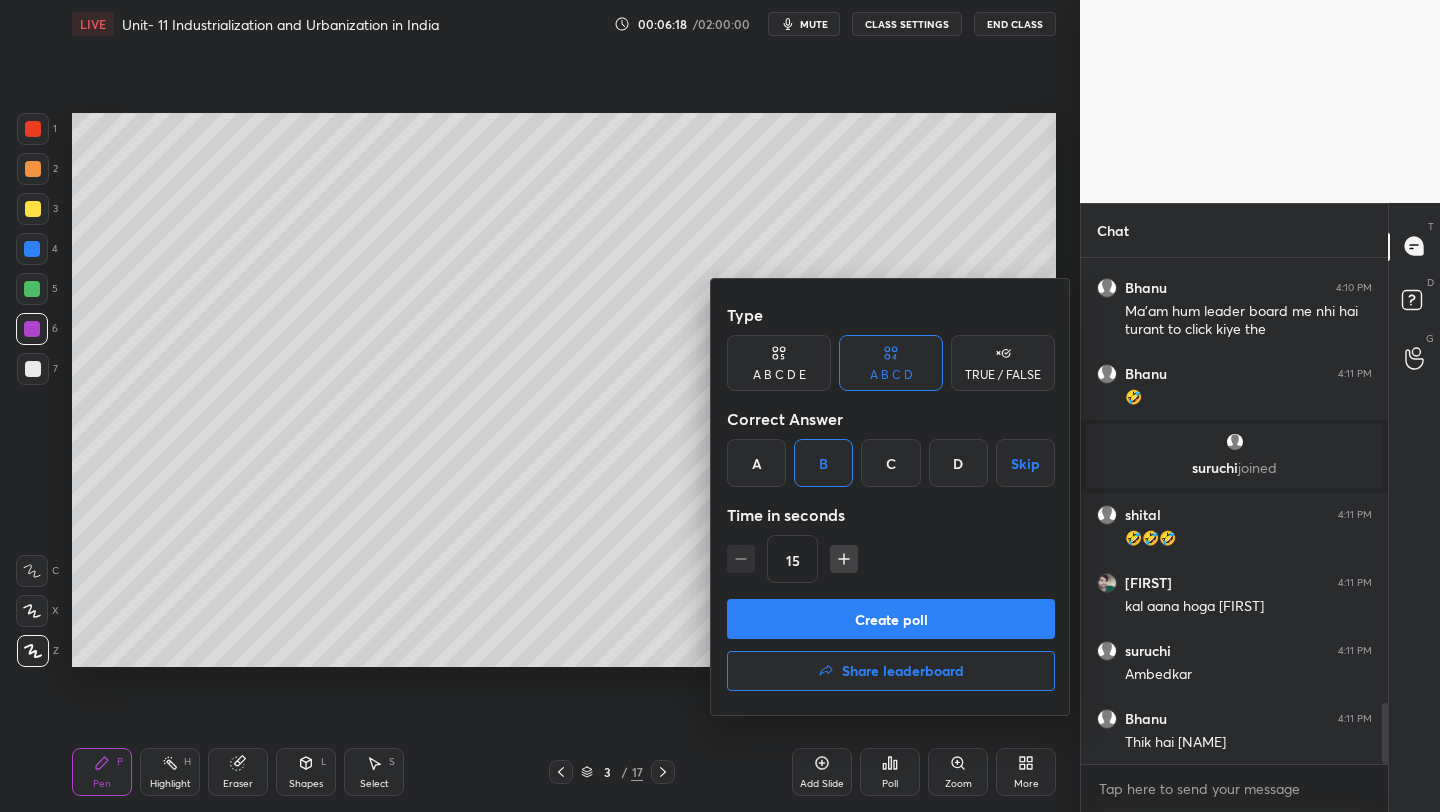 scroll, scrollTop: 3725, scrollLeft: 0, axis: vertical 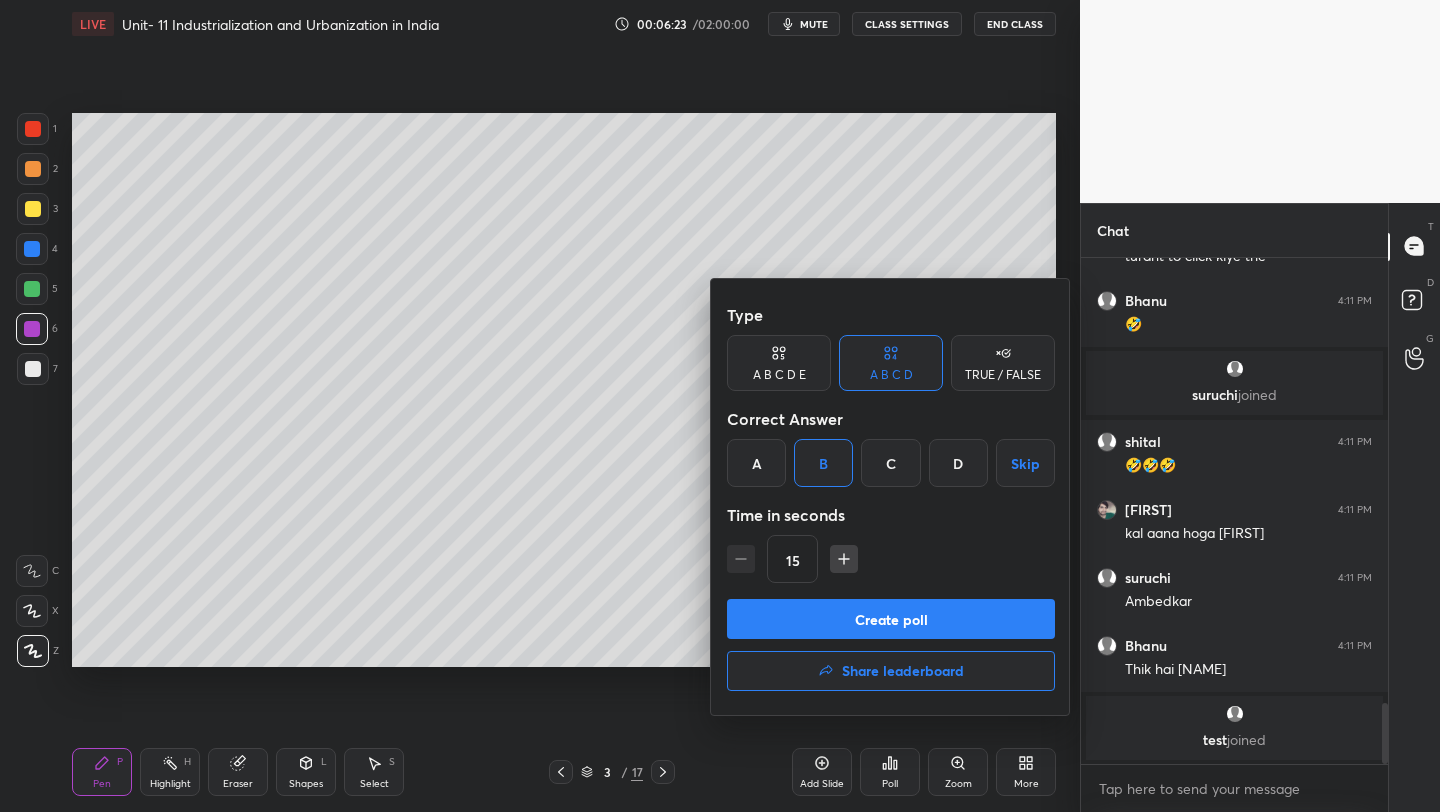 click on "Create poll" at bounding box center (891, 619) 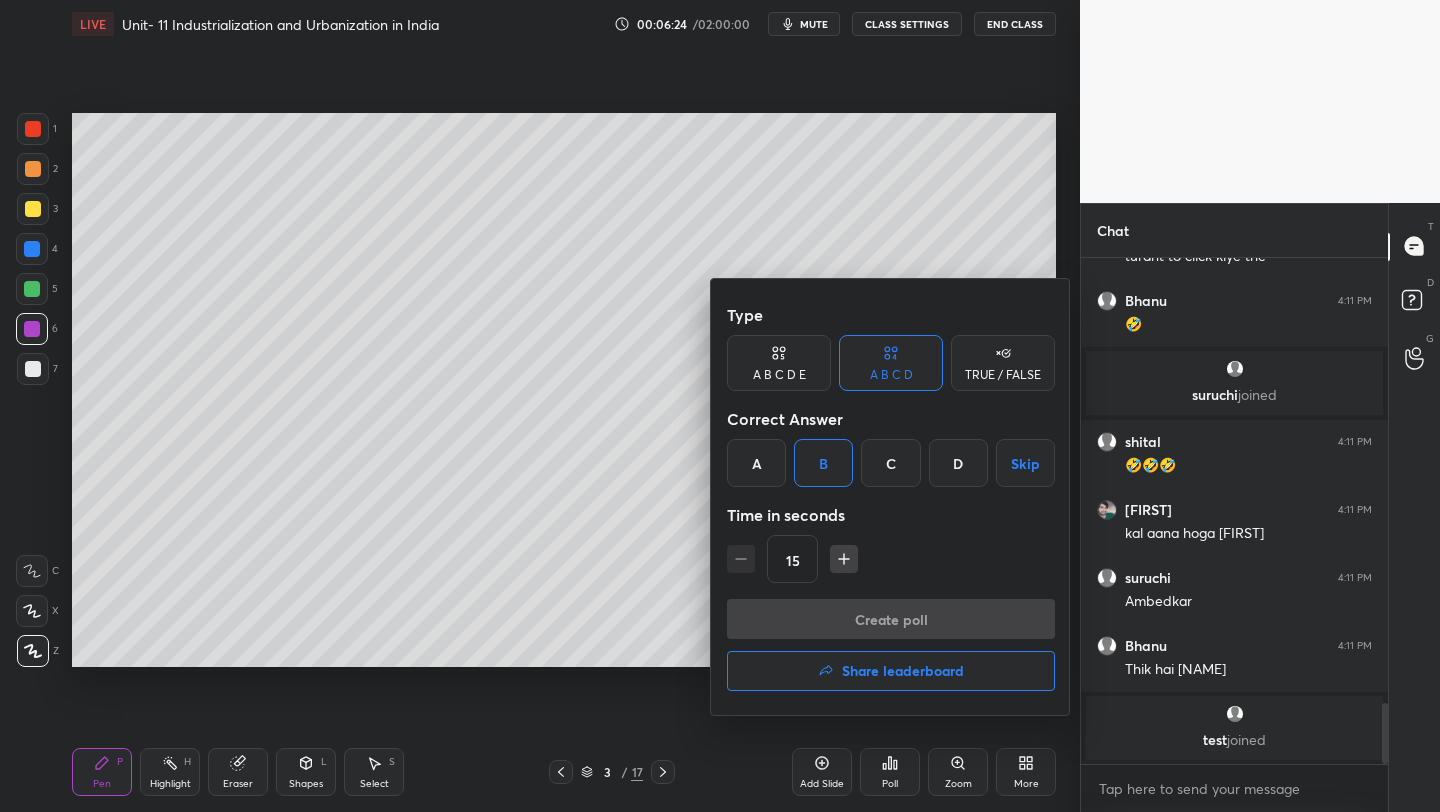 scroll, scrollTop: 467, scrollLeft: 301, axis: both 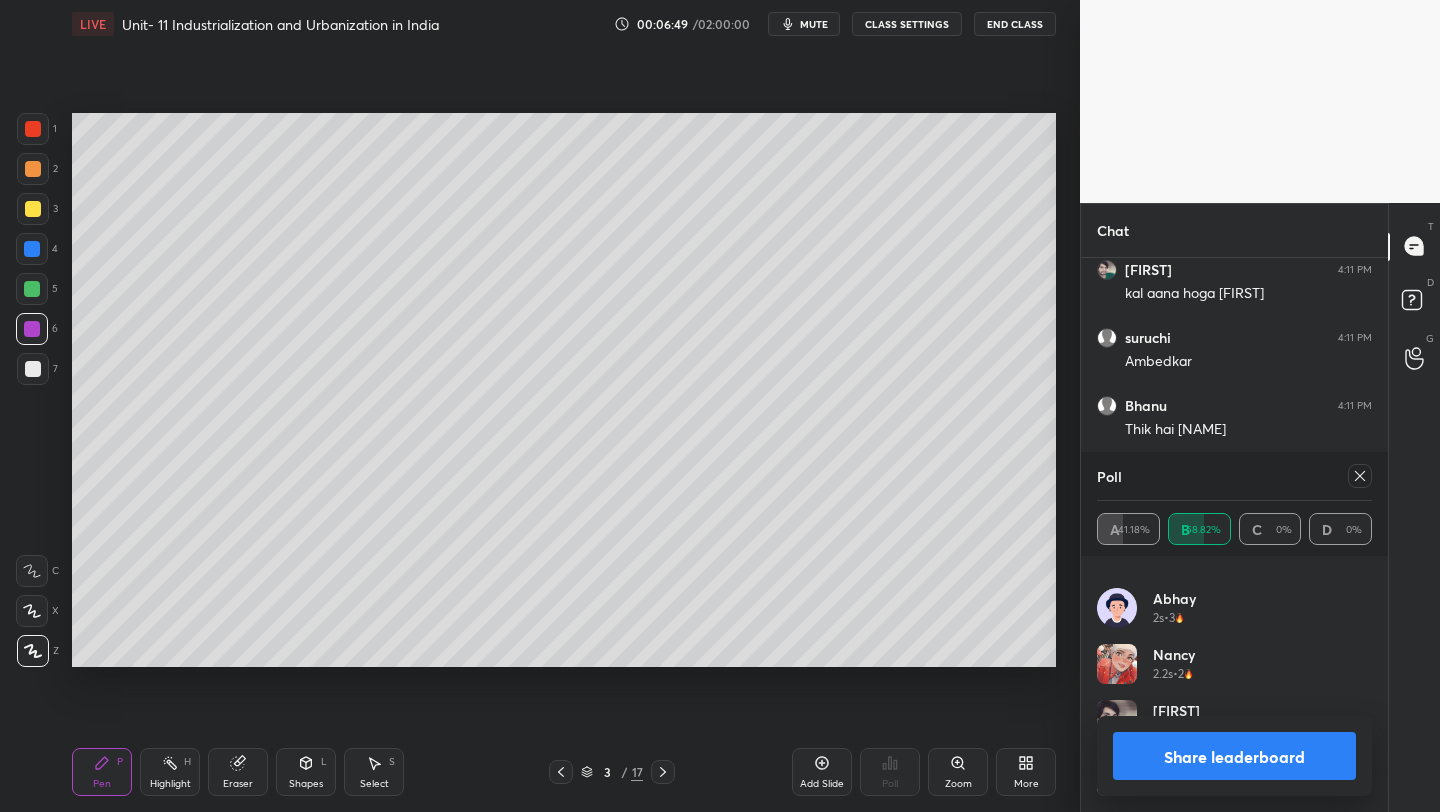 click on "Share leaderboard" at bounding box center [1234, 756] 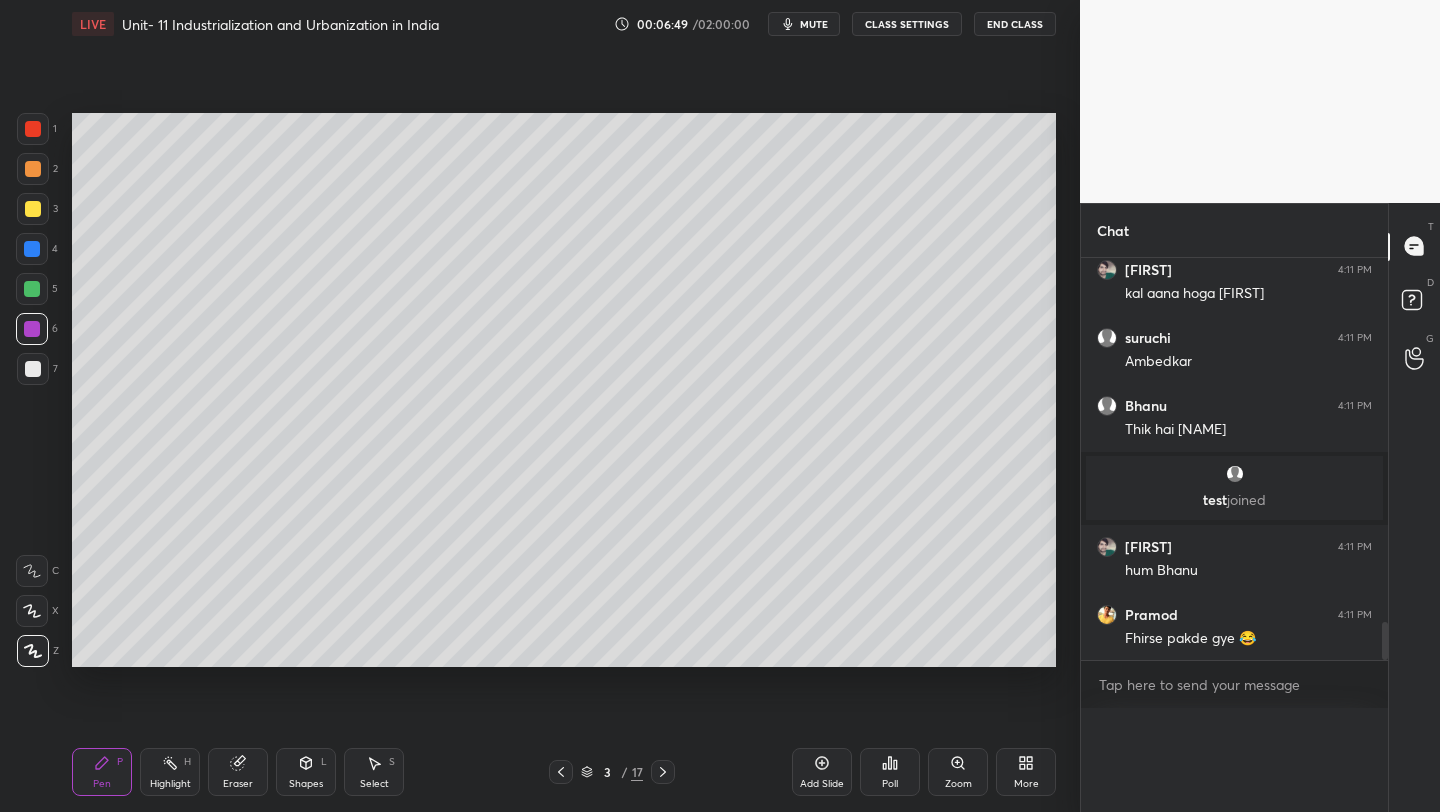 scroll, scrollTop: 0, scrollLeft: 0, axis: both 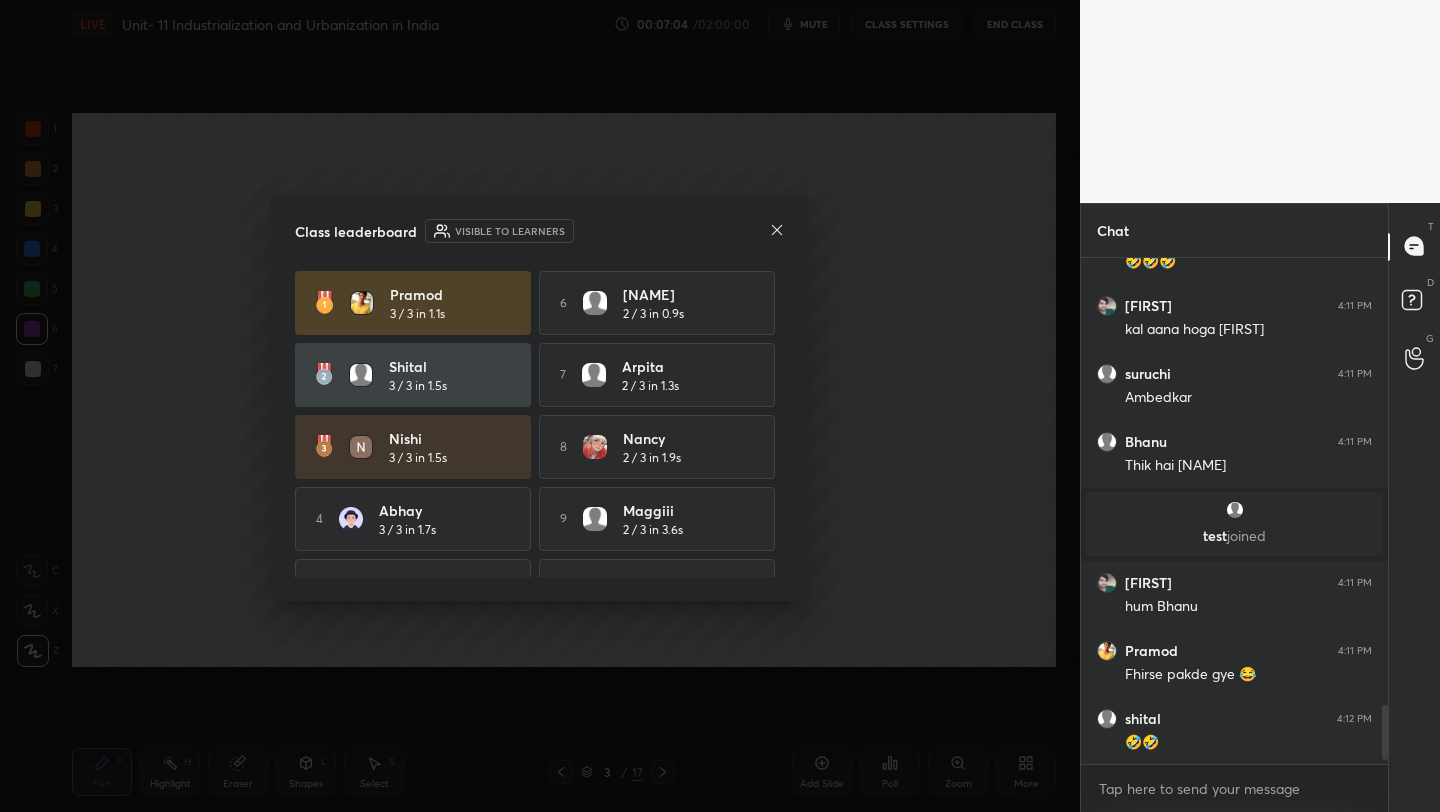 click 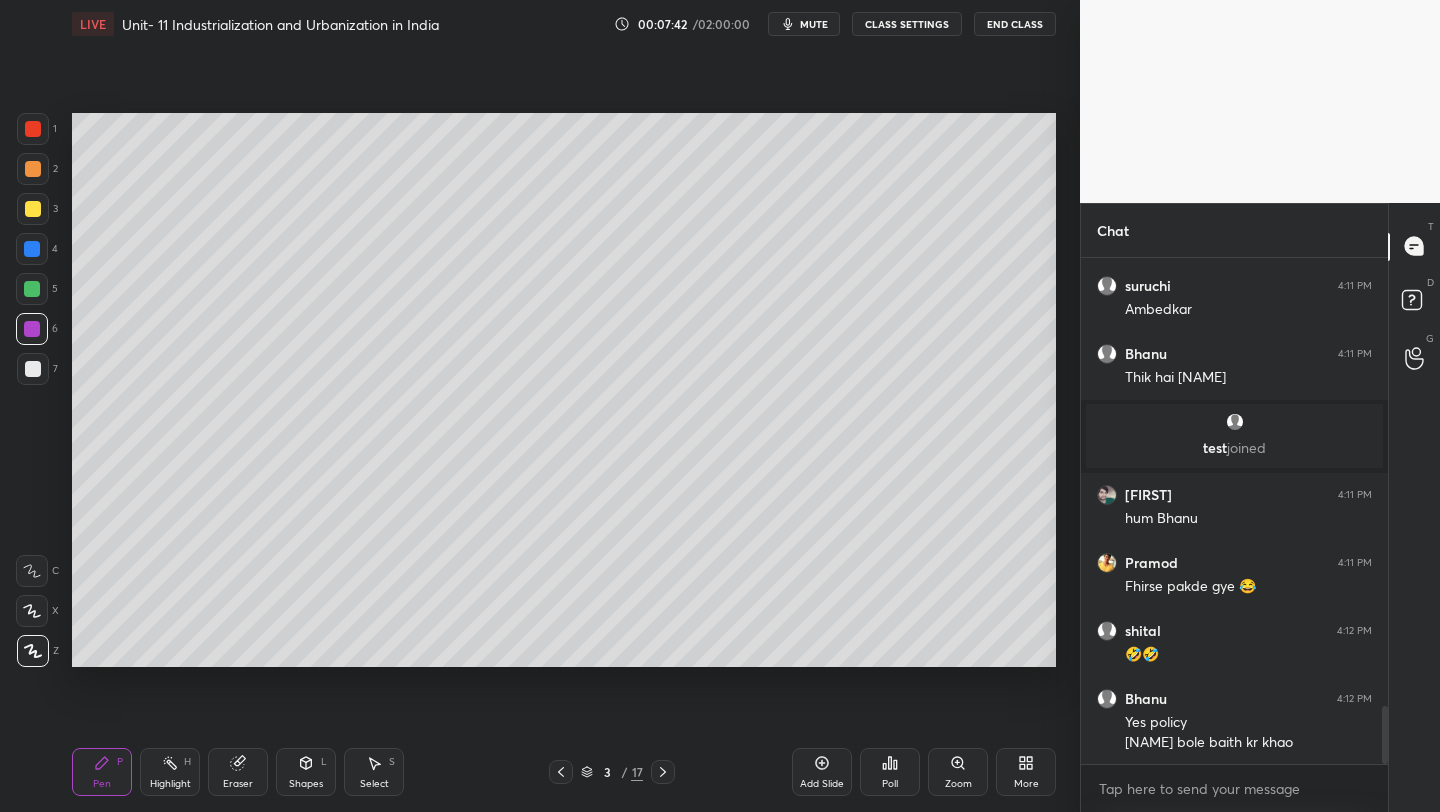 scroll, scrollTop: 3929, scrollLeft: 0, axis: vertical 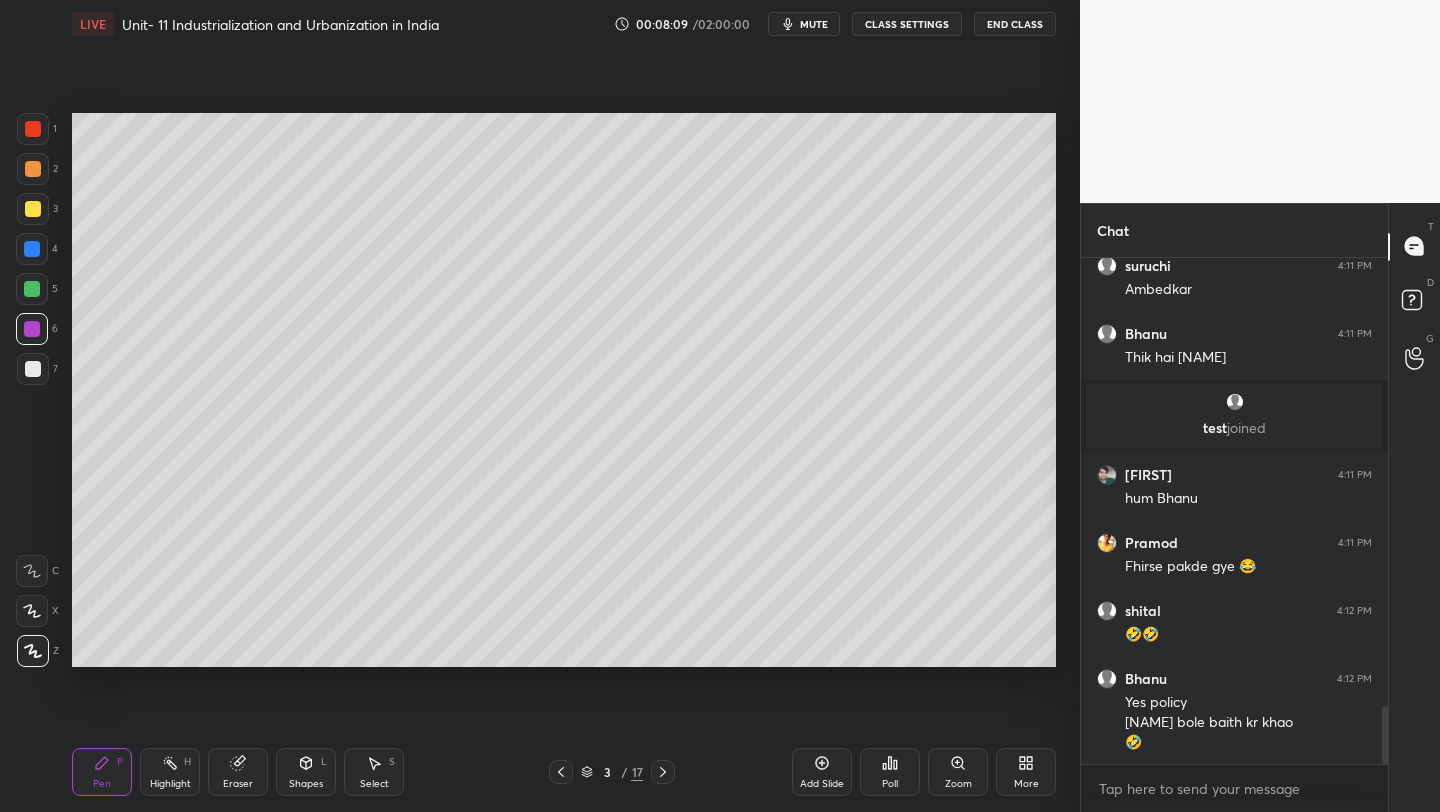 drag, startPoint x: 810, startPoint y: 773, endPoint x: 797, endPoint y: 766, distance: 14.764823 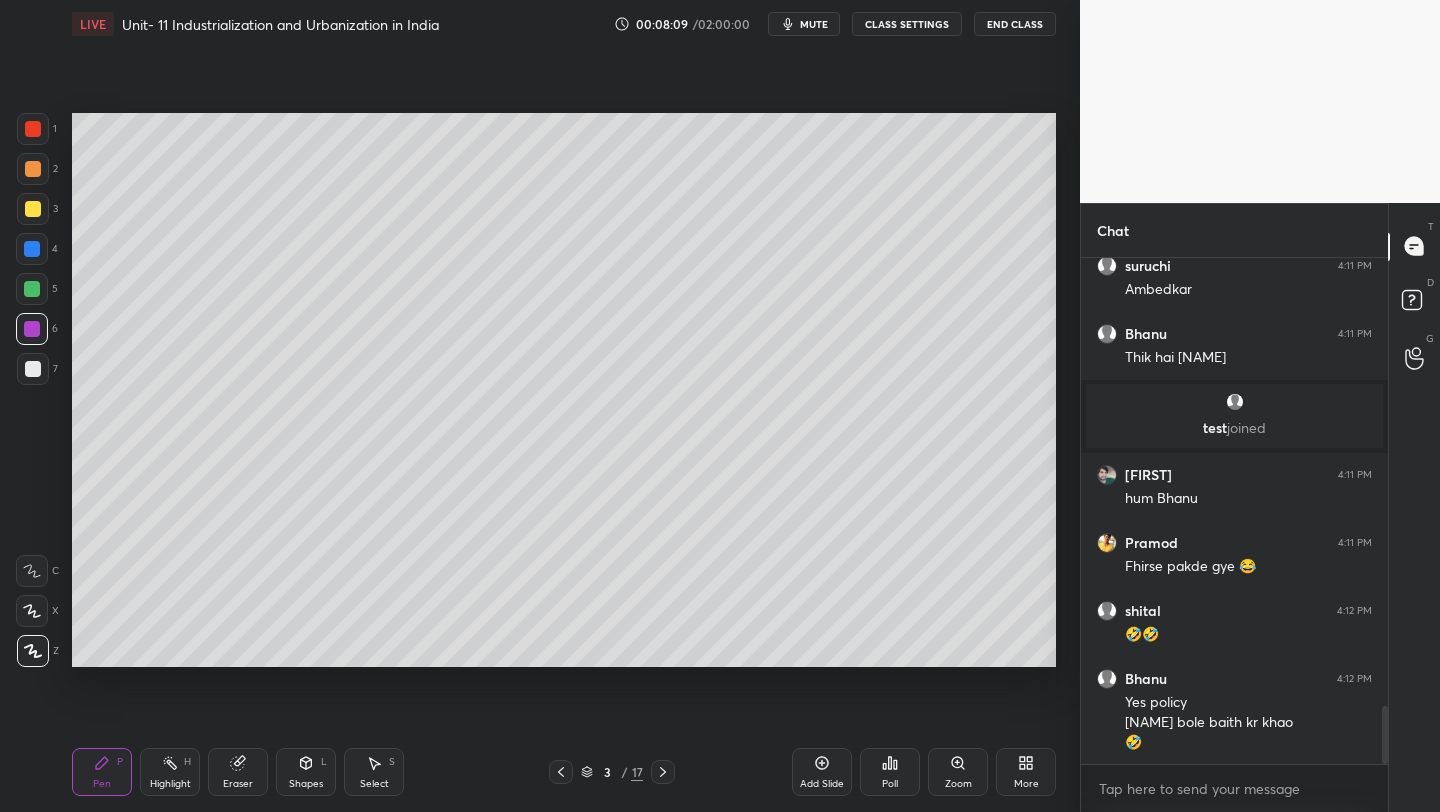 click on "Add Slide" at bounding box center (822, 772) 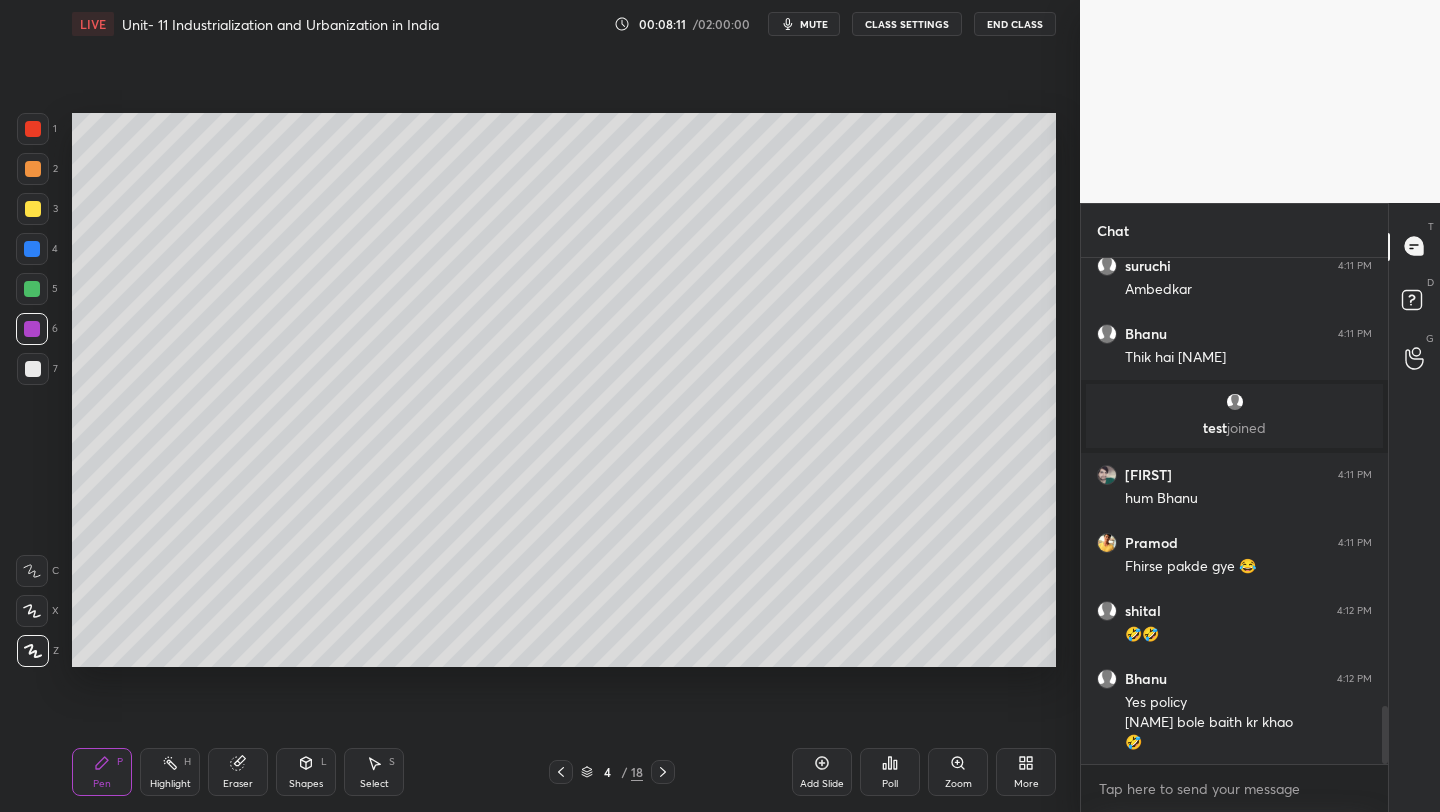 drag, startPoint x: 563, startPoint y: 763, endPoint x: 595, endPoint y: 769, distance: 32.55764 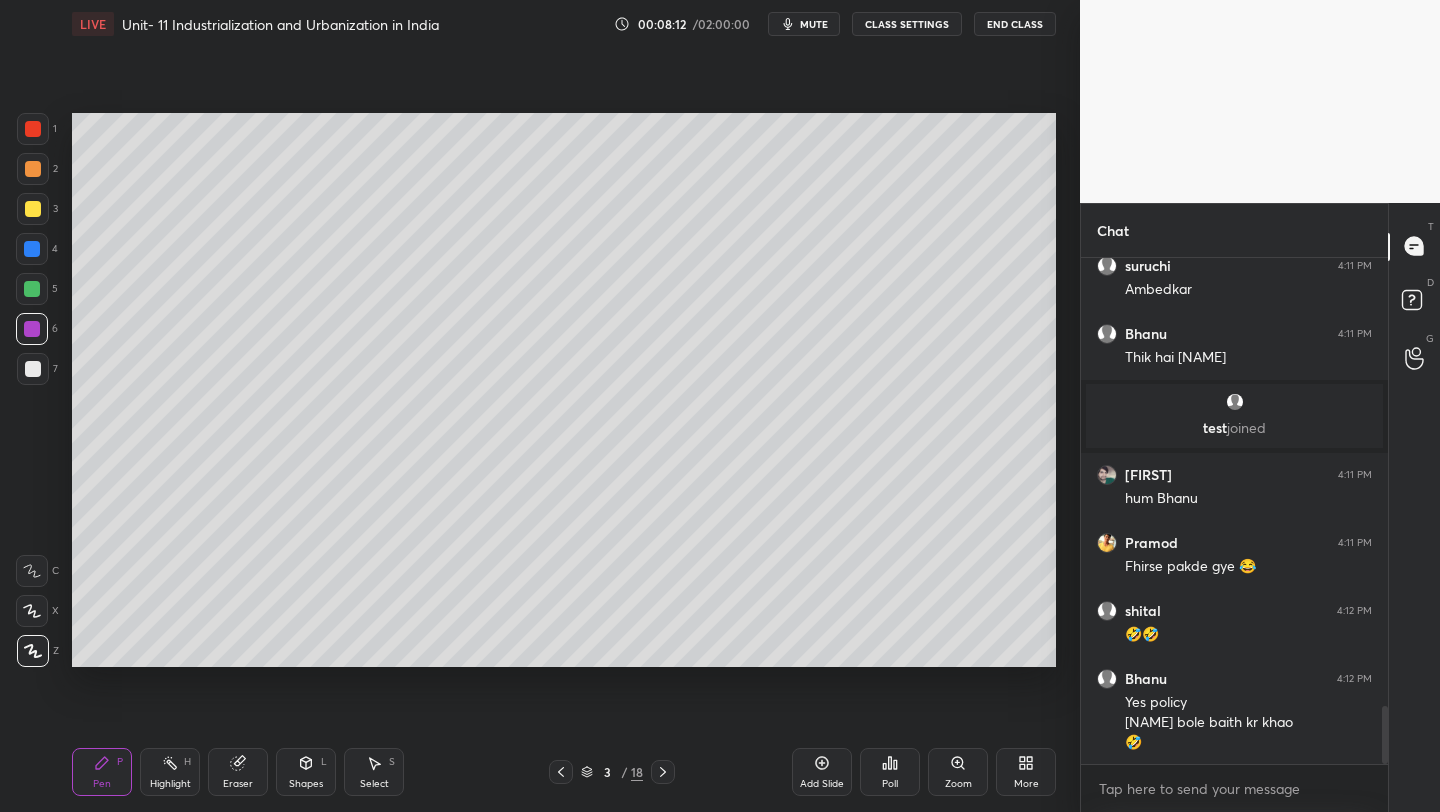 click on "Poll" at bounding box center [890, 772] 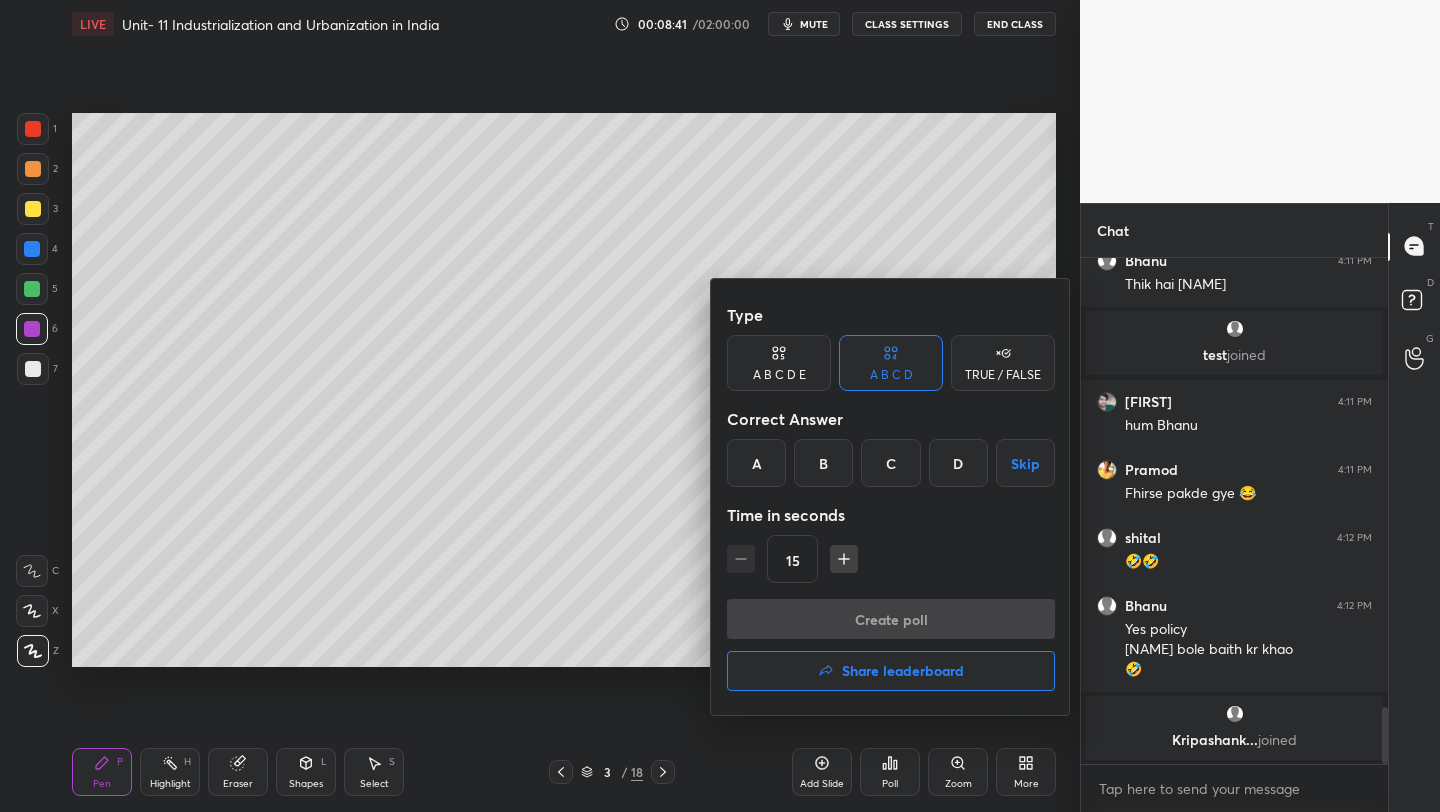 scroll, scrollTop: 4034, scrollLeft: 0, axis: vertical 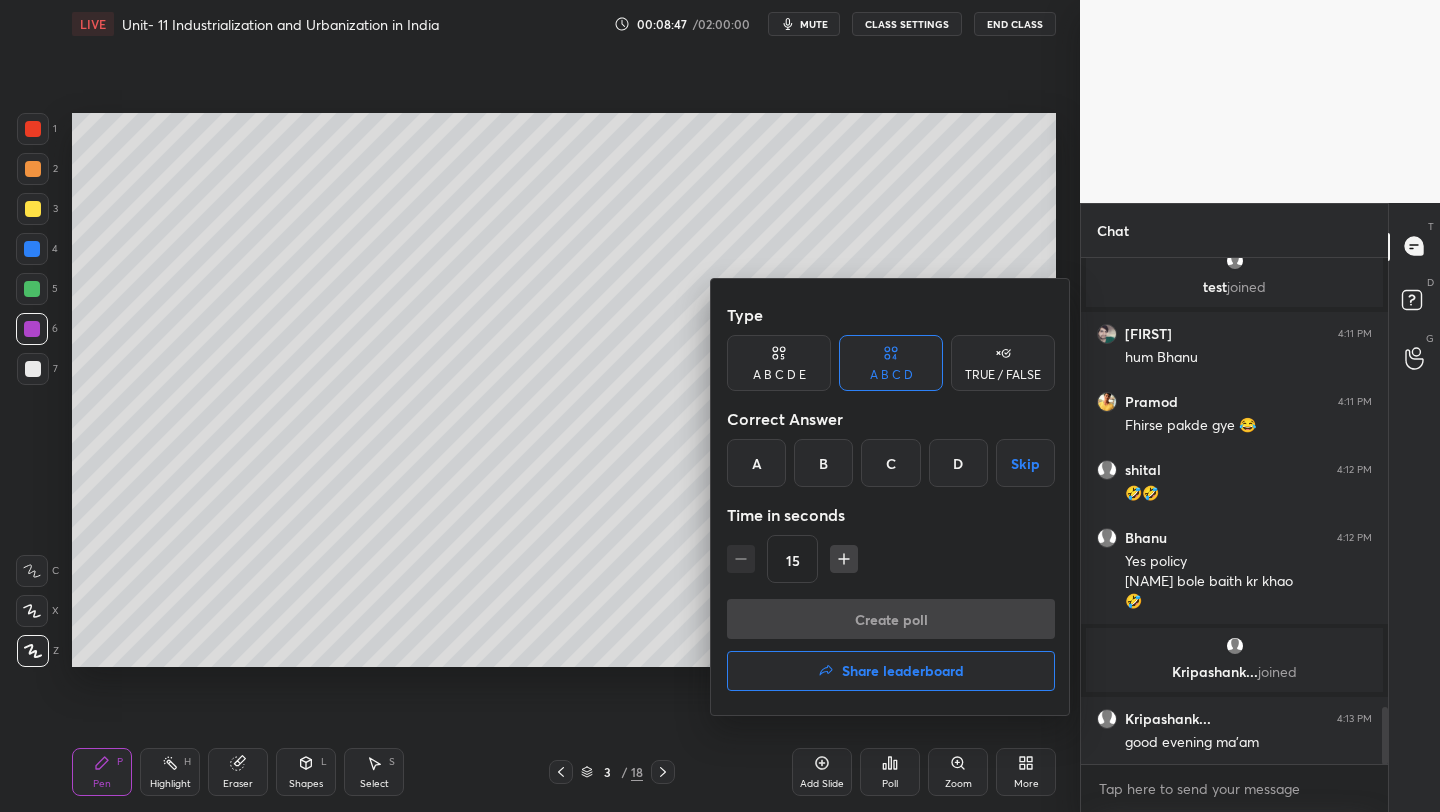 drag, startPoint x: 748, startPoint y: 457, endPoint x: 764, endPoint y: 483, distance: 30.528675 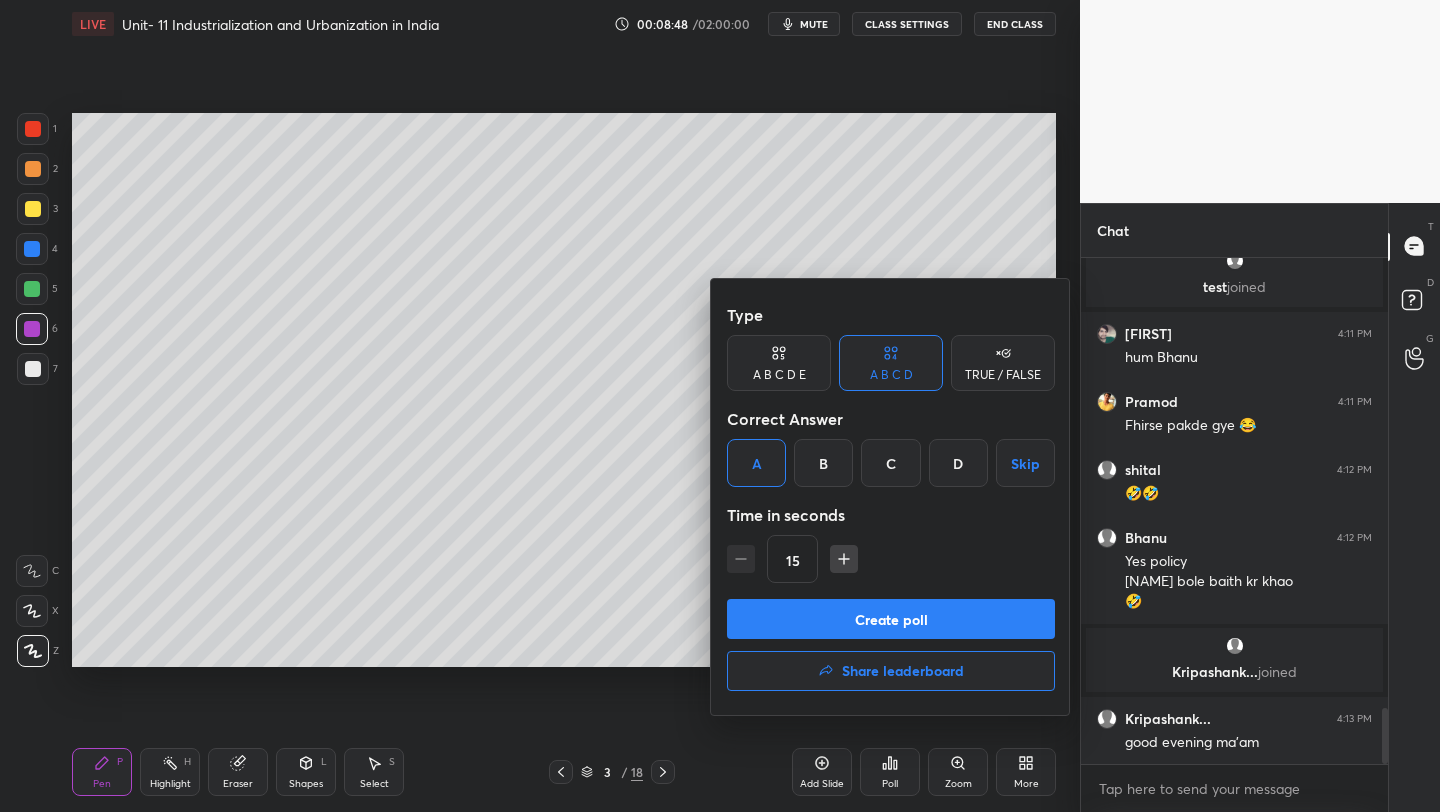 scroll, scrollTop: 4102, scrollLeft: 0, axis: vertical 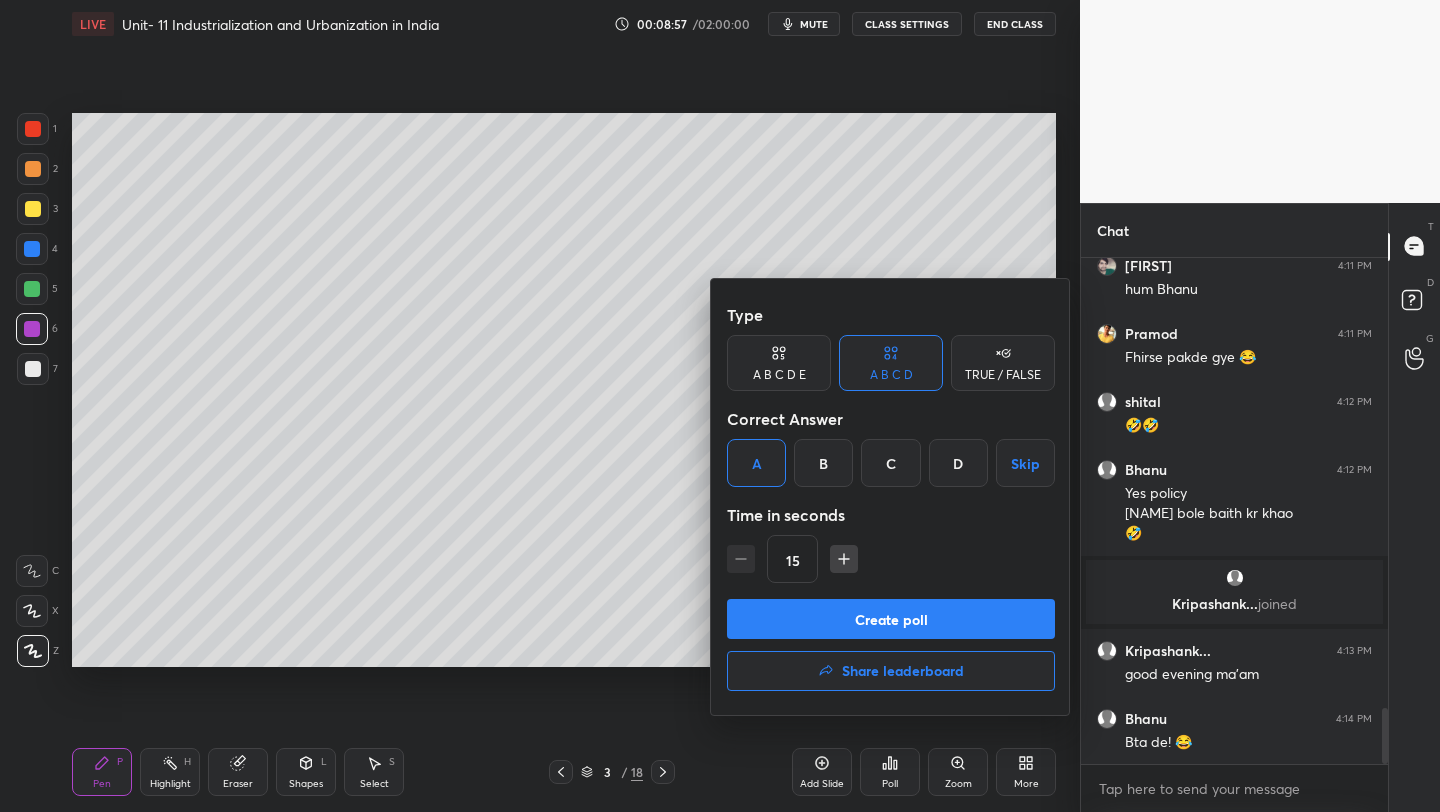 click on "Create poll" at bounding box center [891, 619] 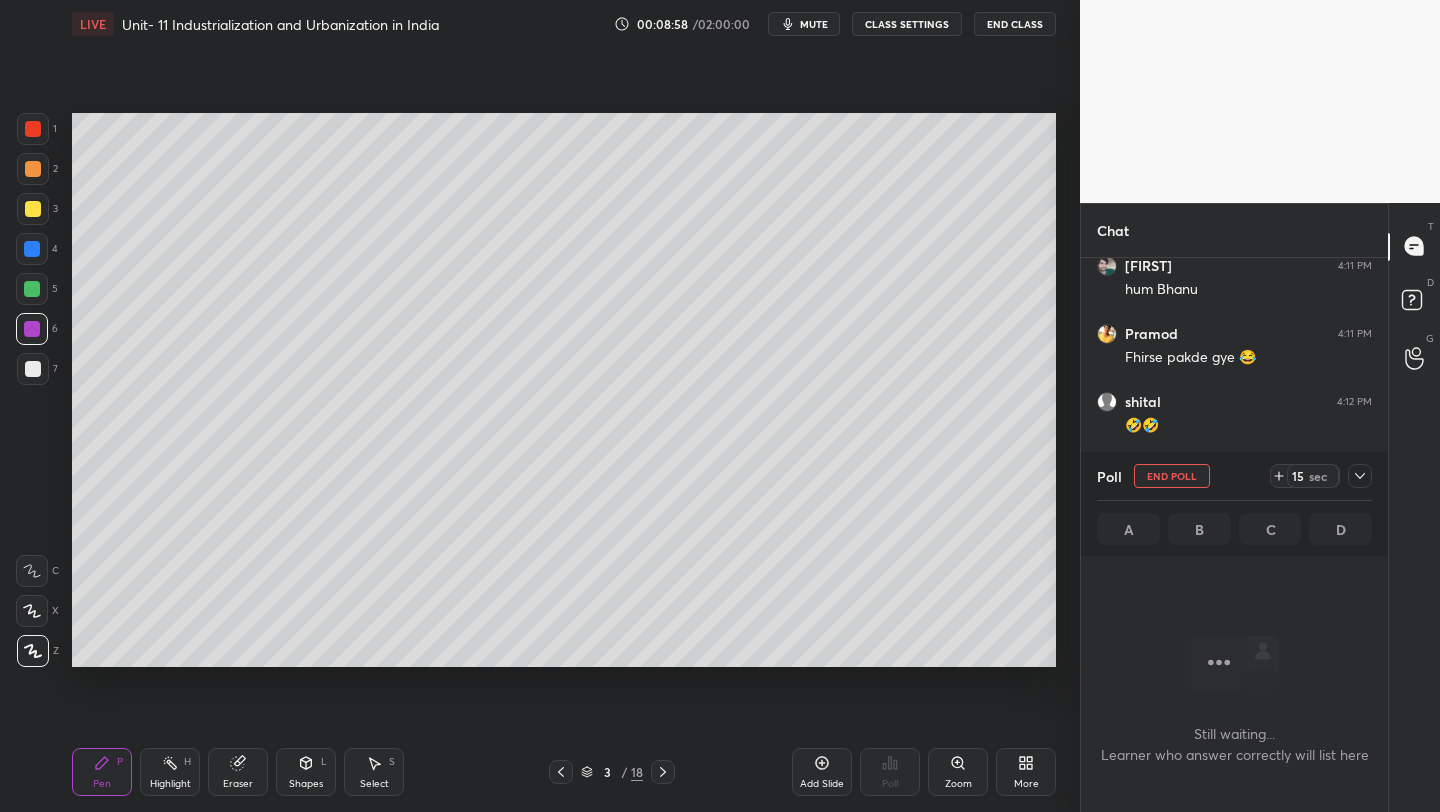 scroll, scrollTop: 459, scrollLeft: 301, axis: both 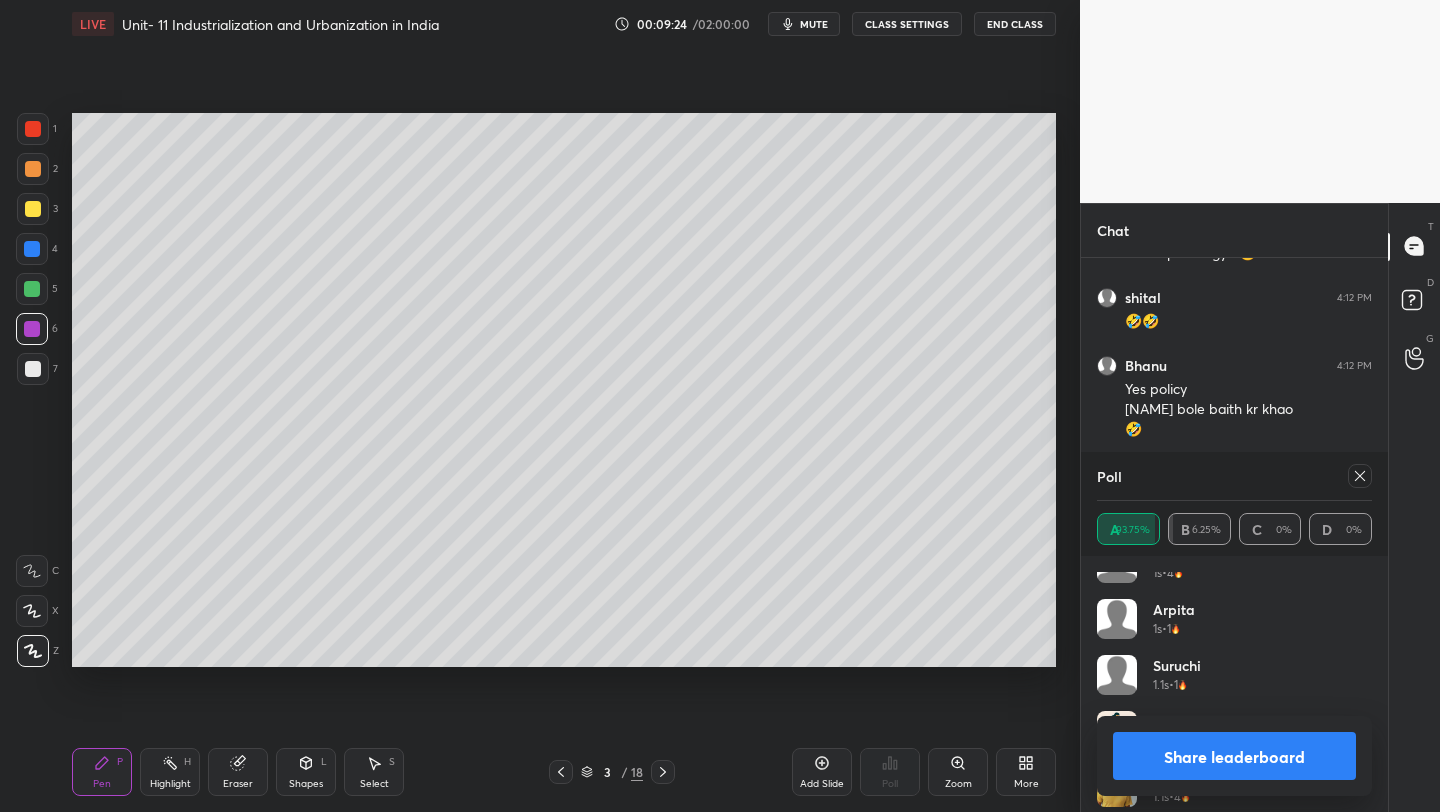click on "Share leaderboard" at bounding box center [1234, 756] 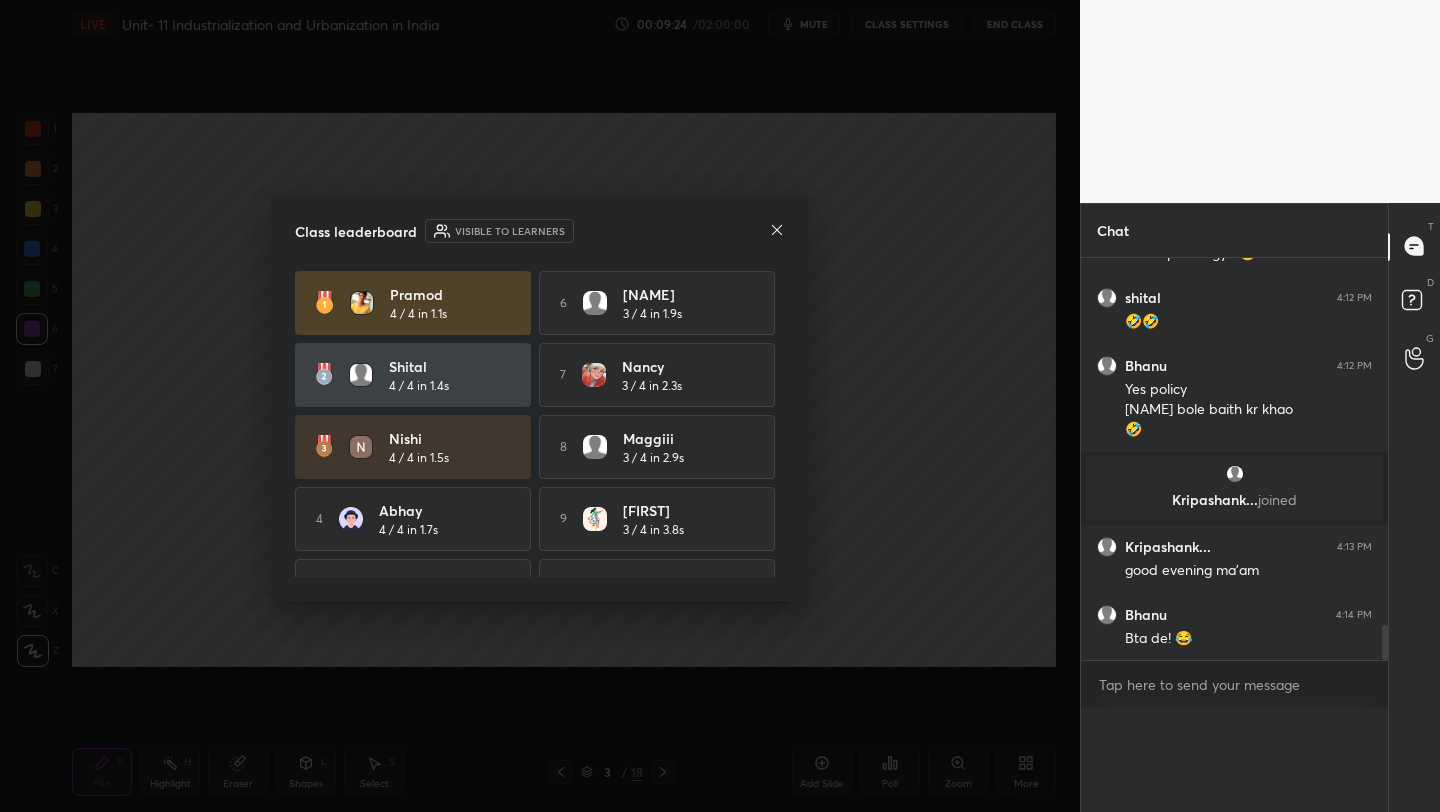 scroll, scrollTop: 0, scrollLeft: 0, axis: both 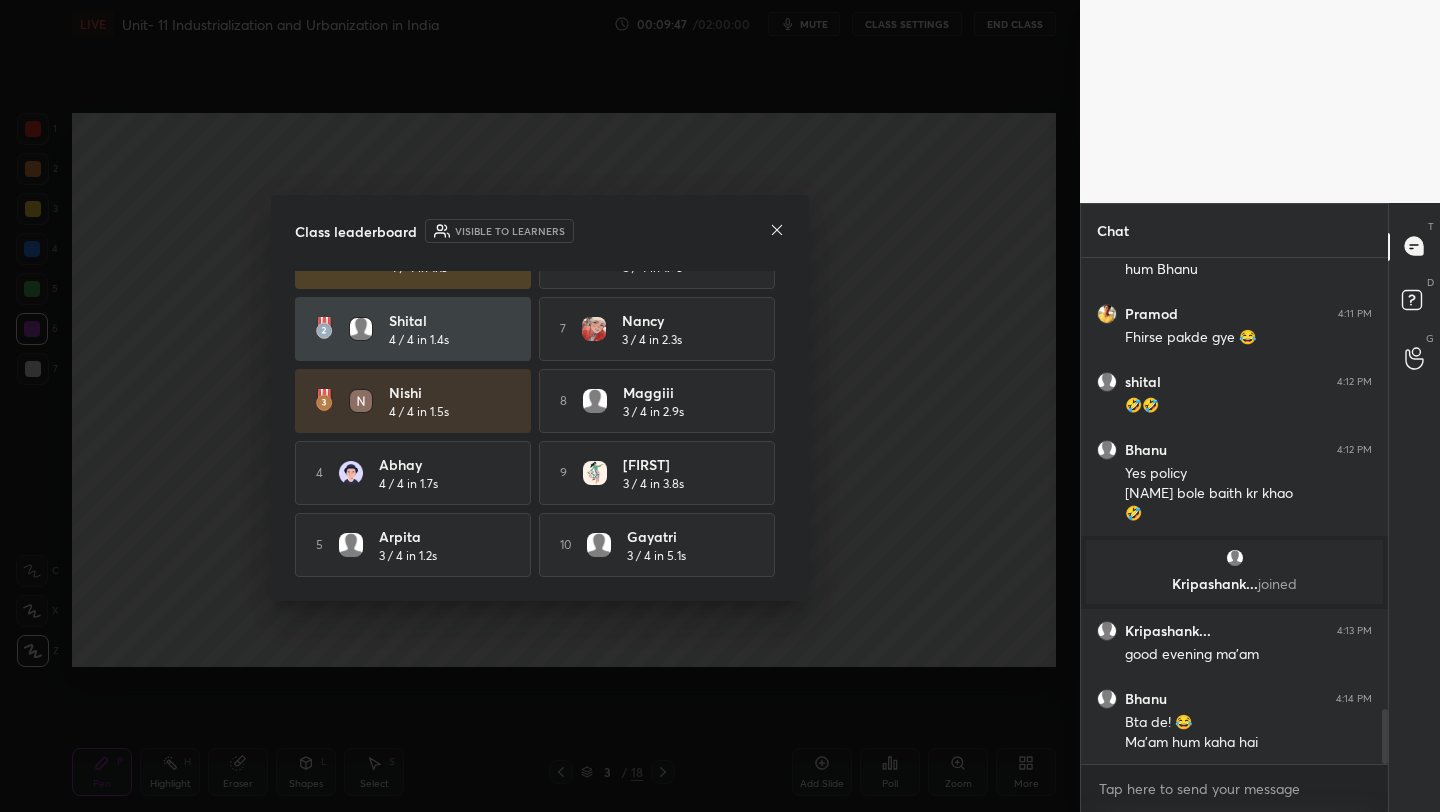 click 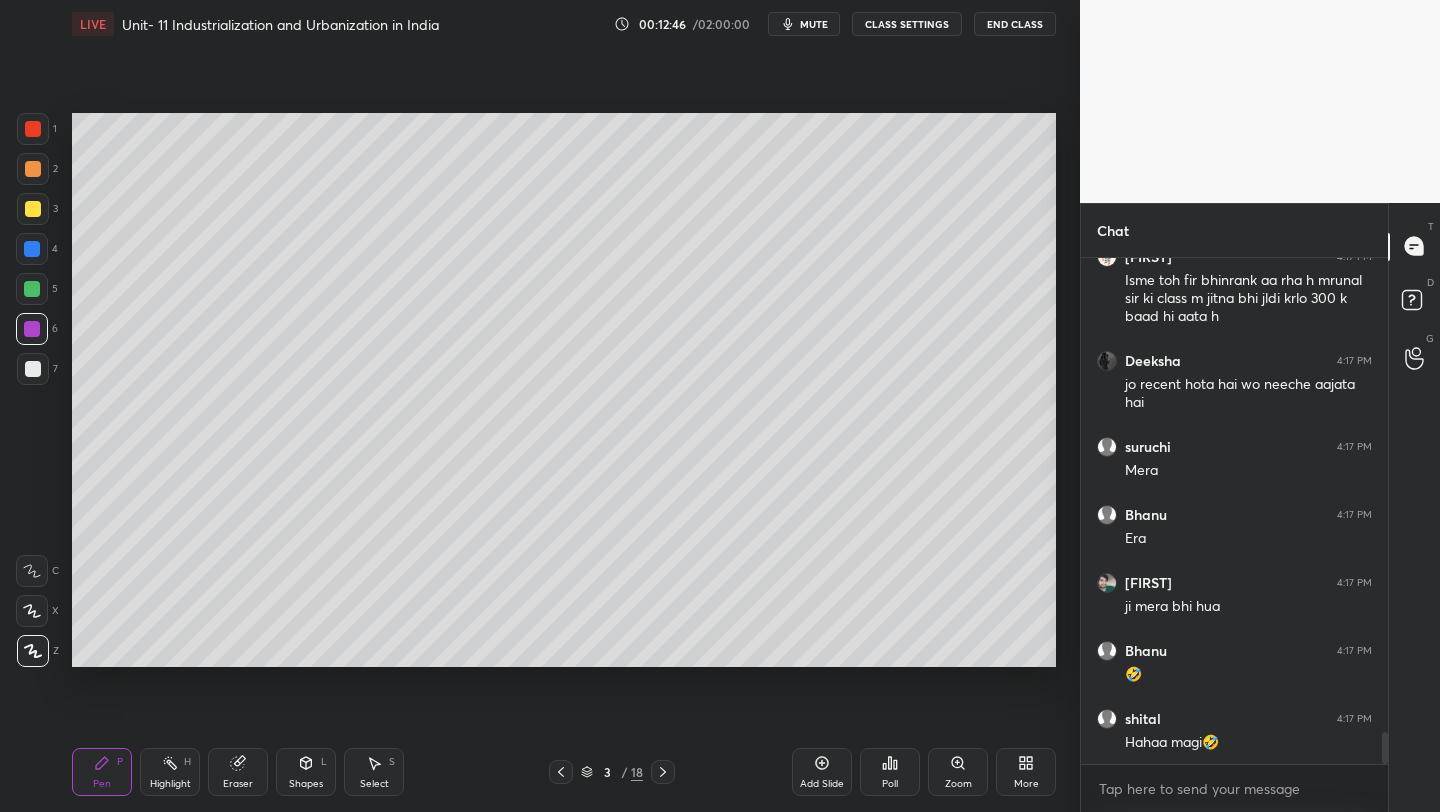 scroll, scrollTop: 7436, scrollLeft: 0, axis: vertical 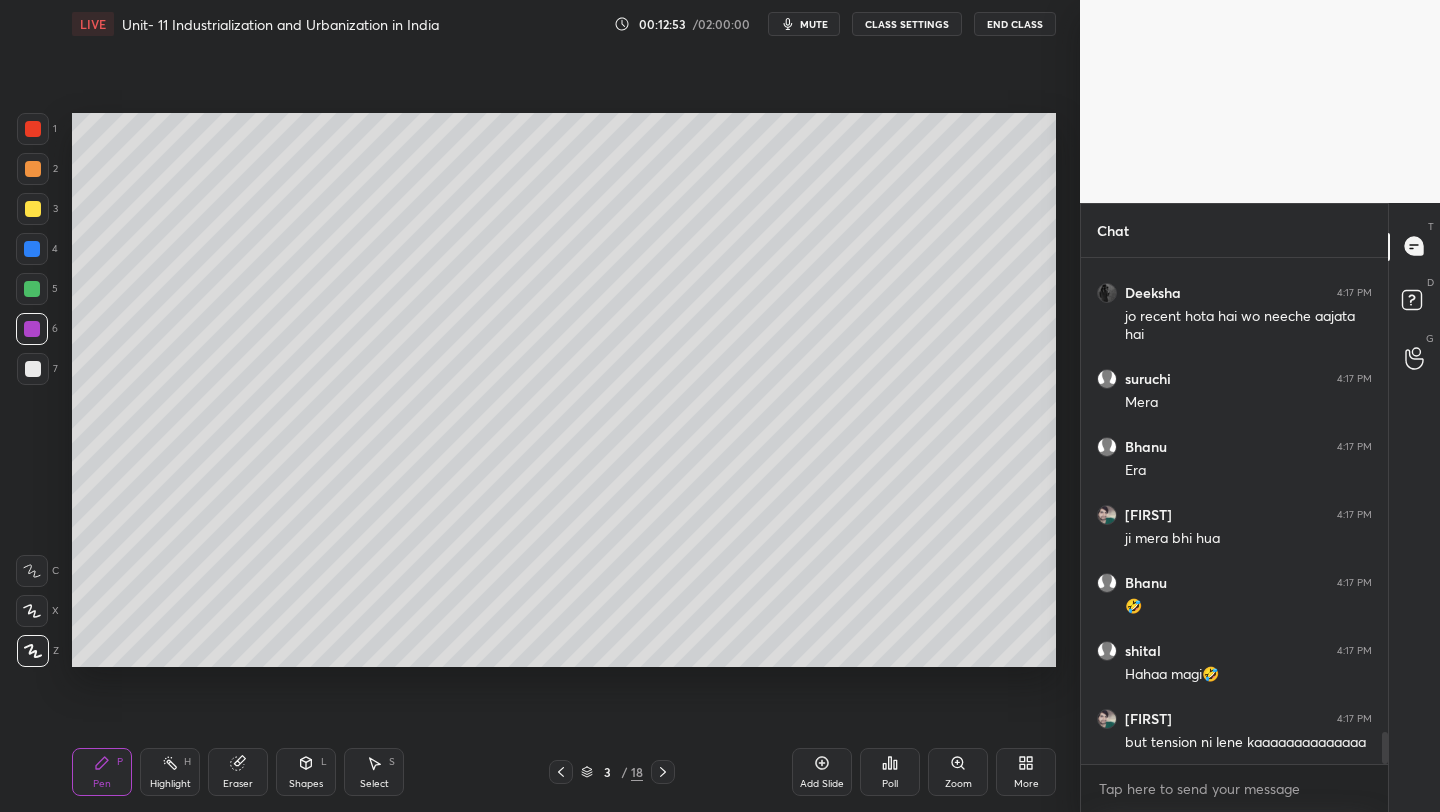 click 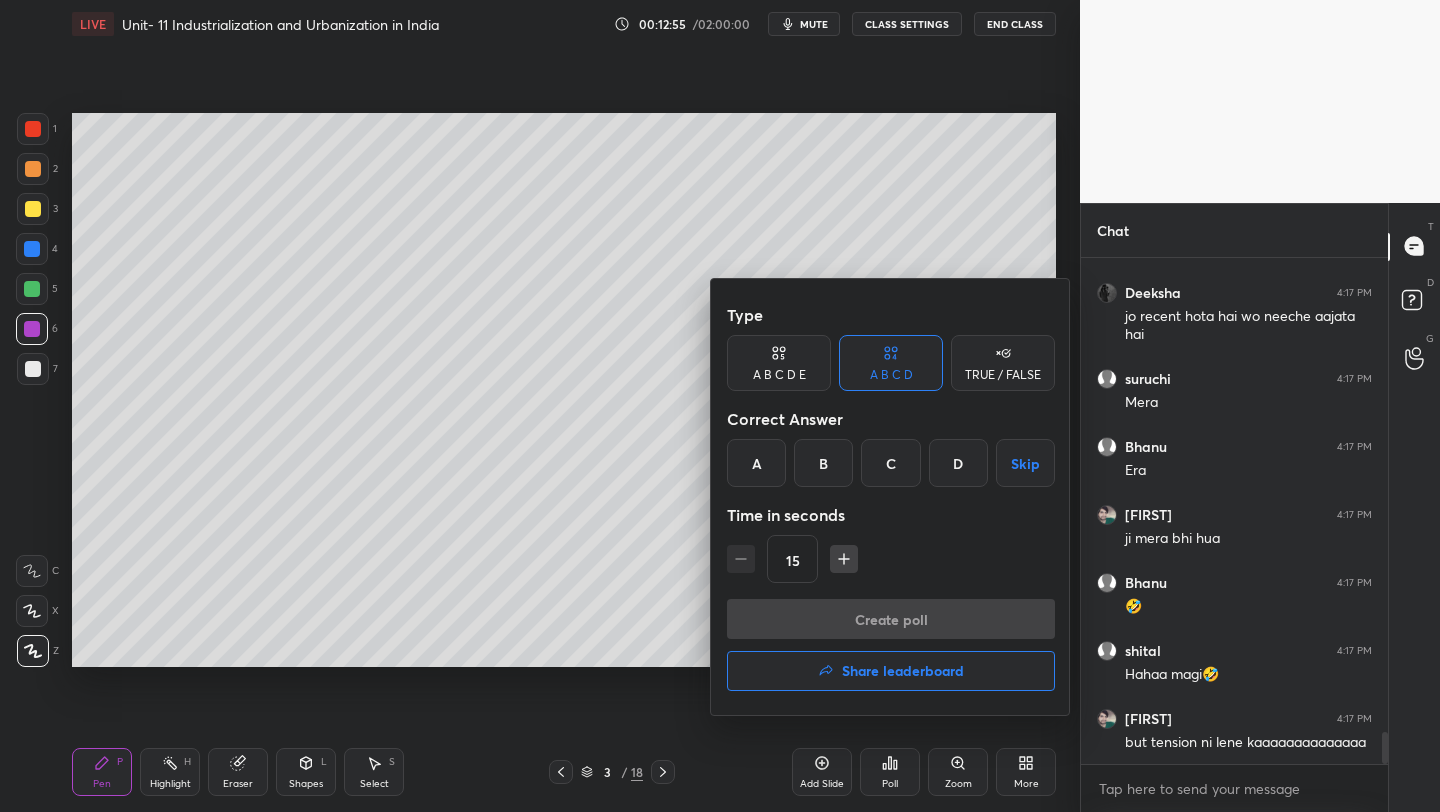 click on "B" at bounding box center [823, 463] 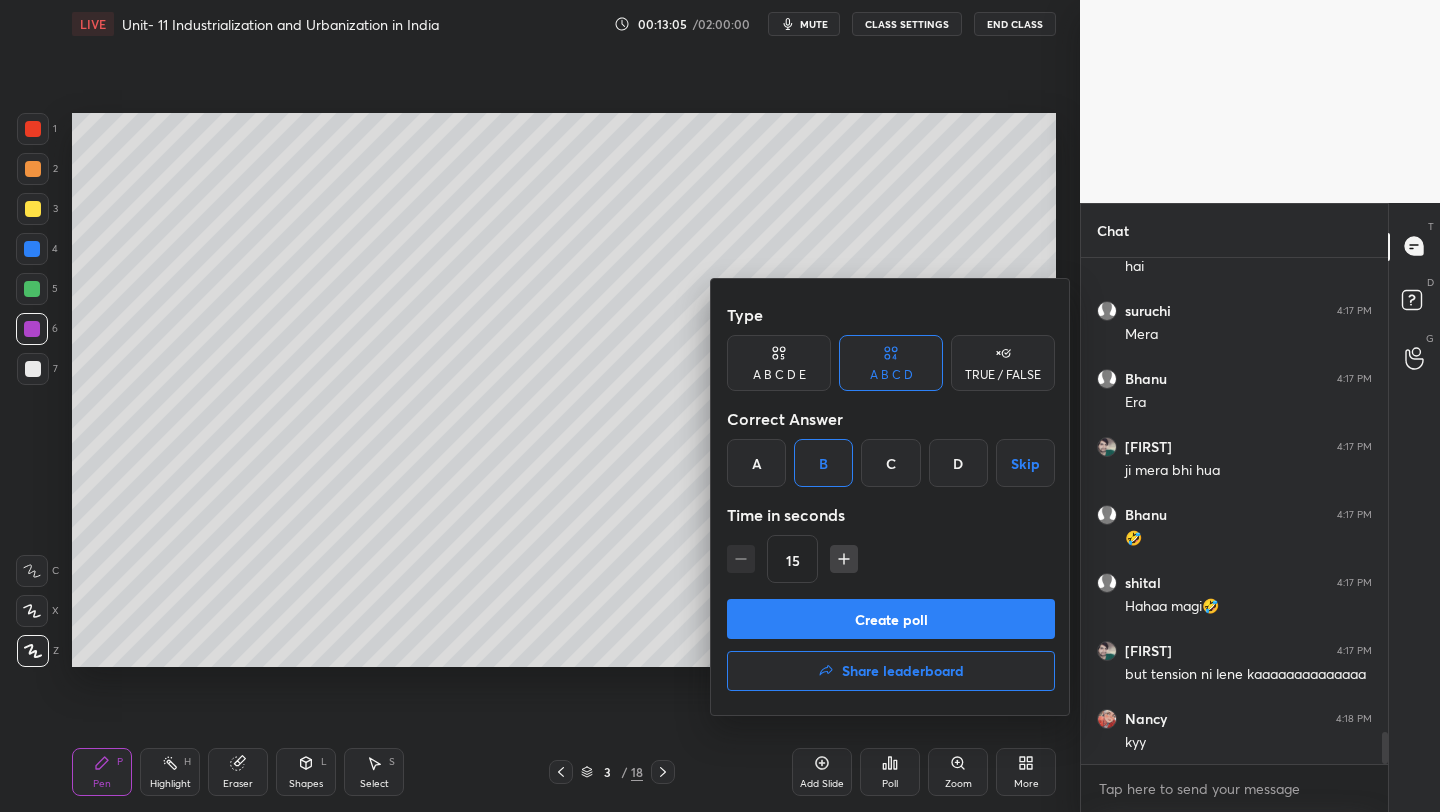 scroll, scrollTop: 7524, scrollLeft: 0, axis: vertical 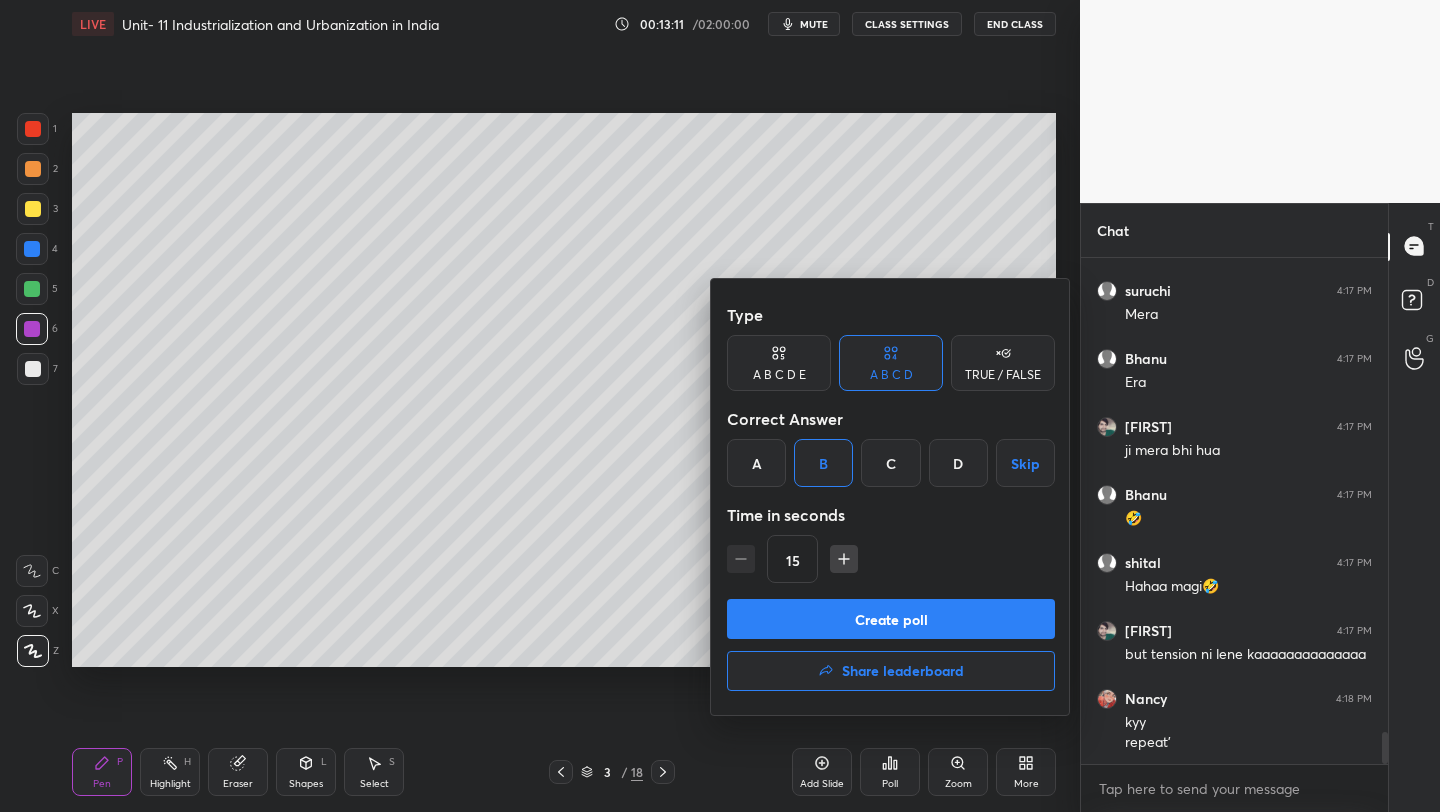 click on "Create poll" at bounding box center [891, 619] 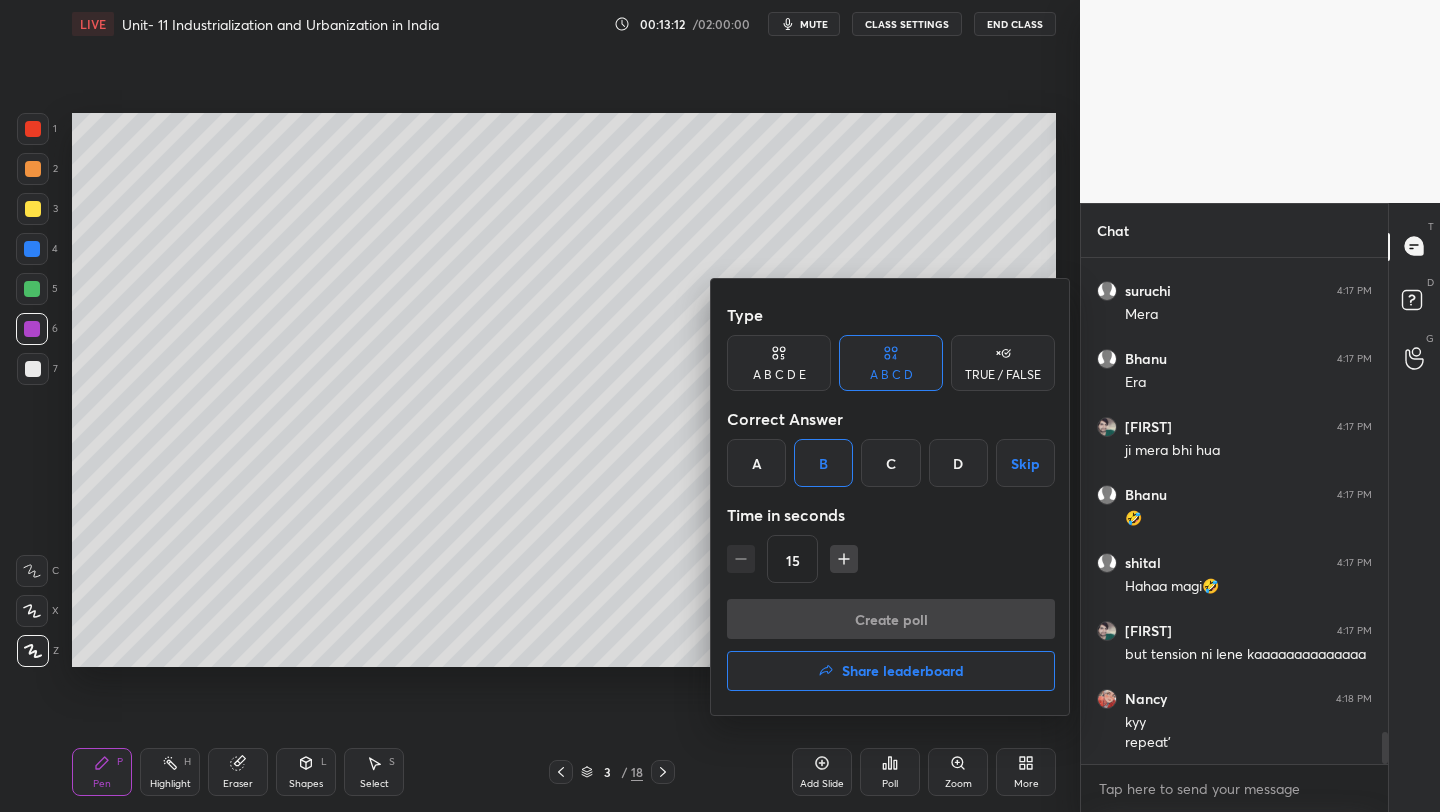 scroll, scrollTop: 458, scrollLeft: 301, axis: both 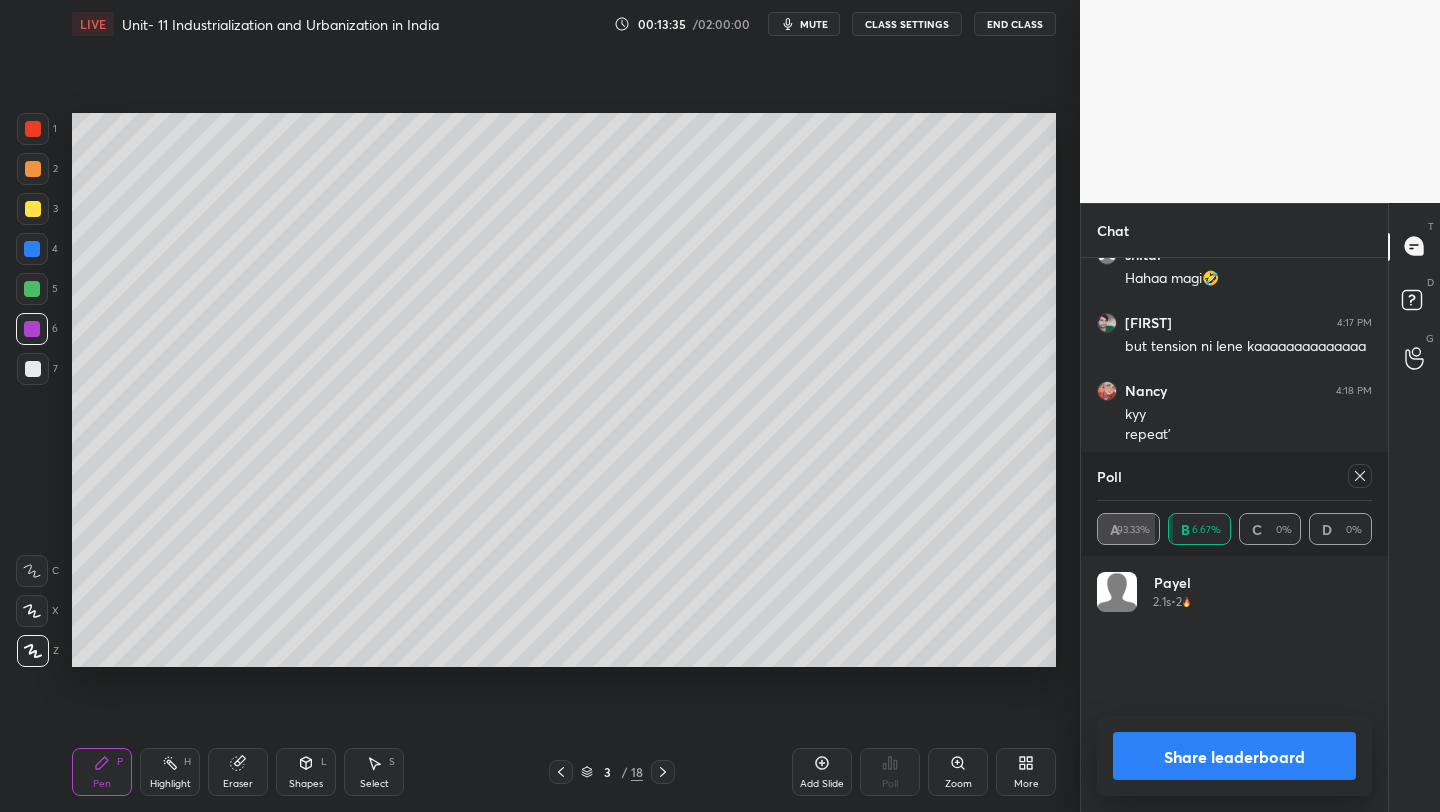 click on "Share leaderboard" at bounding box center (1234, 756) 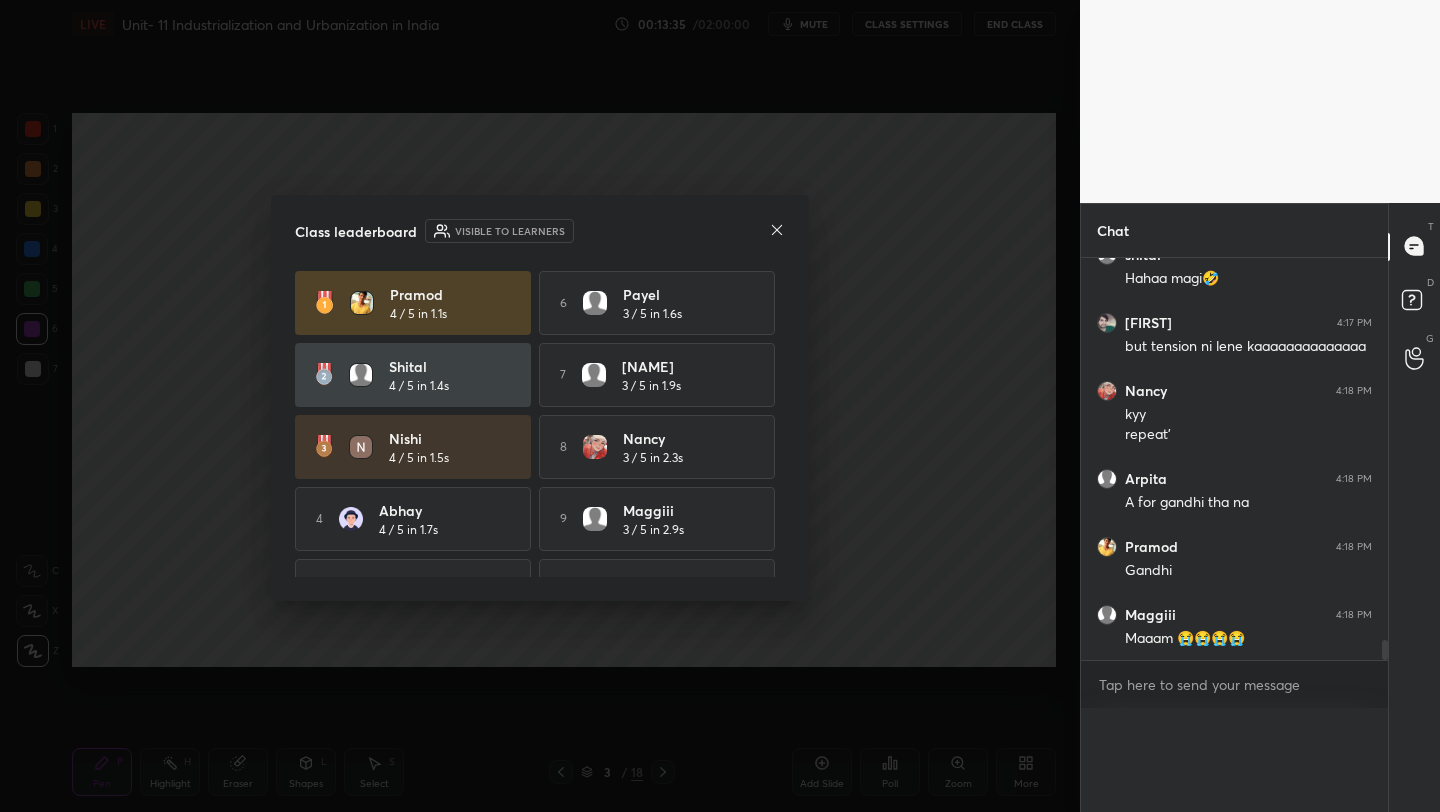 scroll, scrollTop: 0, scrollLeft: 0, axis: both 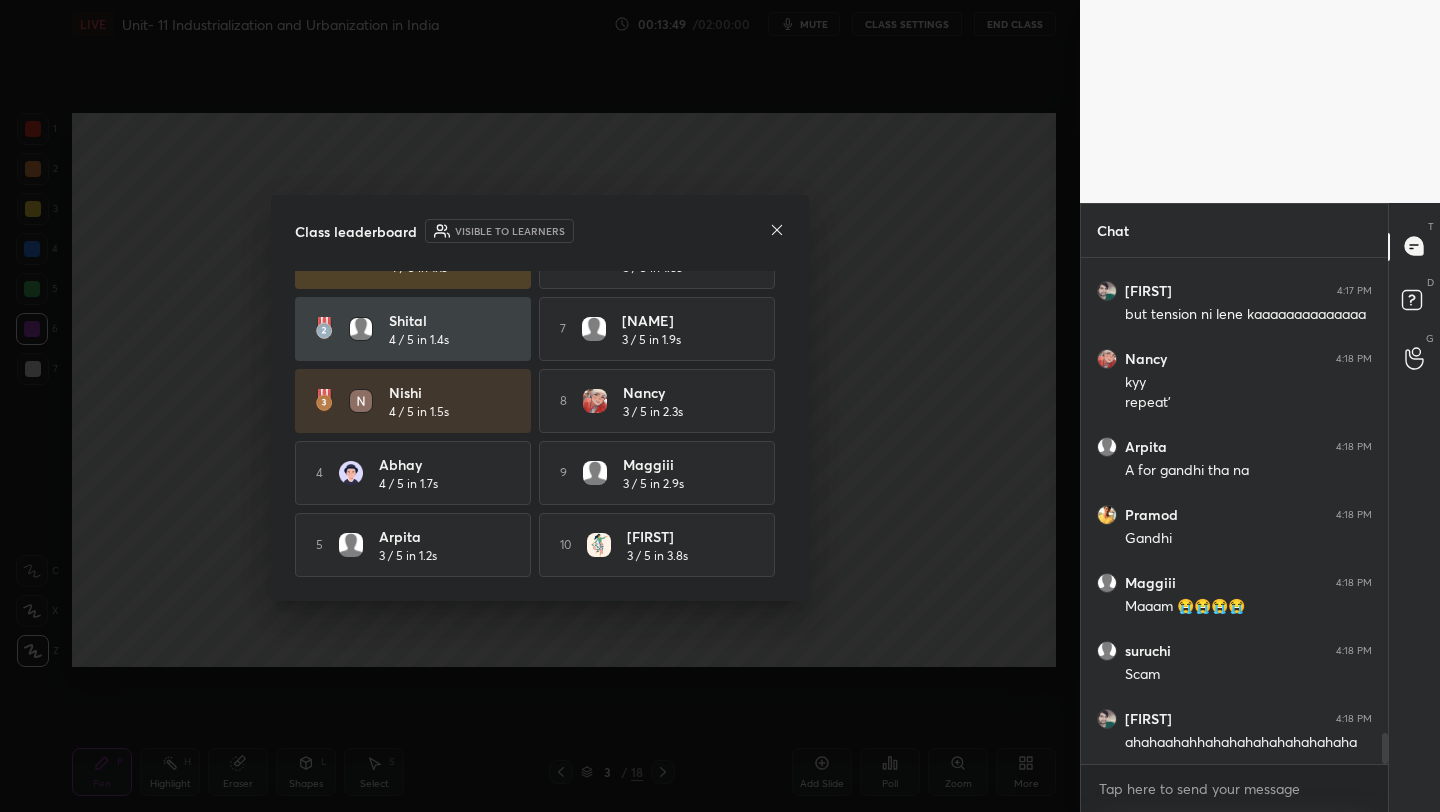 click 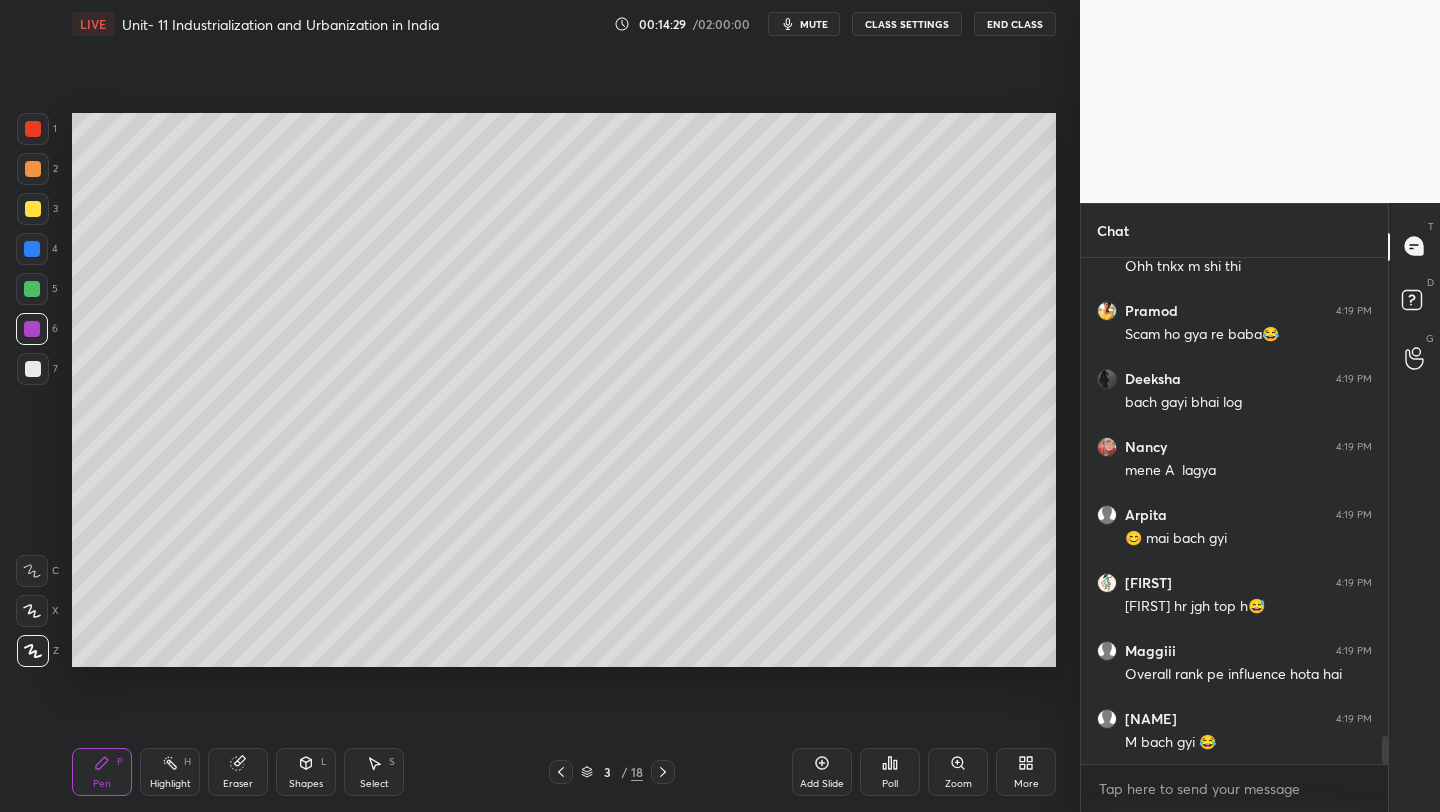 scroll, scrollTop: 8612, scrollLeft: 0, axis: vertical 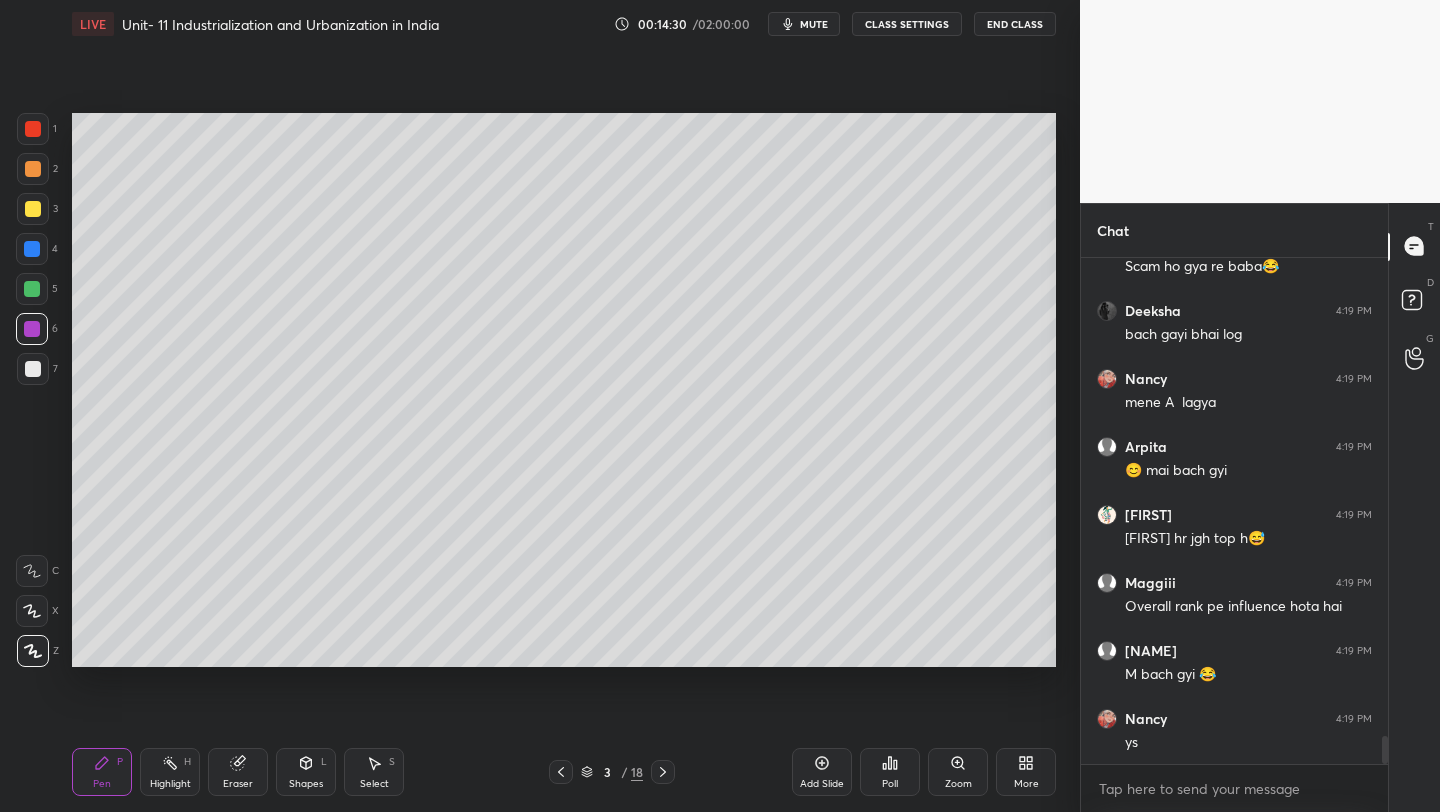 click 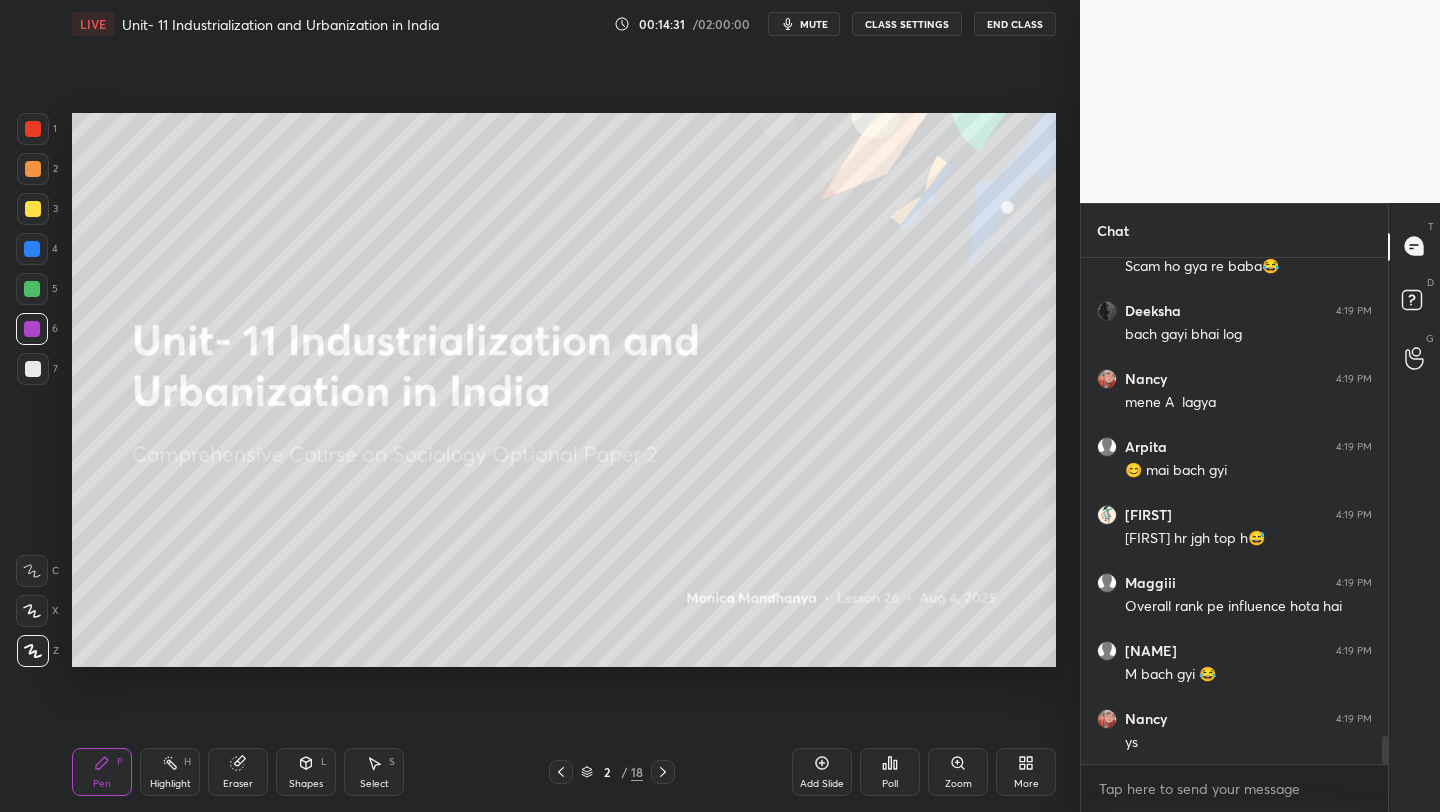 click 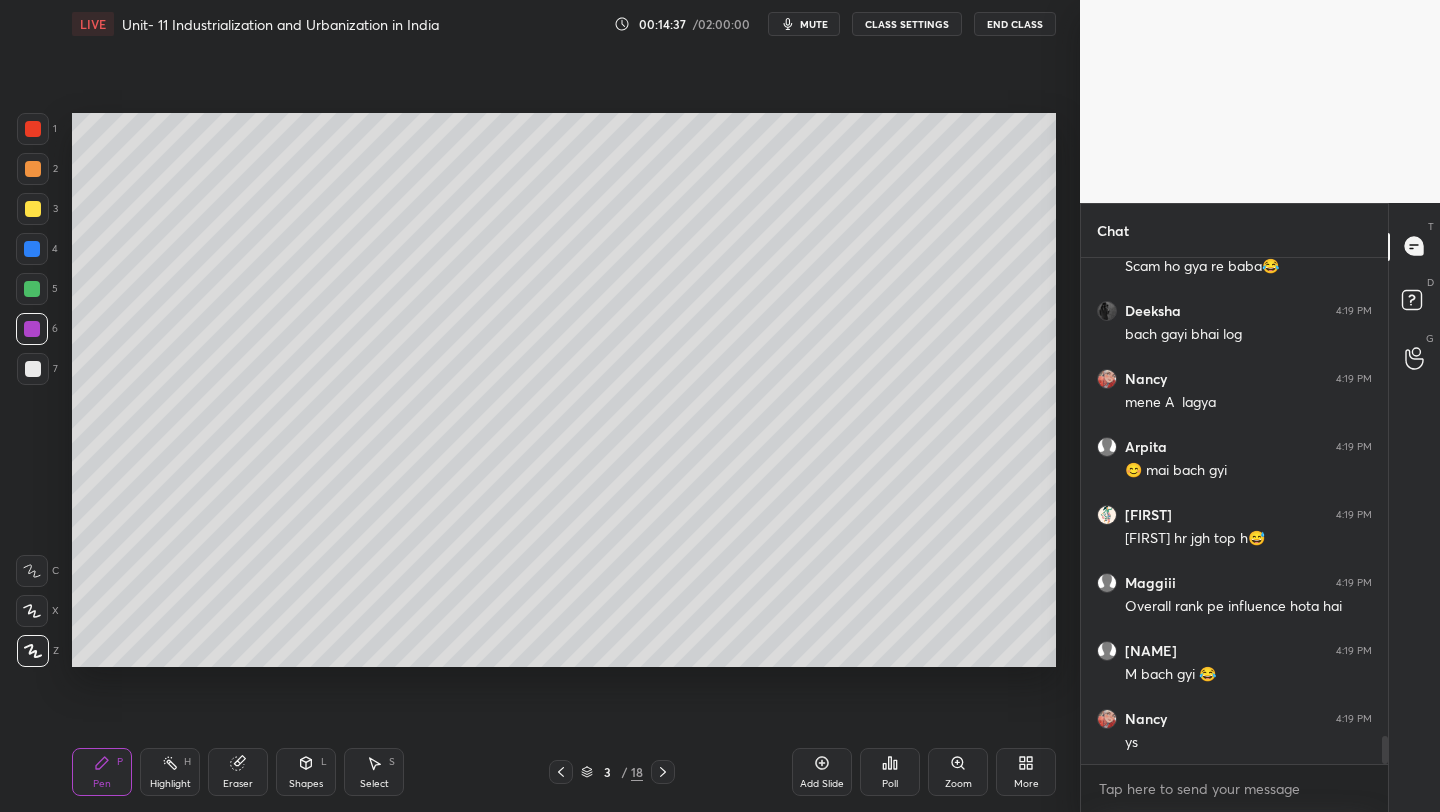 click on "Add Slide" at bounding box center [822, 772] 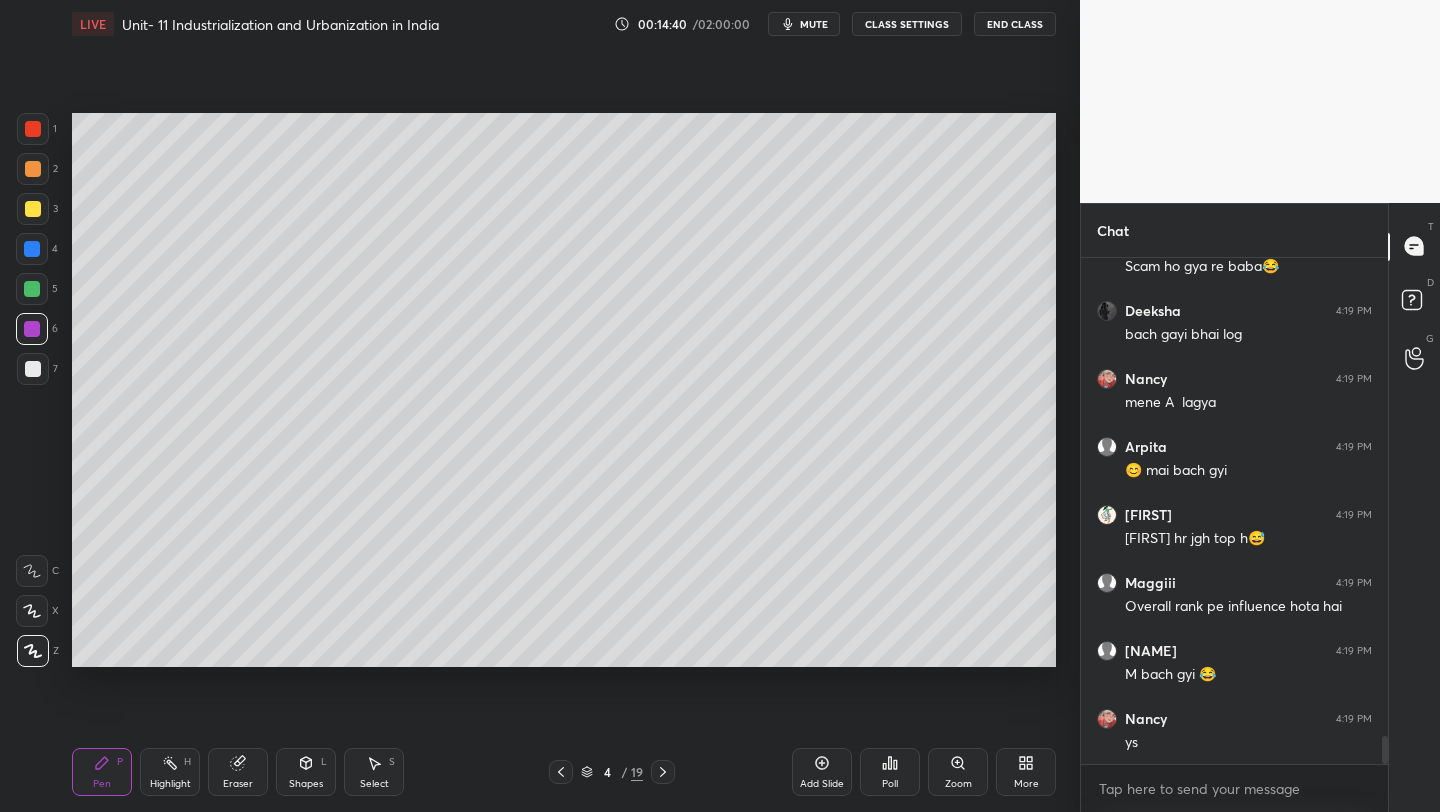 click at bounding box center [33, 209] 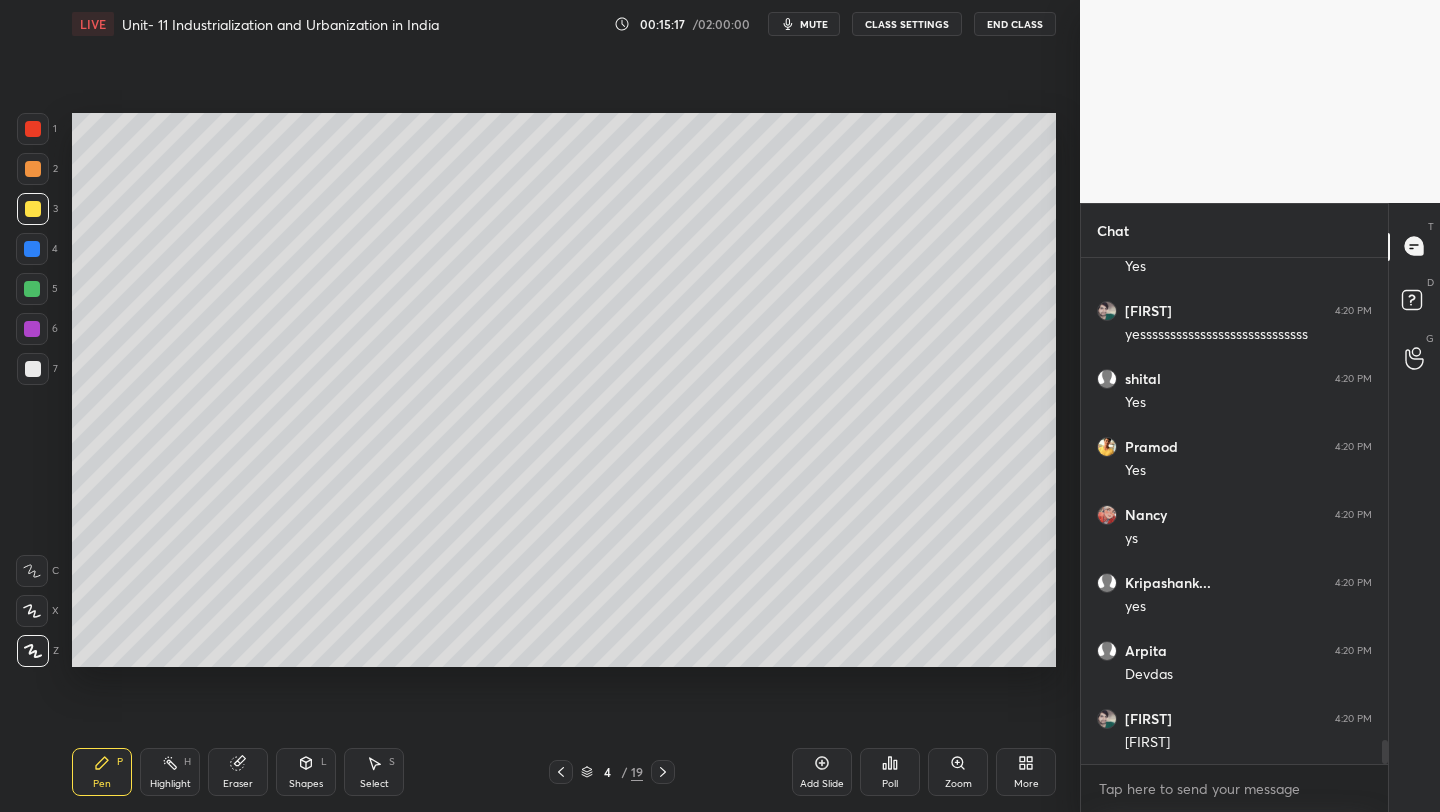 scroll, scrollTop: 10008, scrollLeft: 0, axis: vertical 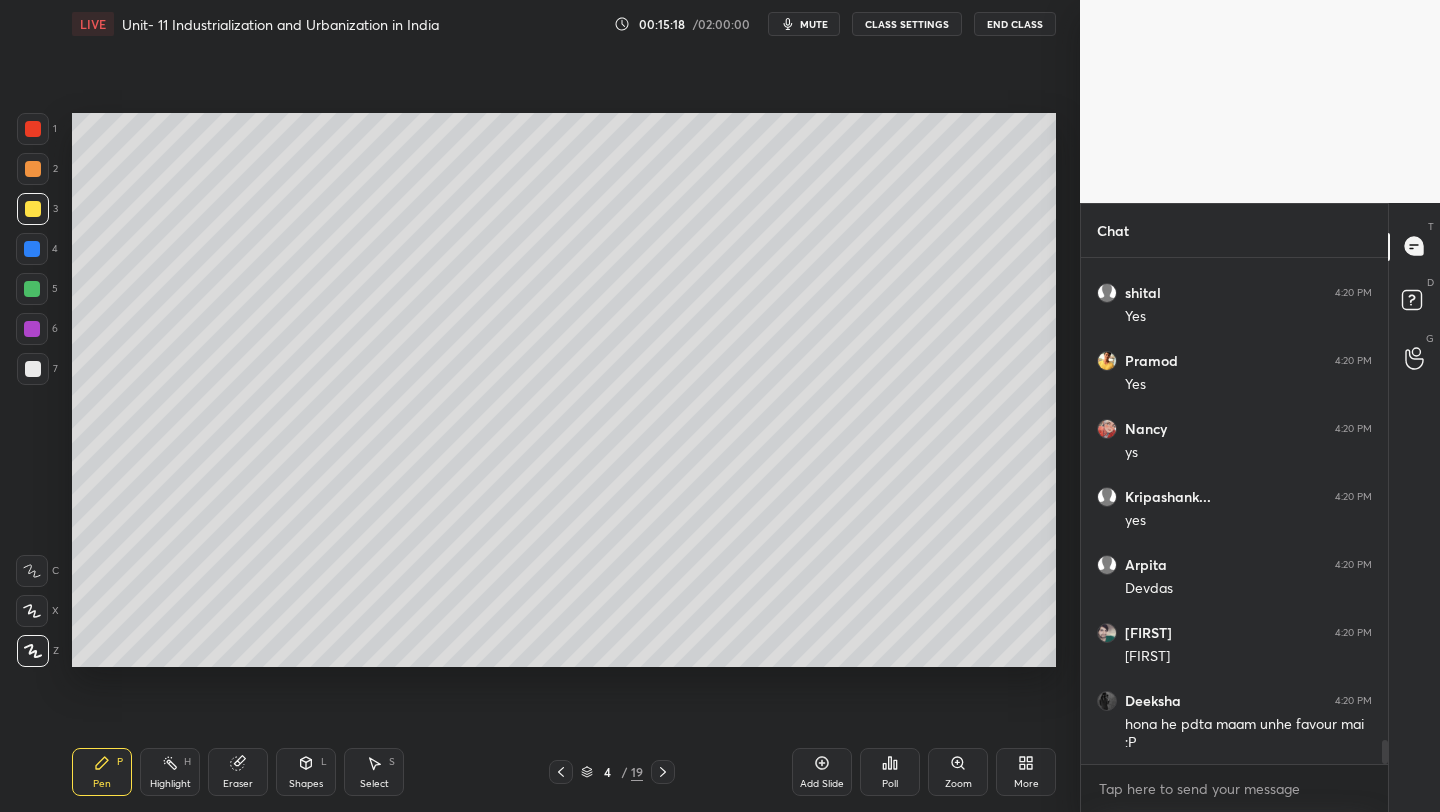 click at bounding box center (33, 169) 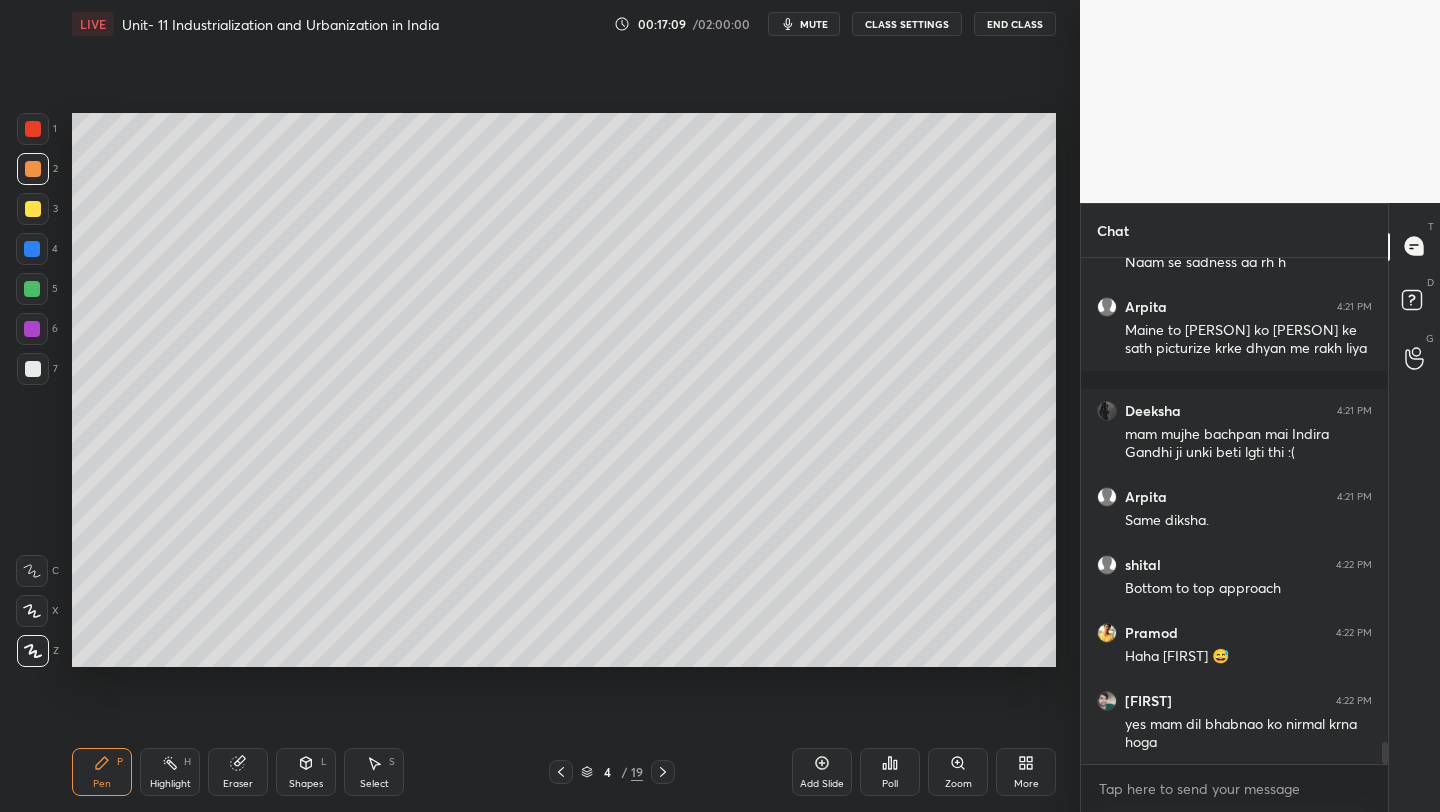 scroll, scrollTop: 11100, scrollLeft: 0, axis: vertical 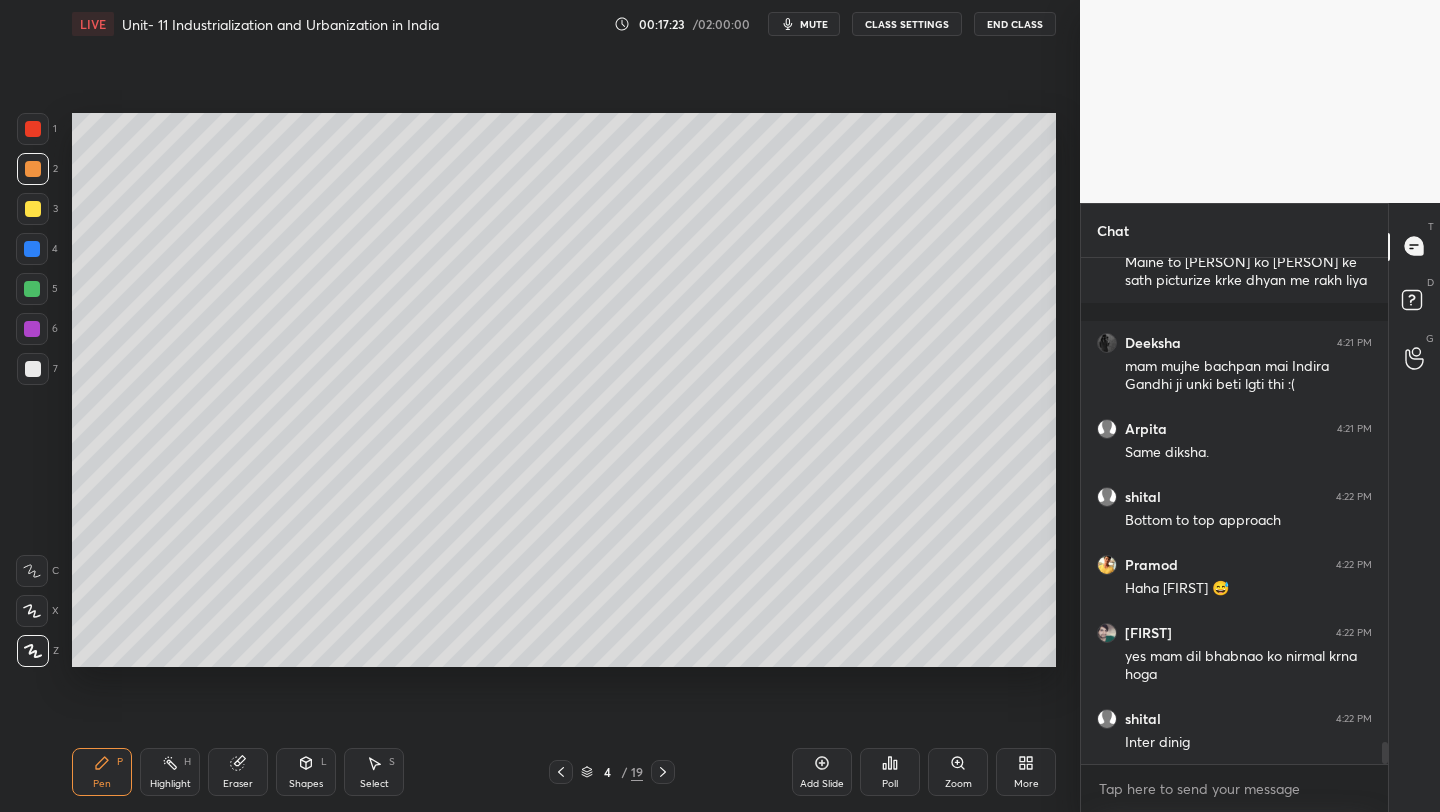 drag, startPoint x: 29, startPoint y: 208, endPoint x: 40, endPoint y: 220, distance: 16.27882 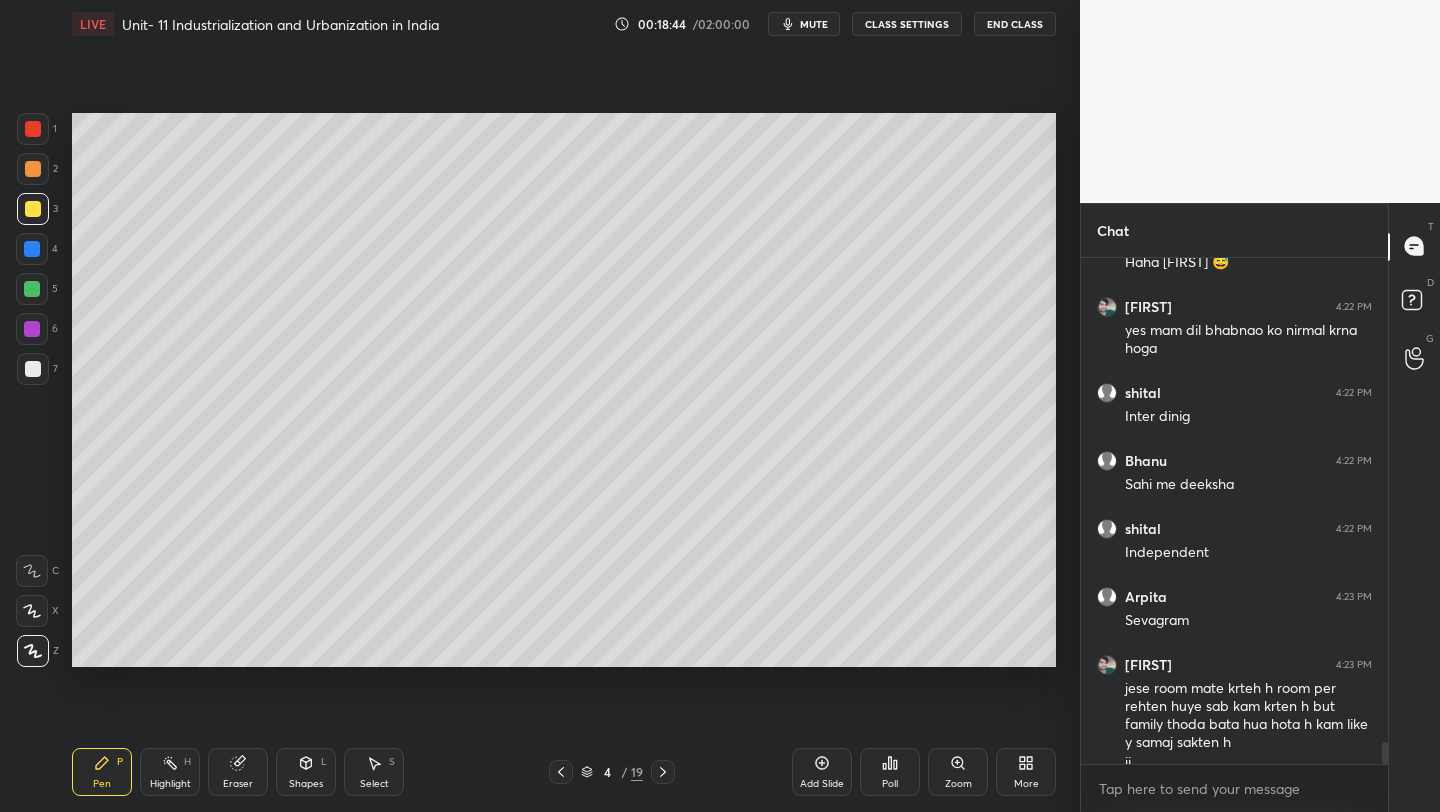 scroll, scrollTop: 11446, scrollLeft: 0, axis: vertical 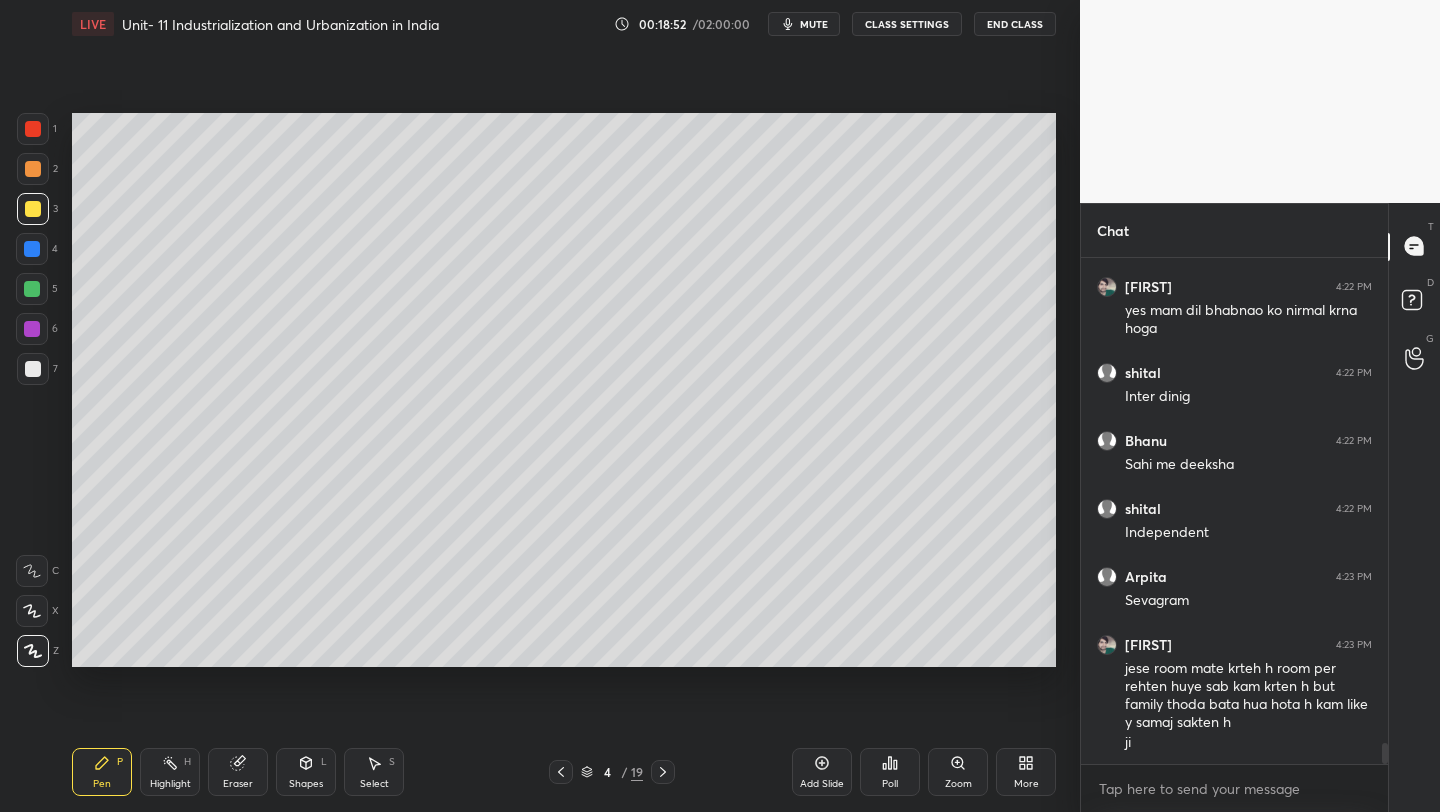 drag, startPoint x: 33, startPoint y: 326, endPoint x: 56, endPoint y: 323, distance: 23.194826 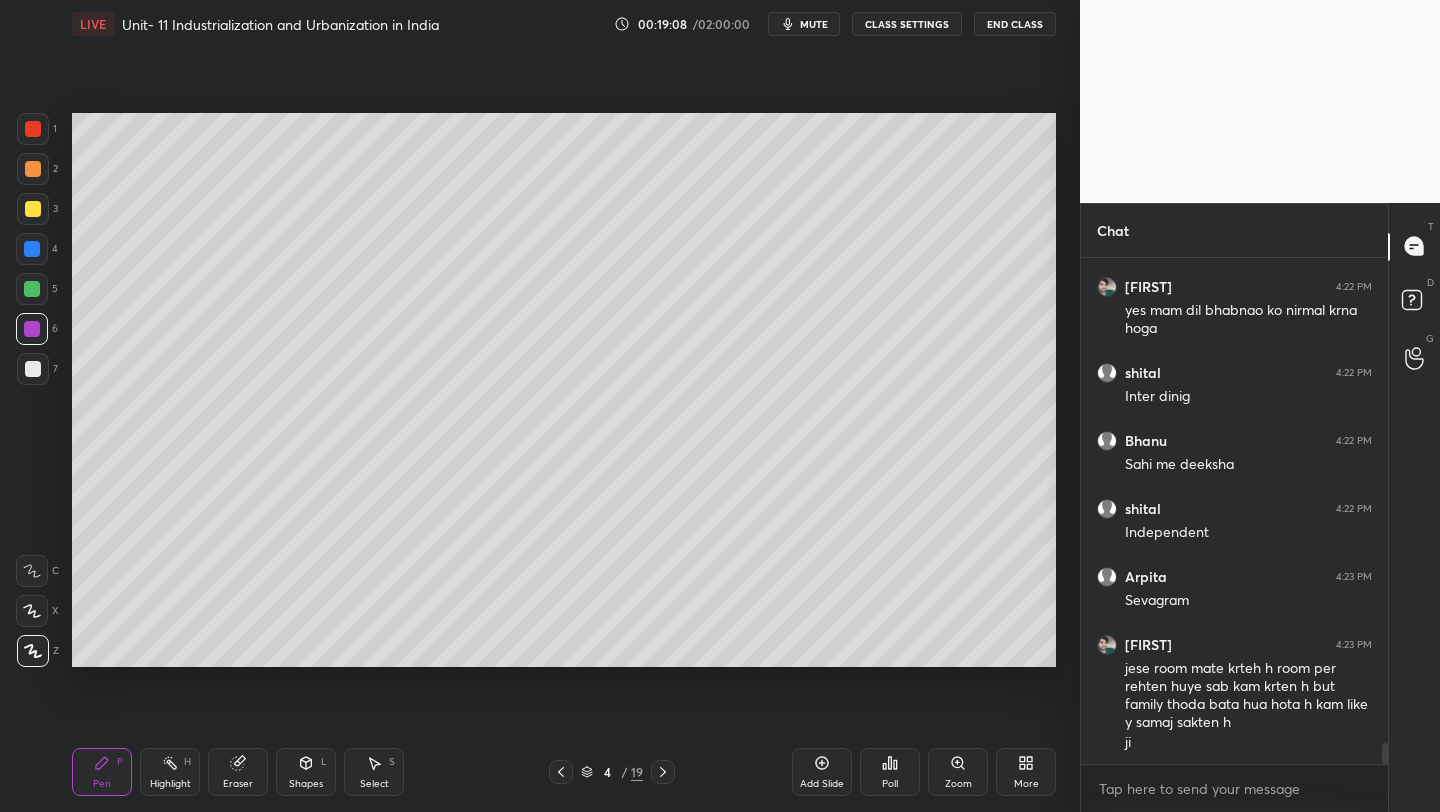 click on "Add Slide" at bounding box center (822, 784) 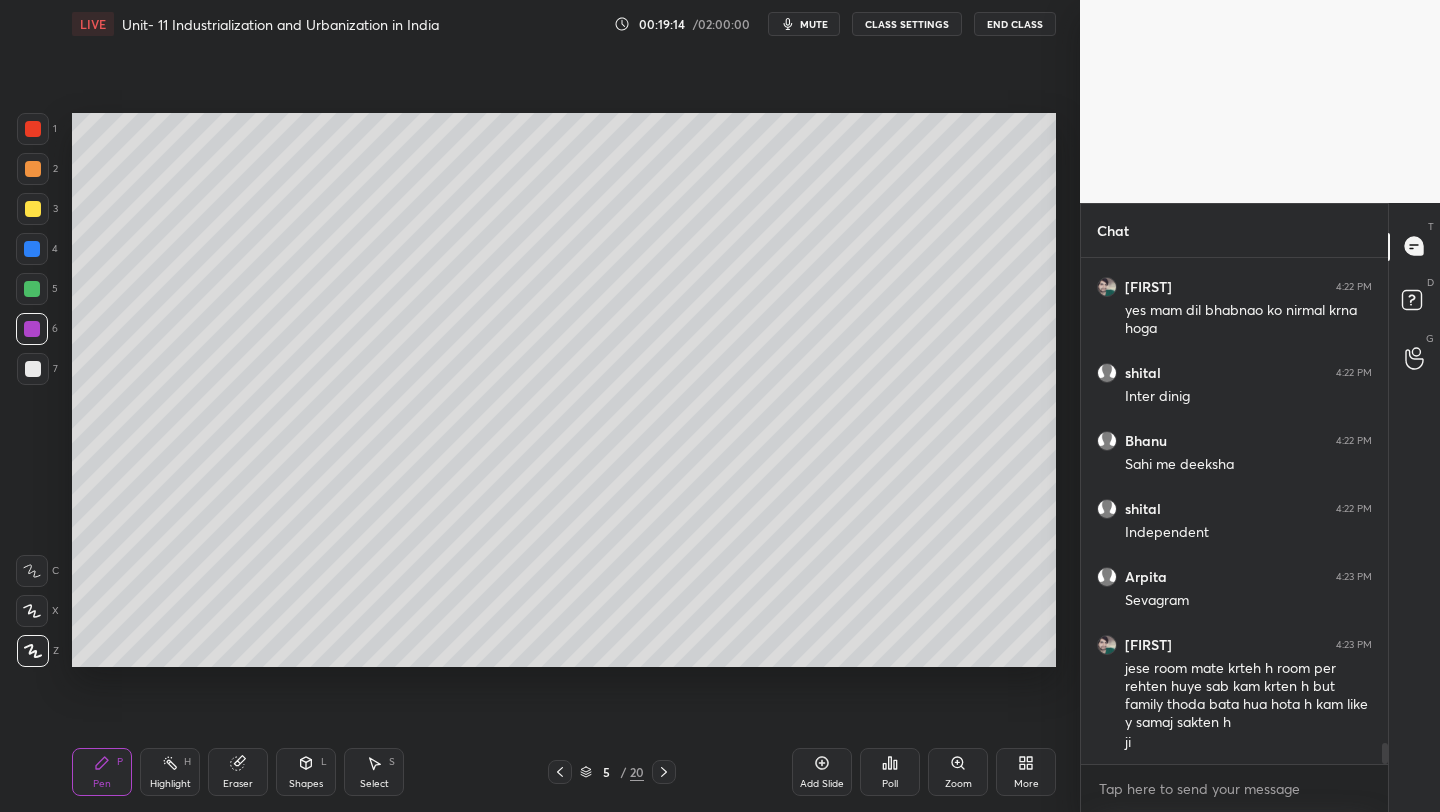 scroll, scrollTop: 11586, scrollLeft: 0, axis: vertical 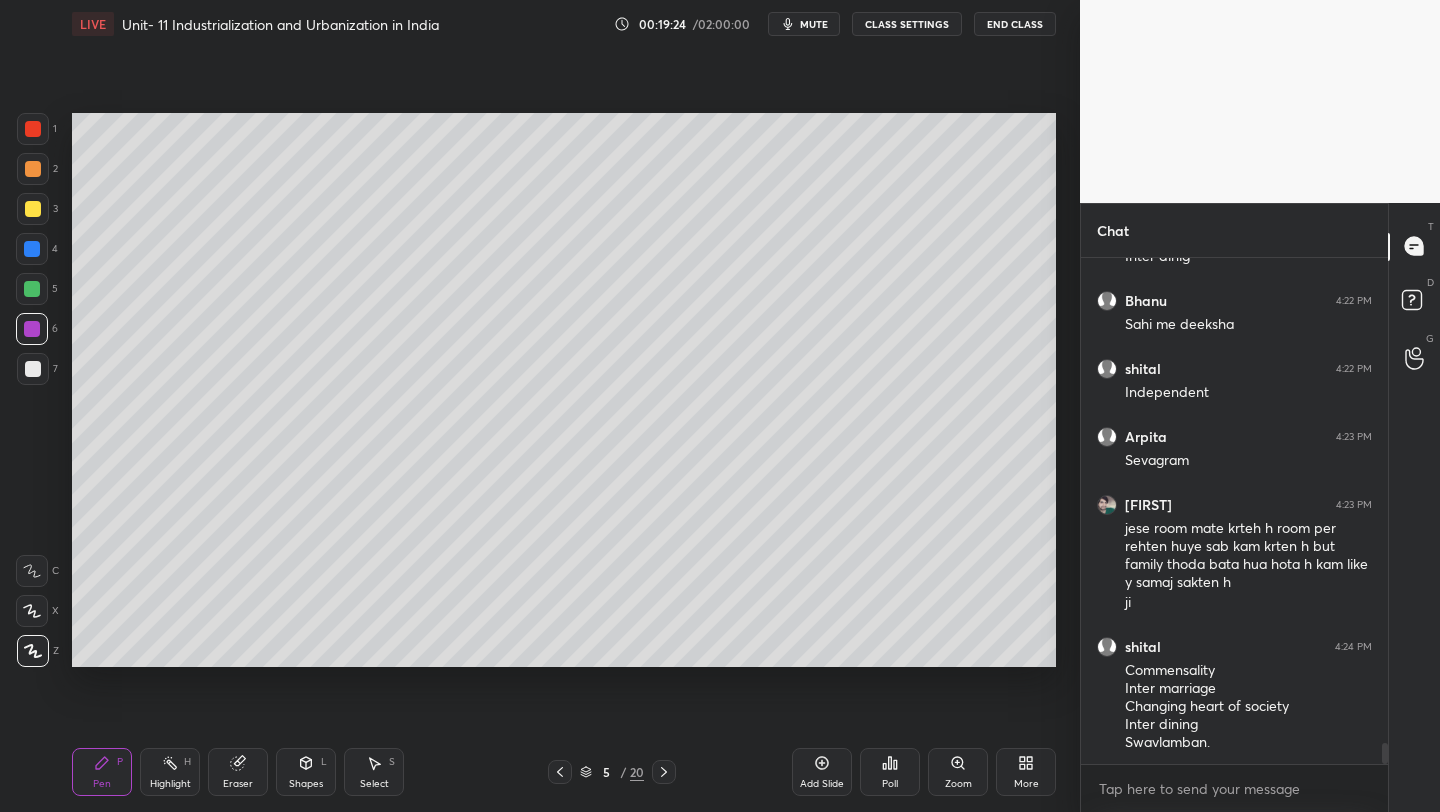 click on "Setting up your live class Poll for   secs No correct answer Start poll" at bounding box center [564, 390] 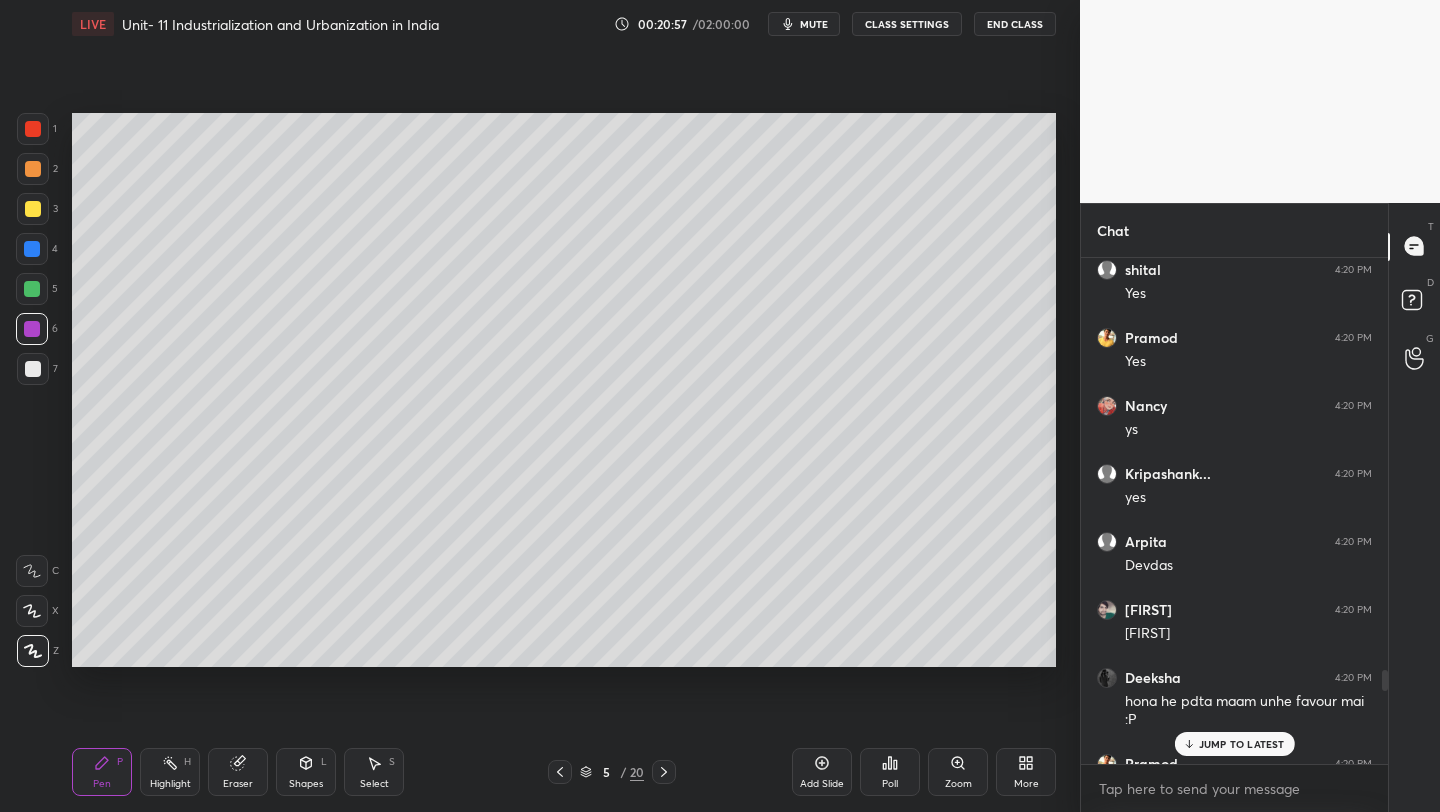scroll, scrollTop: 10057, scrollLeft: 0, axis: vertical 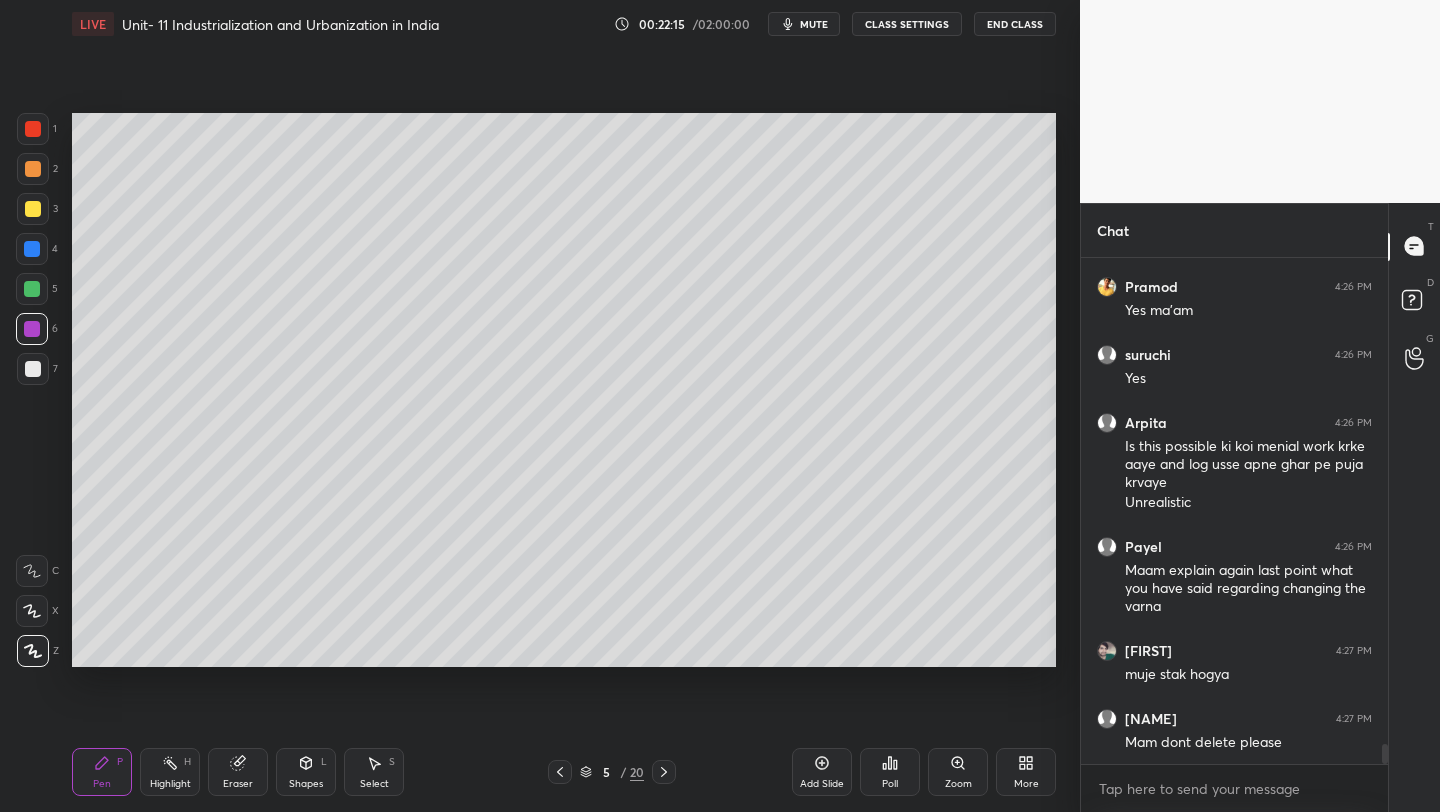 drag, startPoint x: 33, startPoint y: 211, endPoint x: 52, endPoint y: 210, distance: 19.026299 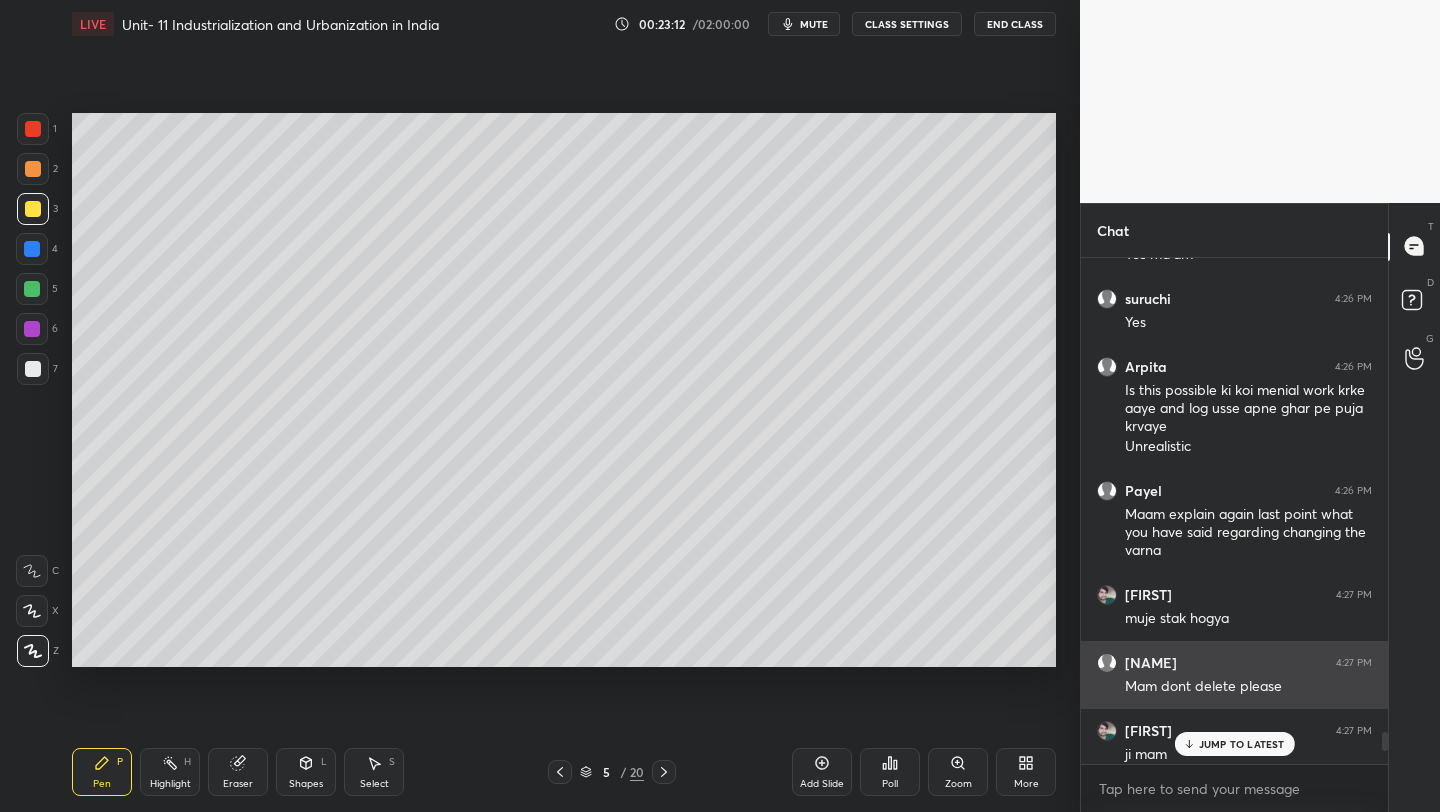 scroll, scrollTop: 12938, scrollLeft: 0, axis: vertical 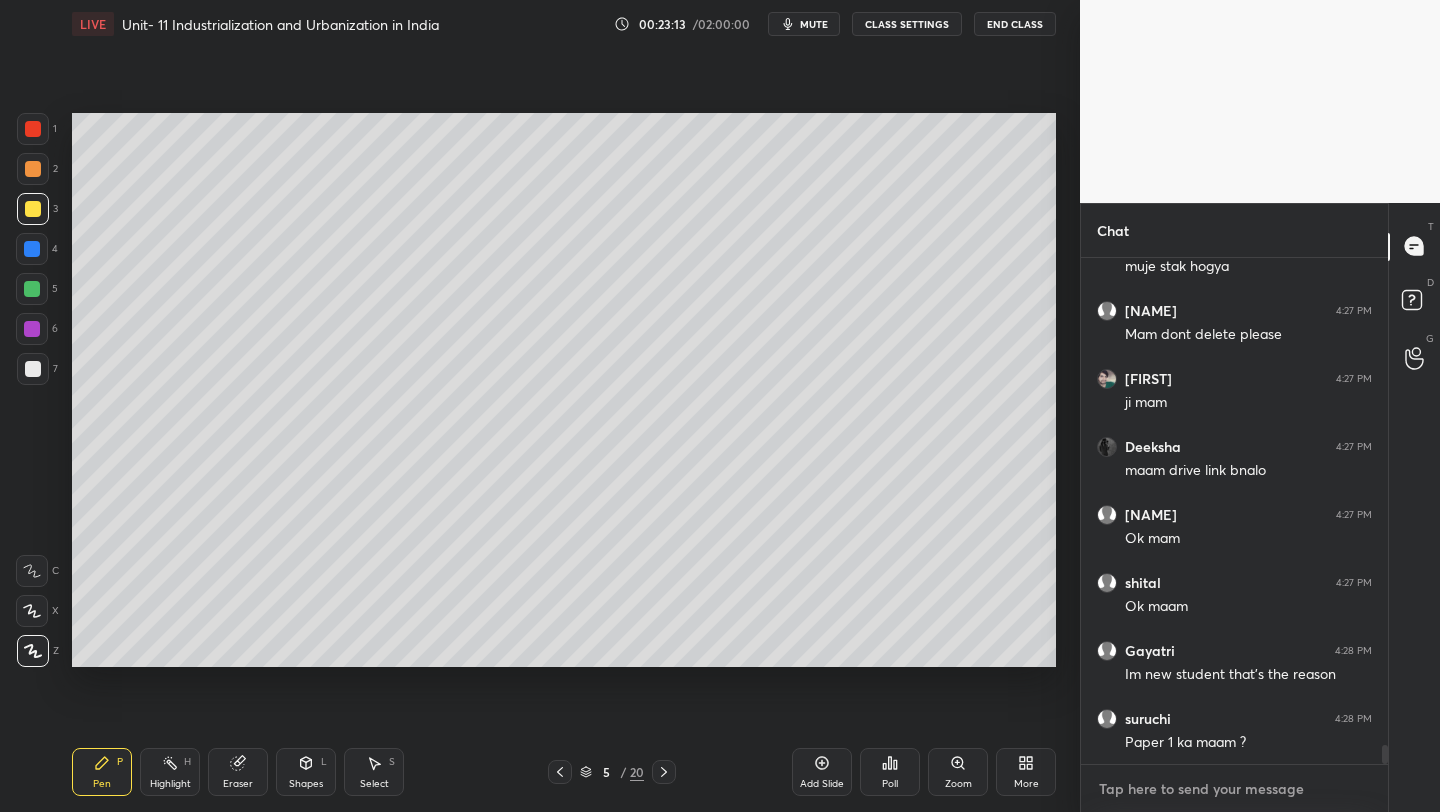 type on "x" 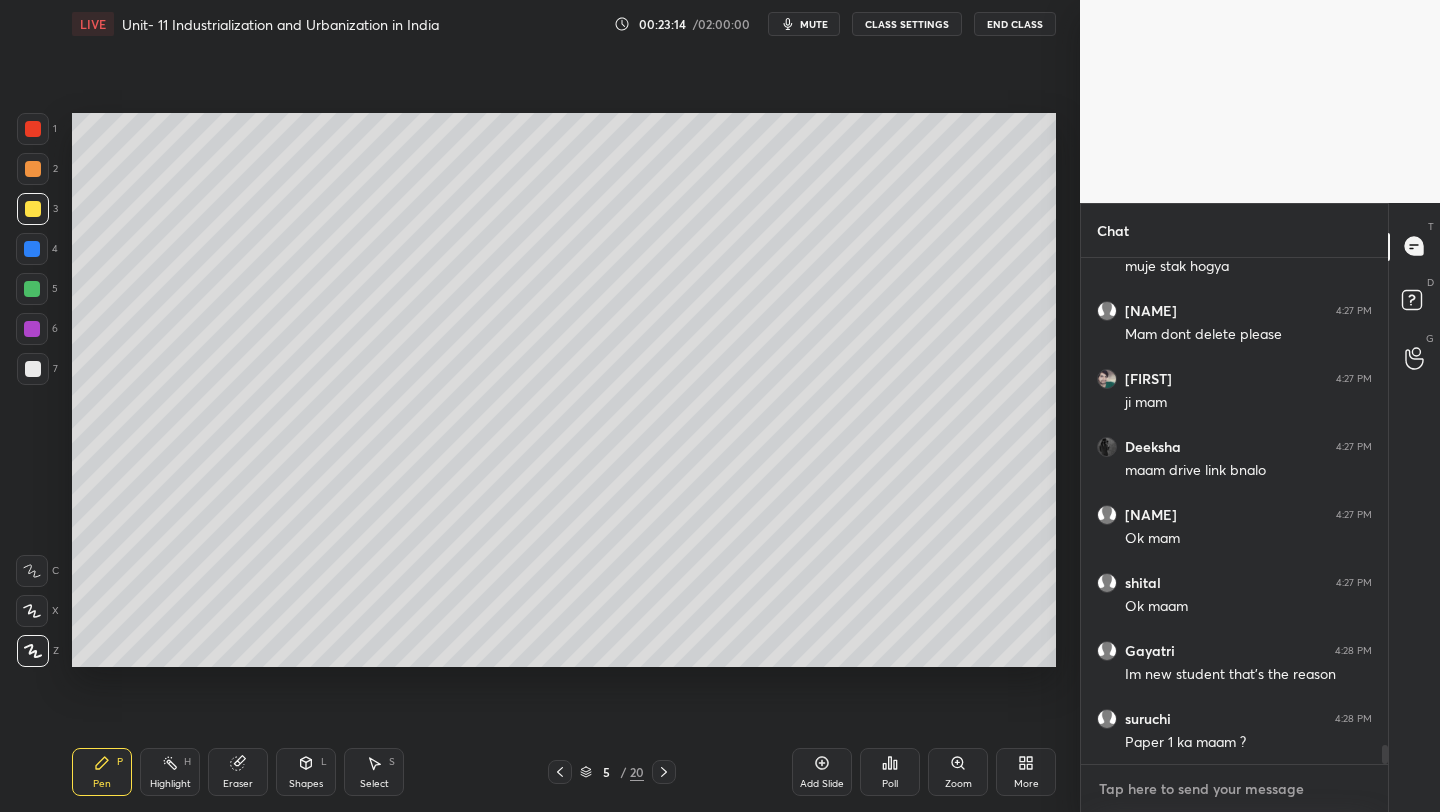 paste on "https://t.me/sociologybymonica" 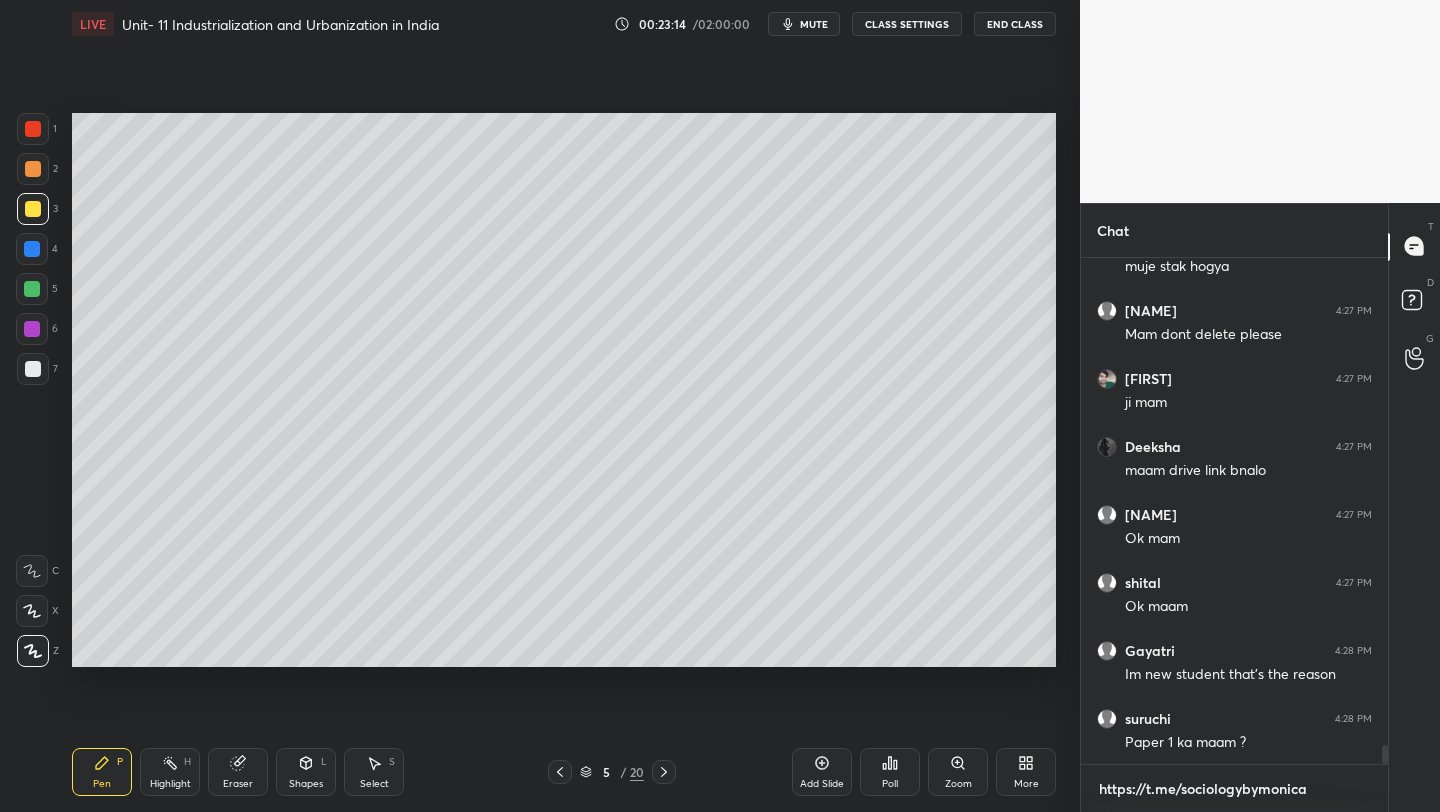 scroll, scrollTop: 494, scrollLeft: 301, axis: both 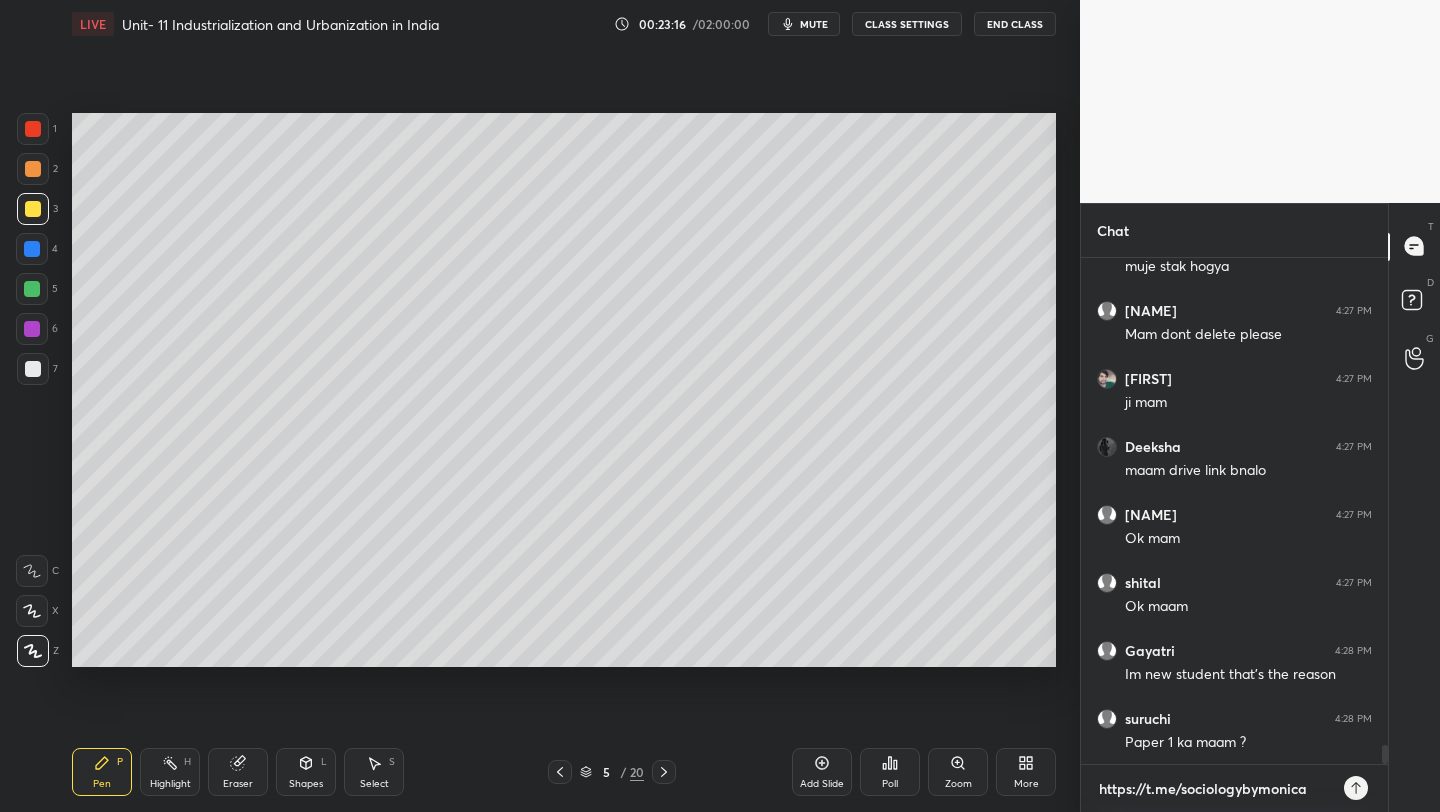 type on "https://t.me/sociologybymonica" 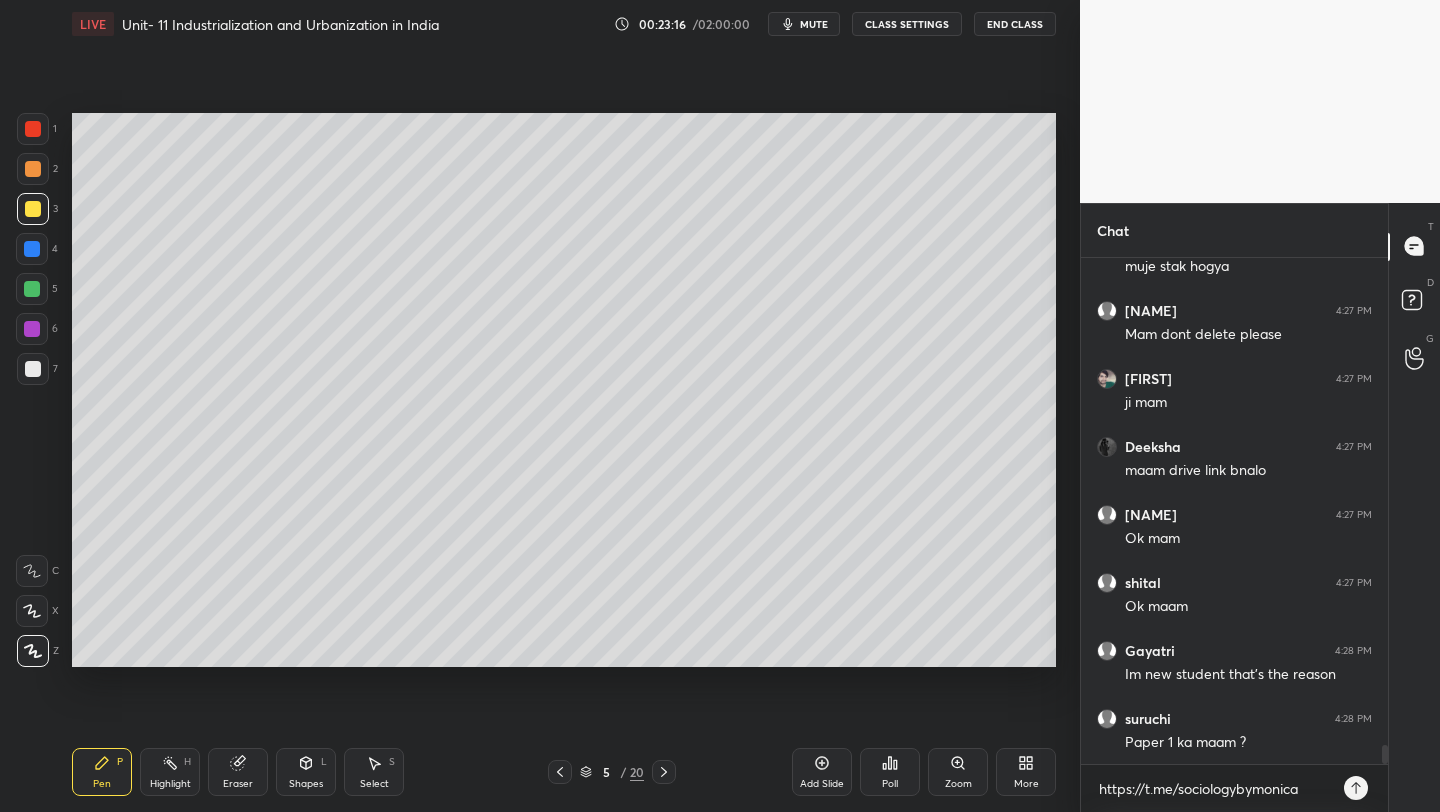 type on "x" 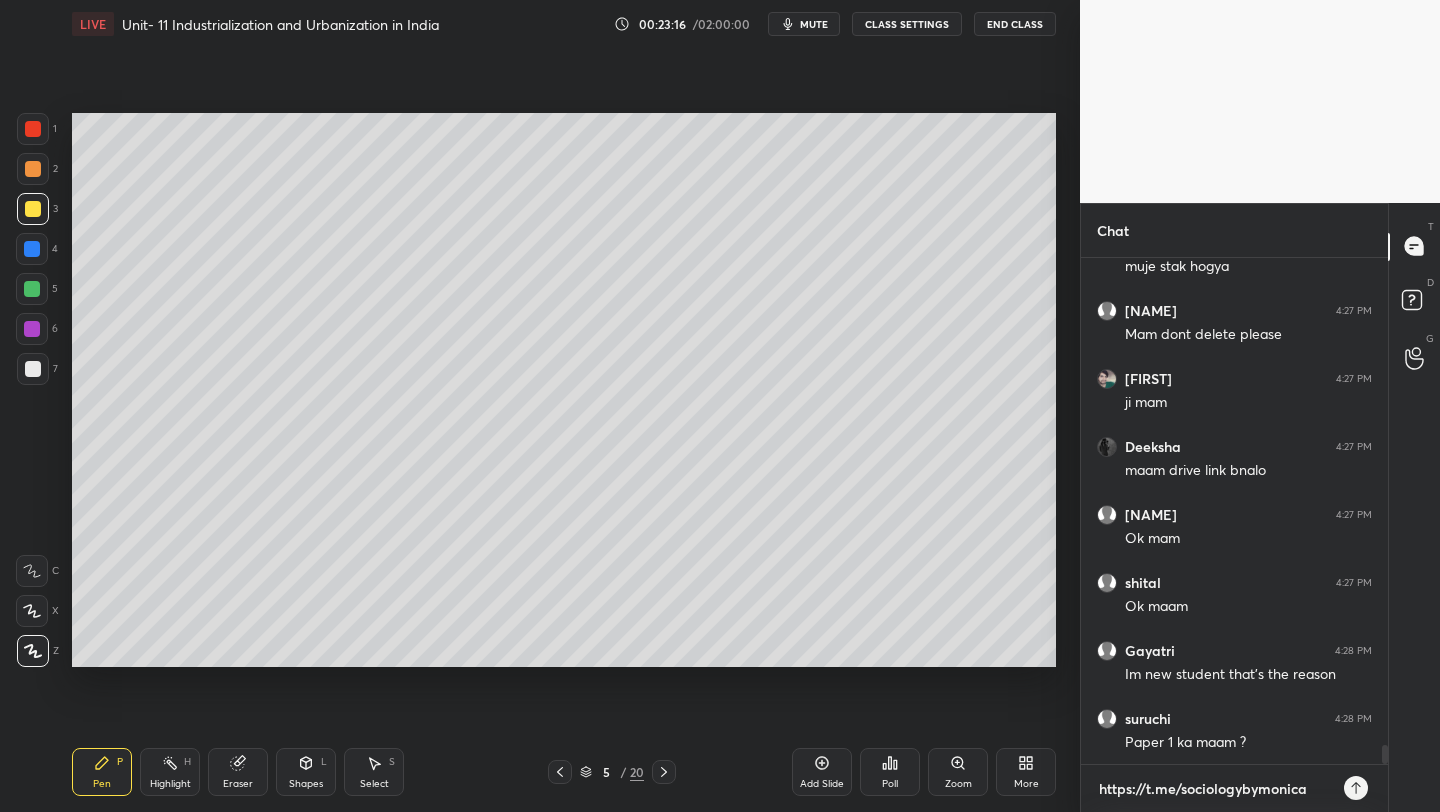 type 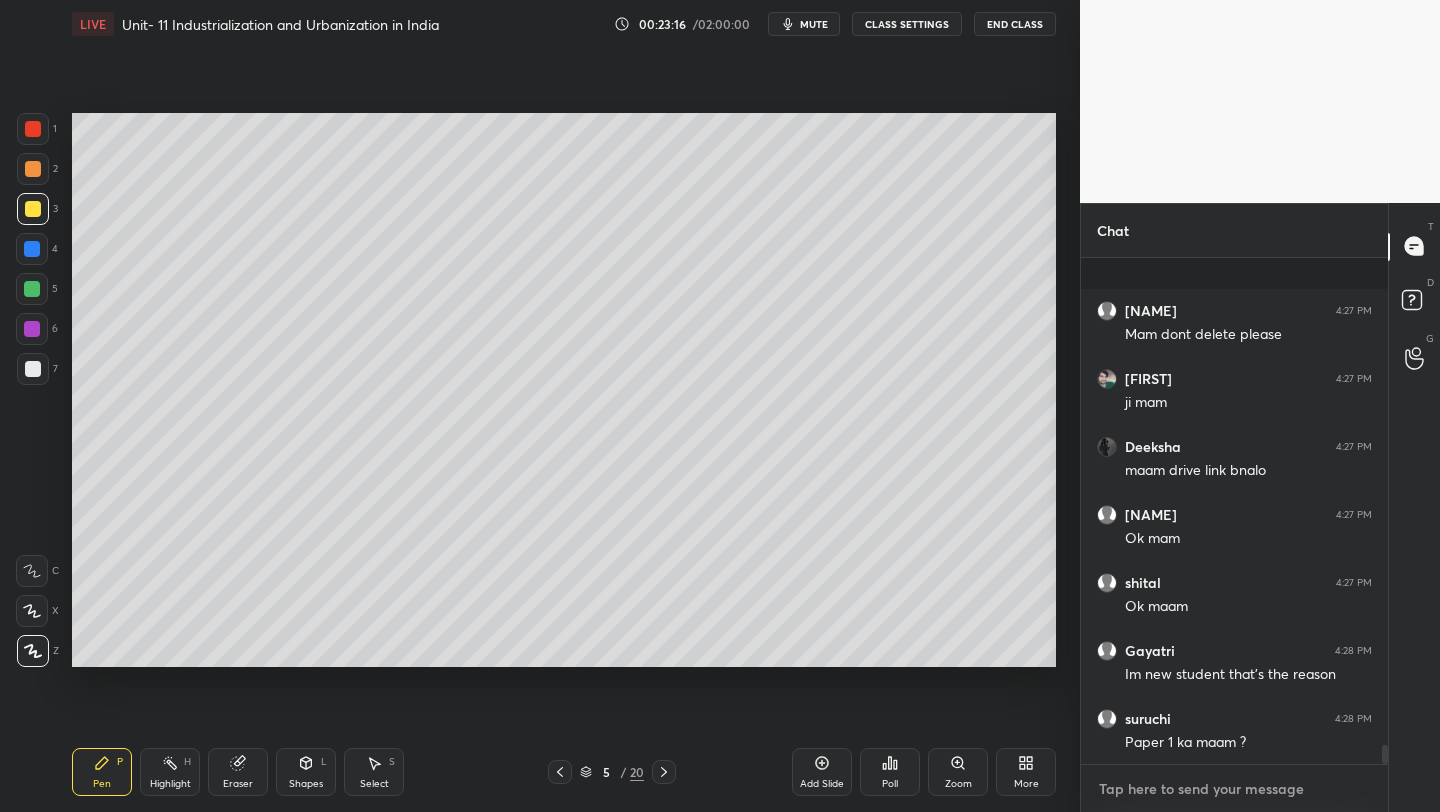 scroll, scrollTop: 13050, scrollLeft: 0, axis: vertical 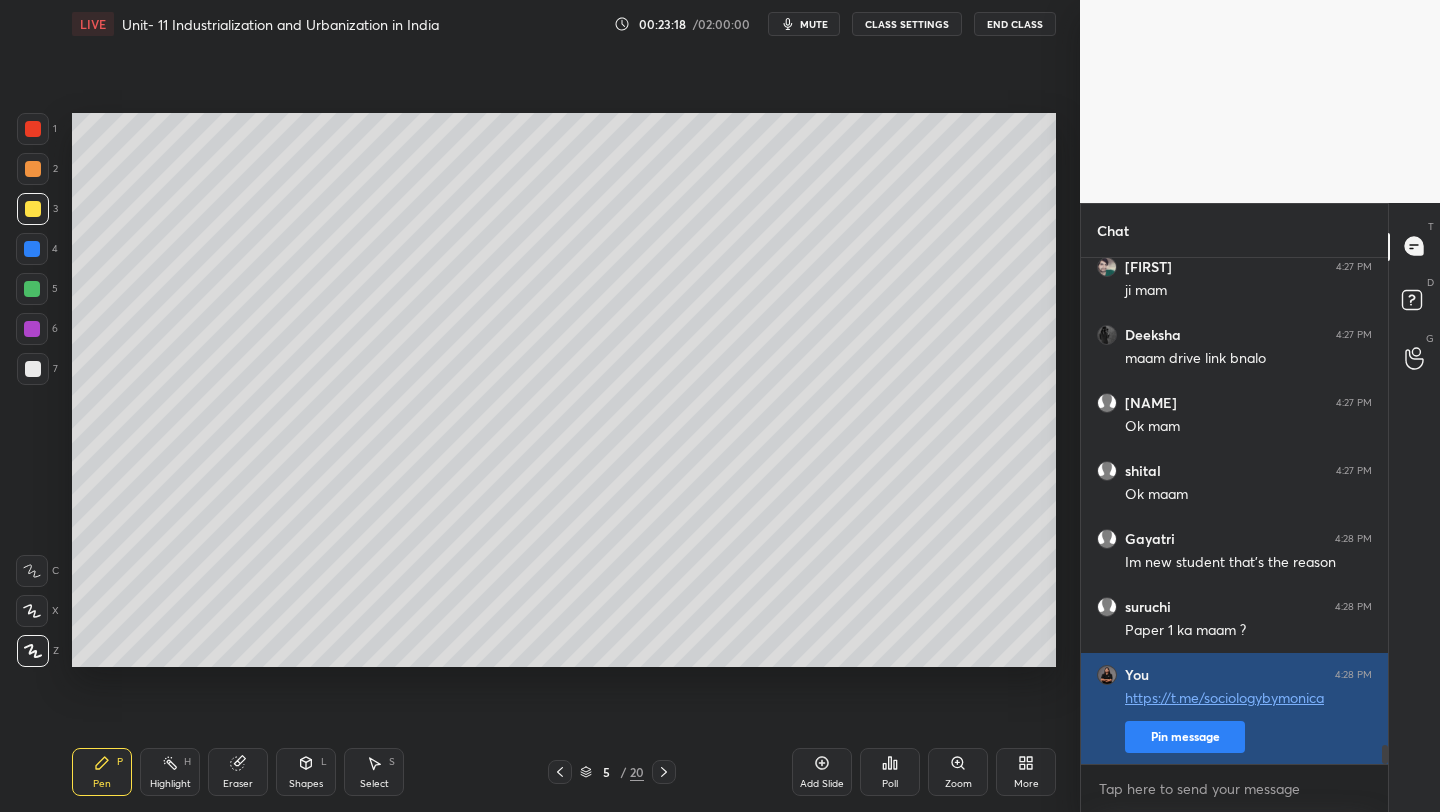 click on "Pin message" at bounding box center [1185, 737] 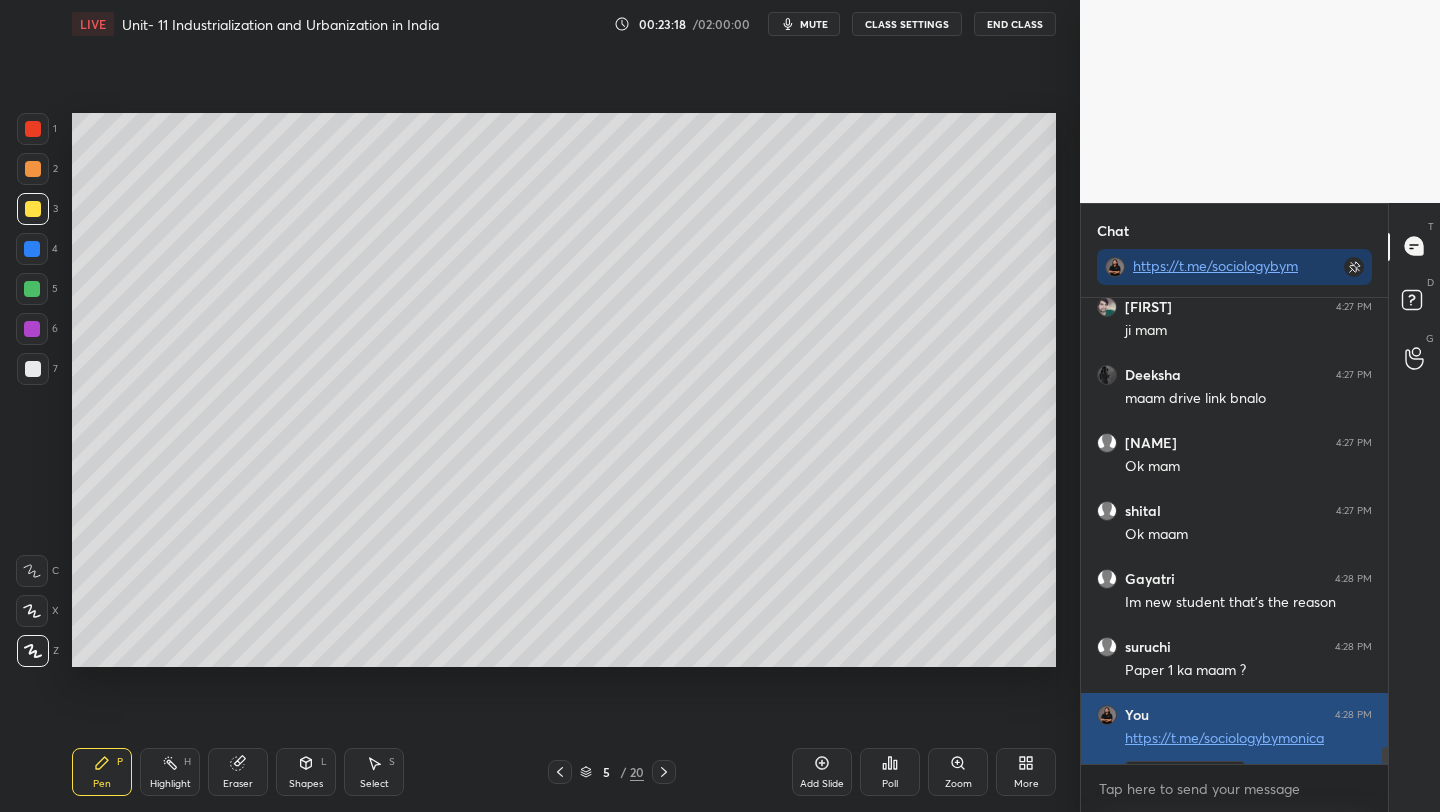 scroll, scrollTop: 460, scrollLeft: 301, axis: both 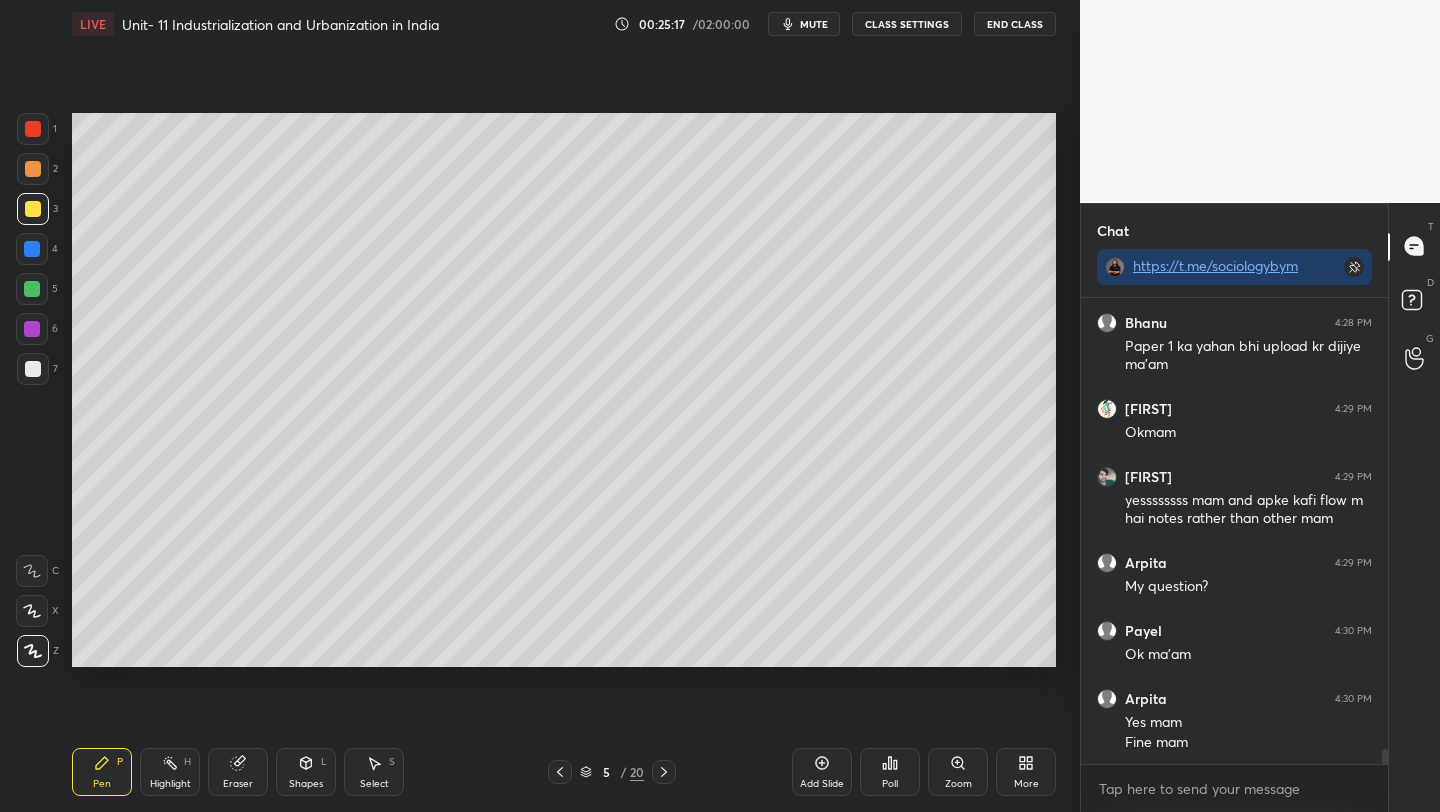 click 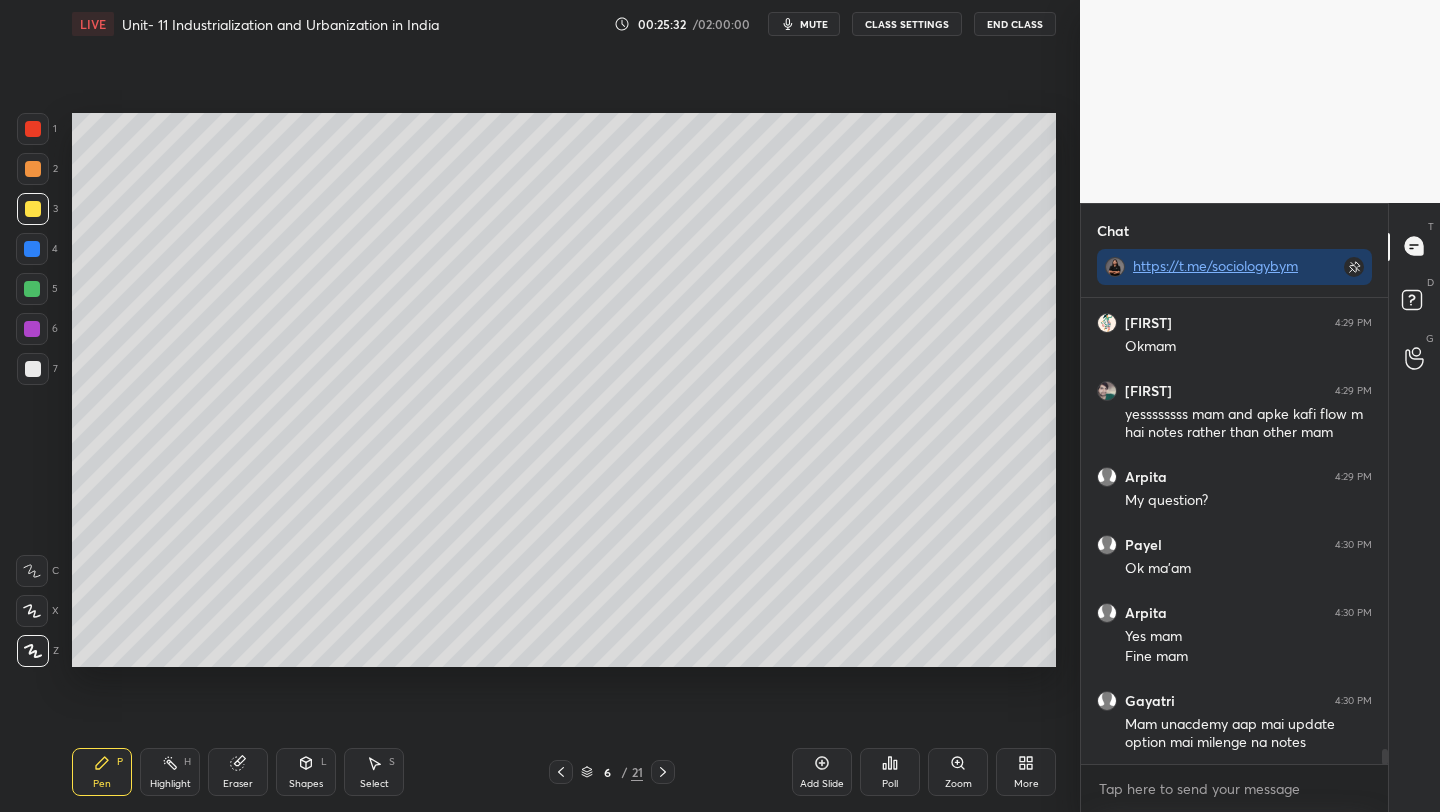 scroll, scrollTop: 13862, scrollLeft: 0, axis: vertical 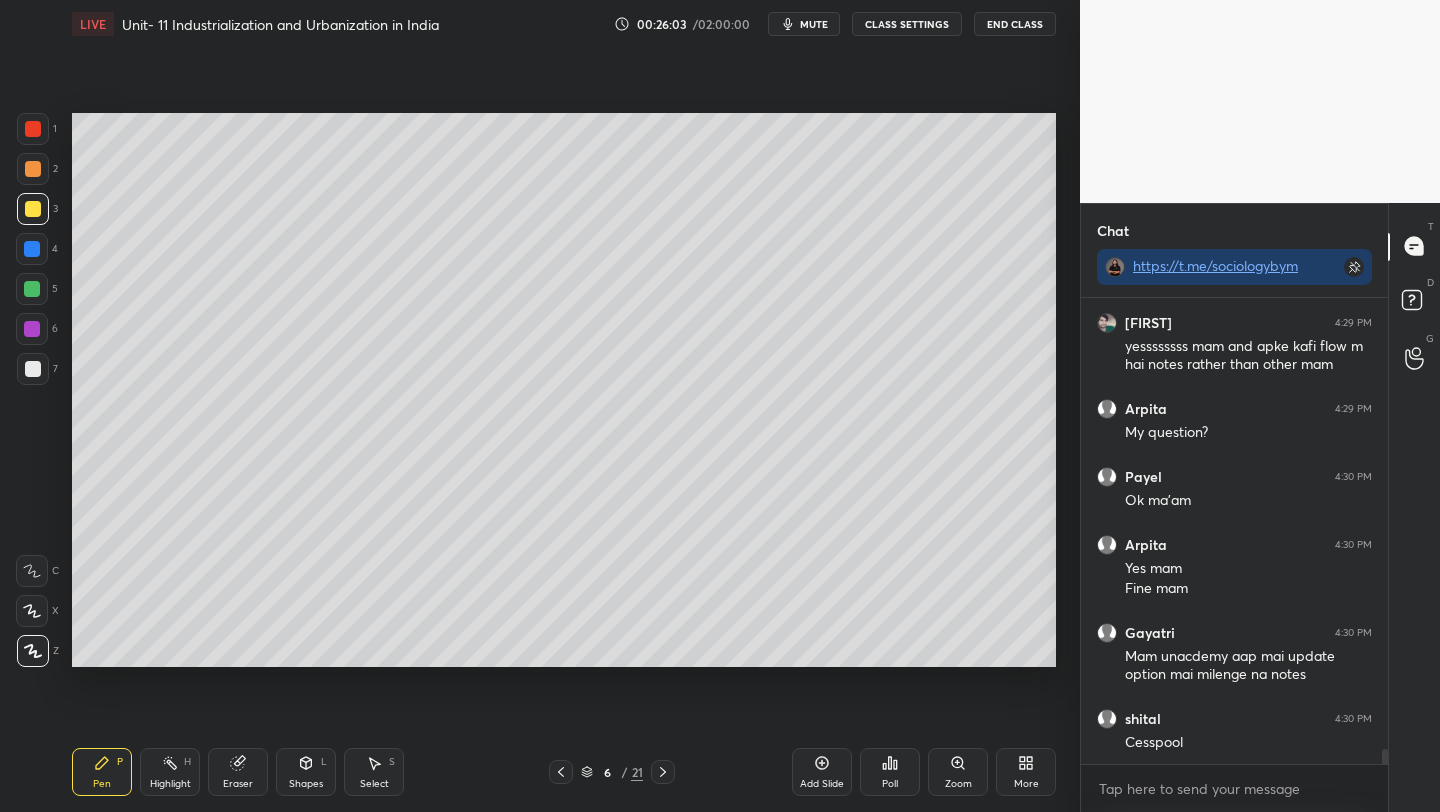 click at bounding box center [33, 169] 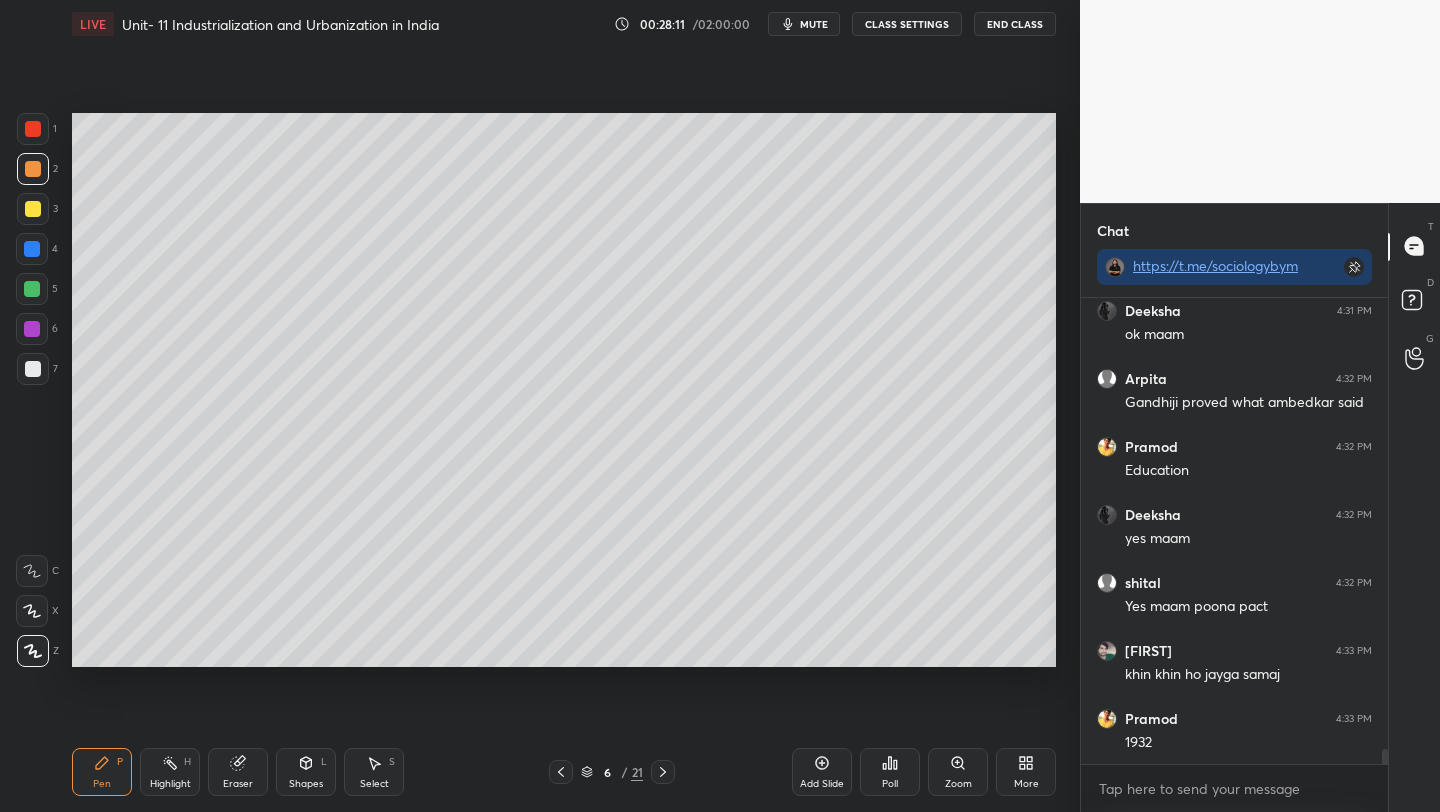 scroll, scrollTop: 14474, scrollLeft: 0, axis: vertical 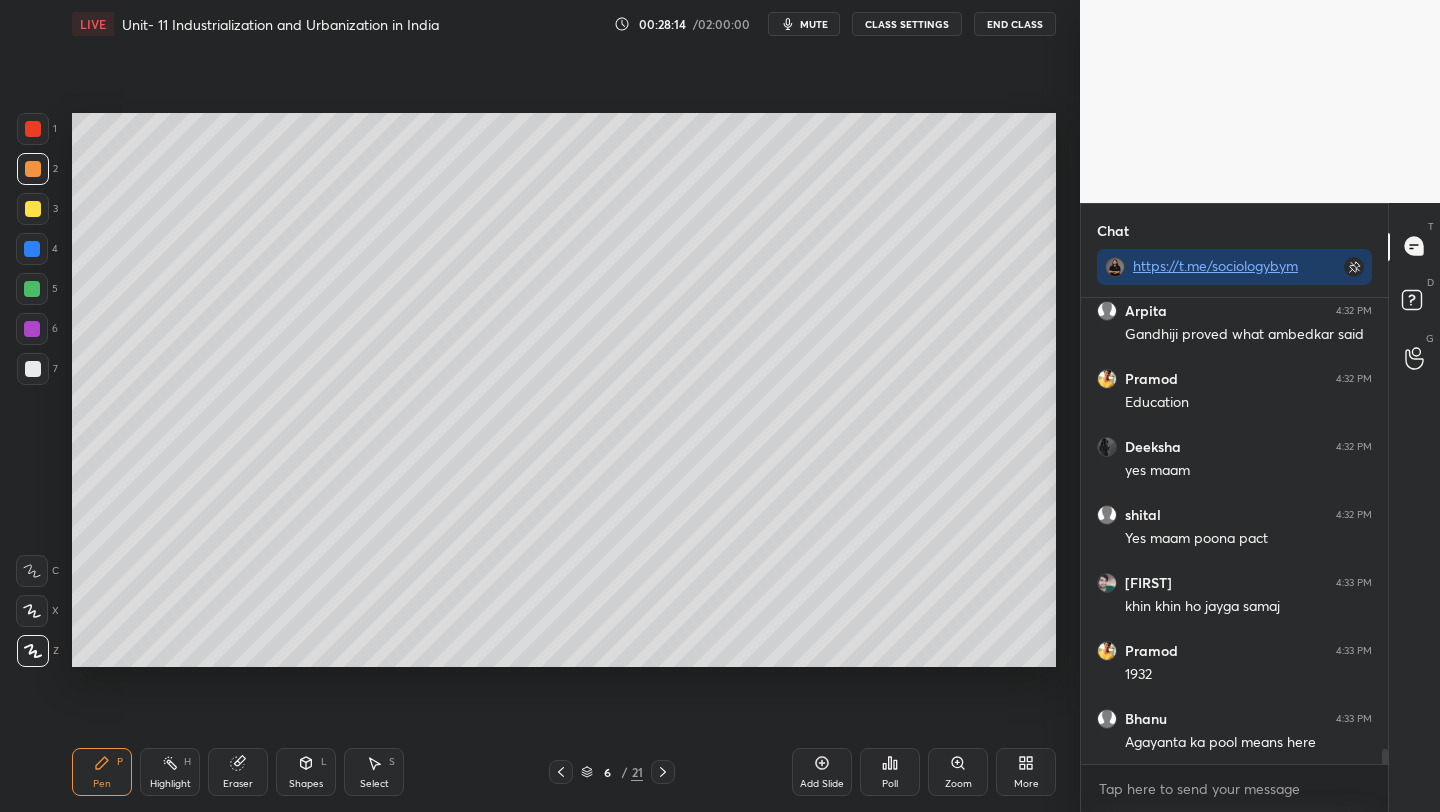 click 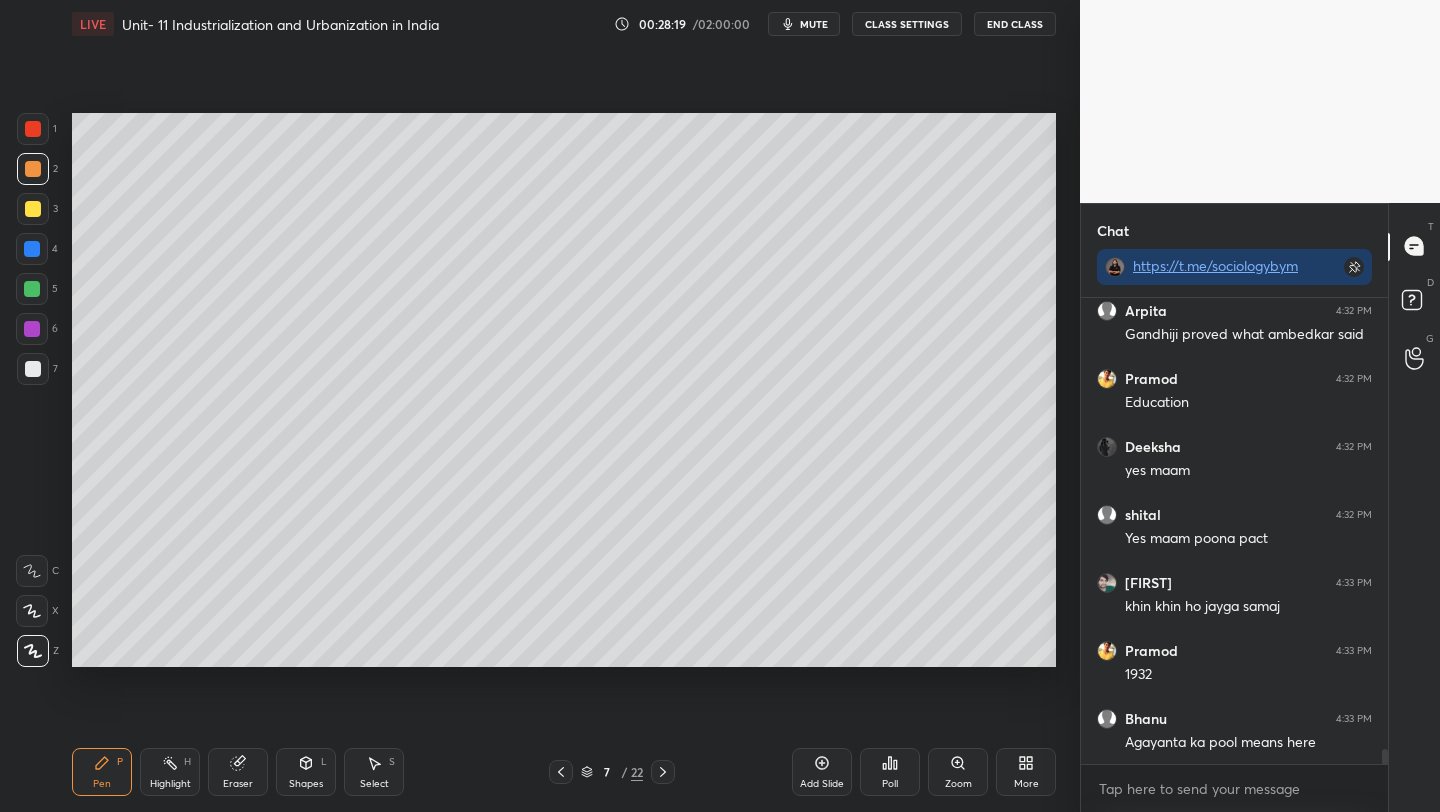 scroll, scrollTop: 14560, scrollLeft: 0, axis: vertical 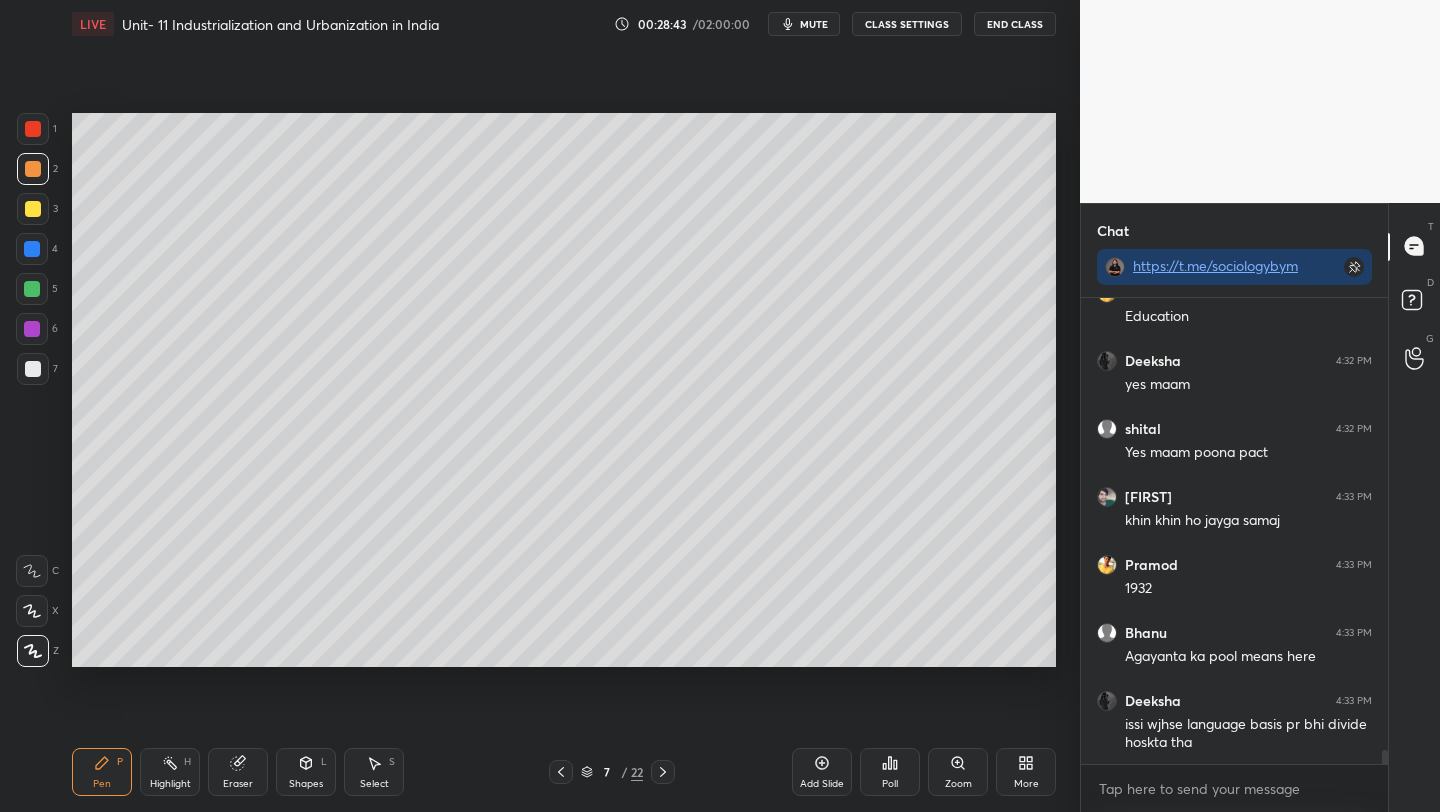 click on "Setting up your live class Poll for   secs No correct answer Start poll" at bounding box center [564, 390] 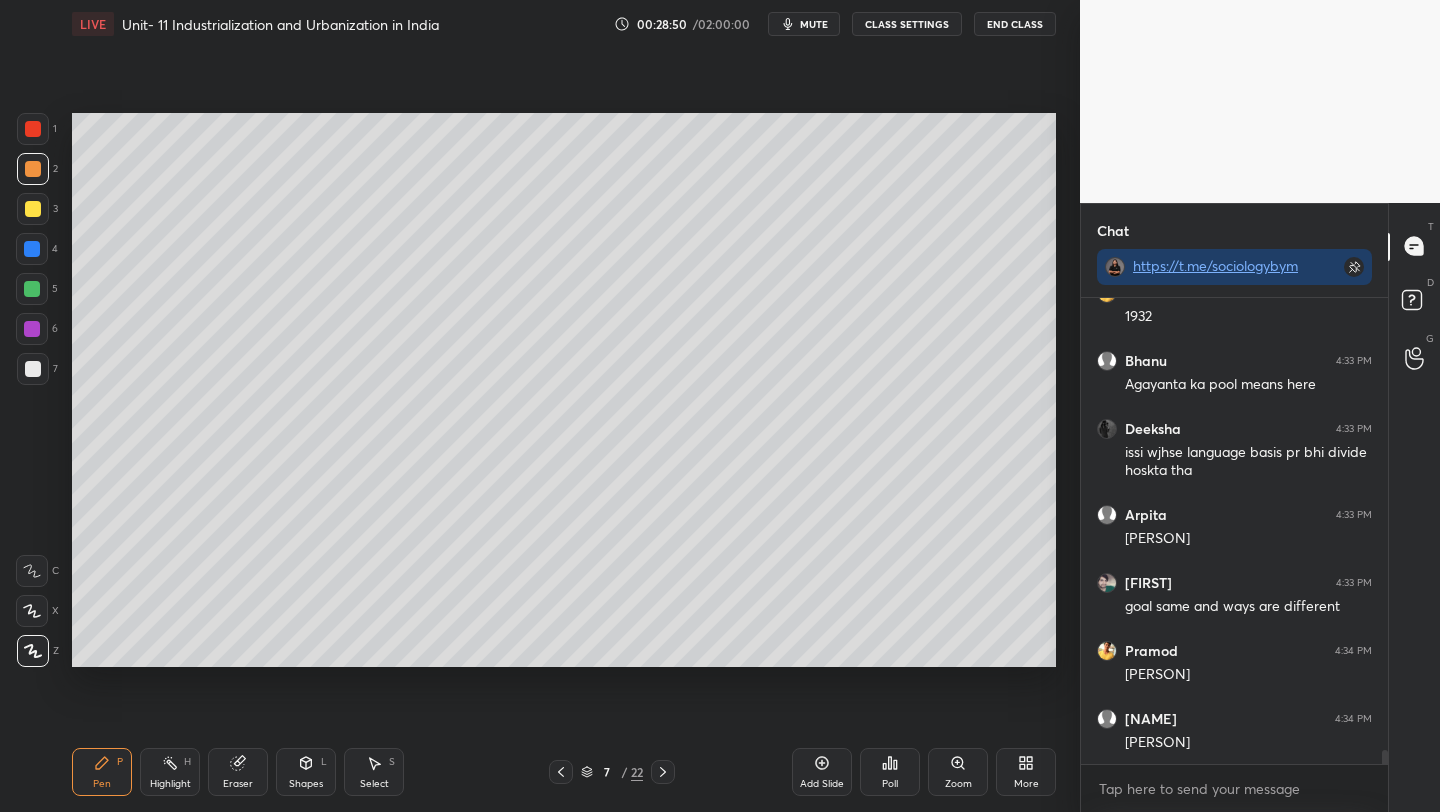 scroll, scrollTop: 14900, scrollLeft: 0, axis: vertical 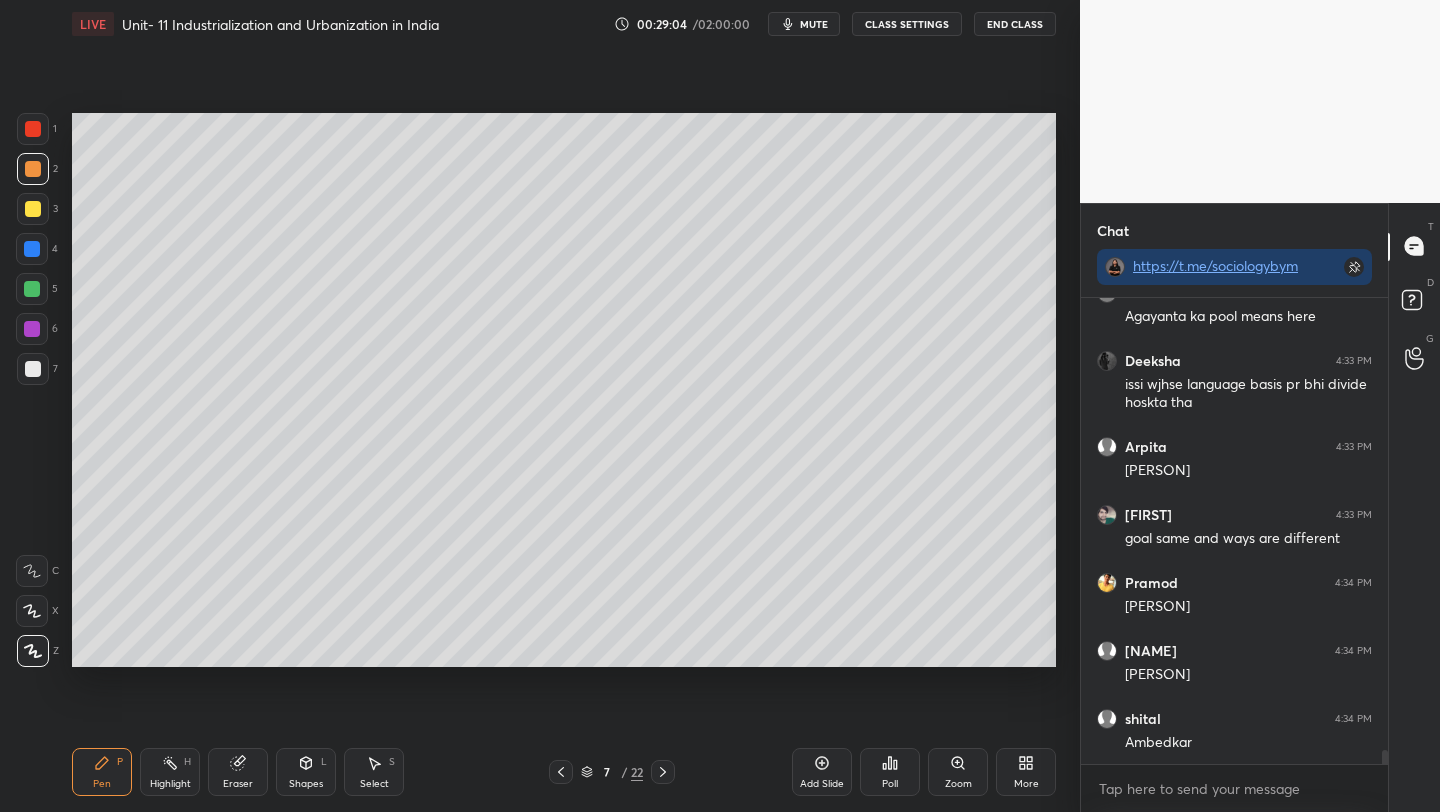 click at bounding box center [33, 209] 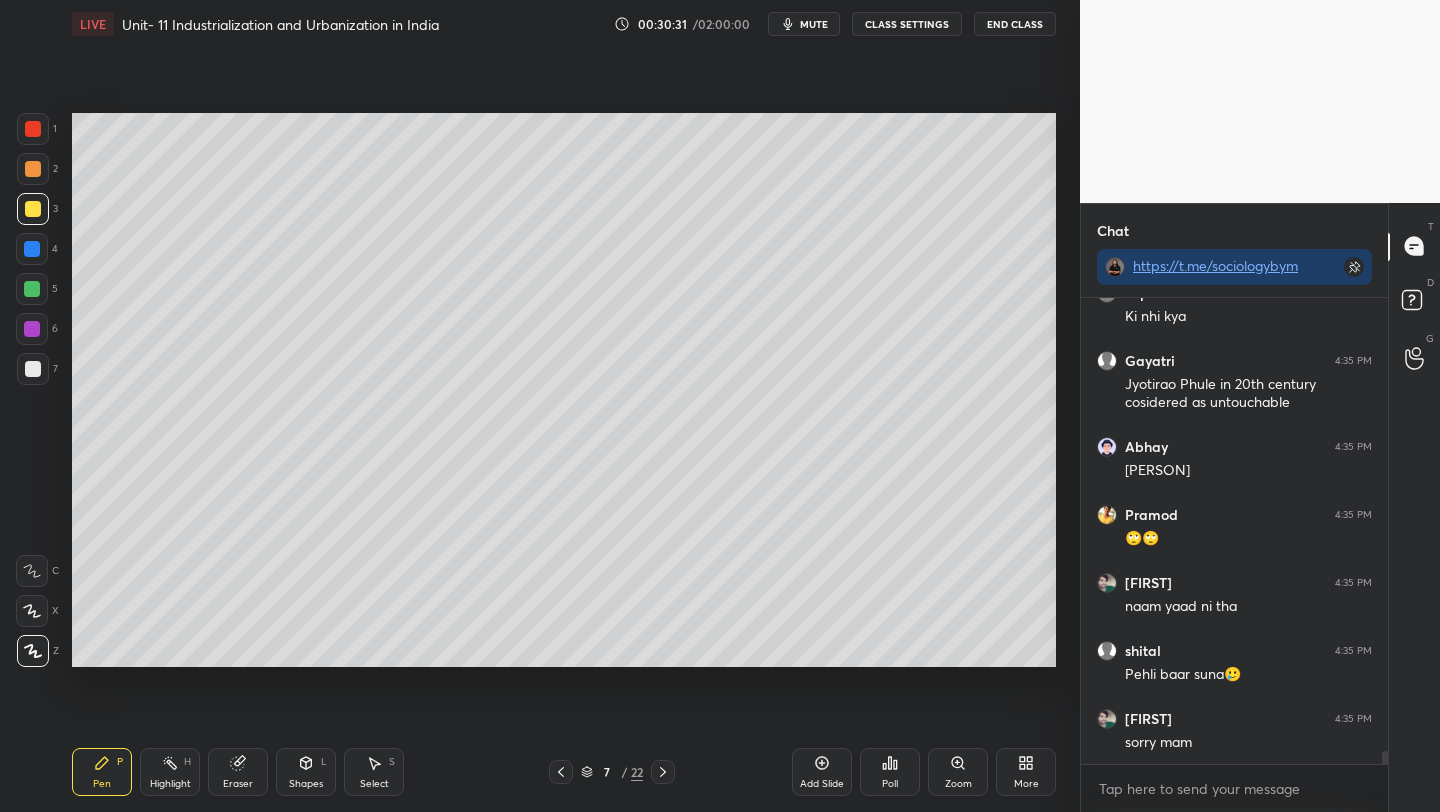 scroll, scrollTop: 16196, scrollLeft: 0, axis: vertical 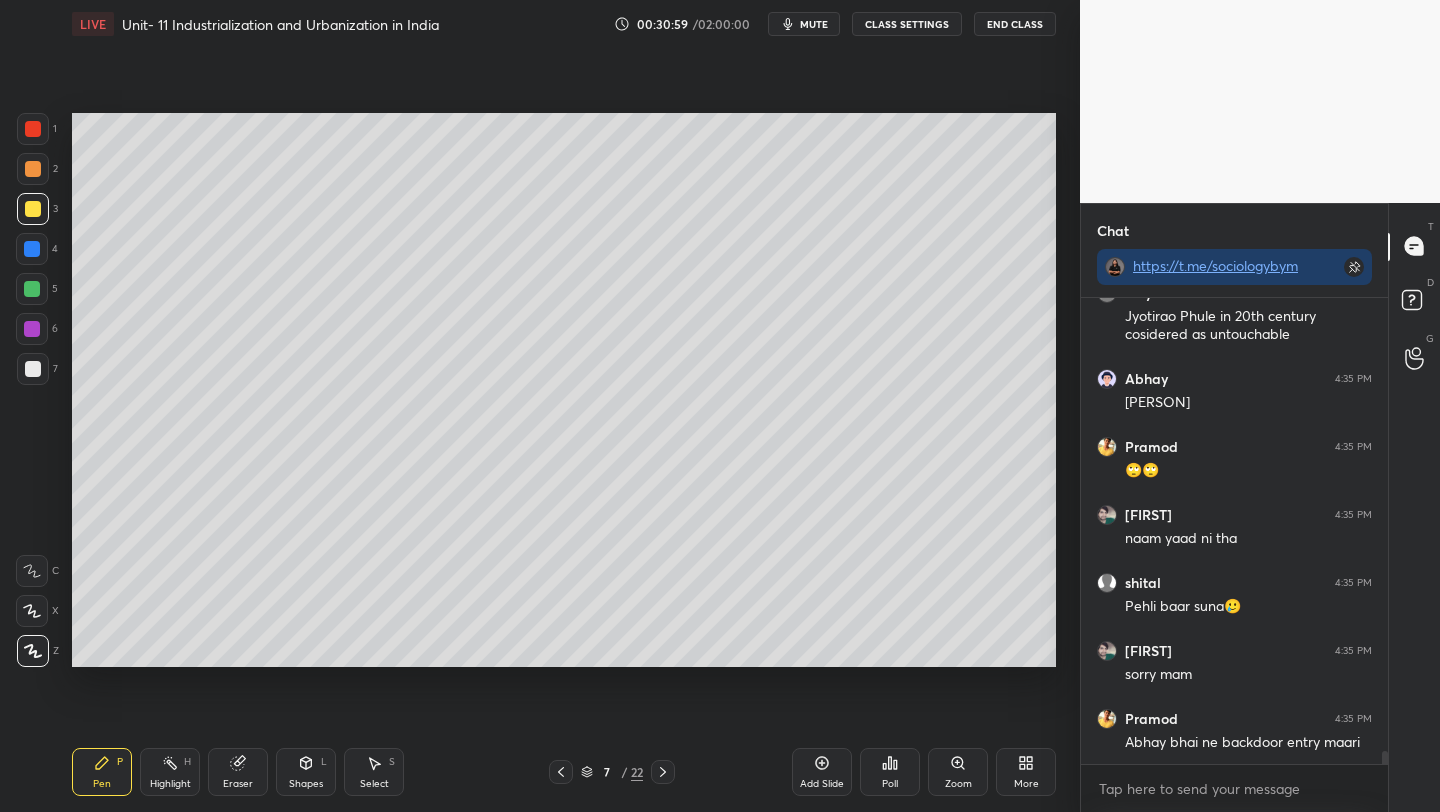 click at bounding box center [32, 329] 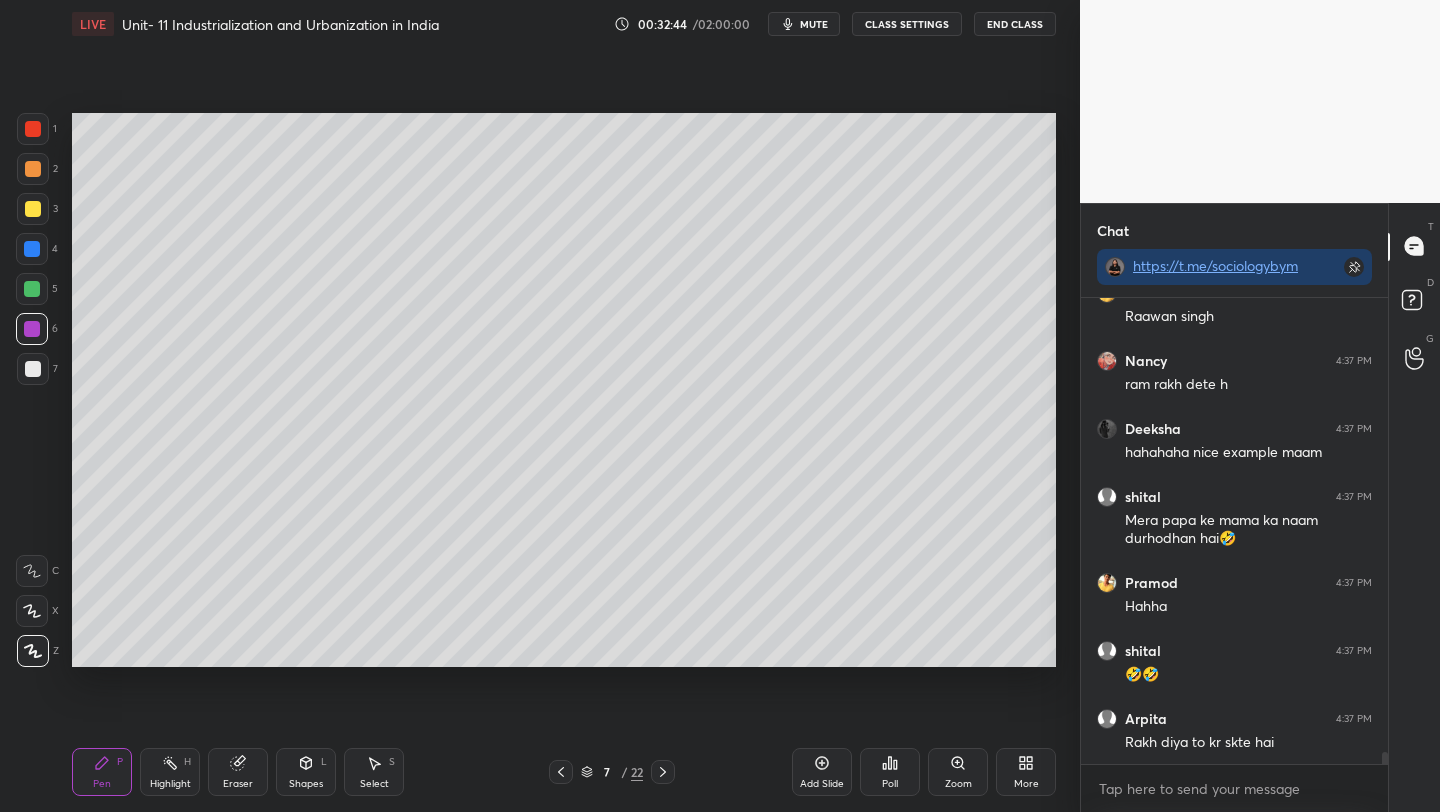 scroll, scrollTop: 17324, scrollLeft: 0, axis: vertical 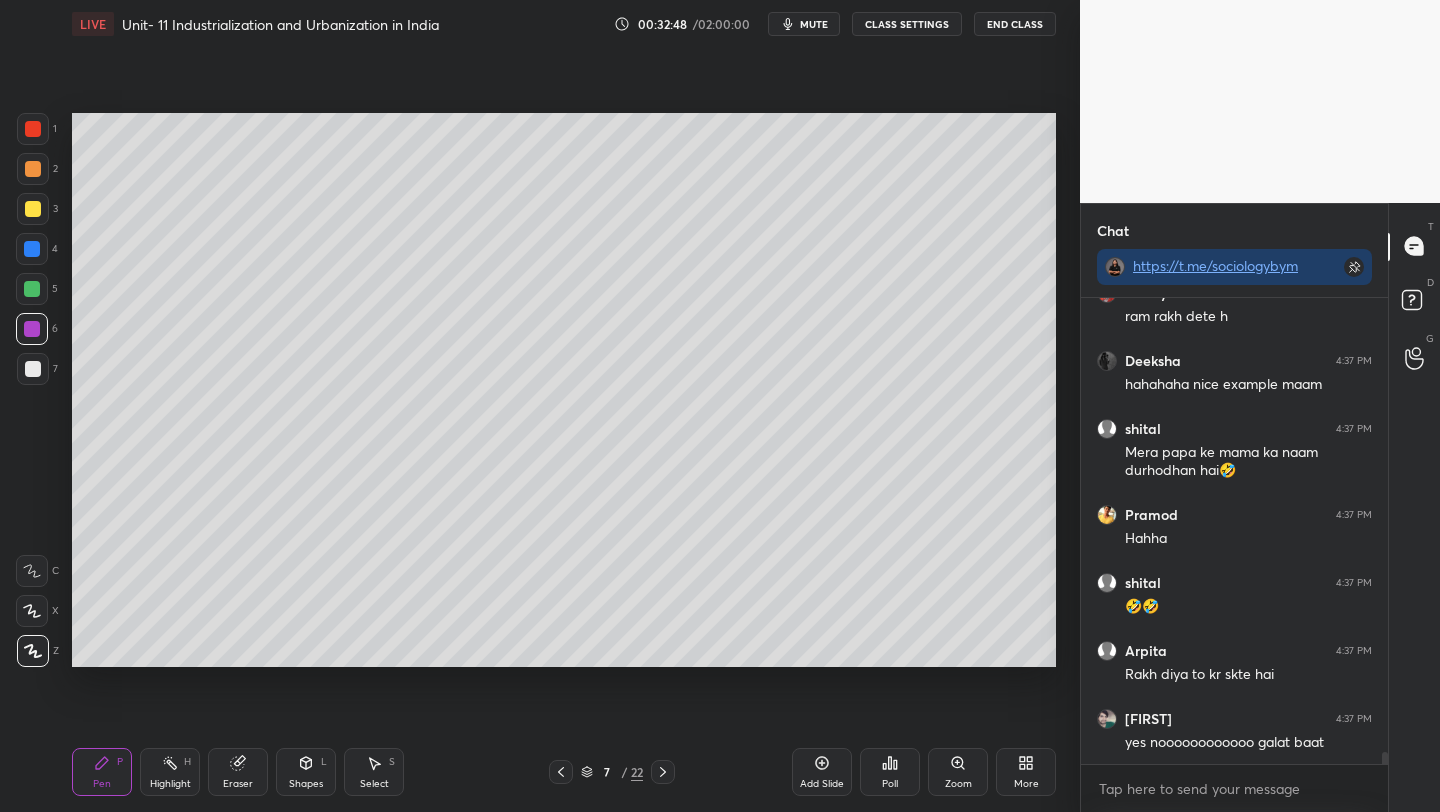 click 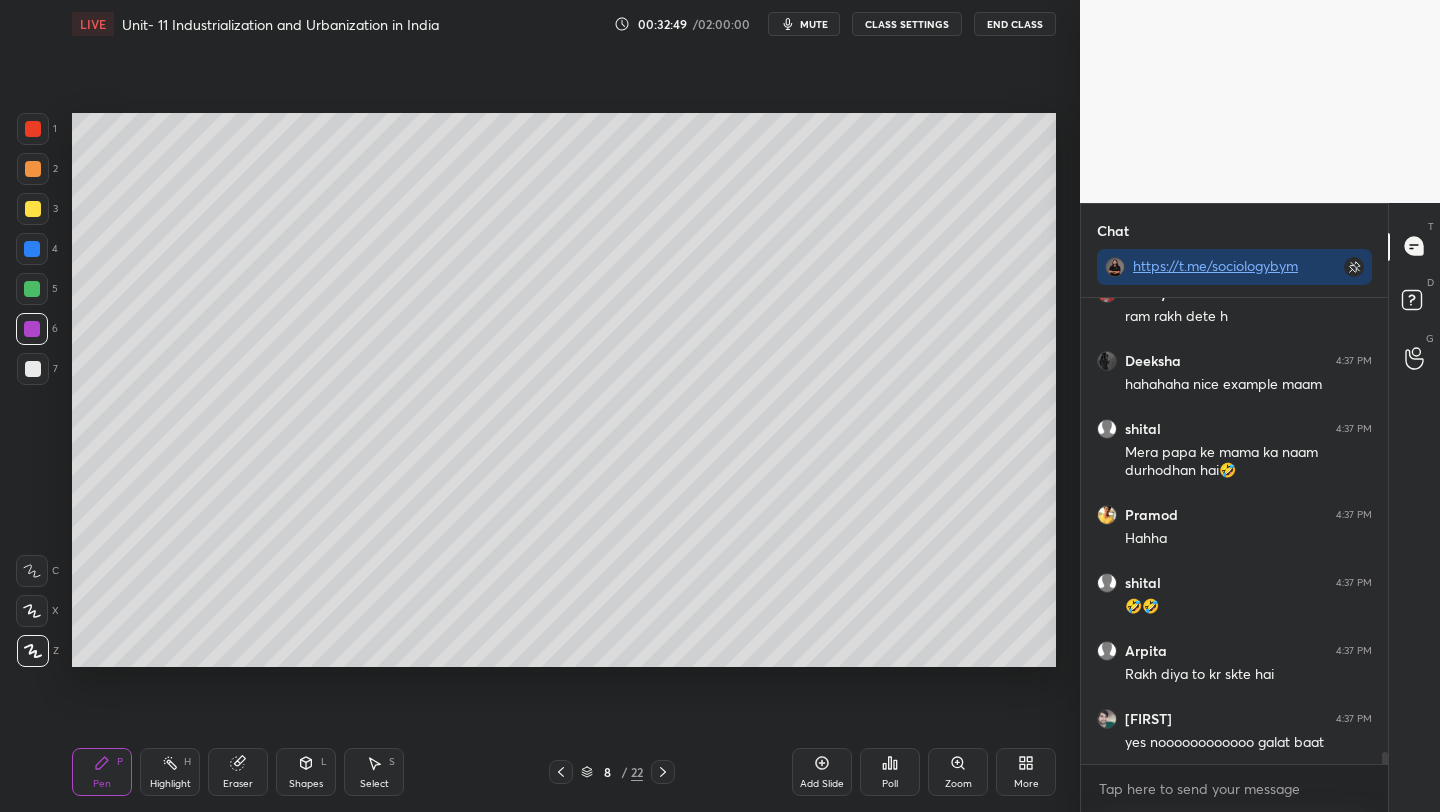 click 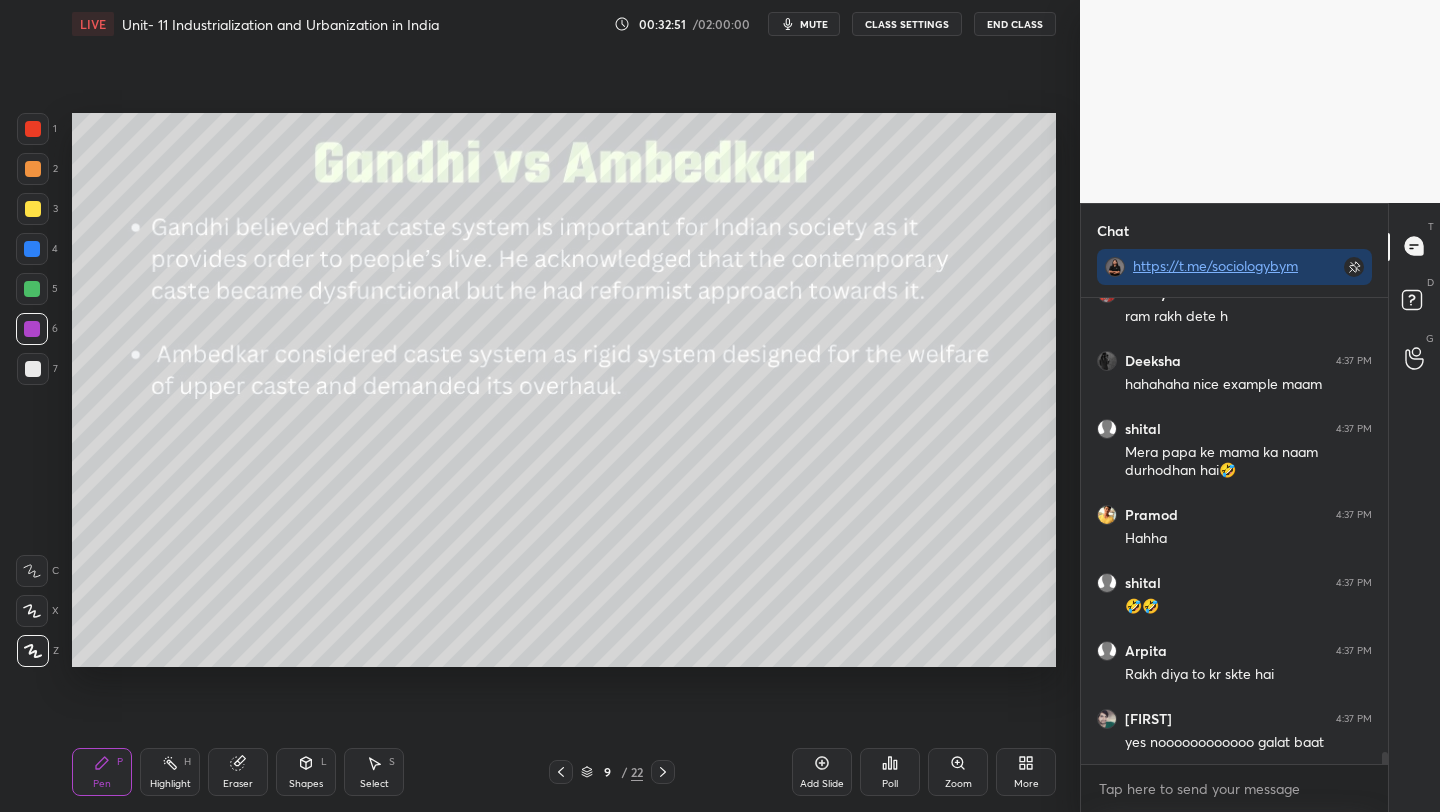 click 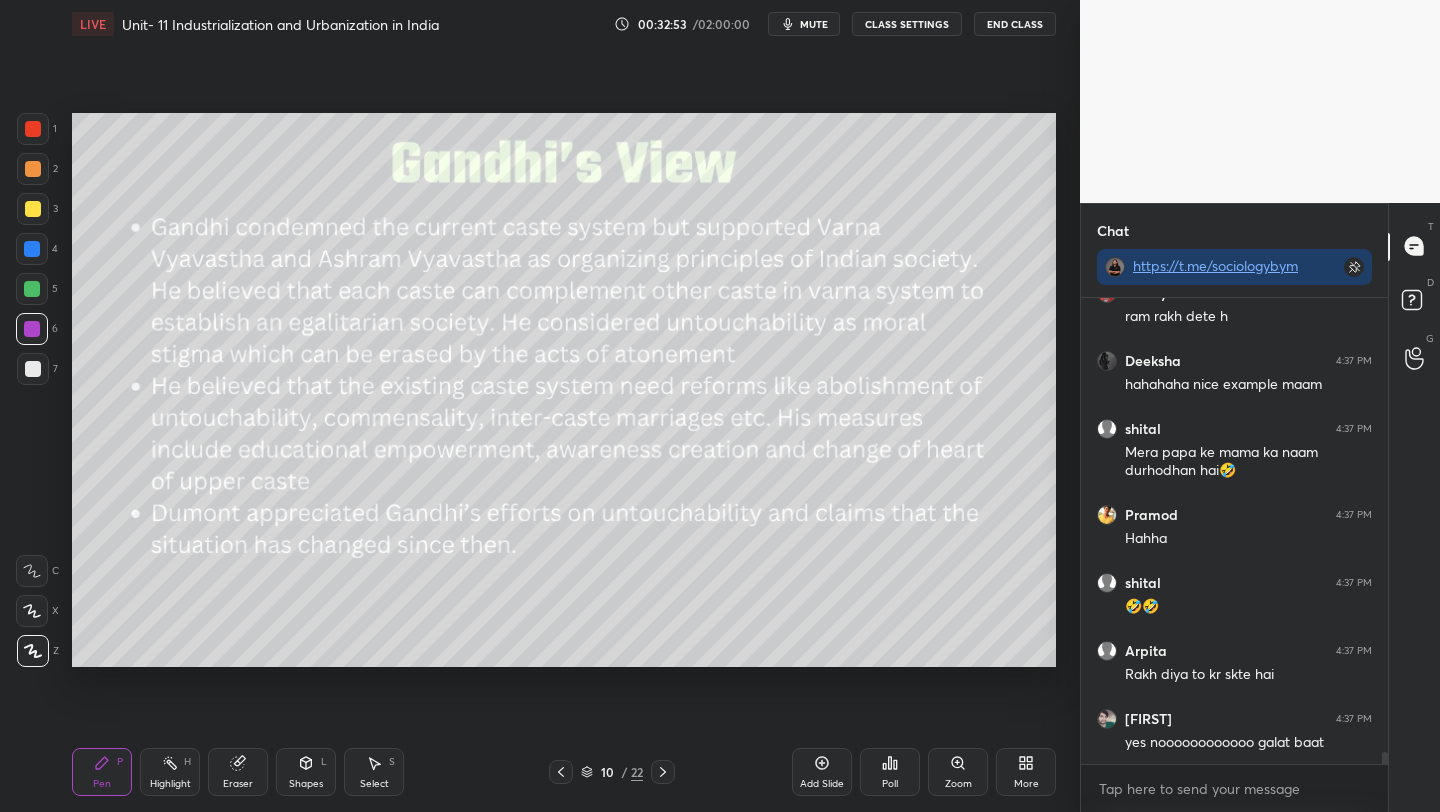 click 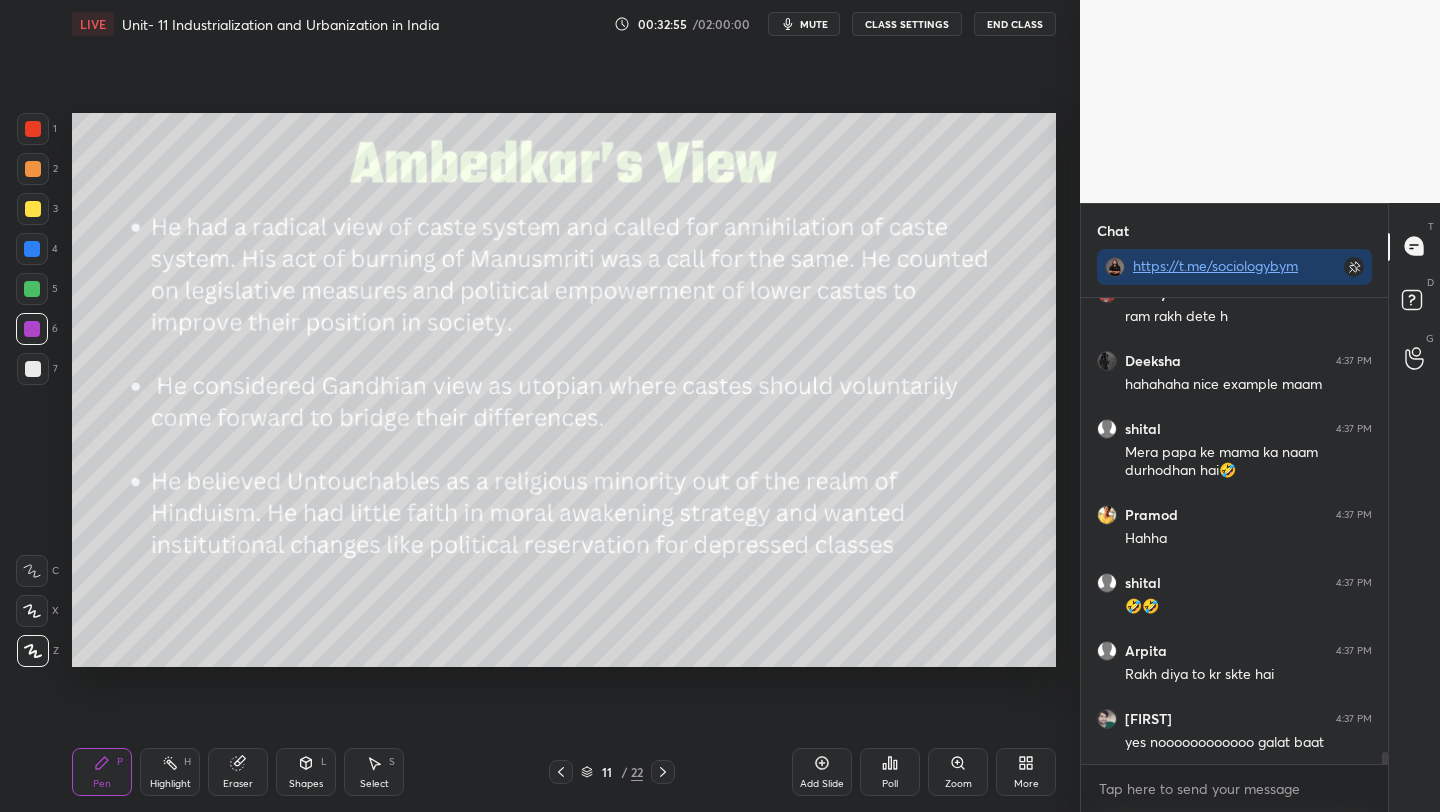 click 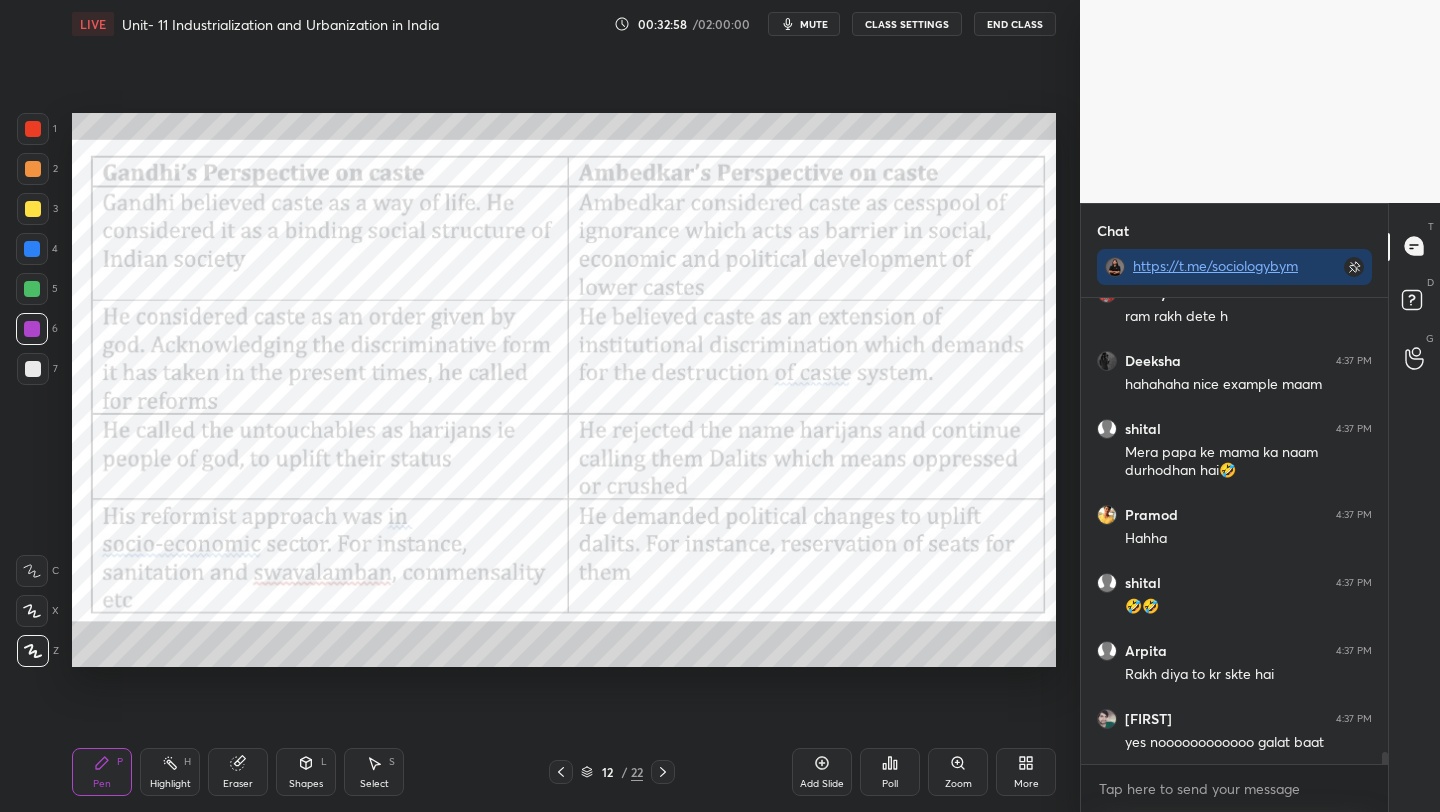 drag, startPoint x: 27, startPoint y: 126, endPoint x: 70, endPoint y: 147, distance: 47.853943 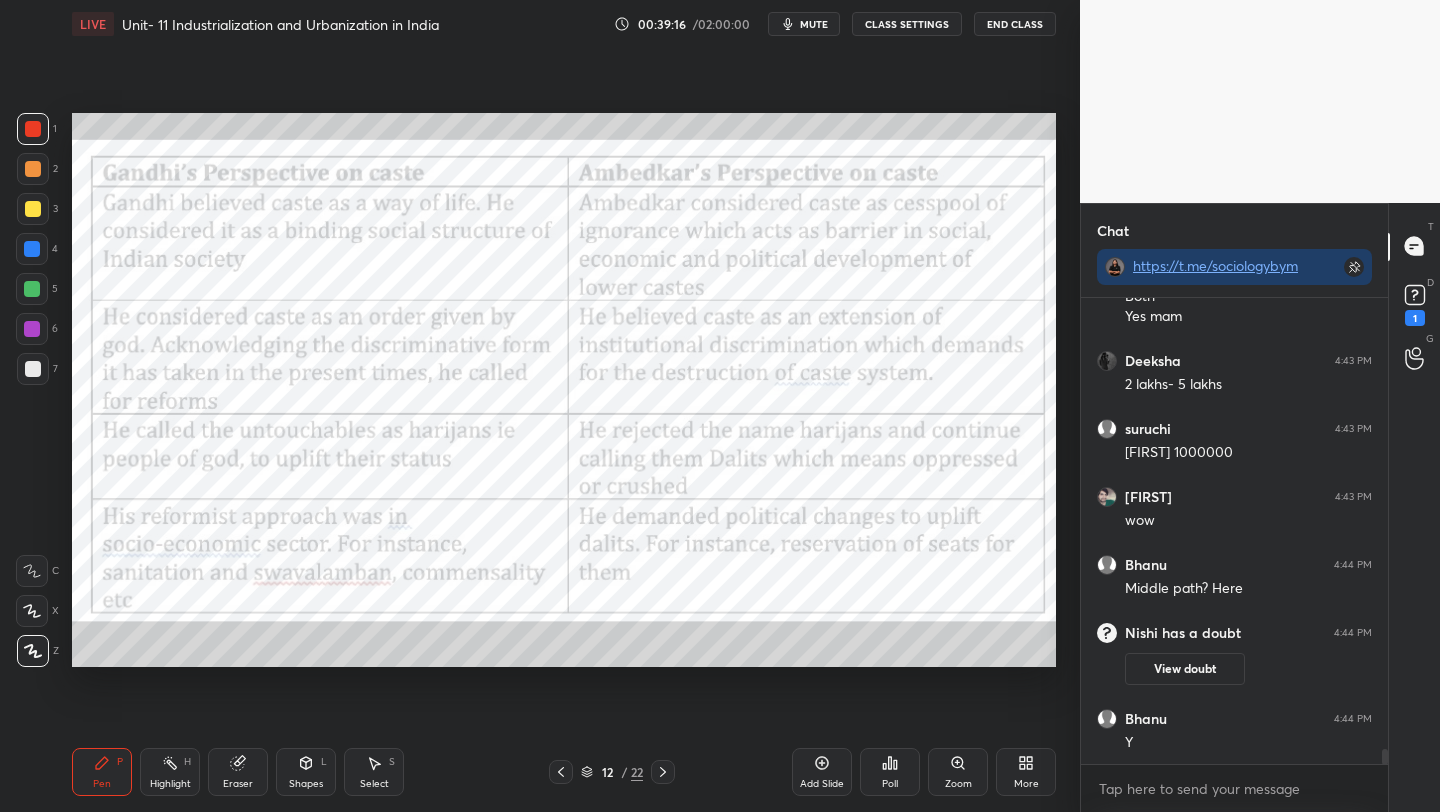 scroll, scrollTop: 14367, scrollLeft: 0, axis: vertical 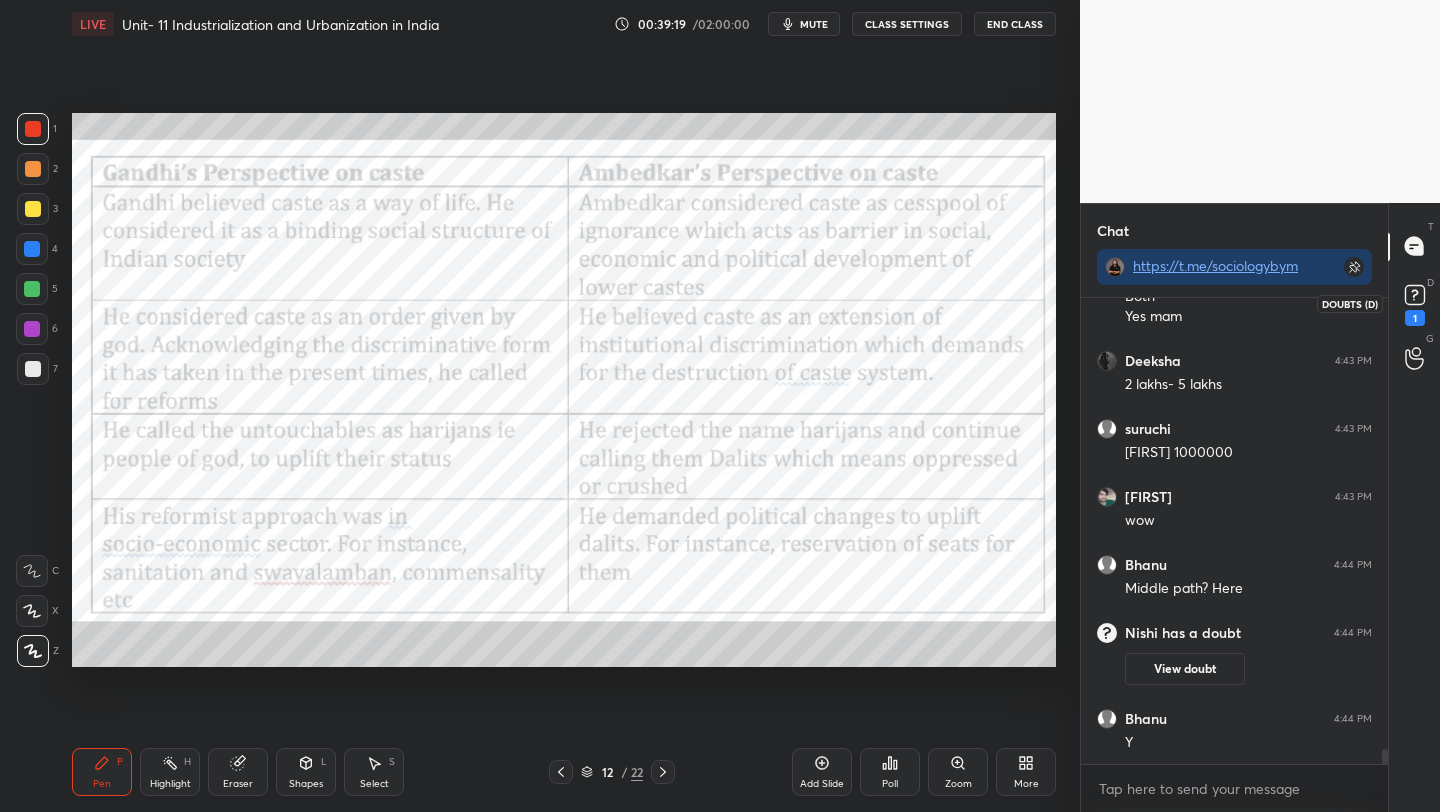 click 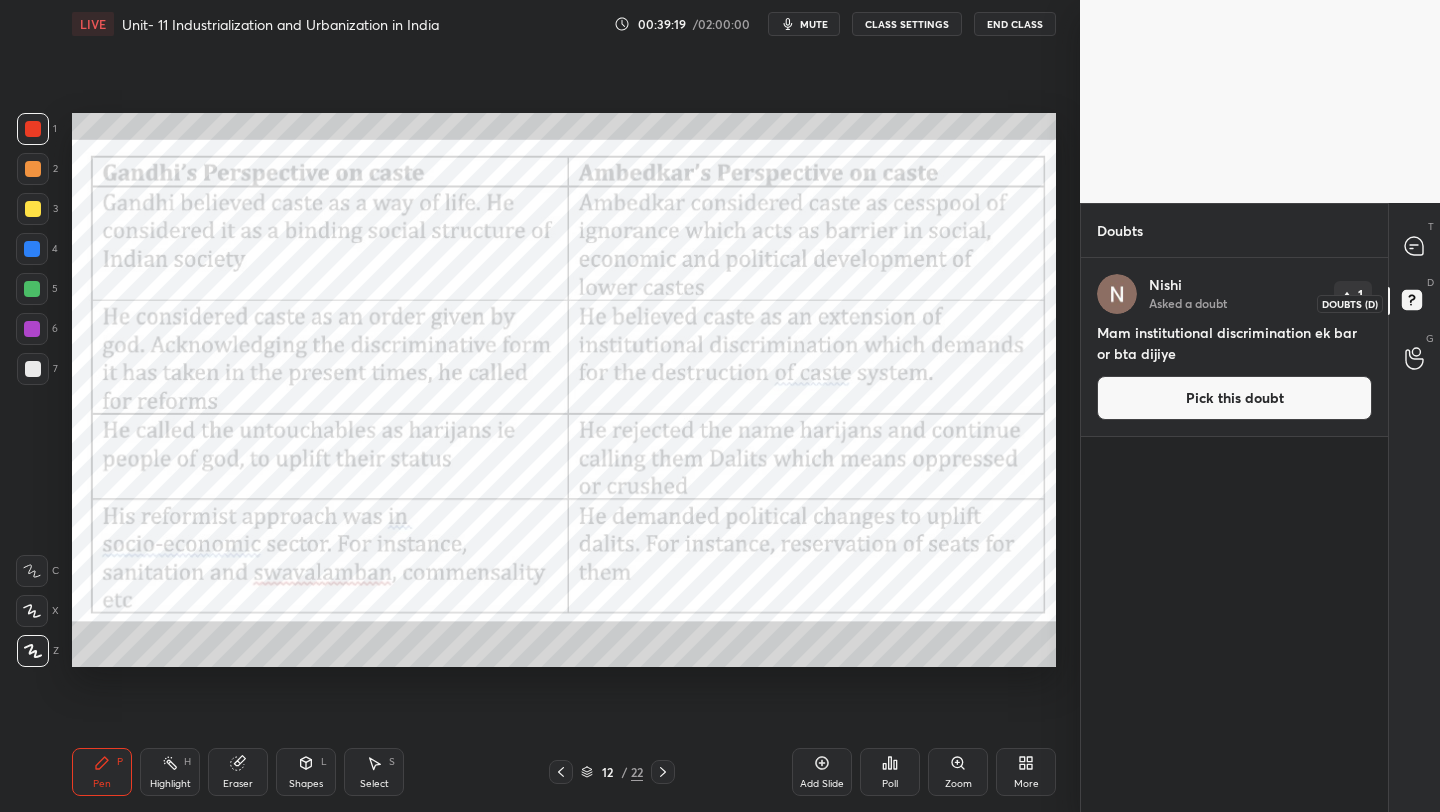 scroll, scrollTop: 7, scrollLeft: 7, axis: both 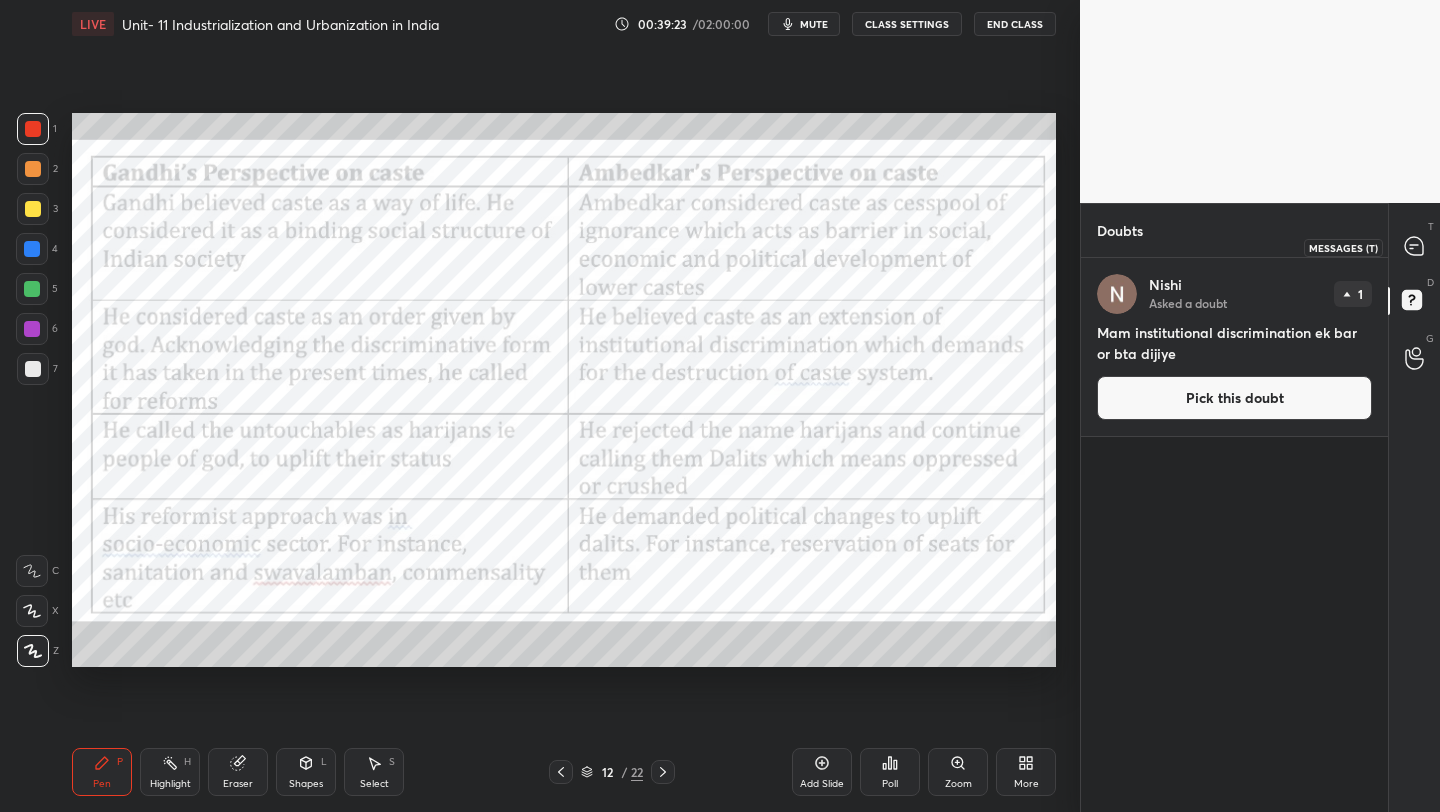 click 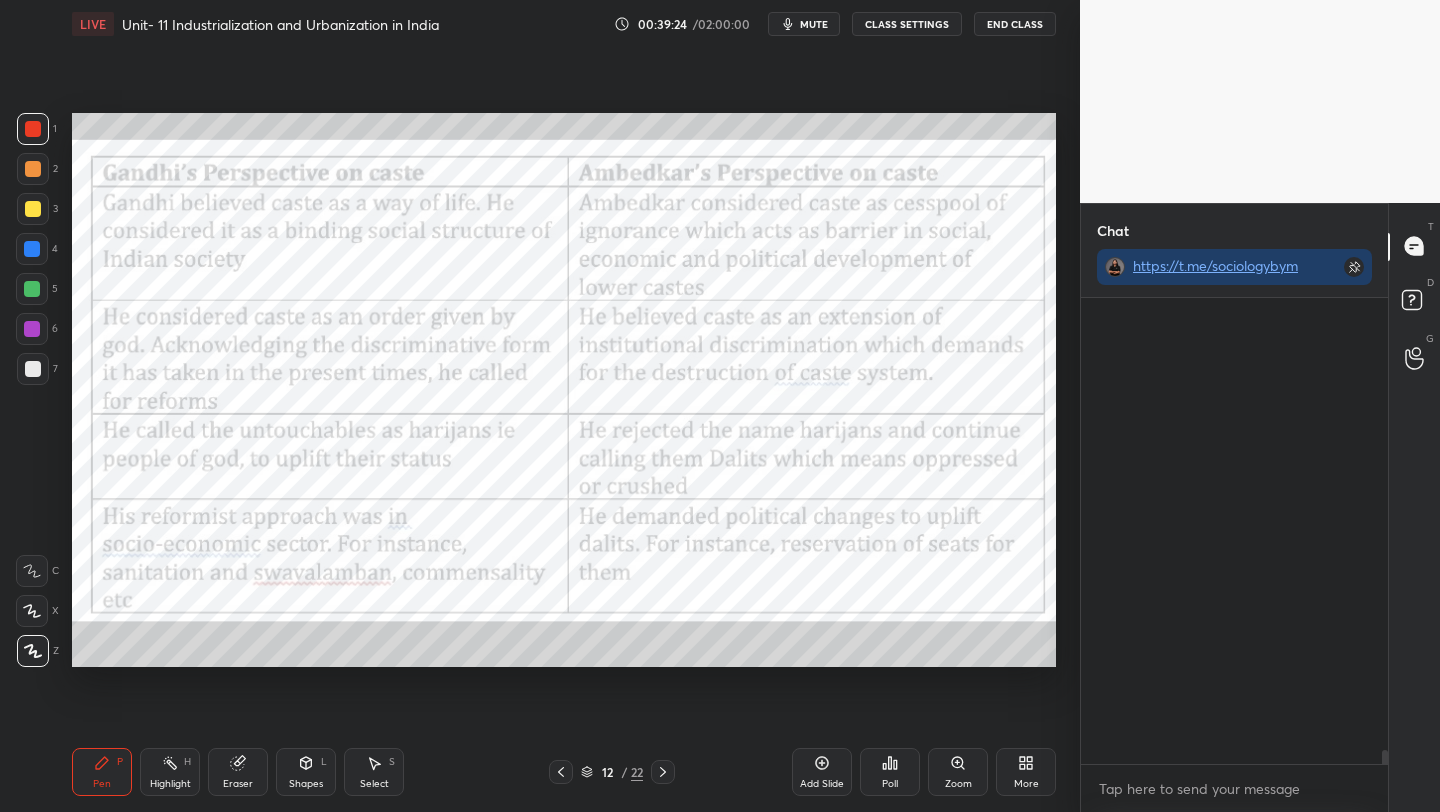 scroll, scrollTop: 508, scrollLeft: 301, axis: both 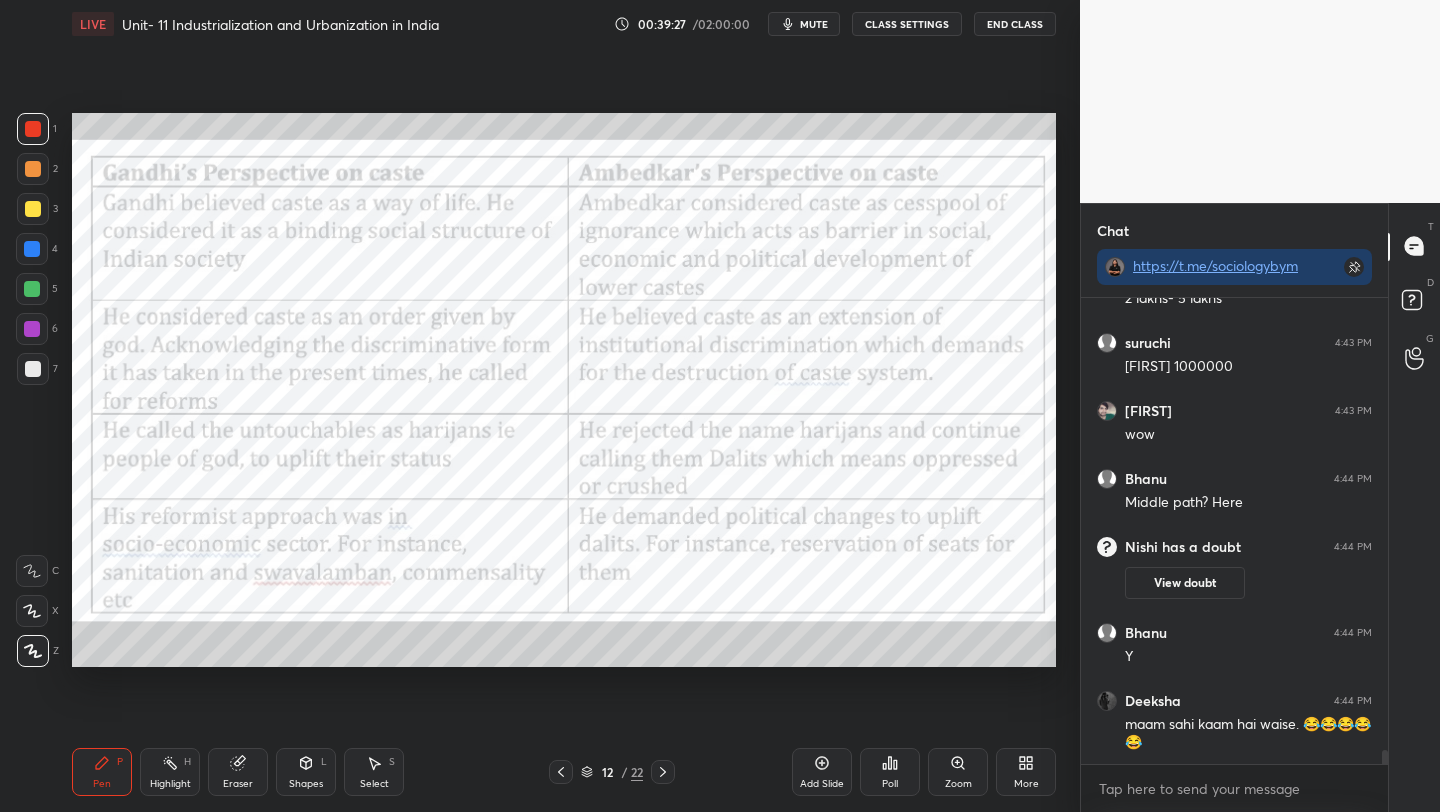 click 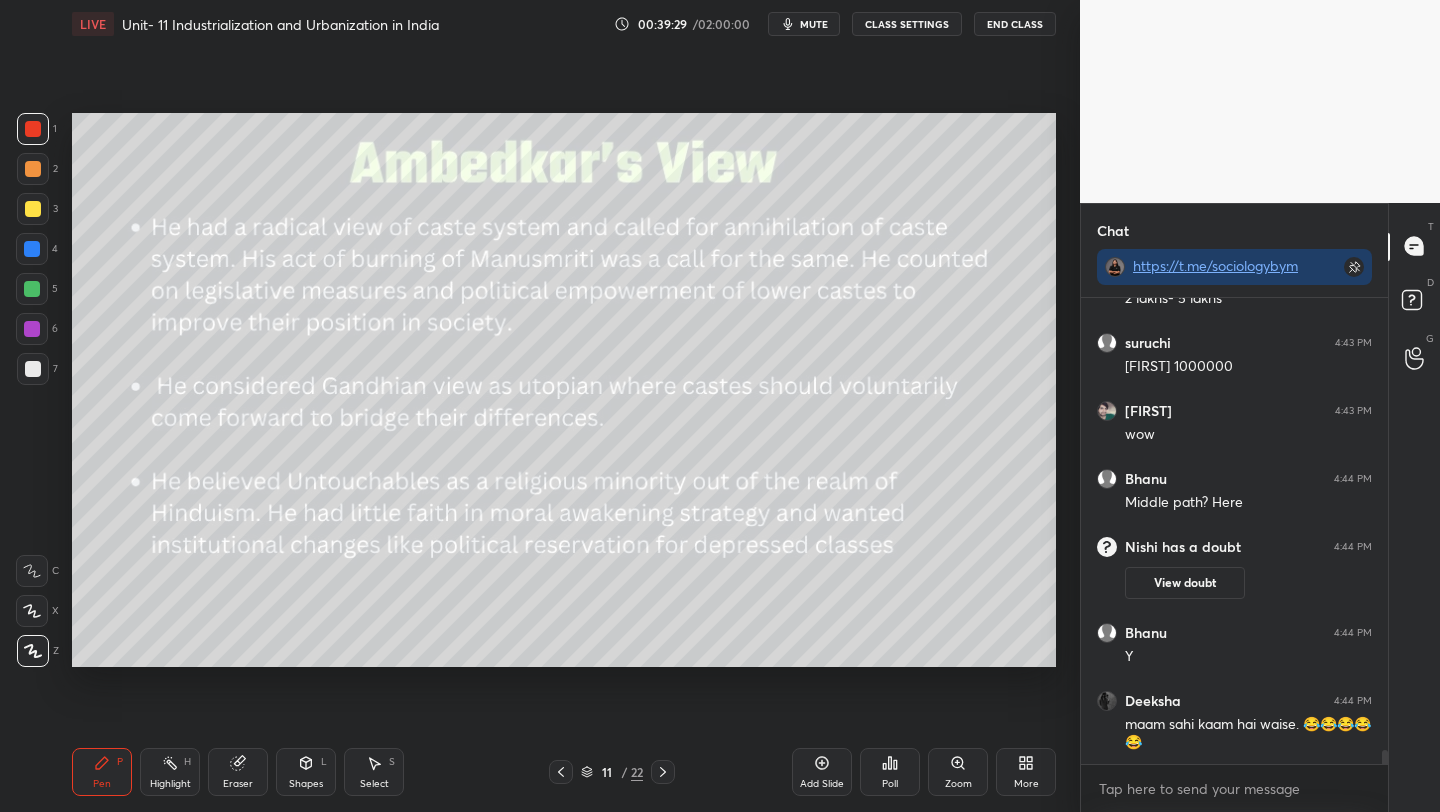 click 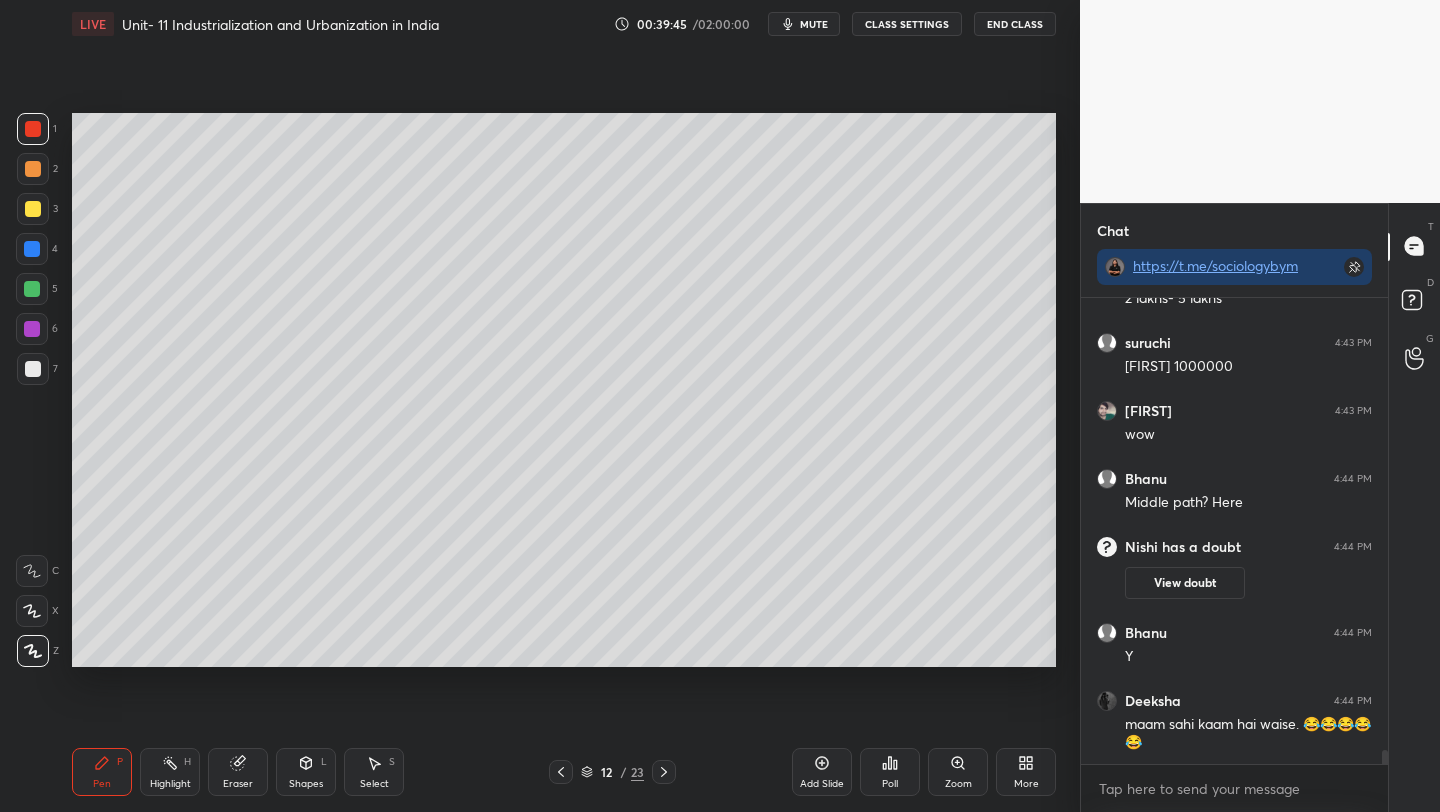 click at bounding box center (33, 209) 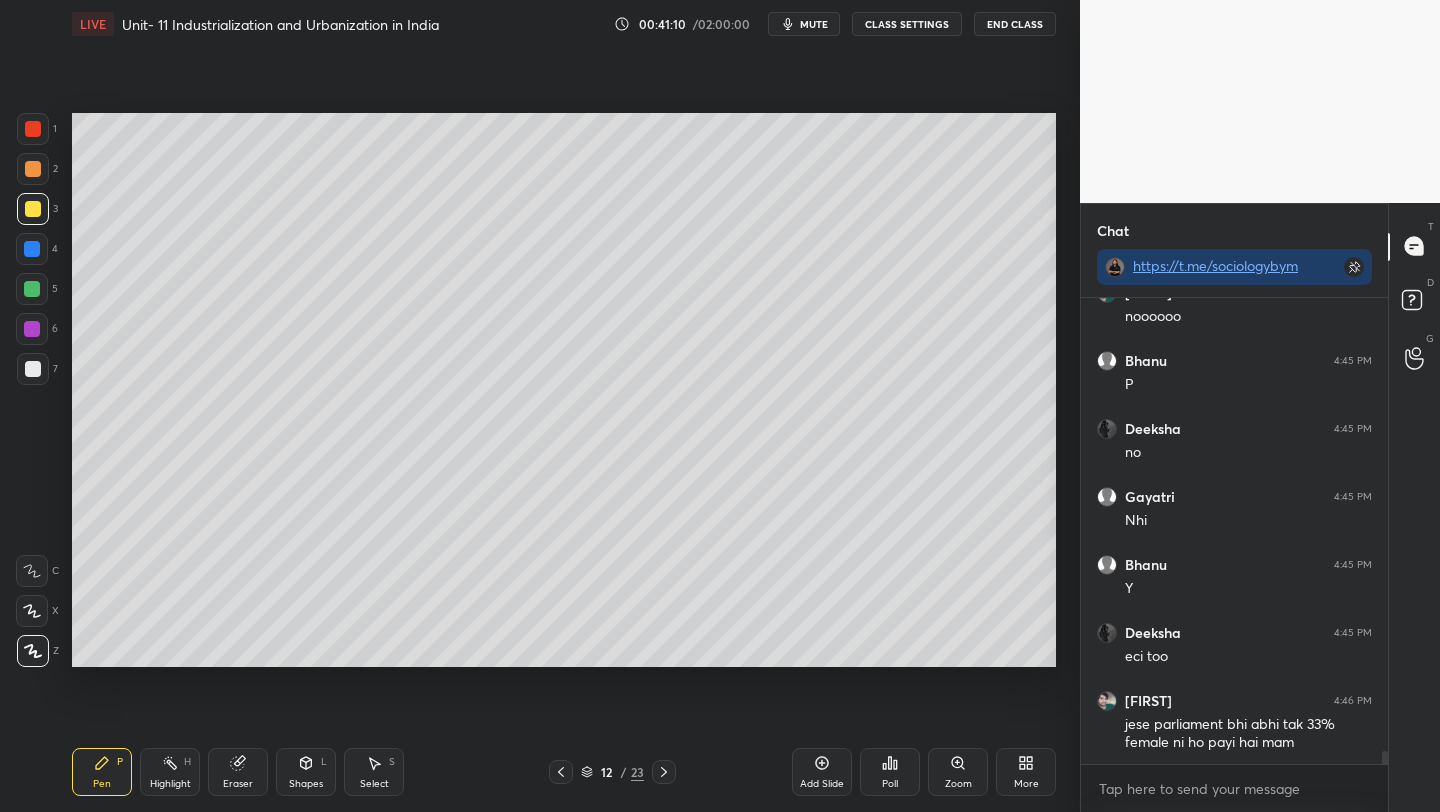 scroll, scrollTop: 15968, scrollLeft: 0, axis: vertical 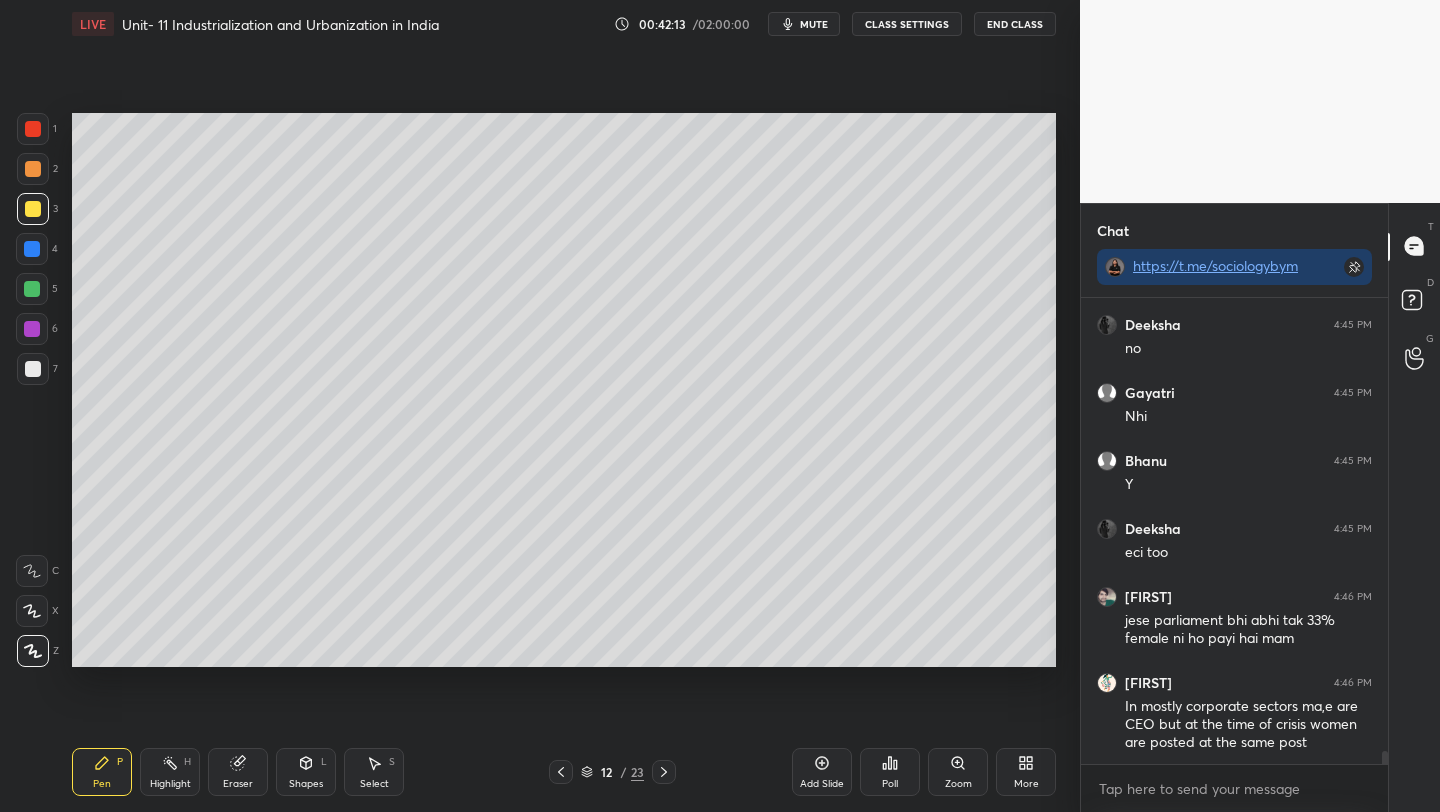 click 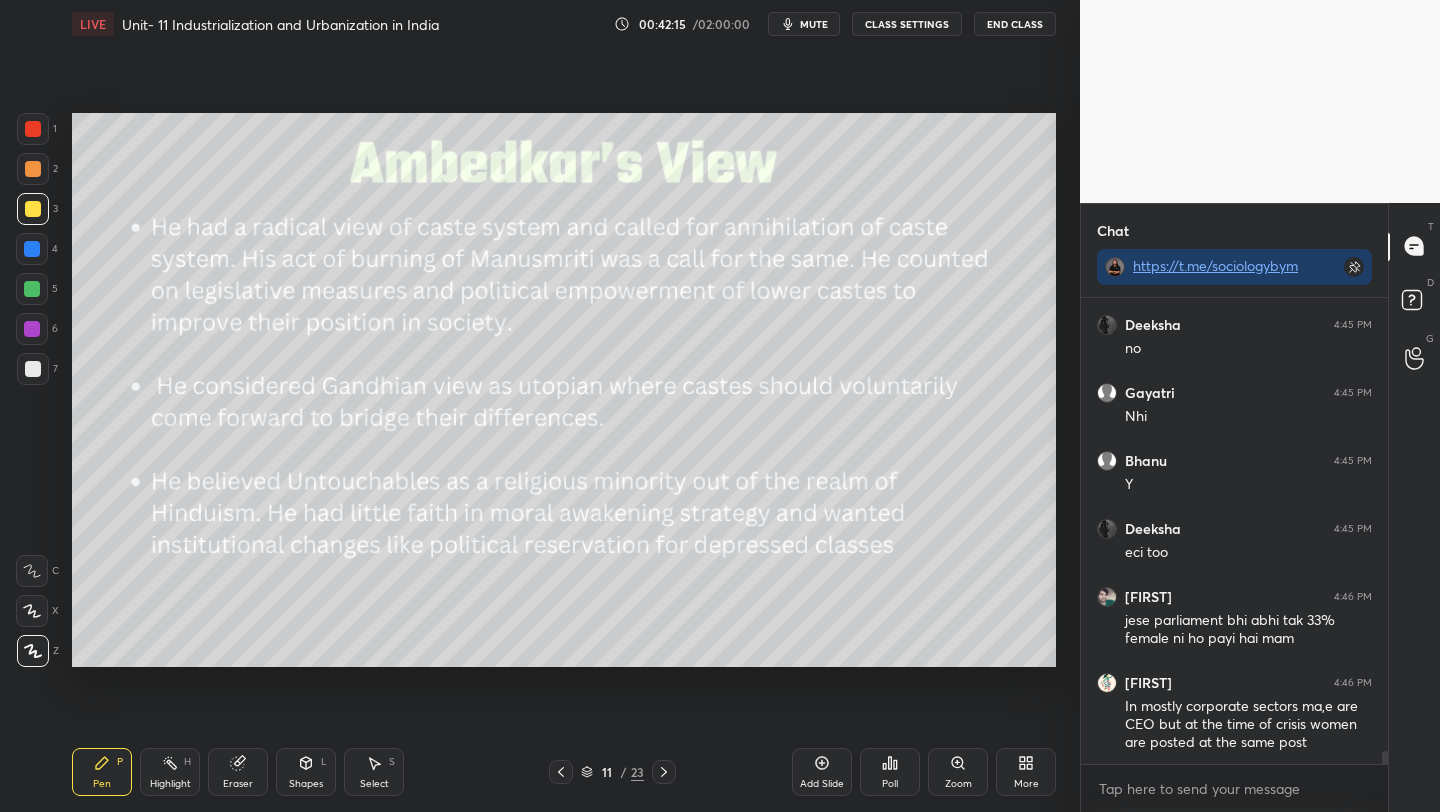 click 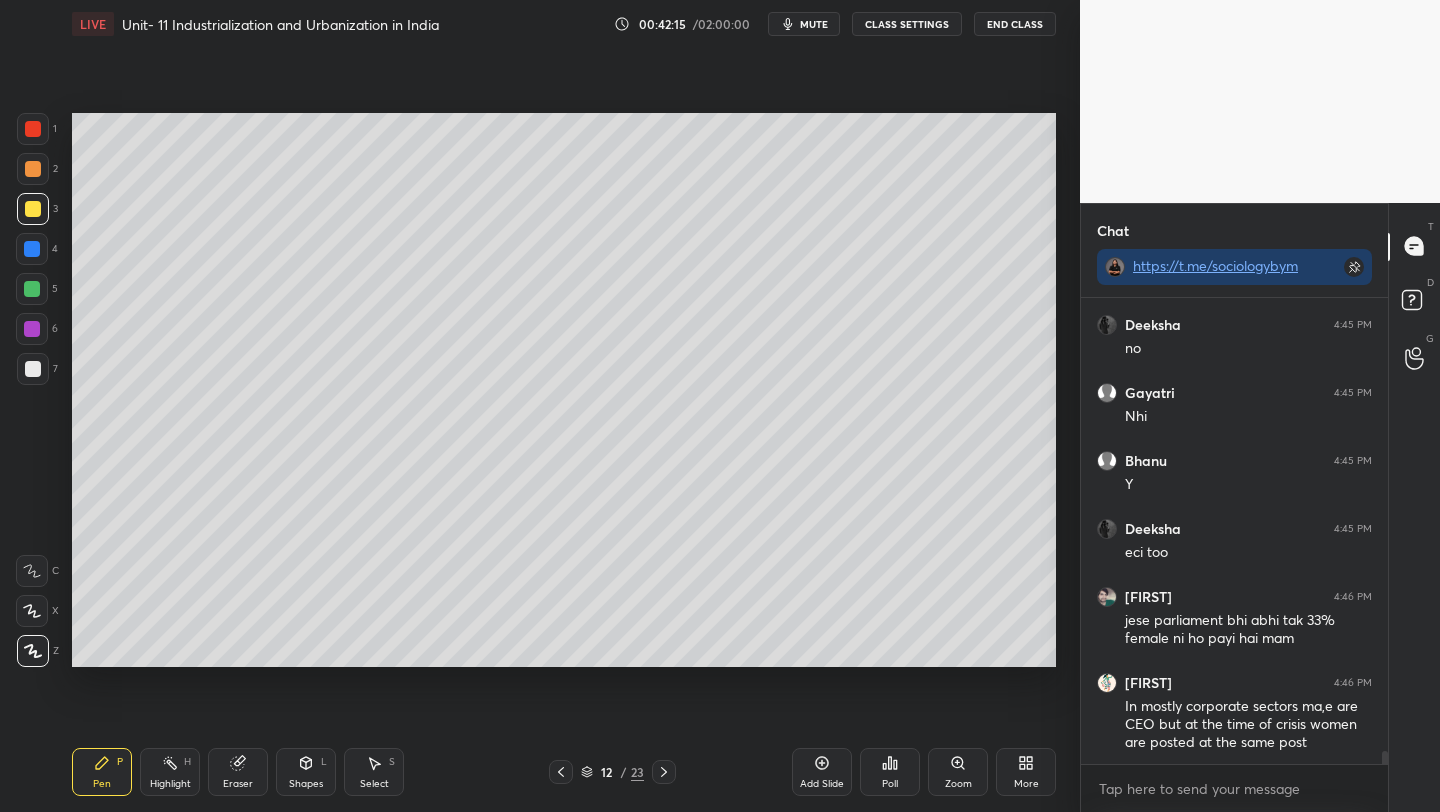 click 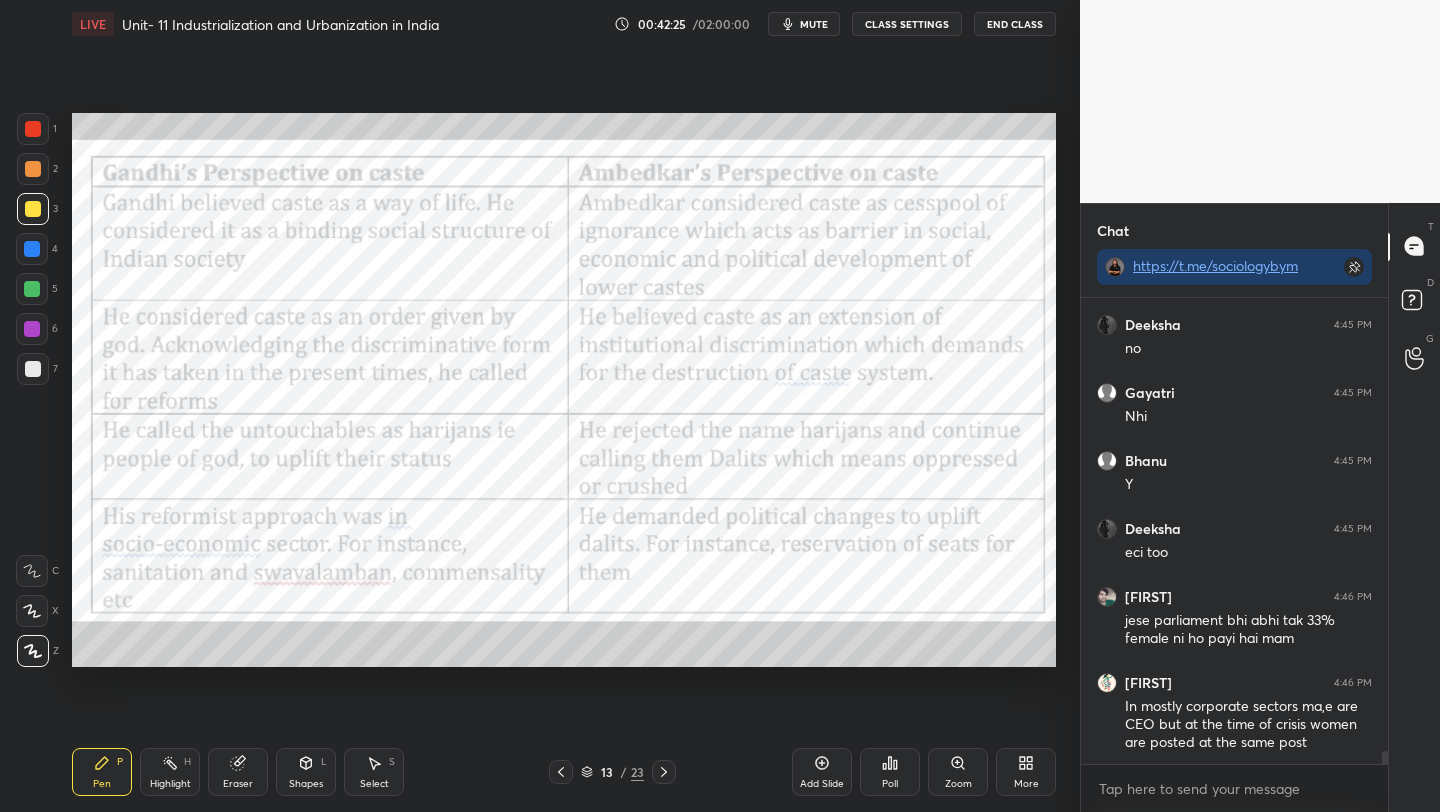 click 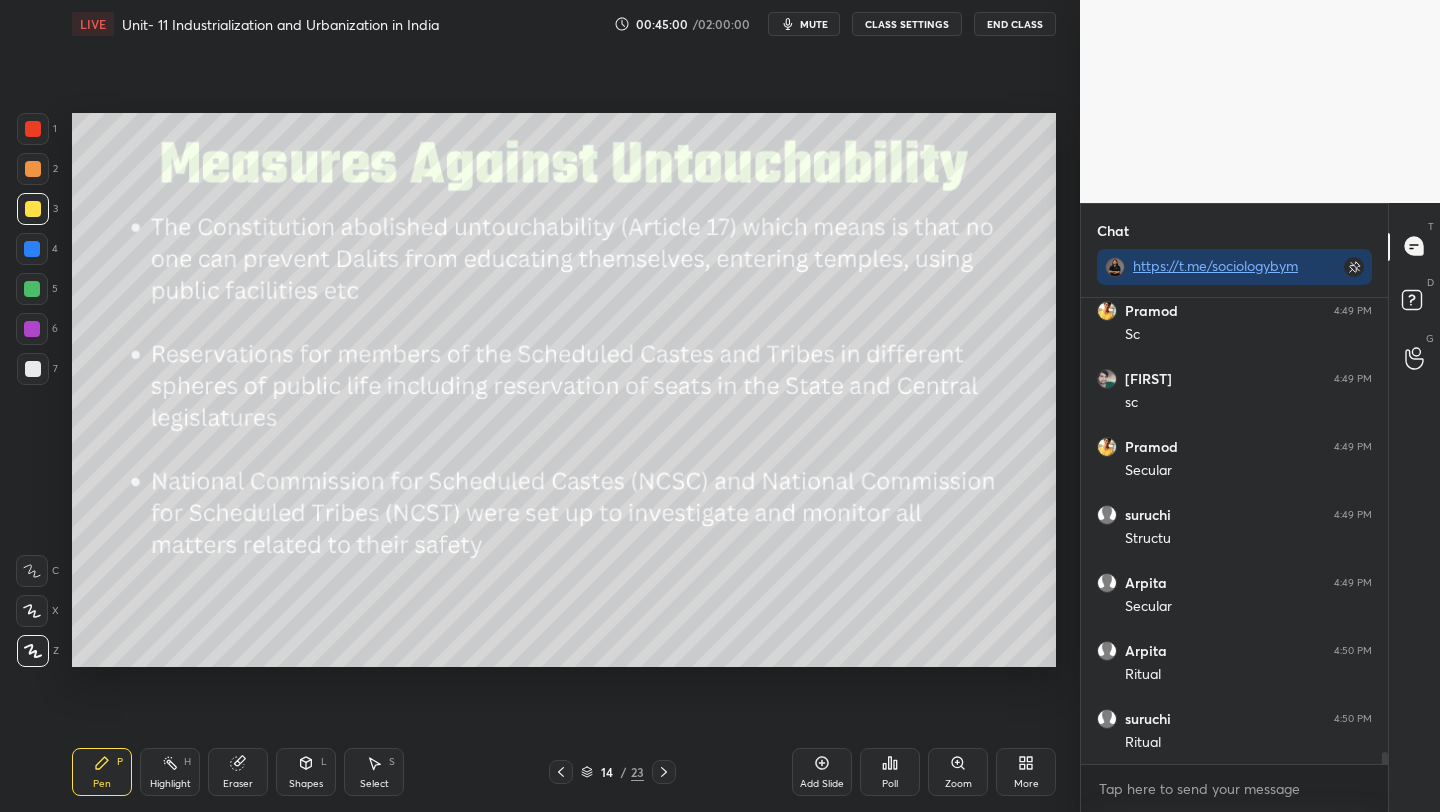 scroll, scrollTop: 17366, scrollLeft: 0, axis: vertical 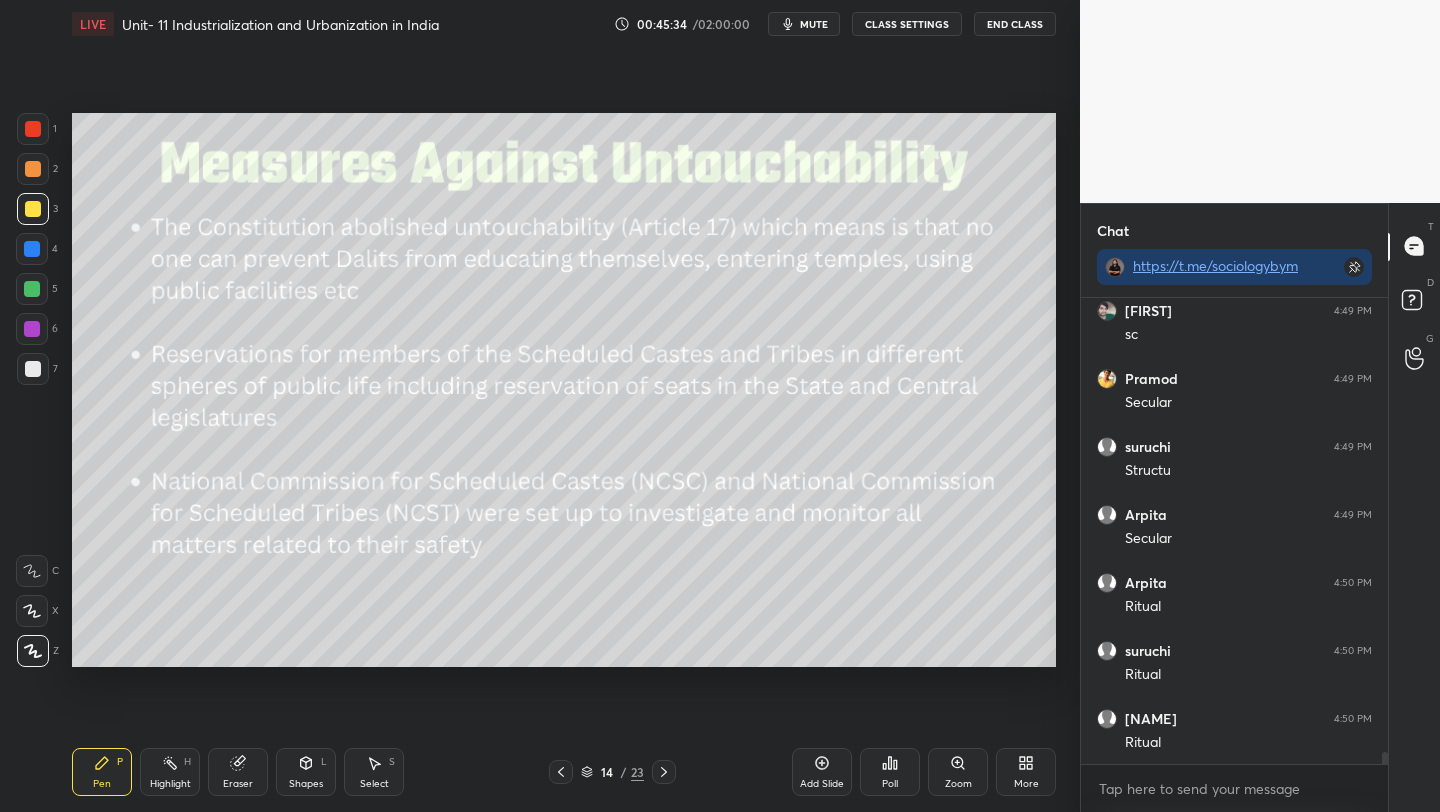click 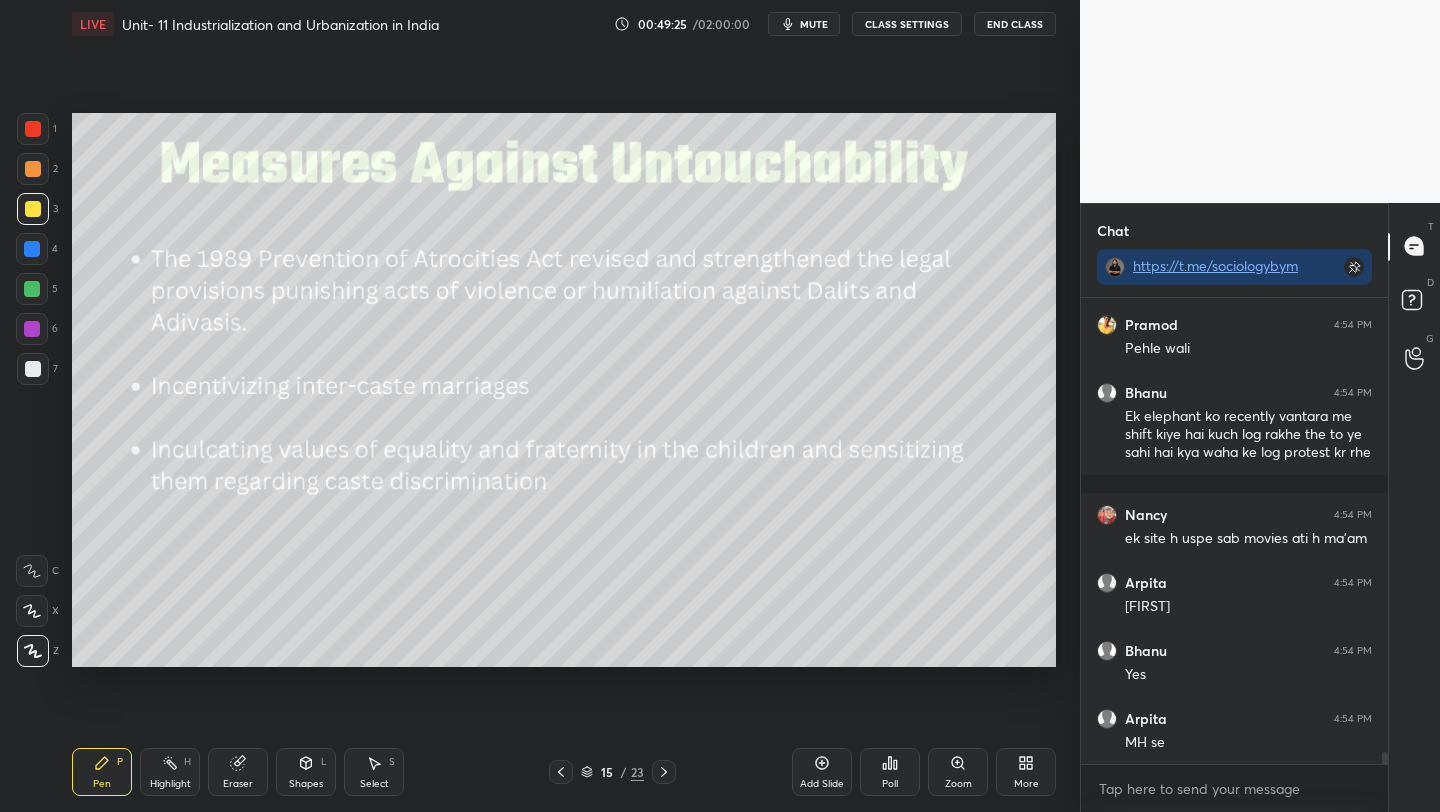 scroll, scrollTop: 17838, scrollLeft: 0, axis: vertical 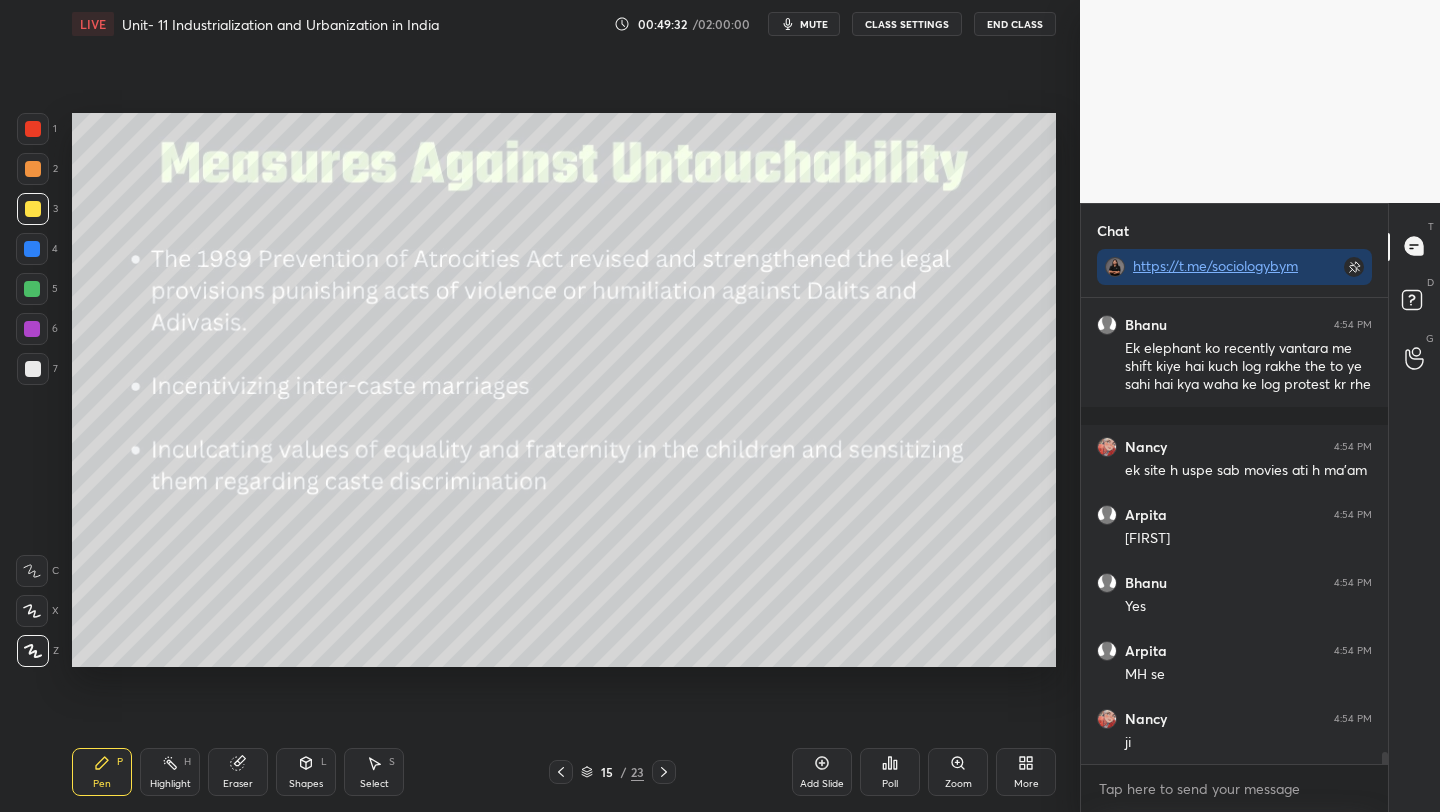 click 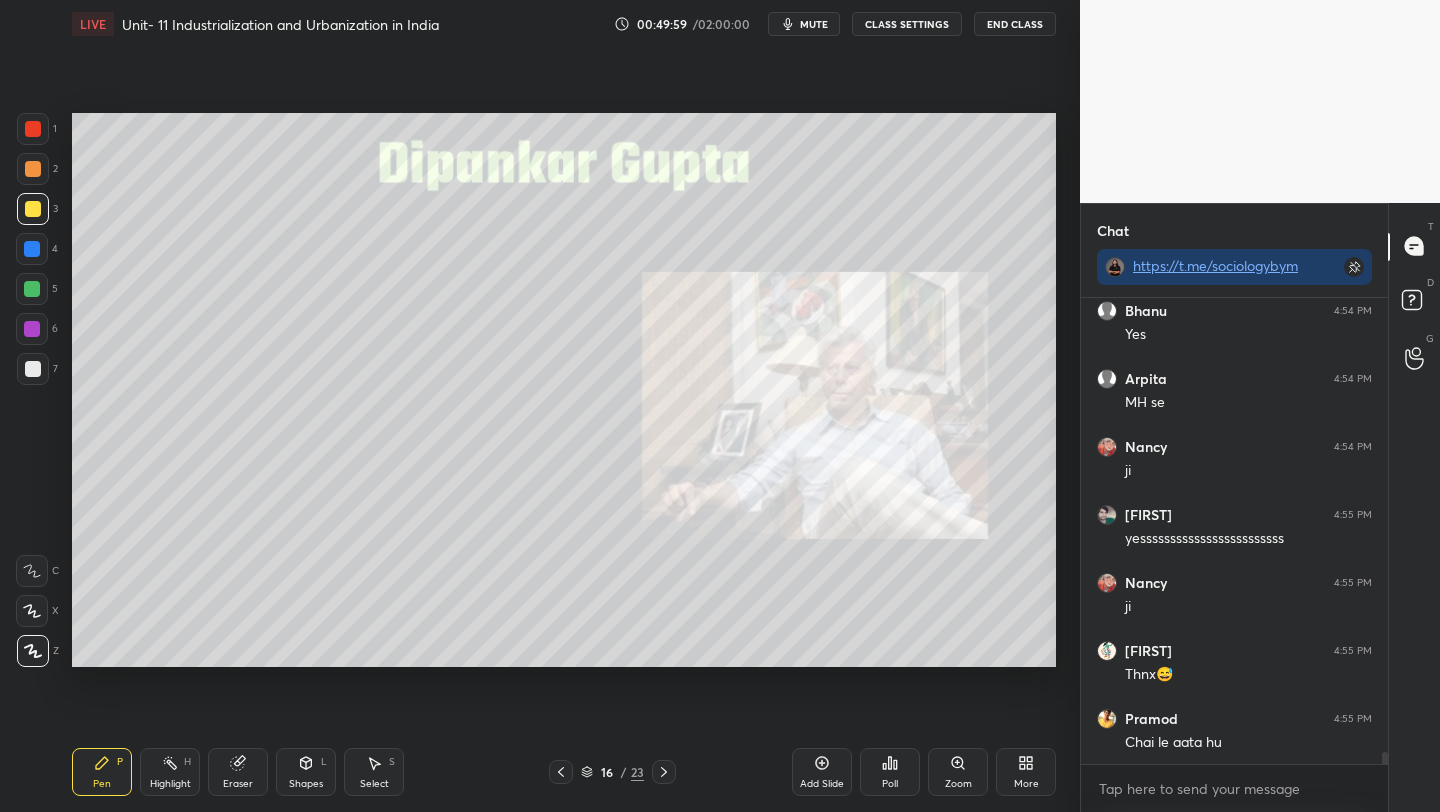 scroll, scrollTop: 18246, scrollLeft: 0, axis: vertical 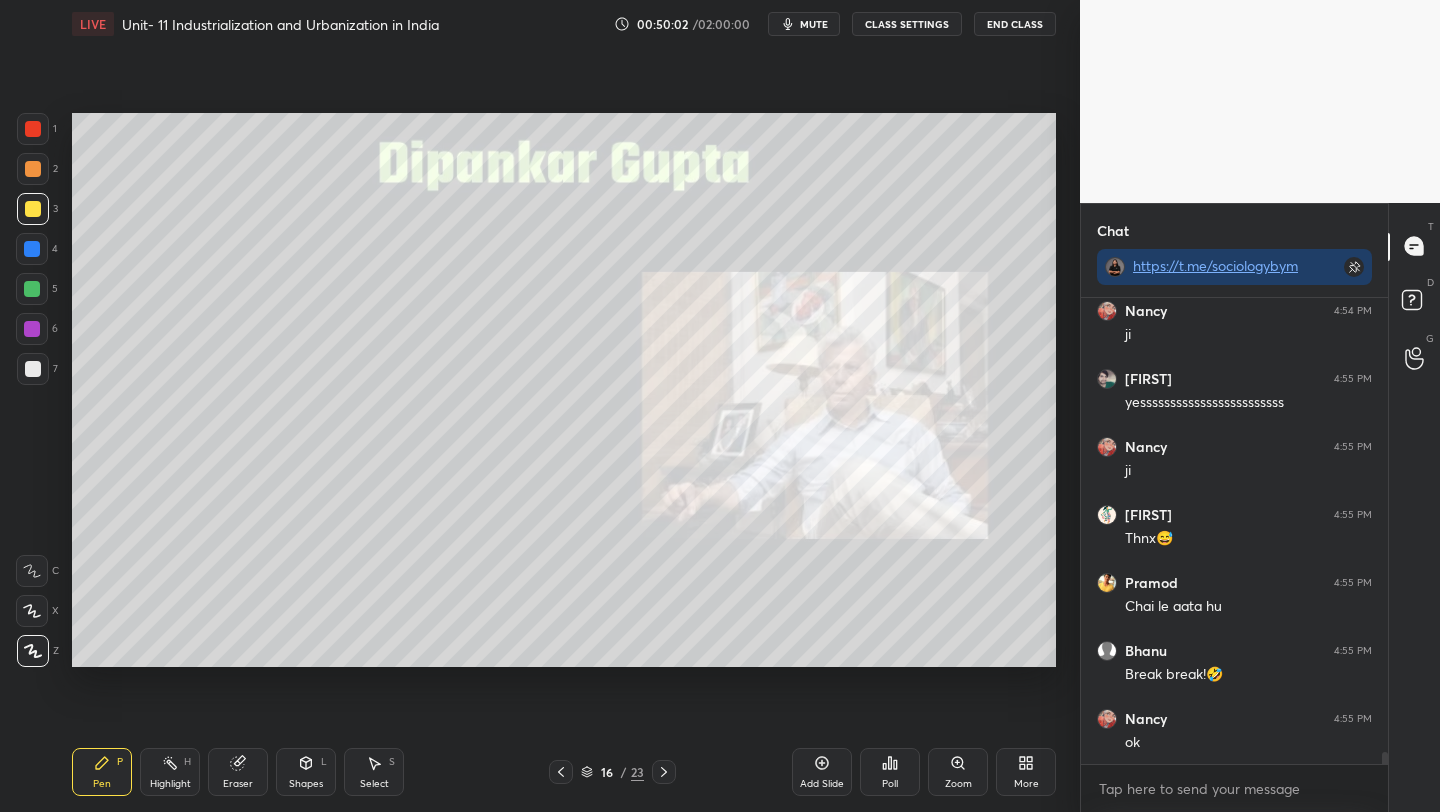 drag, startPoint x: 807, startPoint y: 23, endPoint x: 807, endPoint y: 50, distance: 27 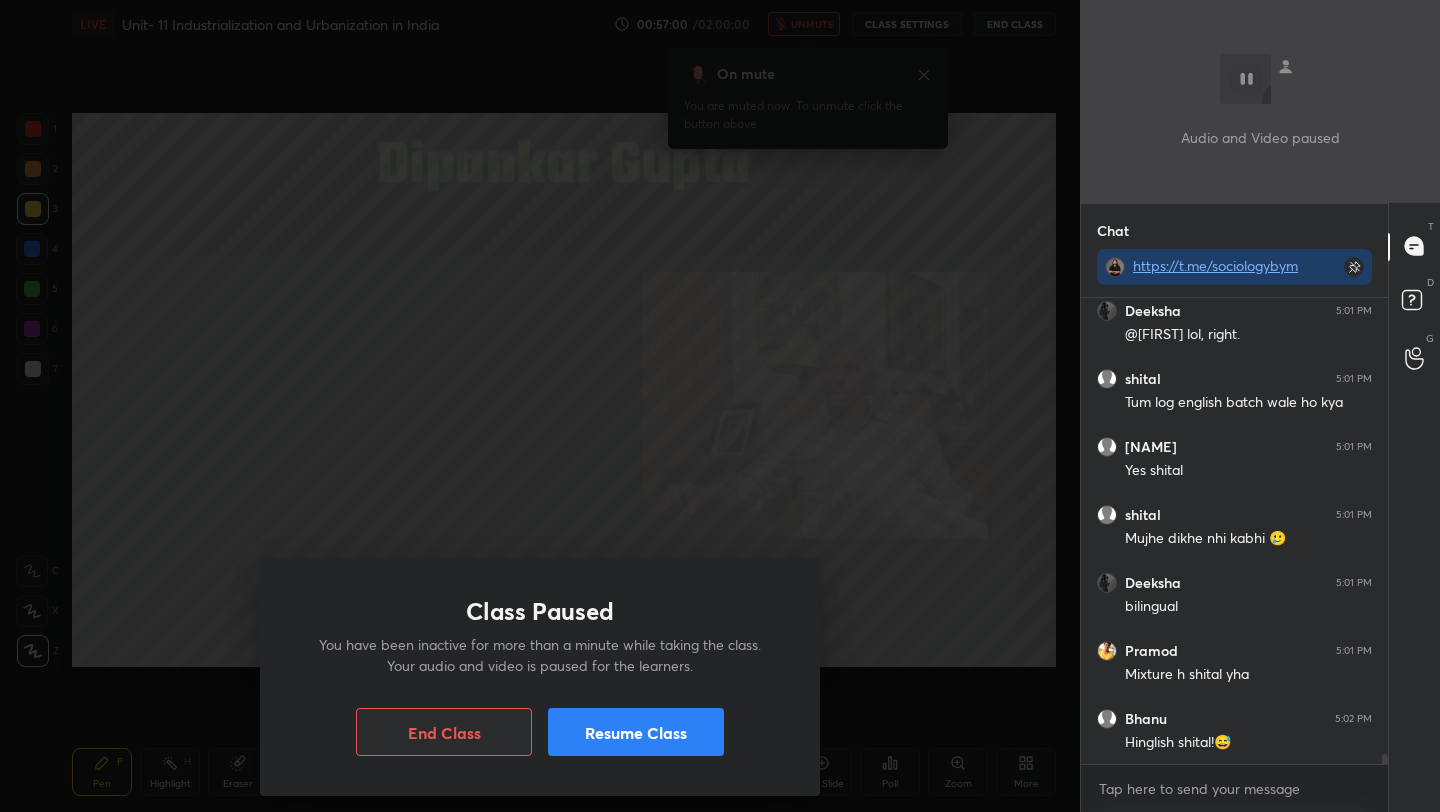 scroll, scrollTop: 21286, scrollLeft: 0, axis: vertical 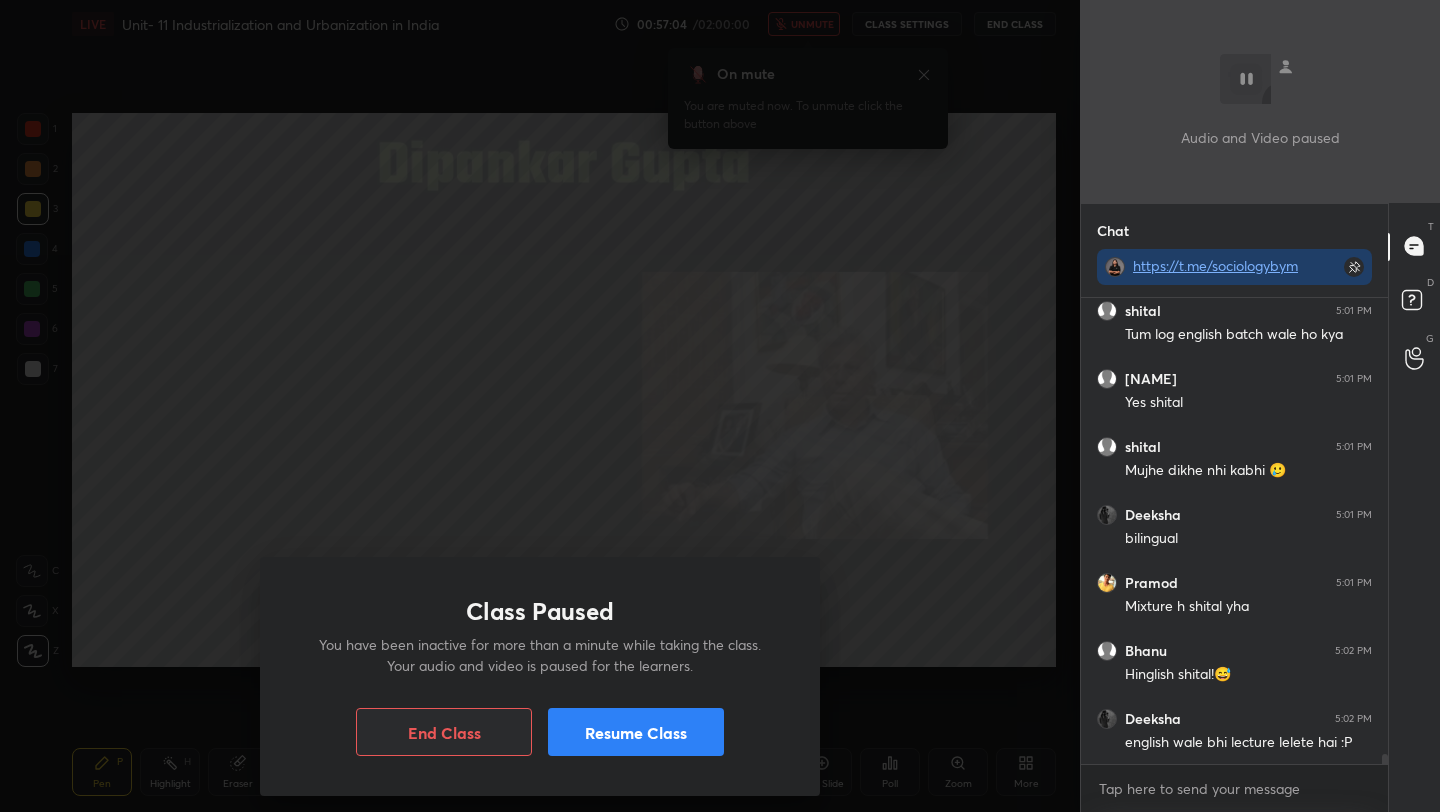 click on "Resume Class" at bounding box center [636, 732] 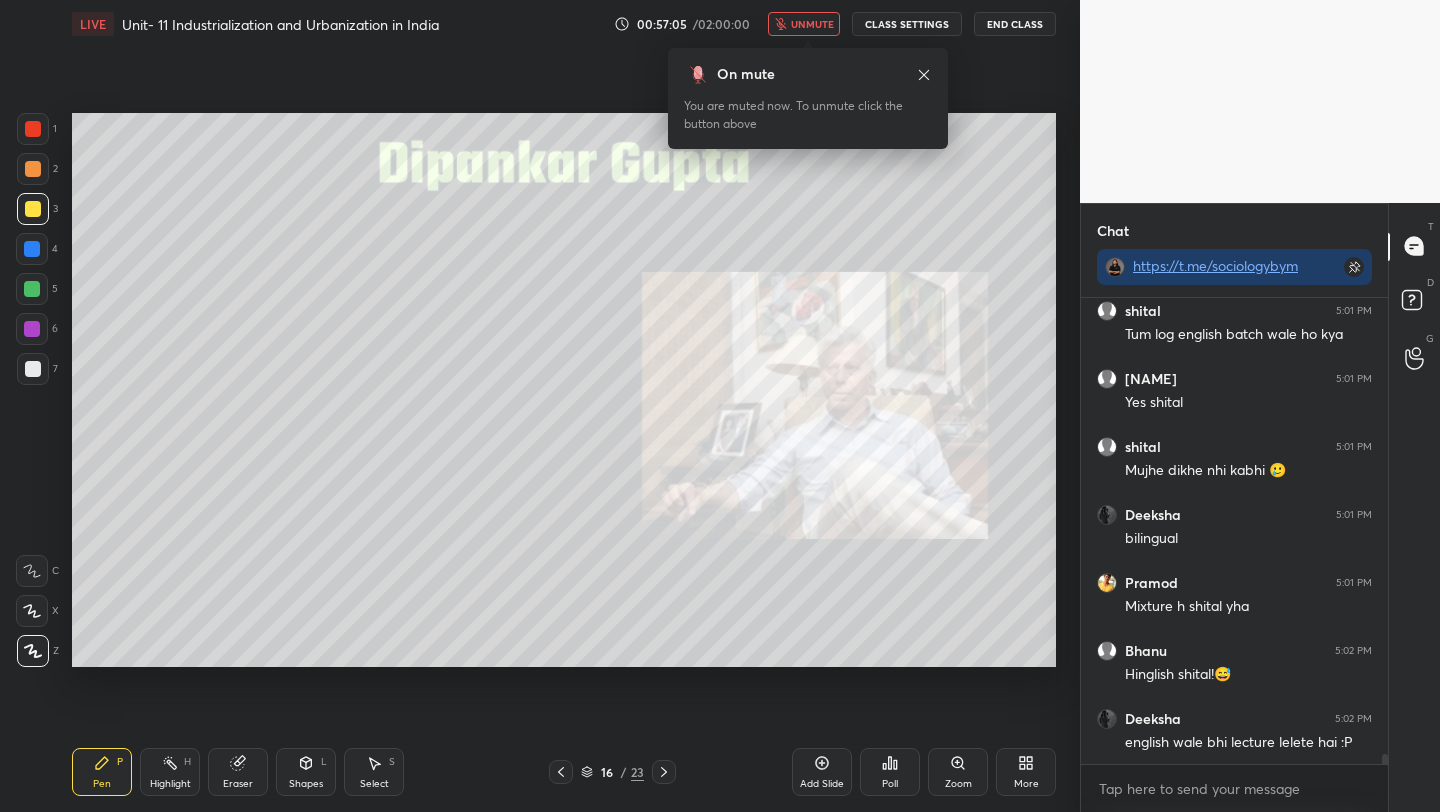scroll, scrollTop: 21354, scrollLeft: 0, axis: vertical 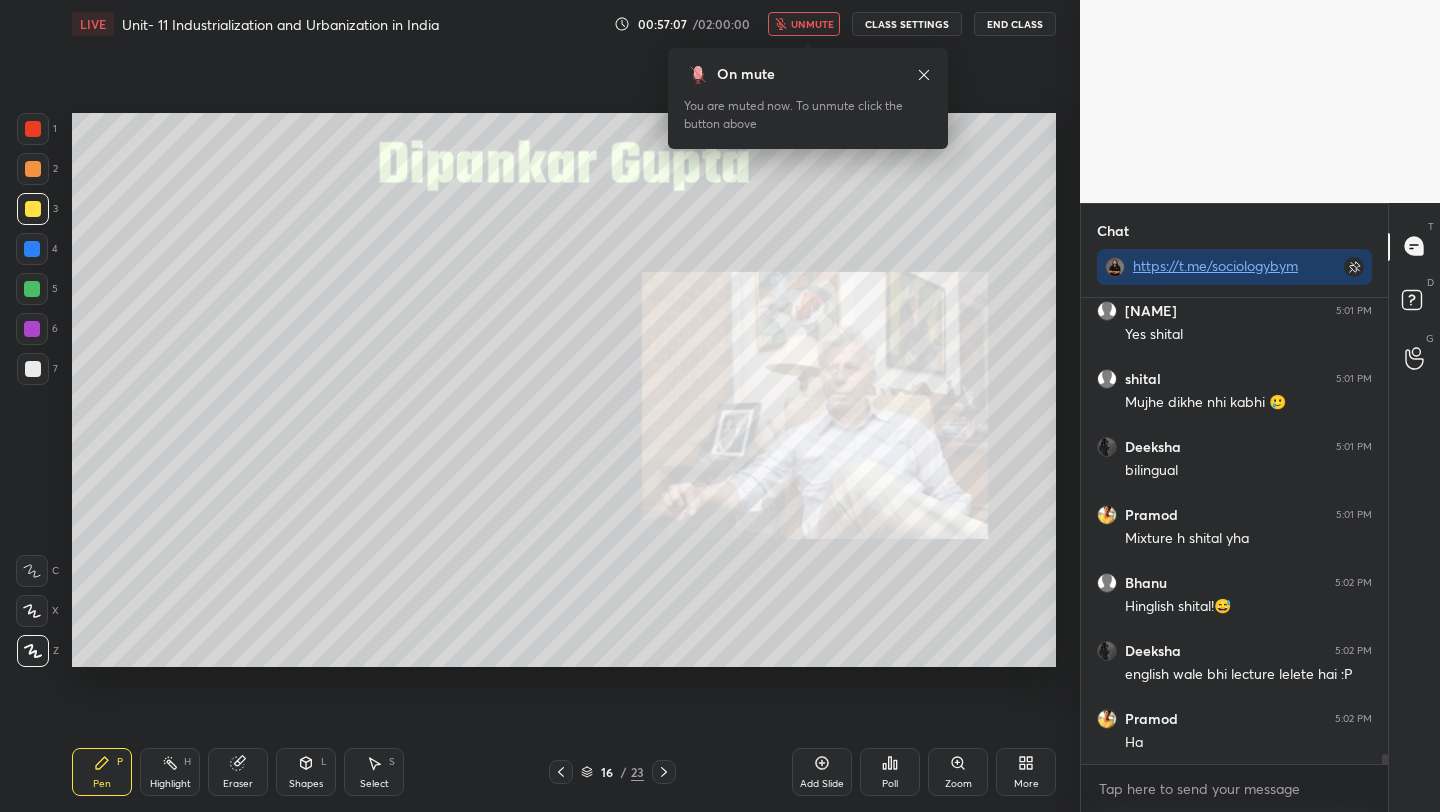 click on "unmute" at bounding box center (812, 24) 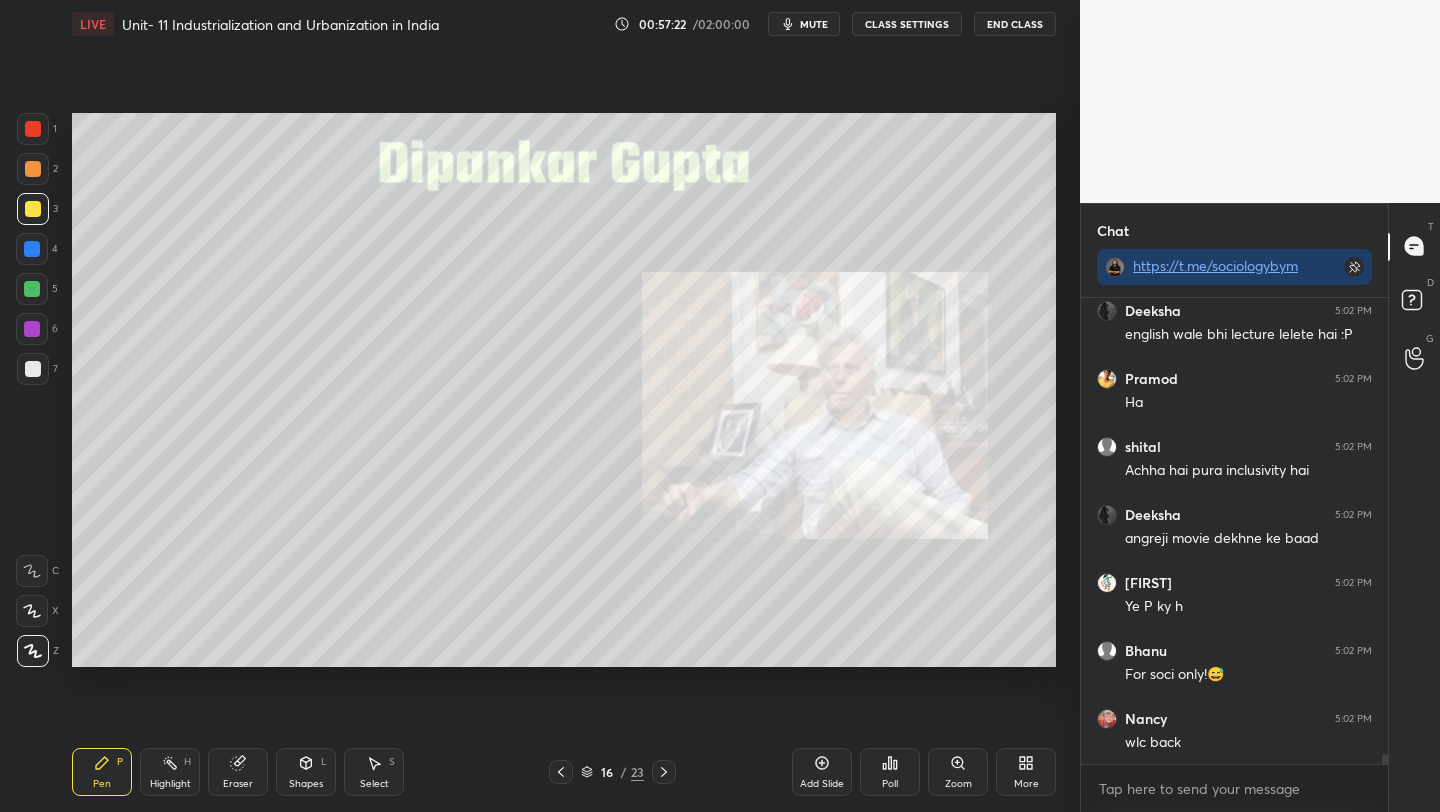 scroll, scrollTop: 21762, scrollLeft: 0, axis: vertical 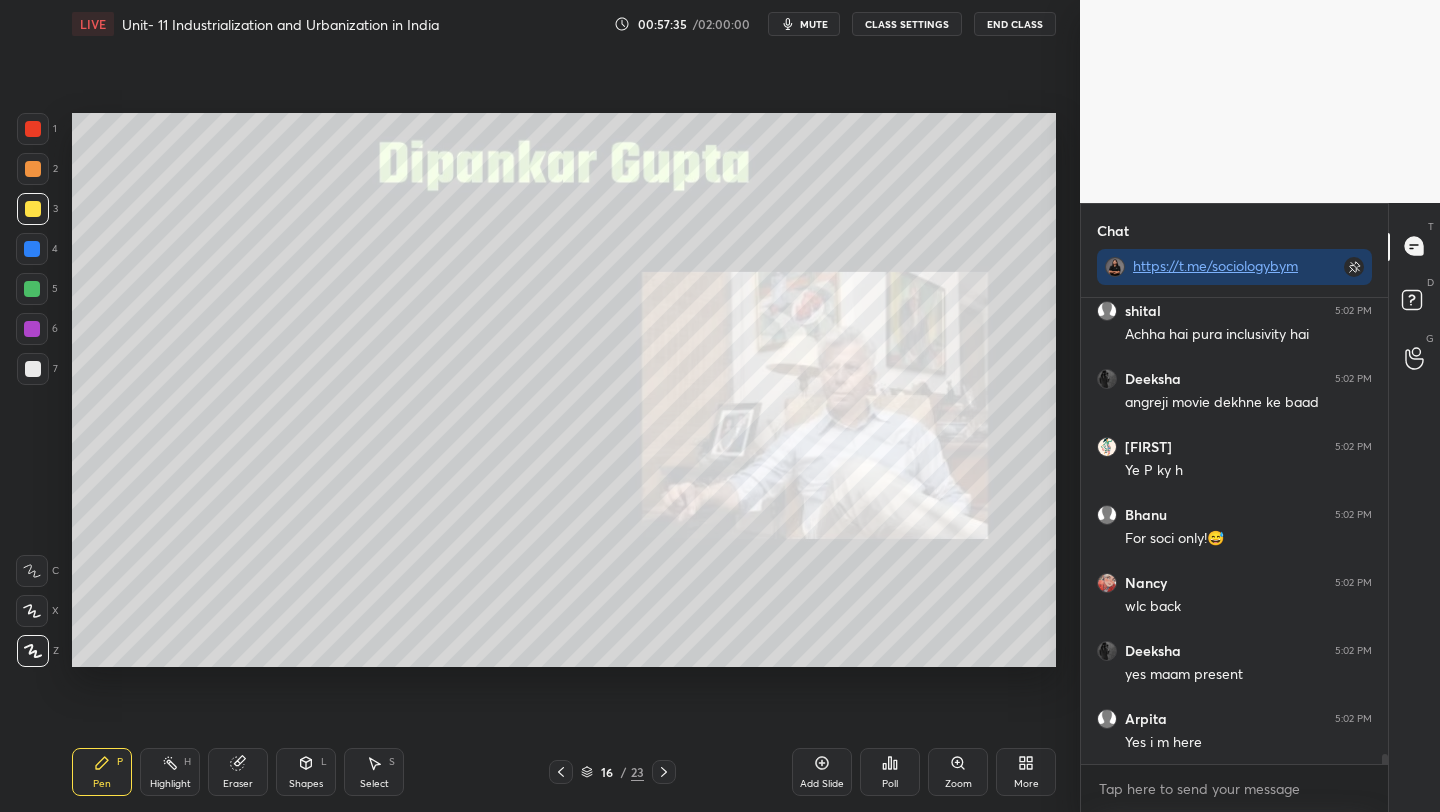 click 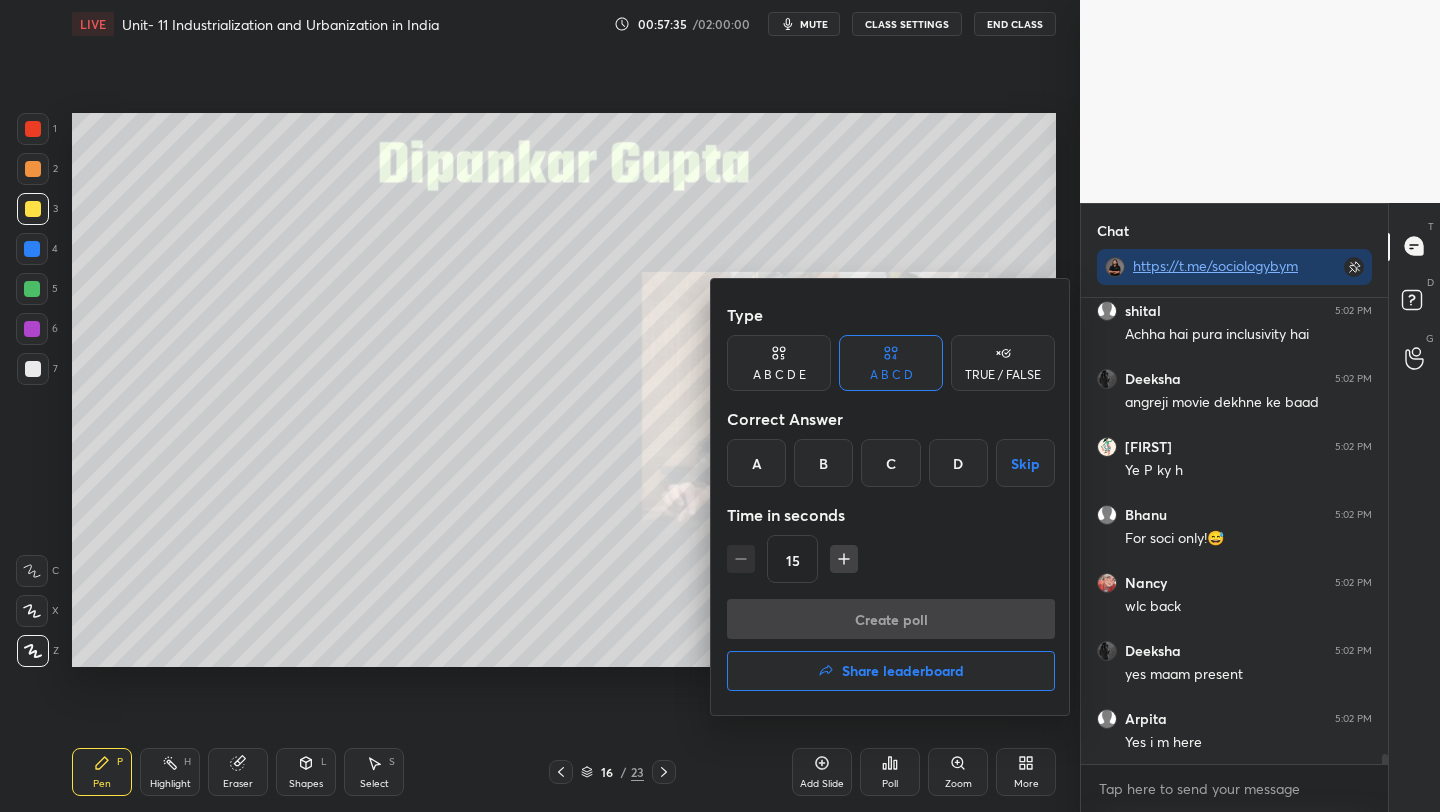 scroll, scrollTop: 21898, scrollLeft: 0, axis: vertical 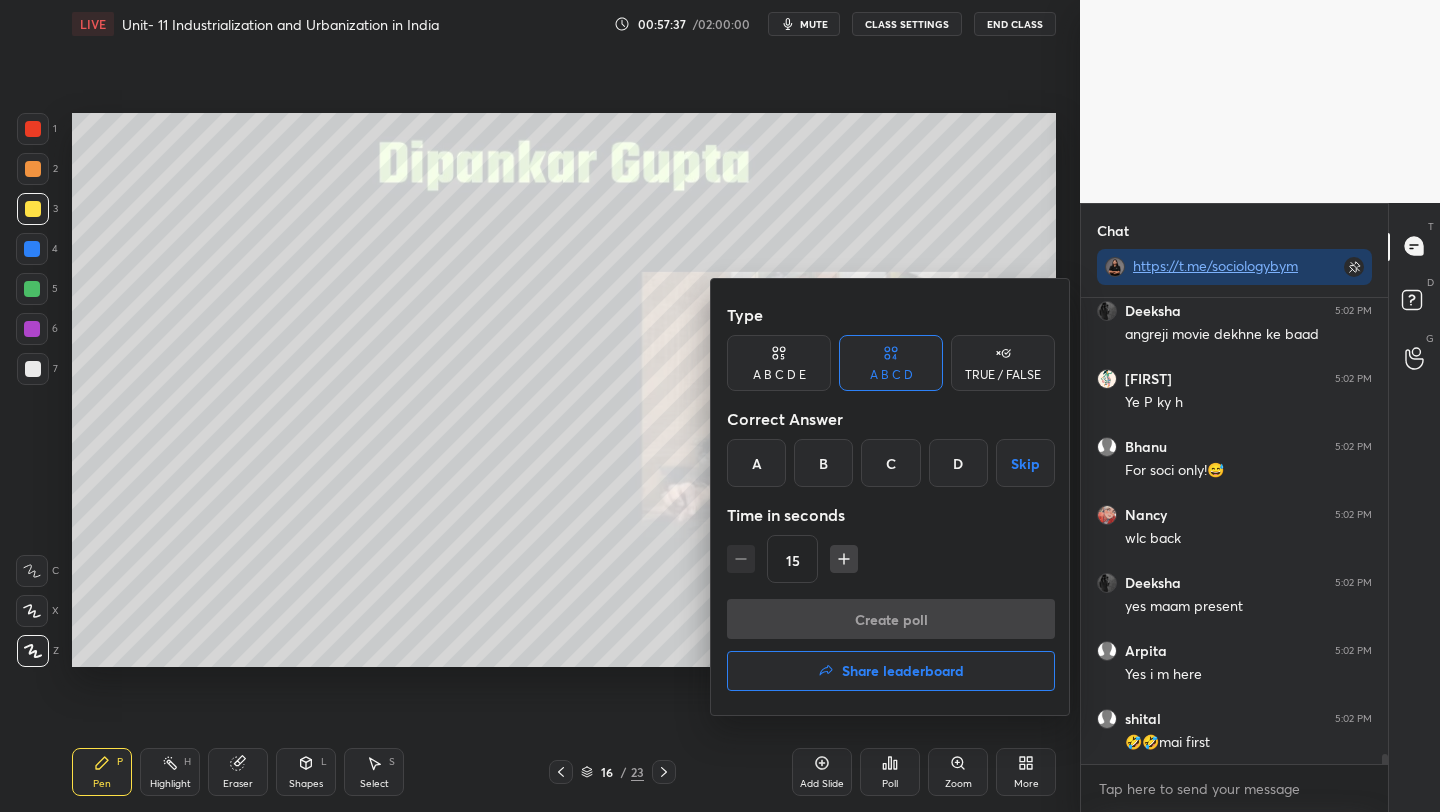 click on "TRUE / FALSE" at bounding box center [1003, 363] 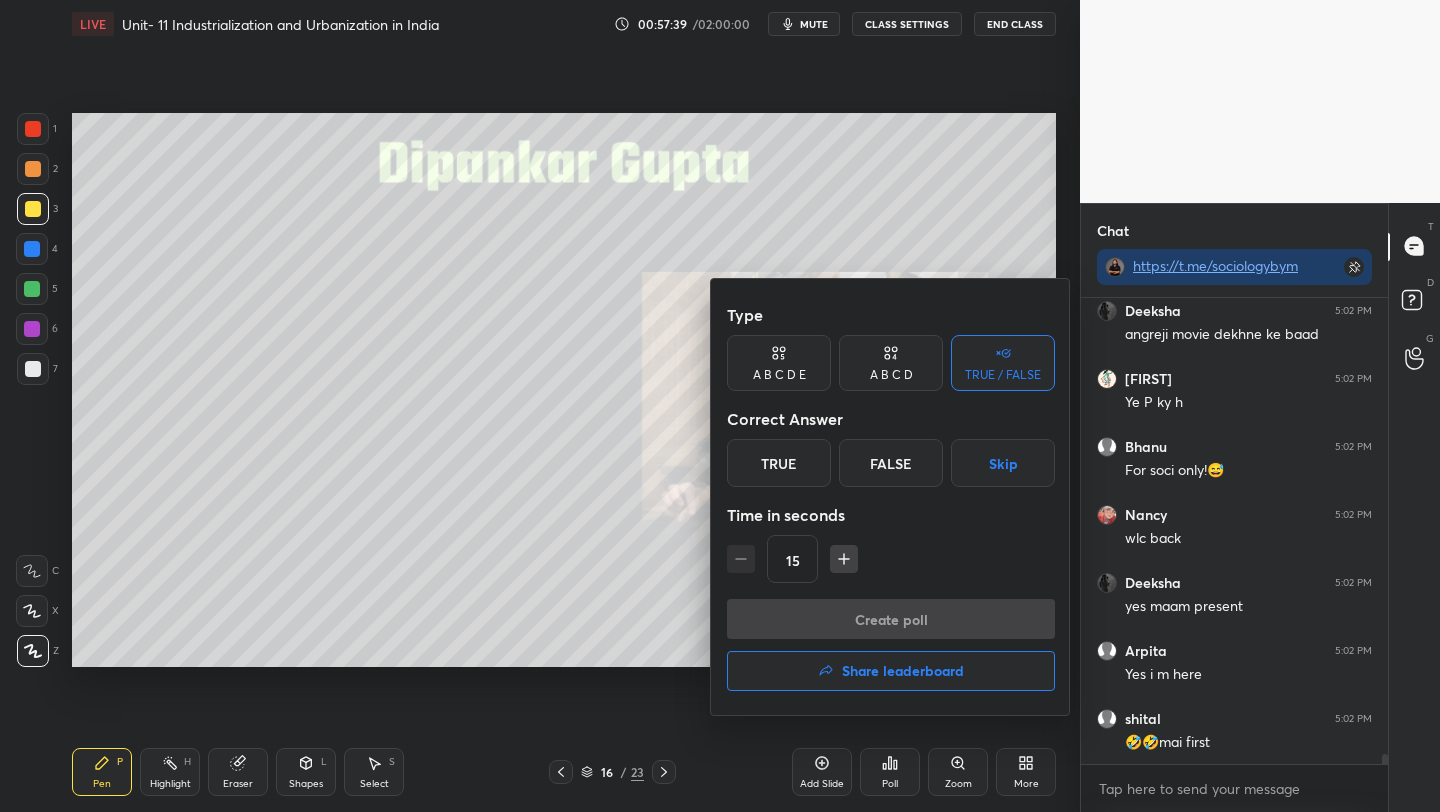 click on "True" at bounding box center [779, 463] 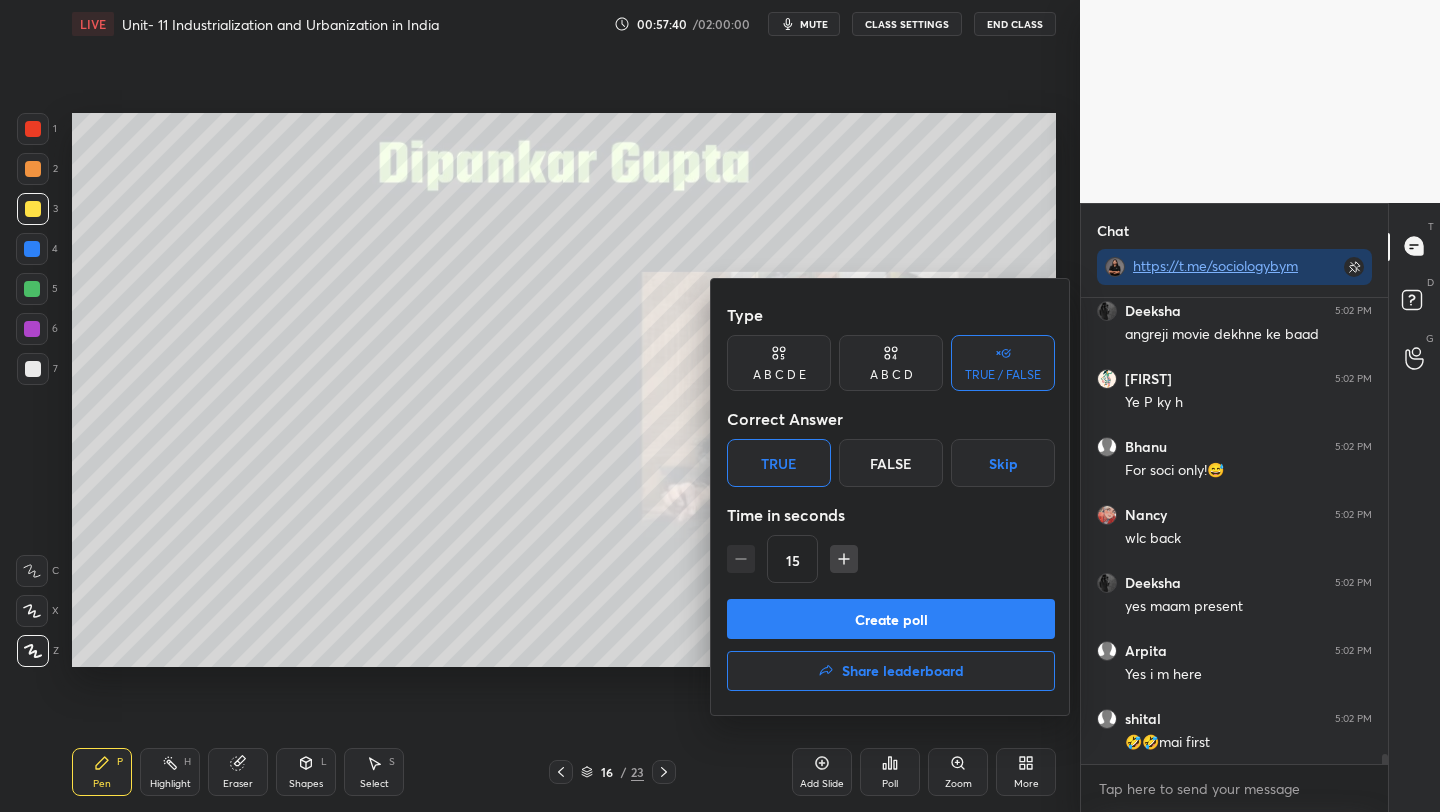 click on "Create poll" at bounding box center (891, 619) 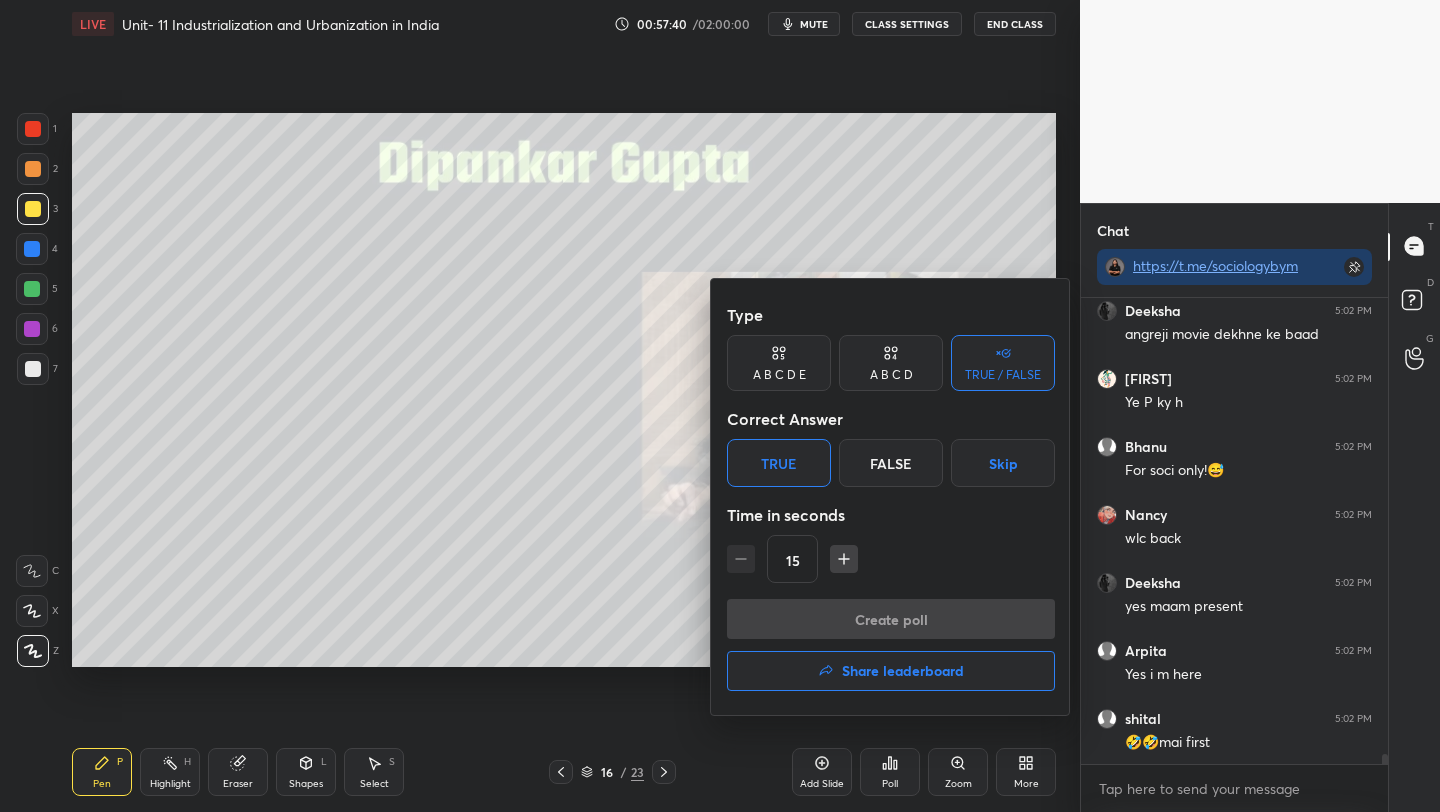 scroll, scrollTop: 418, scrollLeft: 301, axis: both 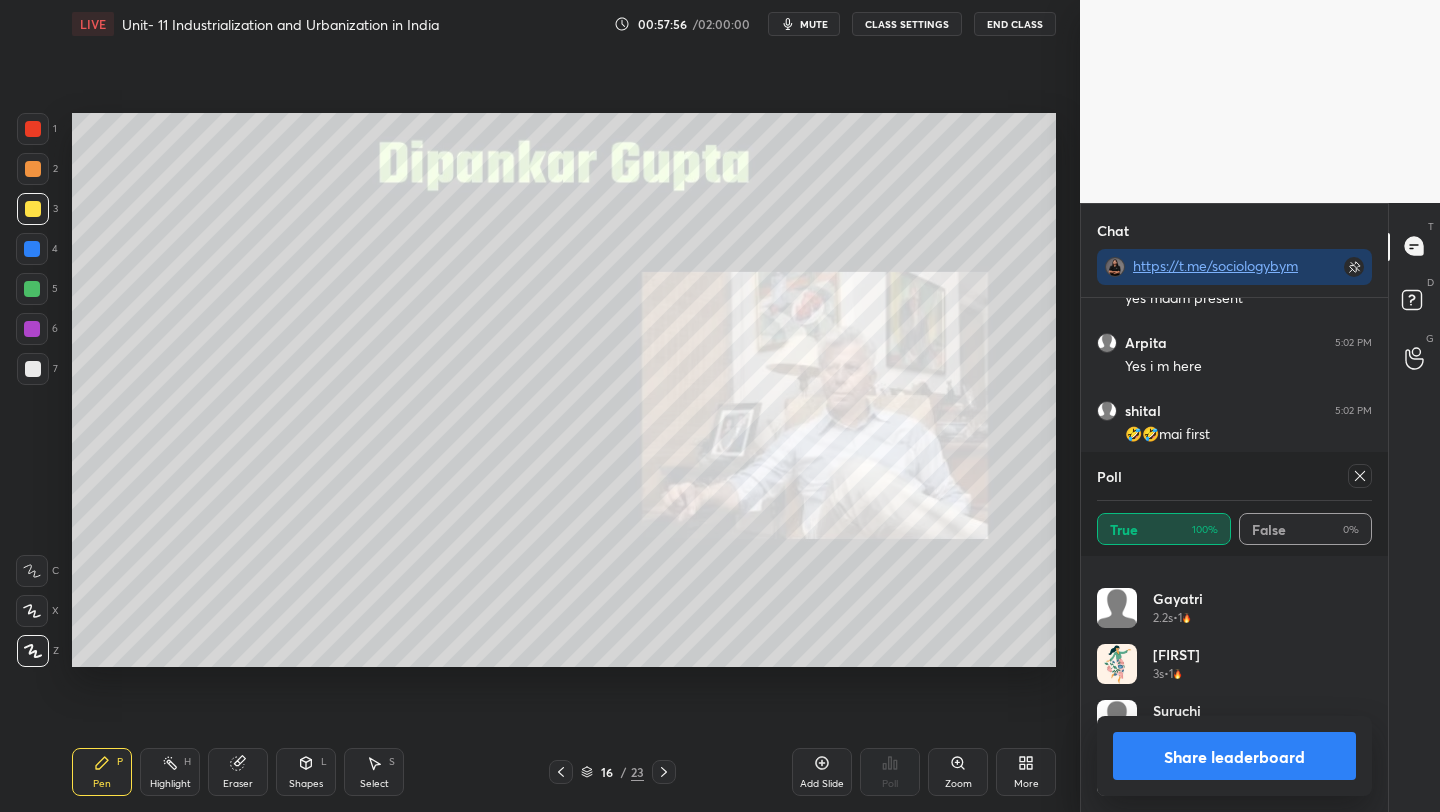 click at bounding box center (1360, 476) 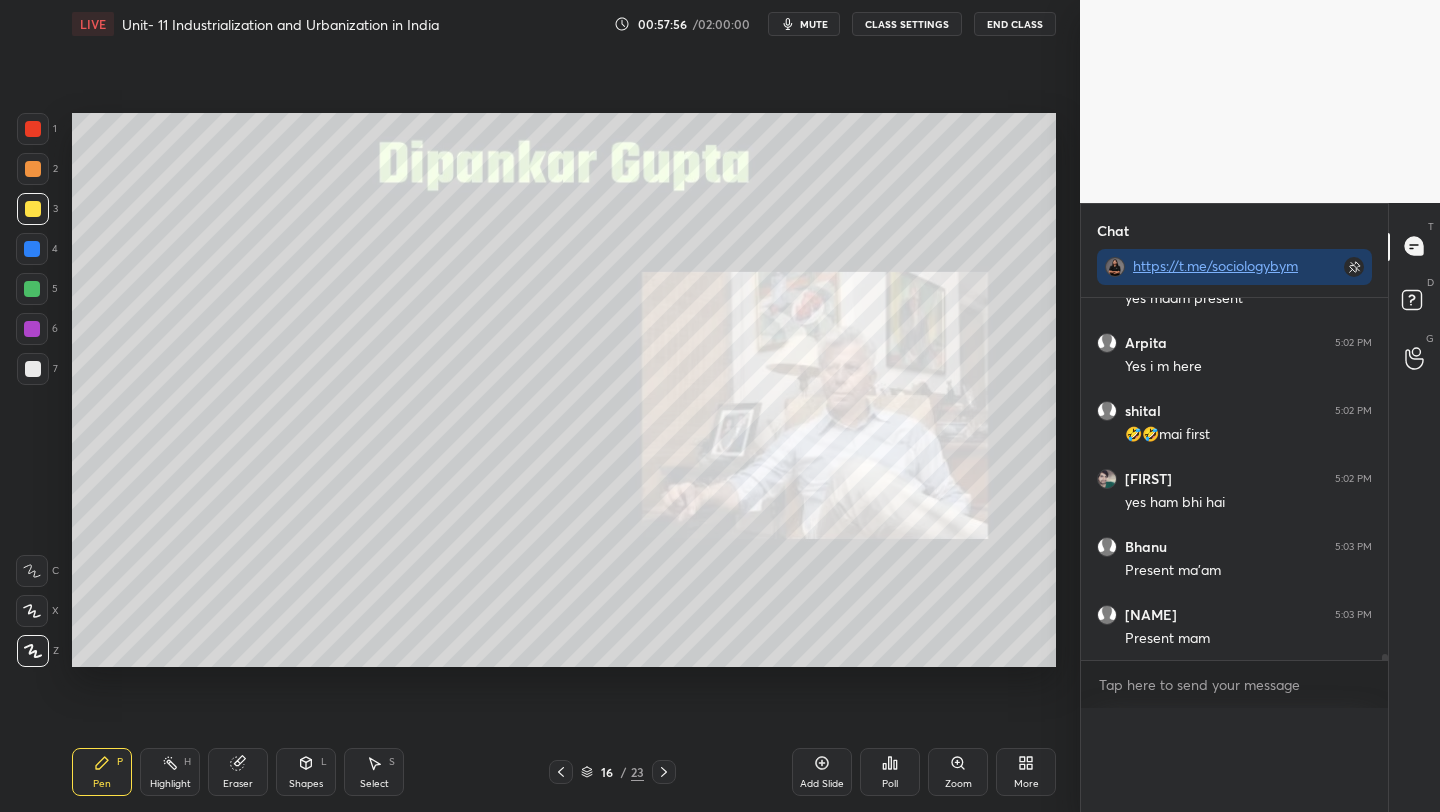 scroll, scrollTop: 0, scrollLeft: 0, axis: both 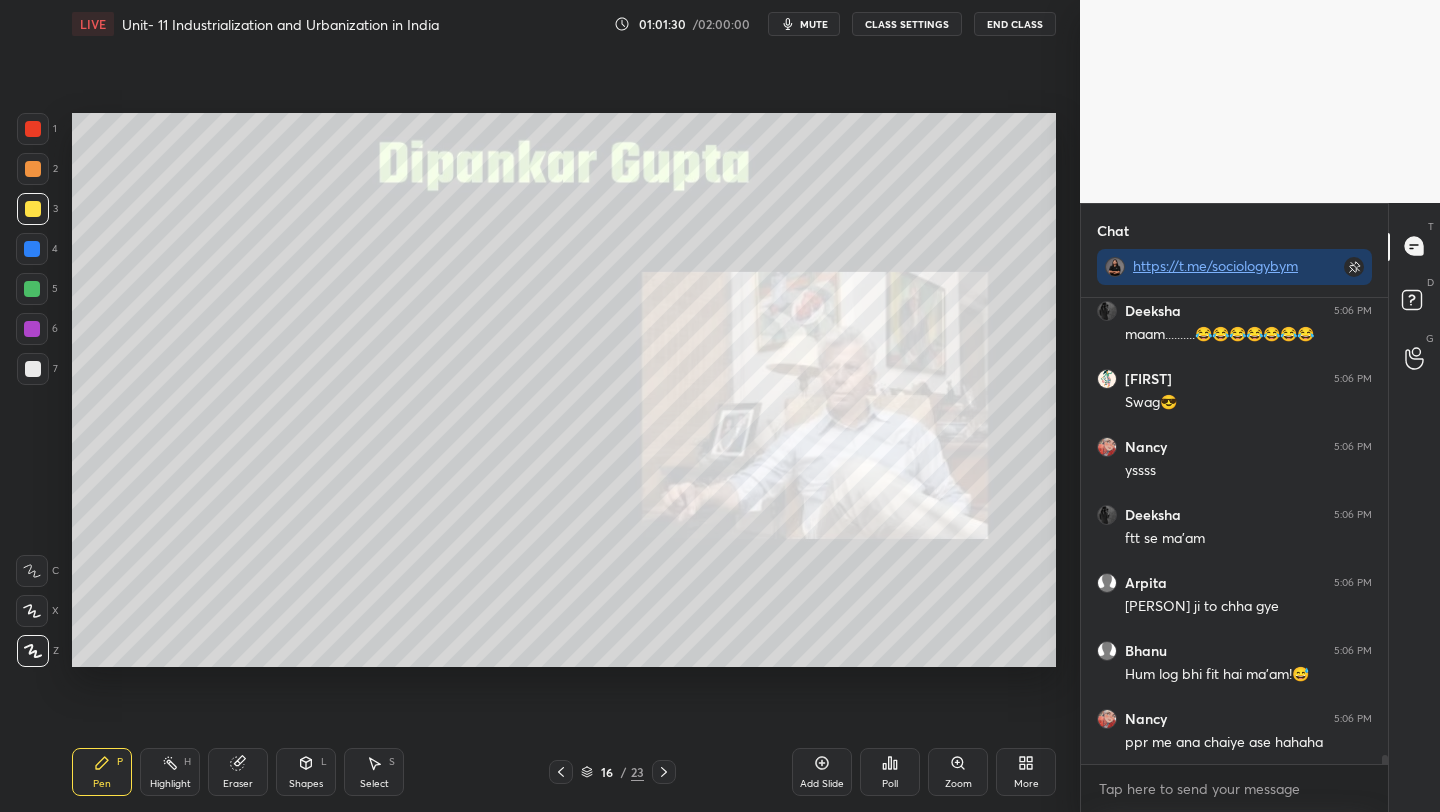 click 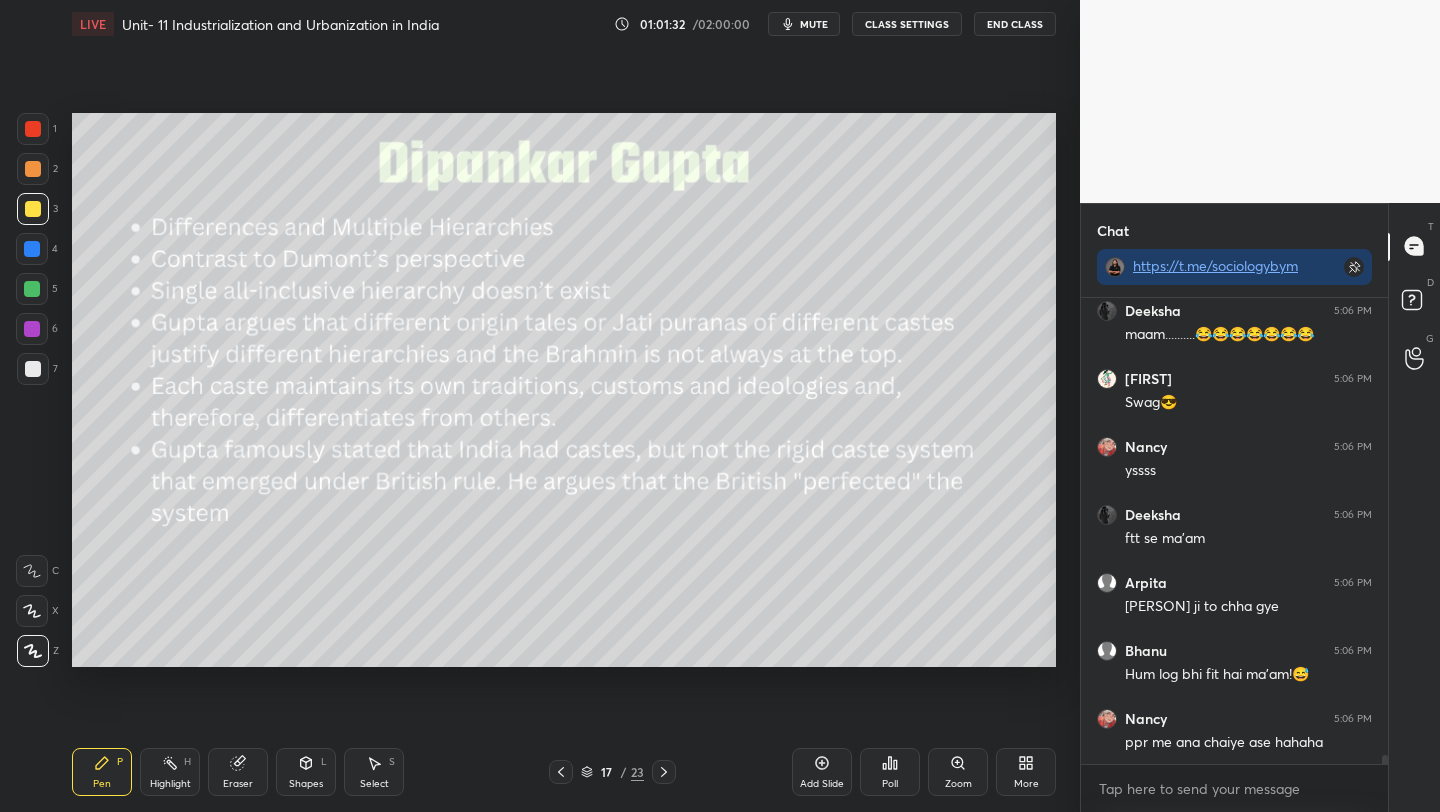 scroll, scrollTop: 24592, scrollLeft: 0, axis: vertical 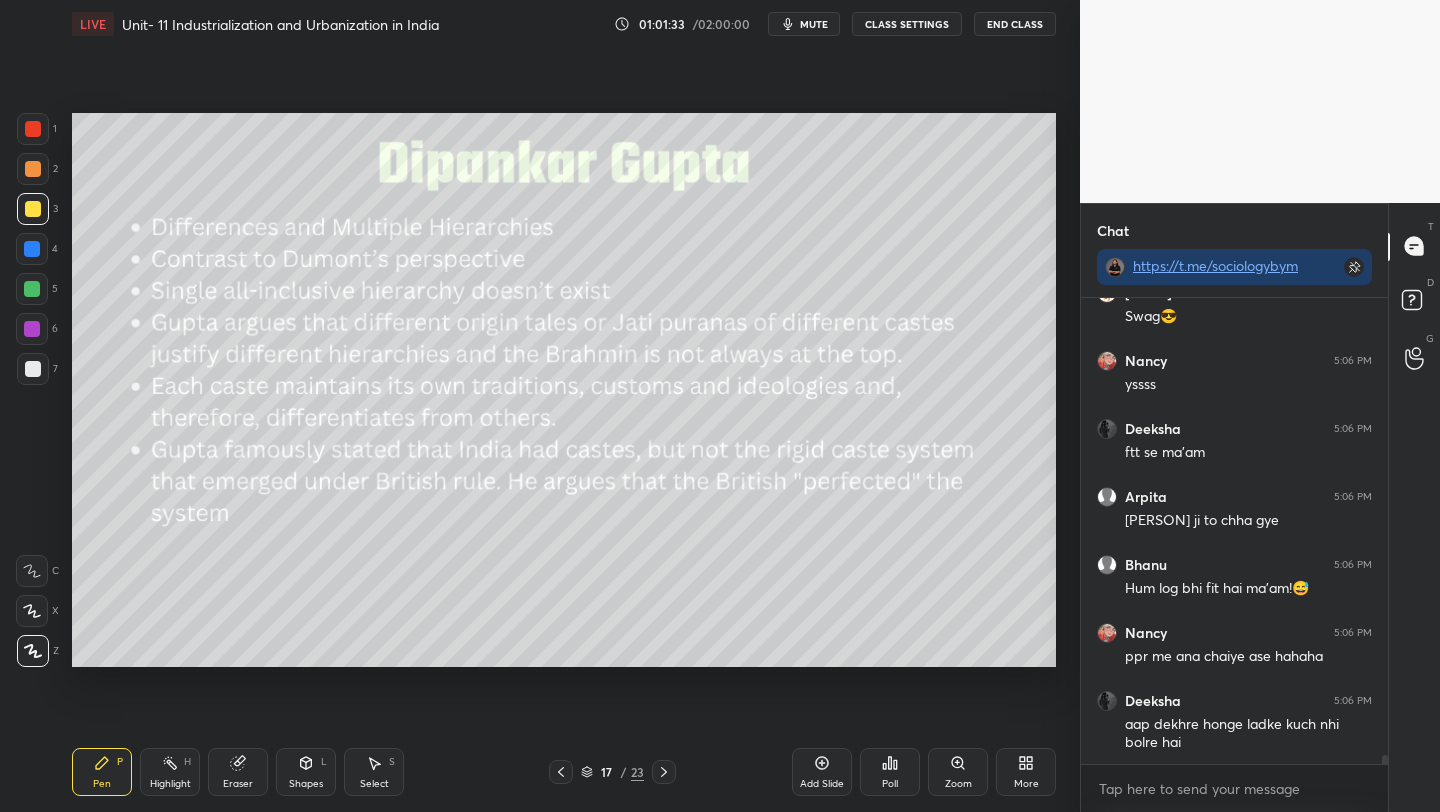 click 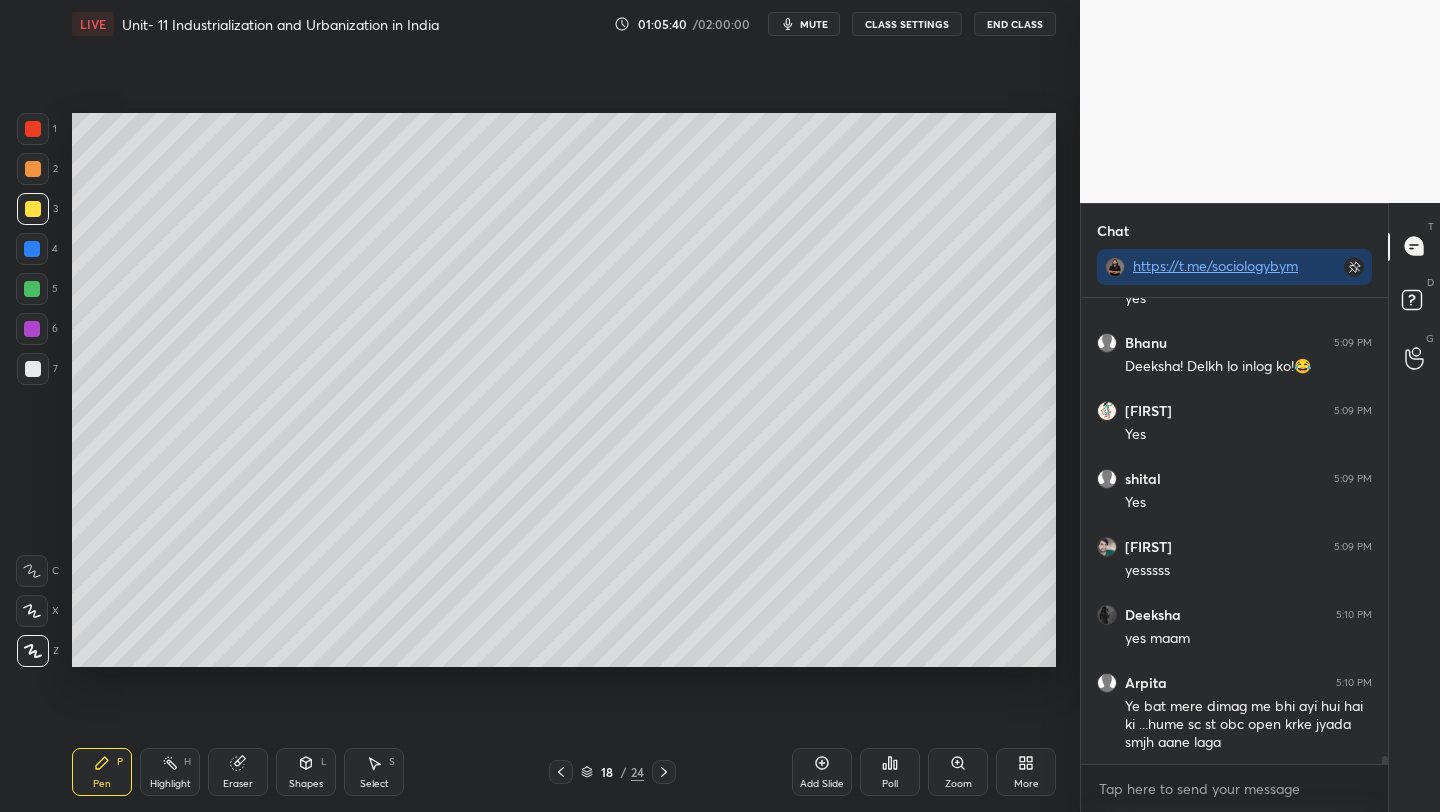 scroll, scrollTop: 27196, scrollLeft: 0, axis: vertical 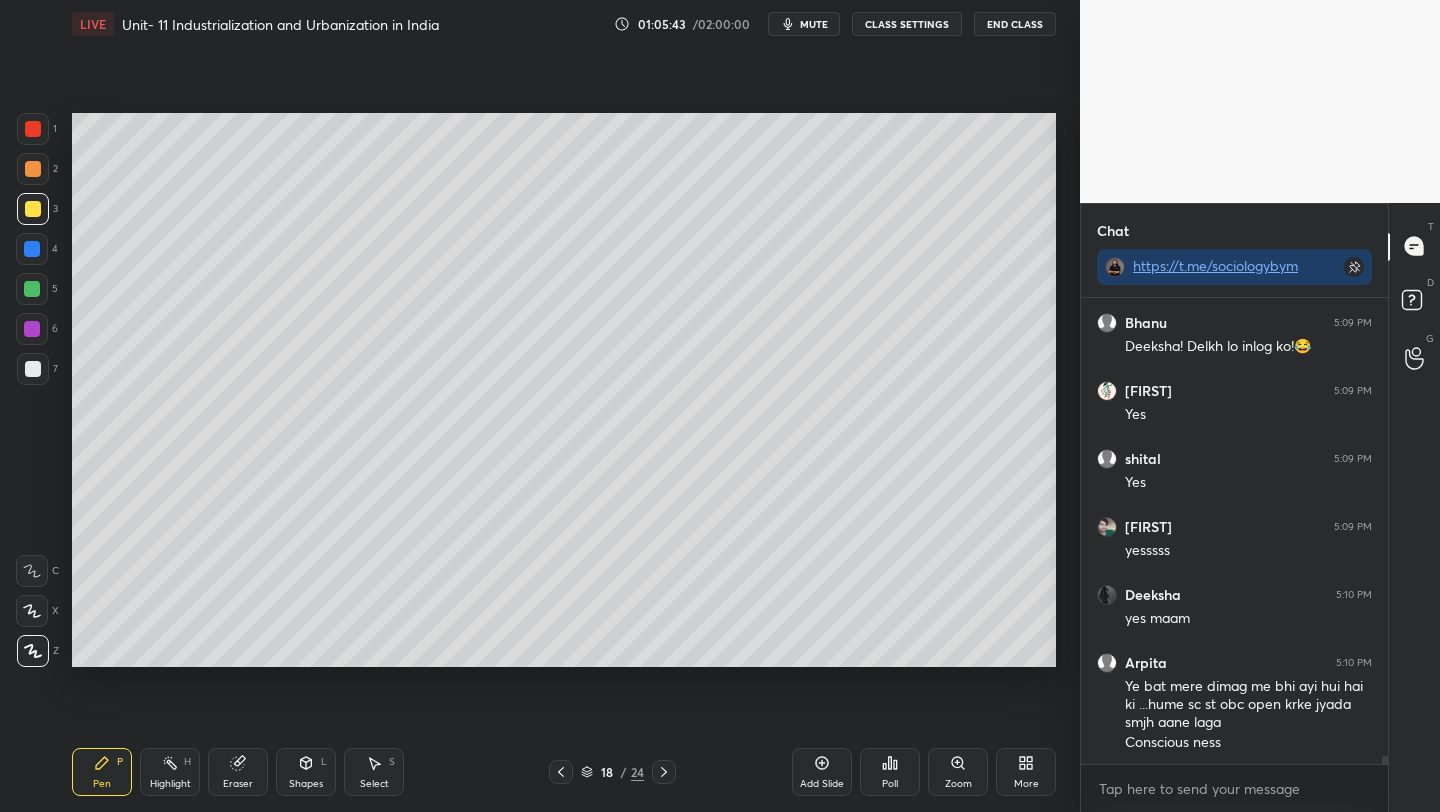 click on "Setting up your live class Poll for   secs No correct answer Start poll" at bounding box center [564, 390] 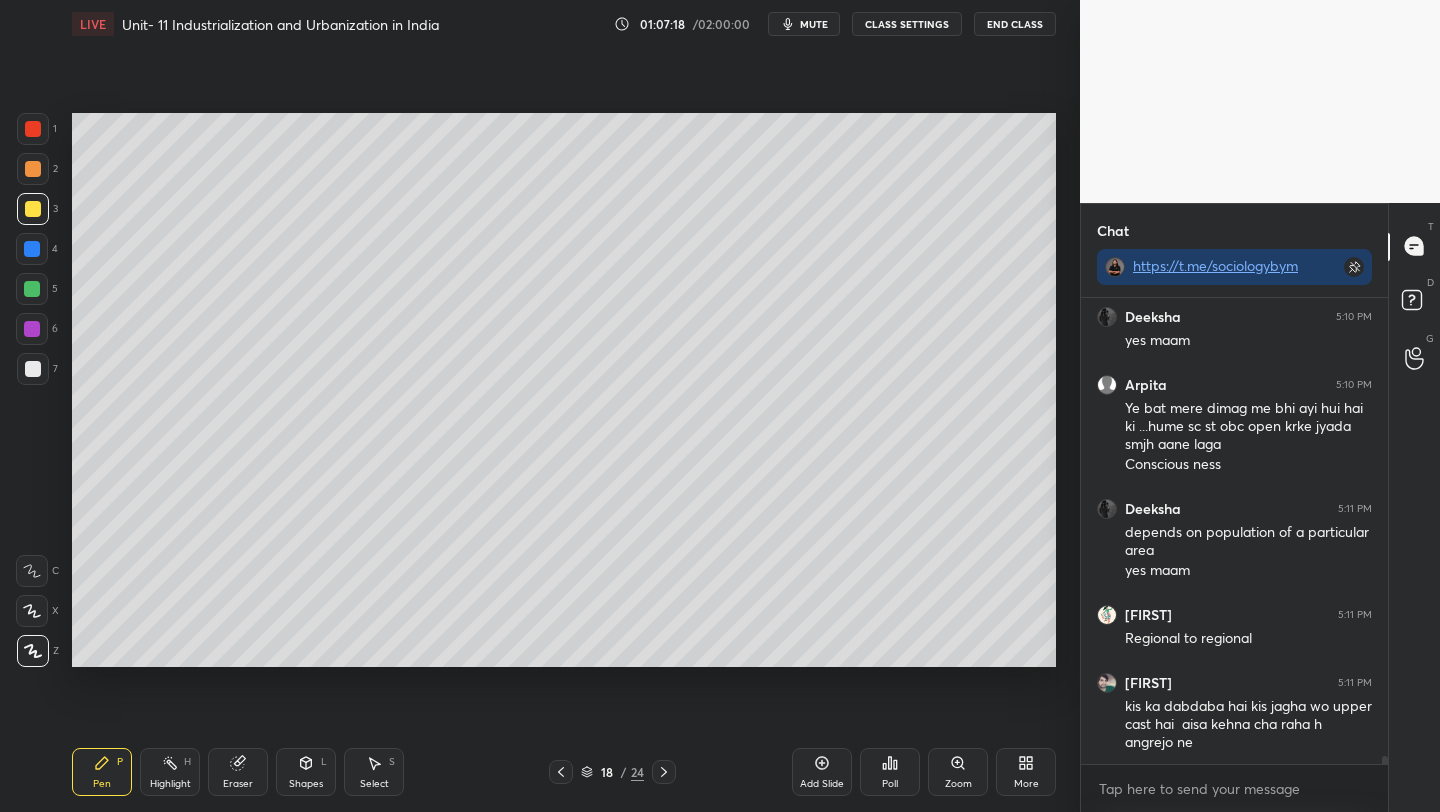 scroll, scrollTop: 27542, scrollLeft: 0, axis: vertical 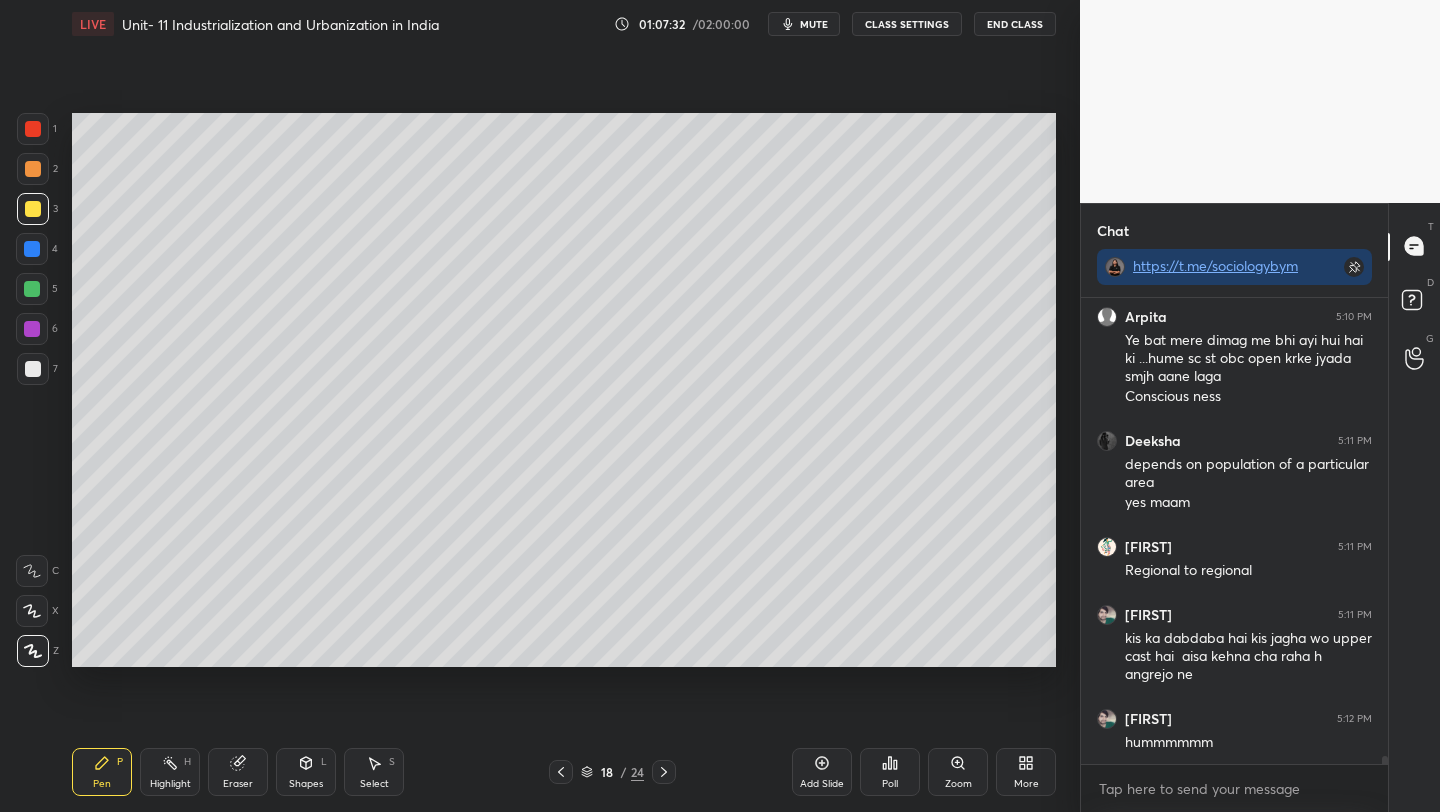 click on "Add Slide" at bounding box center [822, 772] 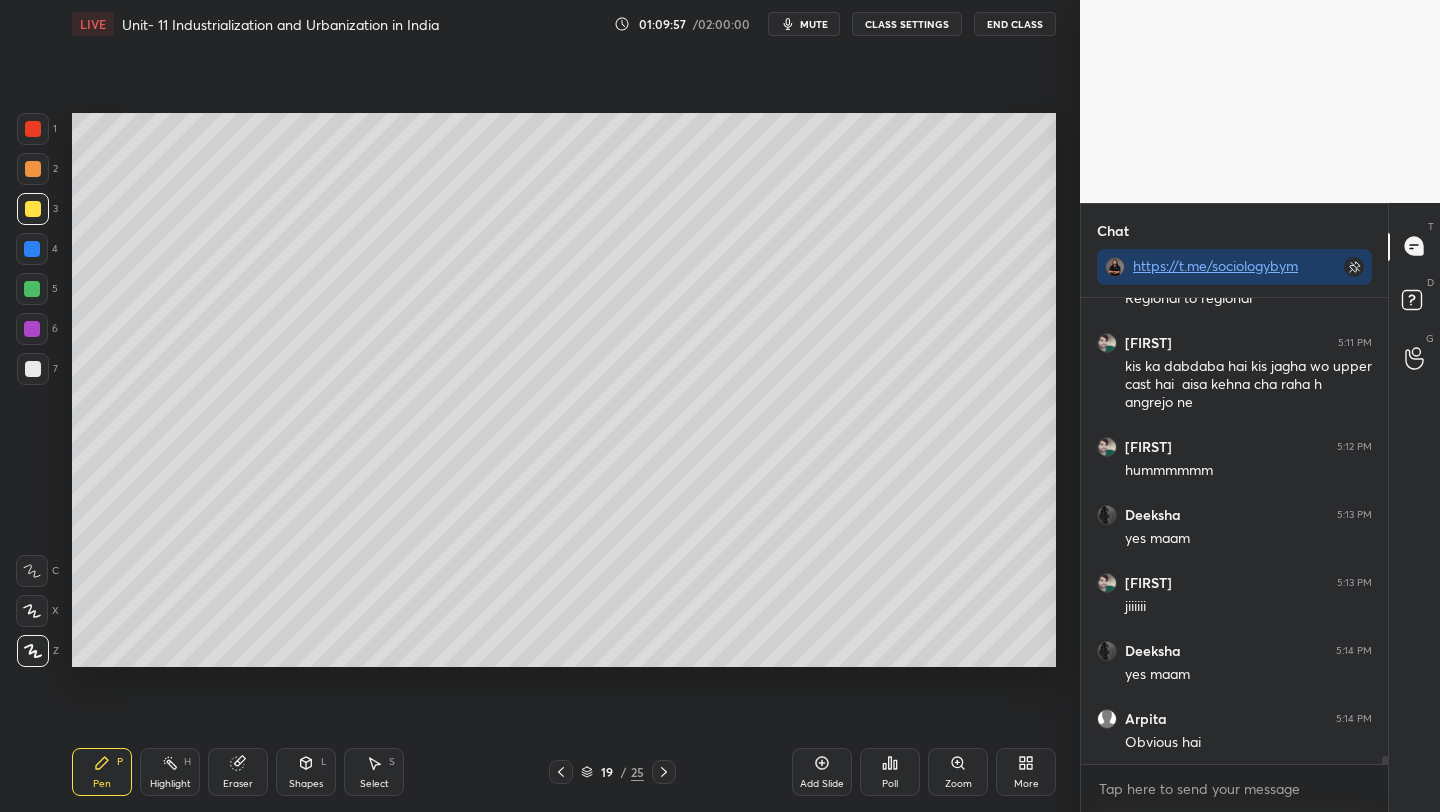 scroll, scrollTop: 27882, scrollLeft: 0, axis: vertical 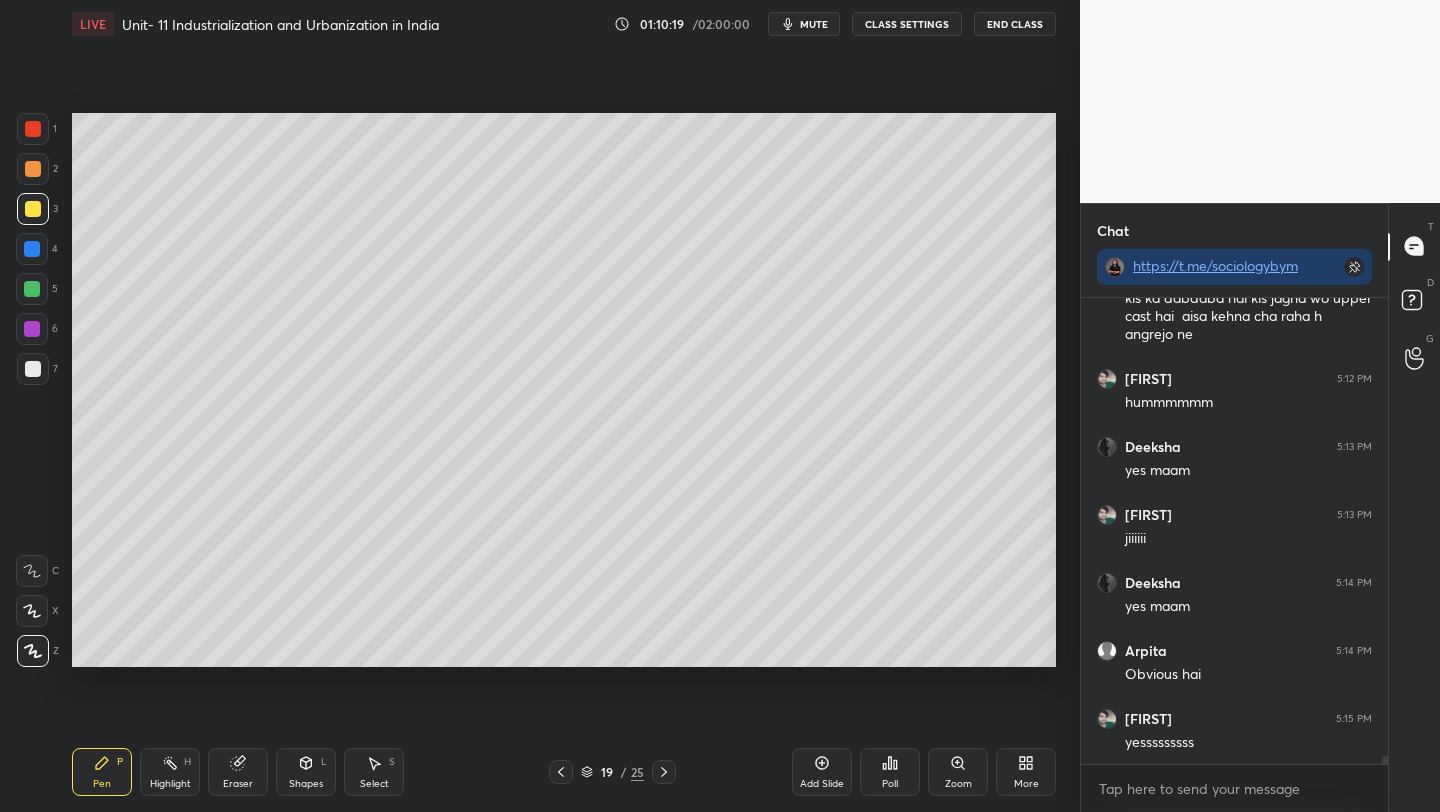 drag, startPoint x: 18, startPoint y: 324, endPoint x: 54, endPoint y: 340, distance: 39.39543 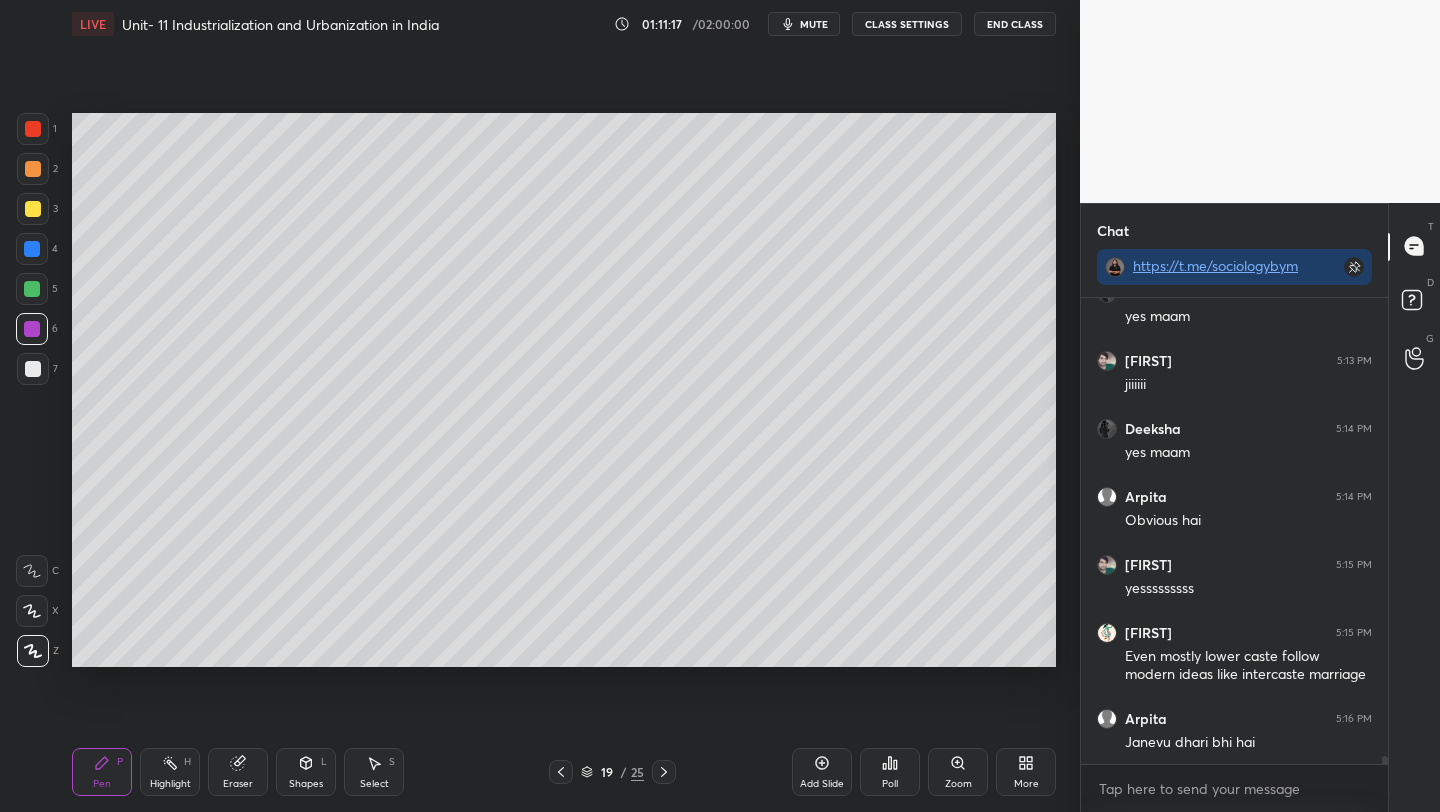 scroll, scrollTop: 28104, scrollLeft: 0, axis: vertical 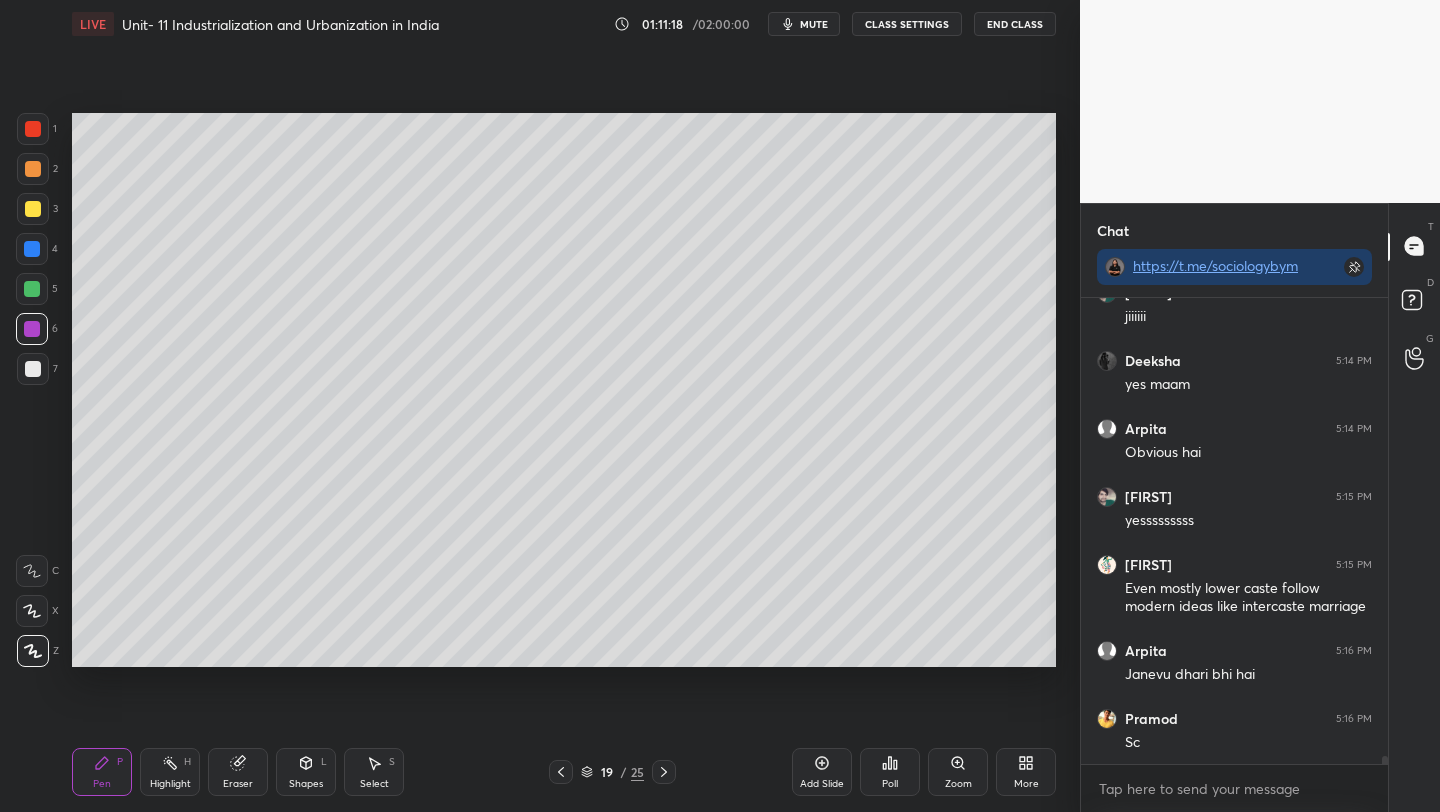 drag, startPoint x: 248, startPoint y: 670, endPoint x: 161, endPoint y: 675, distance: 87.14356 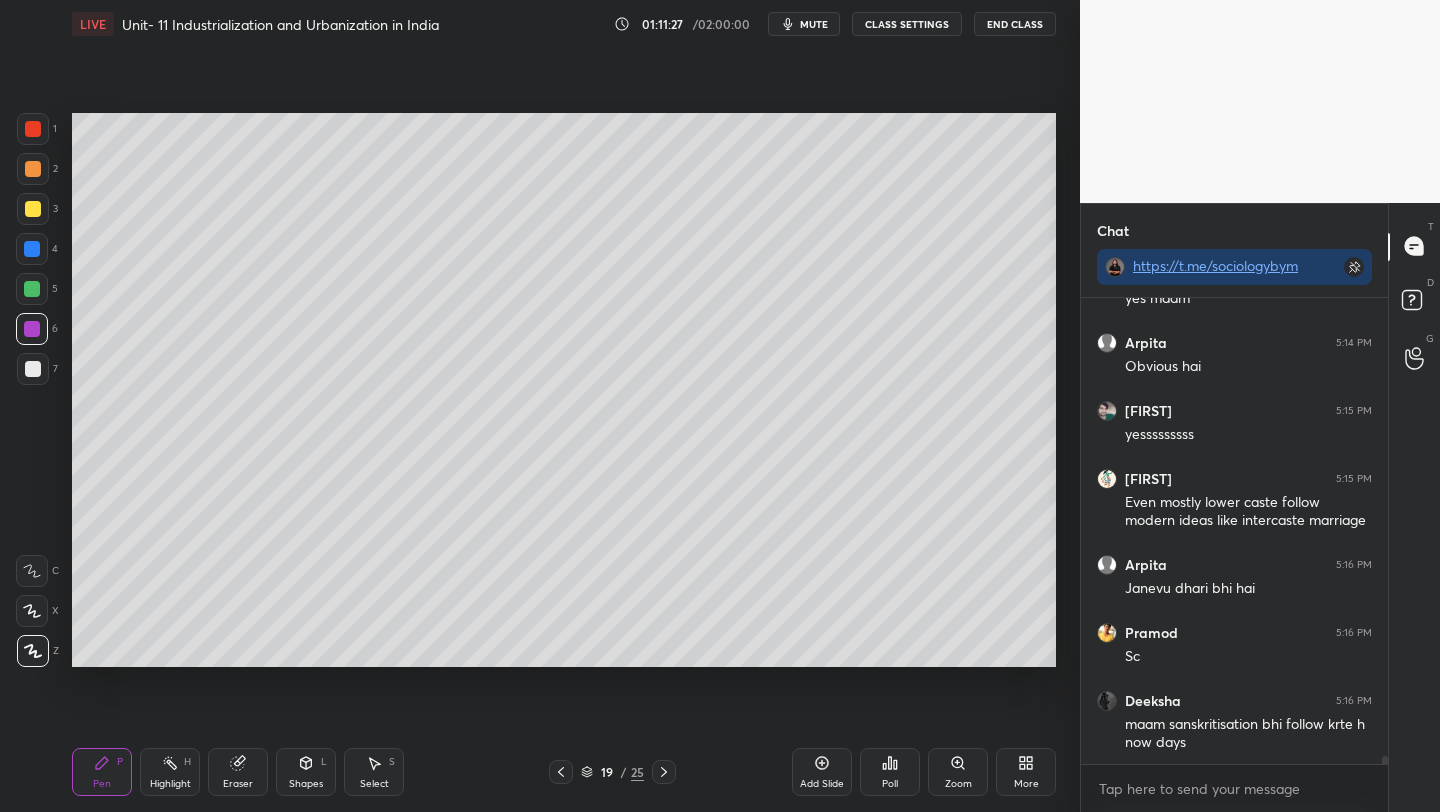 scroll, scrollTop: 28258, scrollLeft: 0, axis: vertical 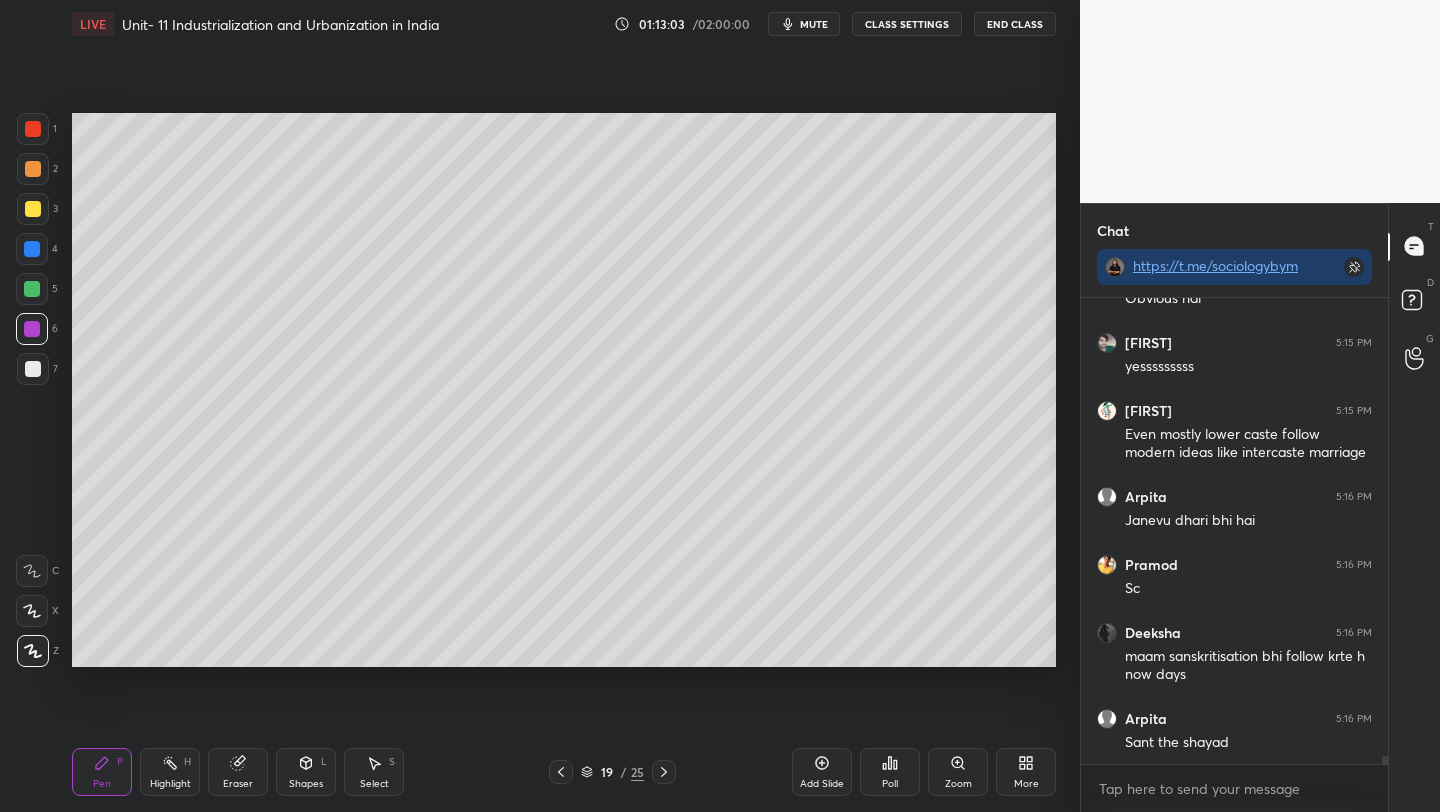 drag, startPoint x: 27, startPoint y: 210, endPoint x: 57, endPoint y: 215, distance: 30.413813 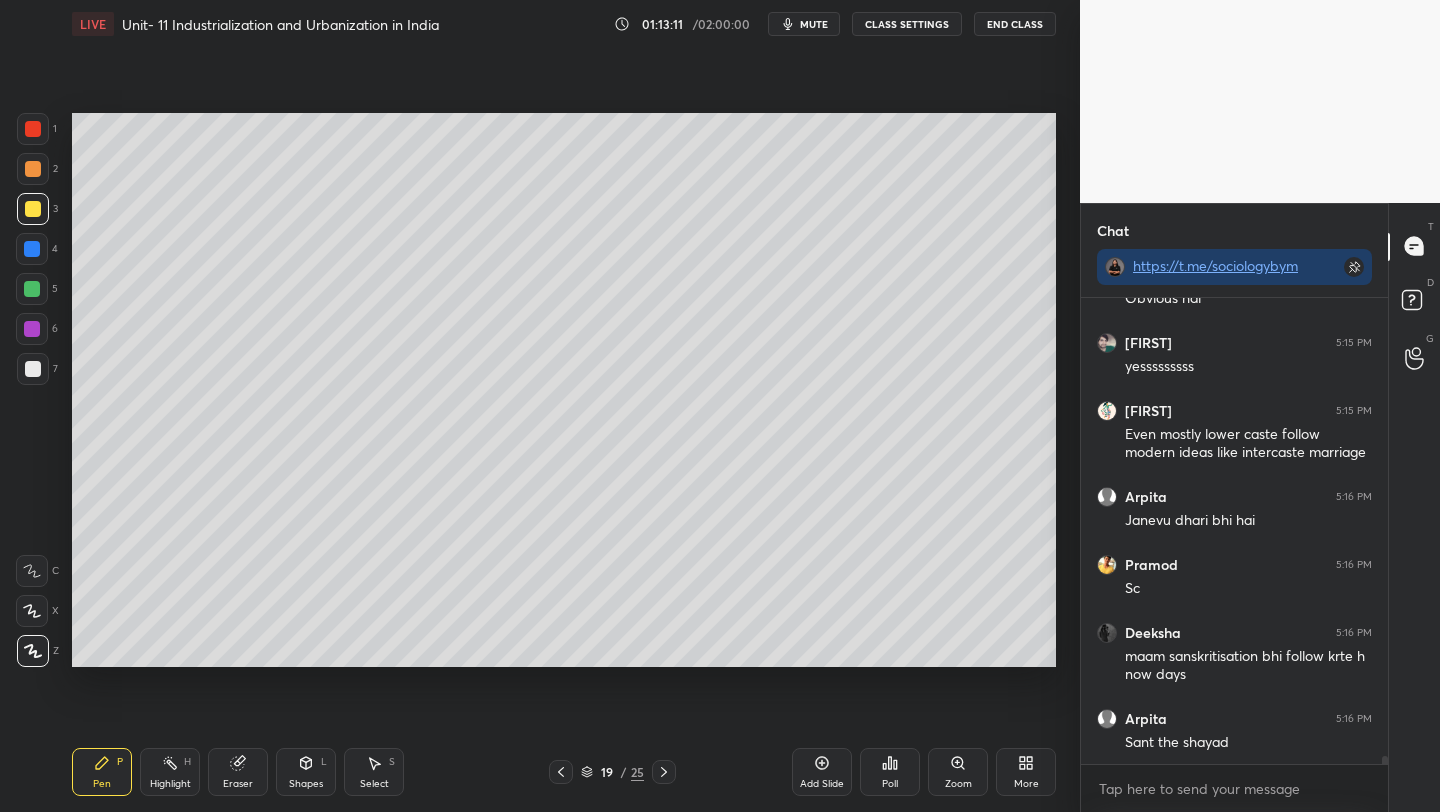 click at bounding box center [32, 289] 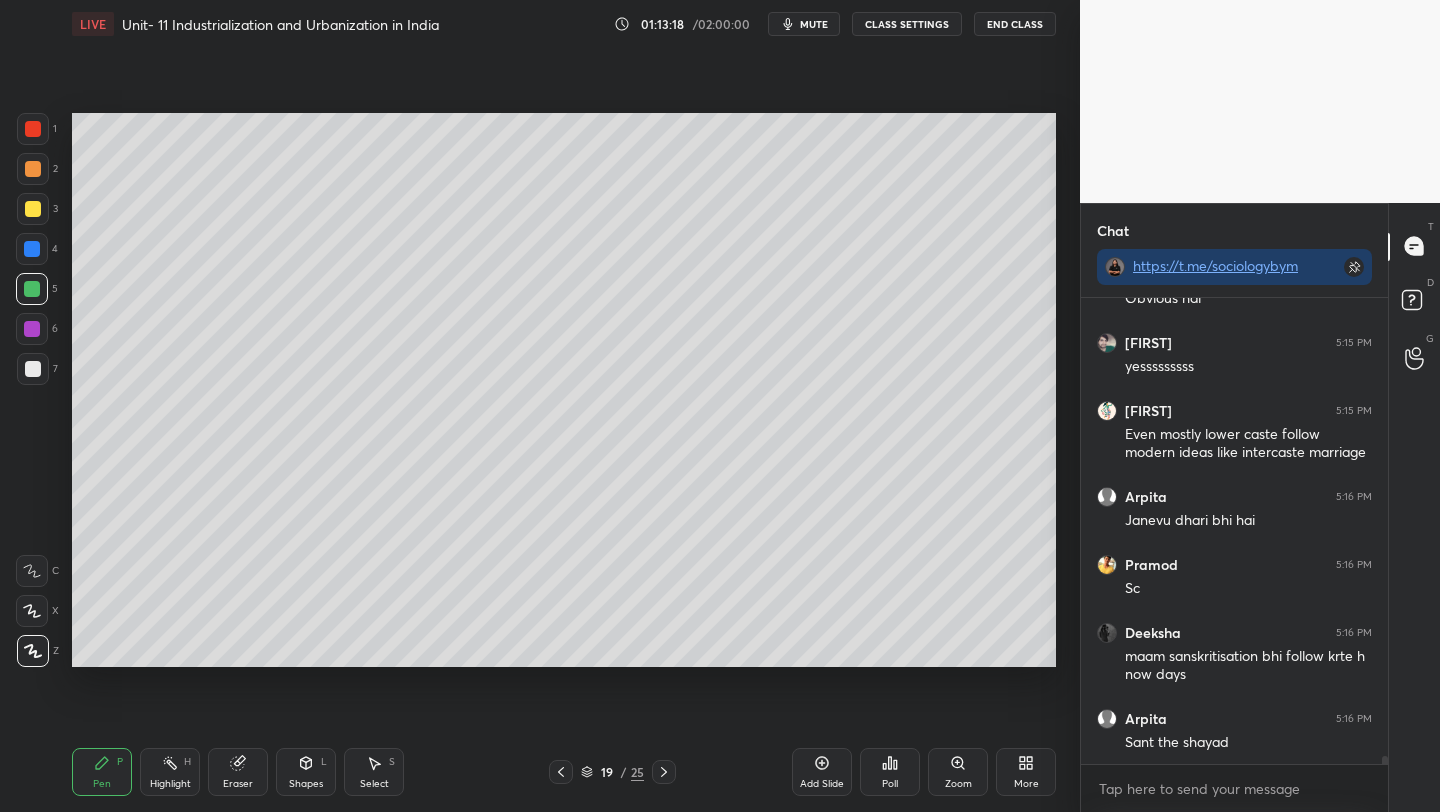 scroll, scrollTop: 28326, scrollLeft: 0, axis: vertical 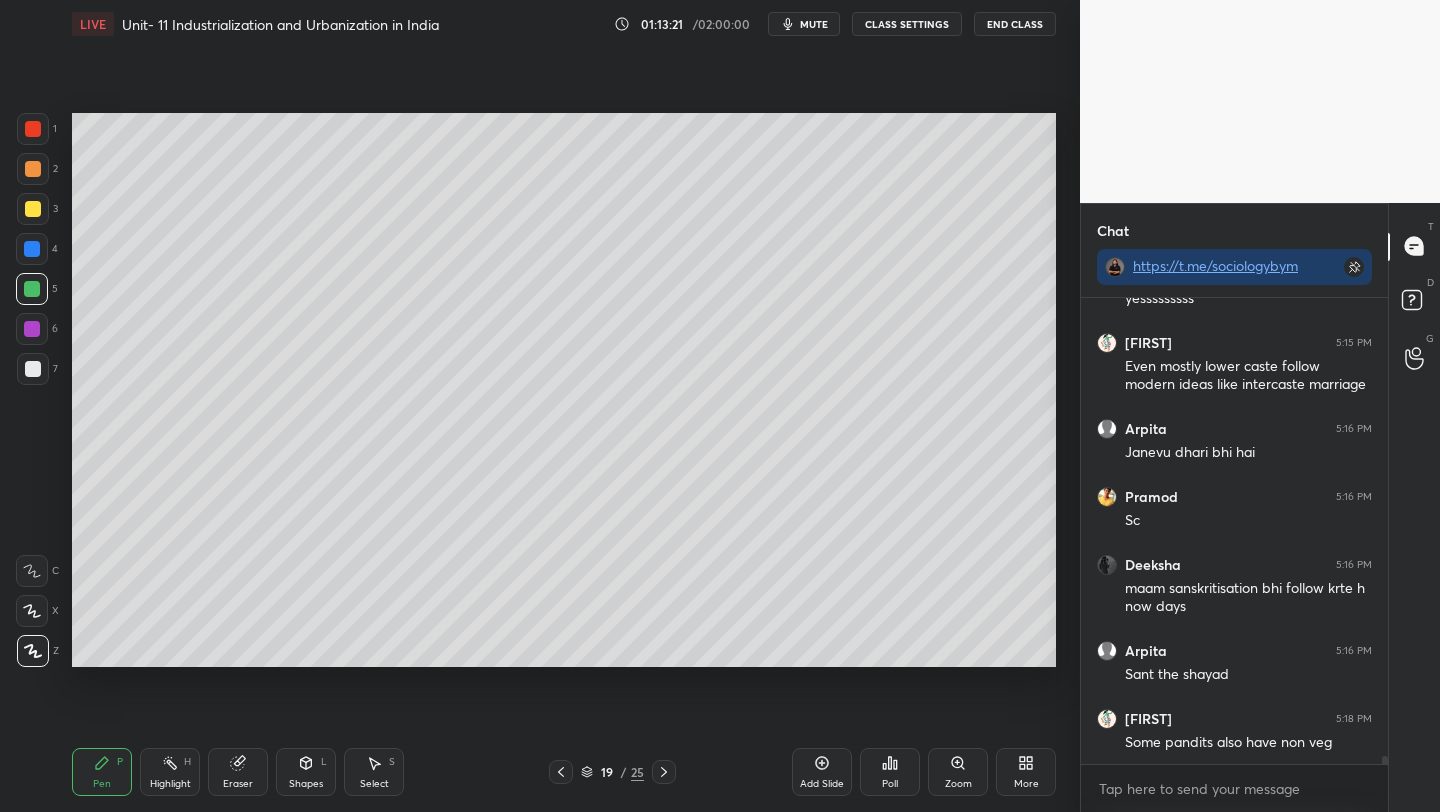 click on "Setting up your live class Poll for   secs No correct answer Start poll" at bounding box center (564, 390) 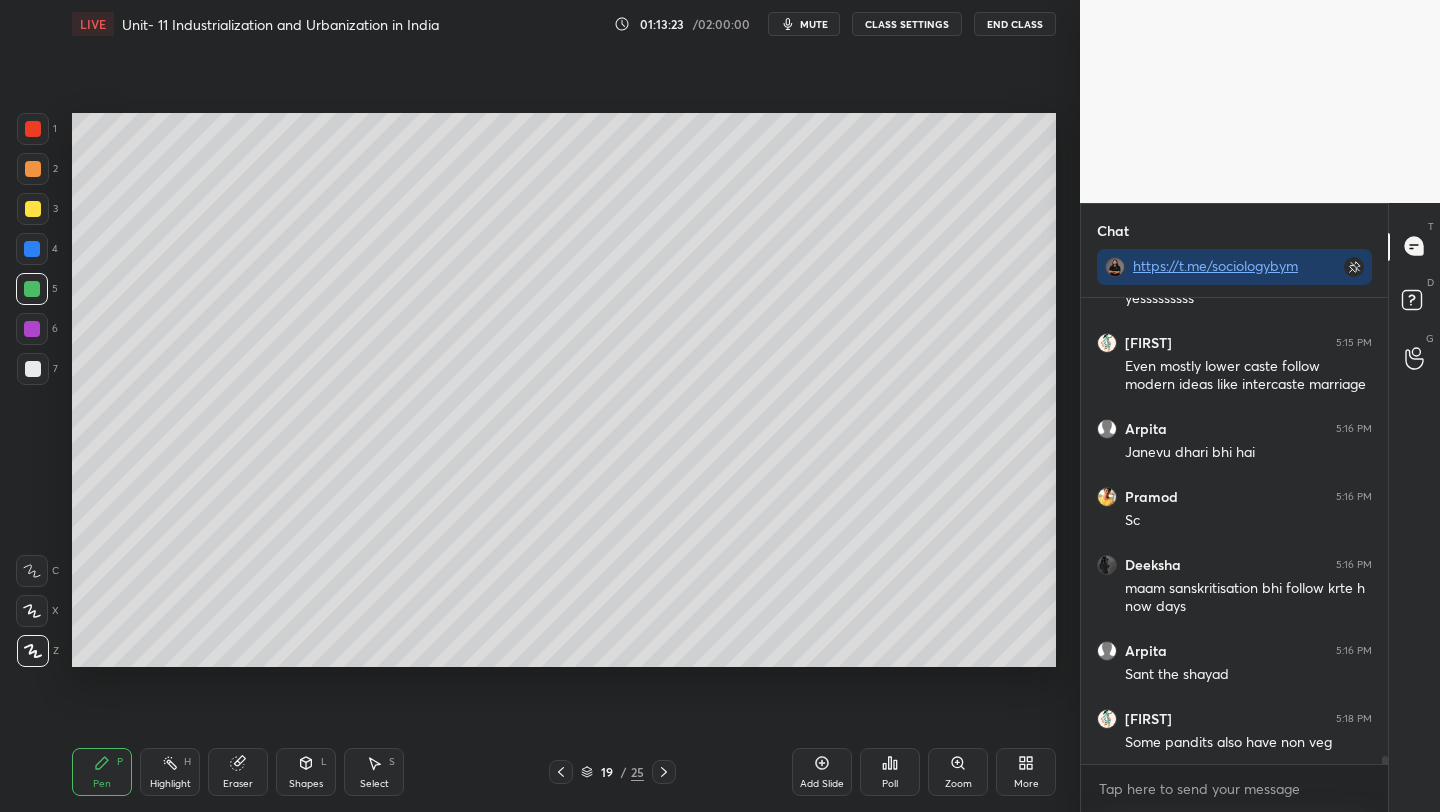 scroll, scrollTop: 28394, scrollLeft: 0, axis: vertical 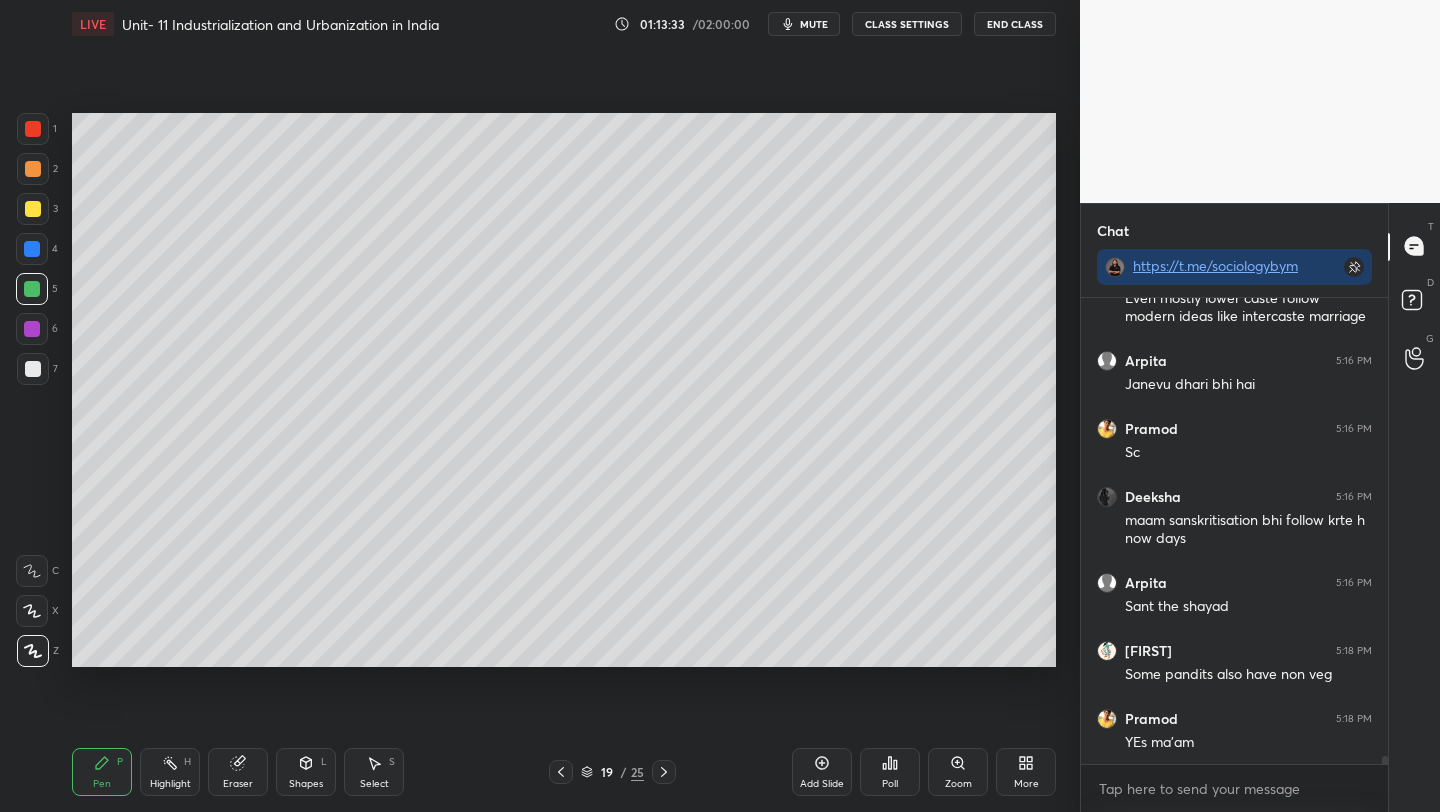 click on "Setting up your live class Poll for   secs No correct answer Start poll" at bounding box center (564, 390) 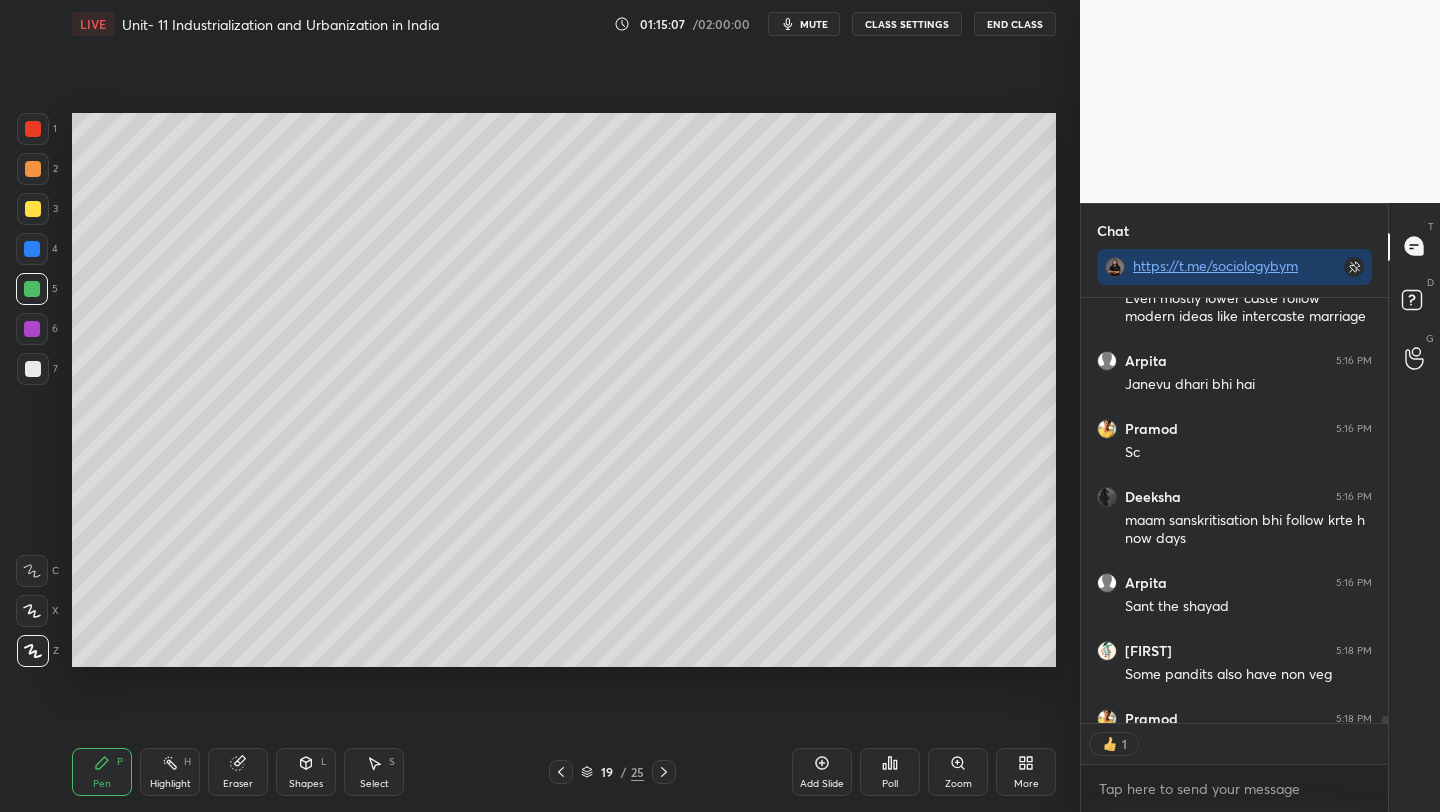 scroll, scrollTop: 419, scrollLeft: 301, axis: both 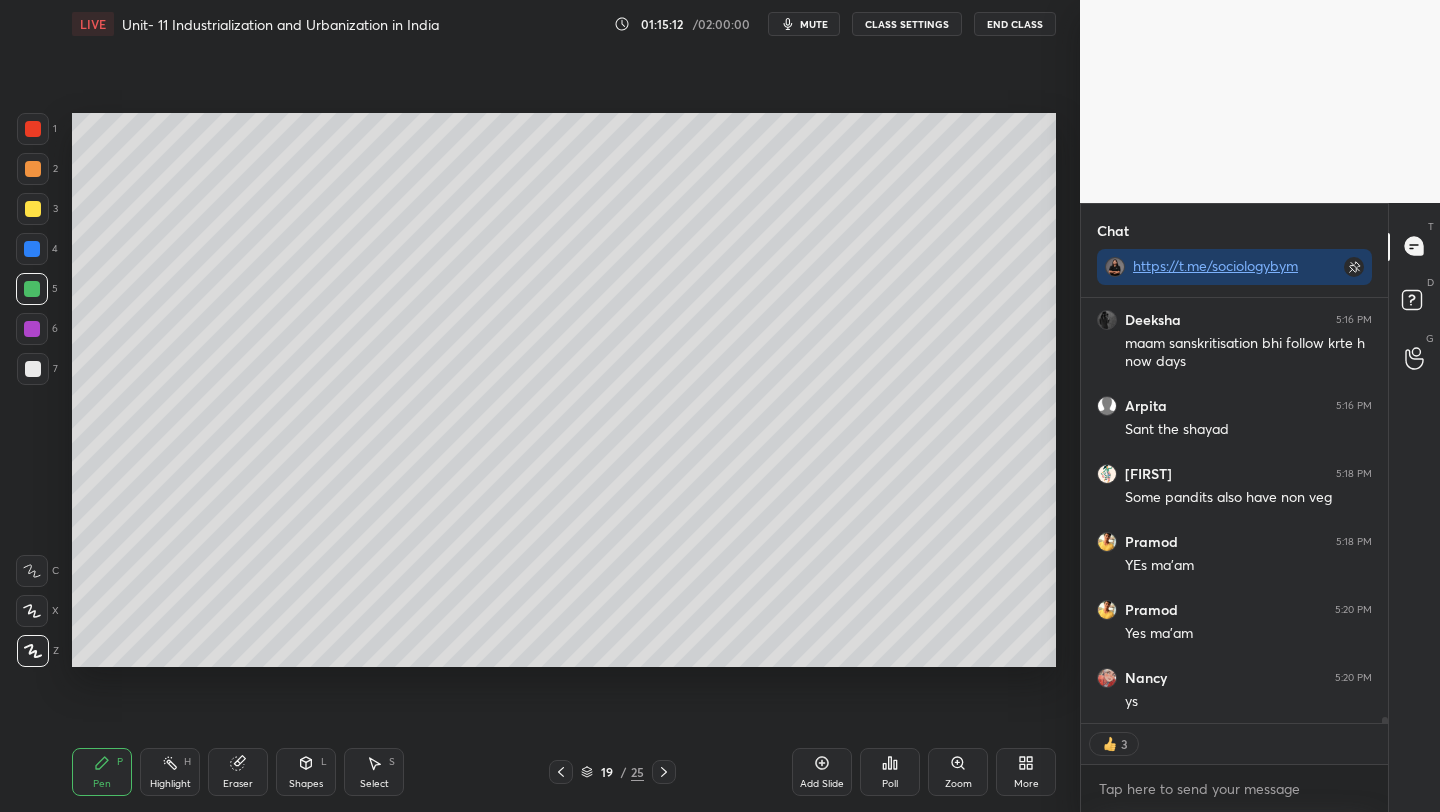 click 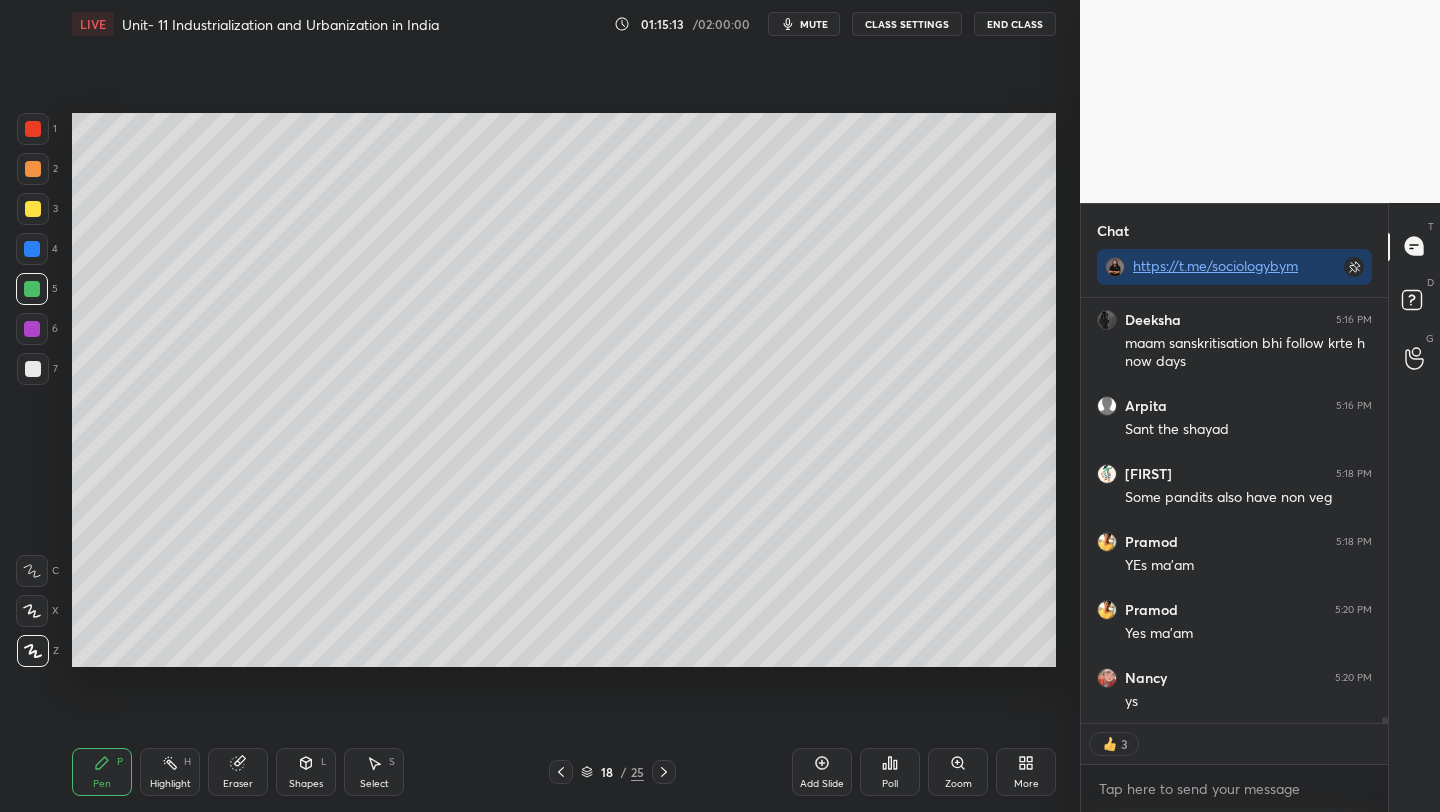 click 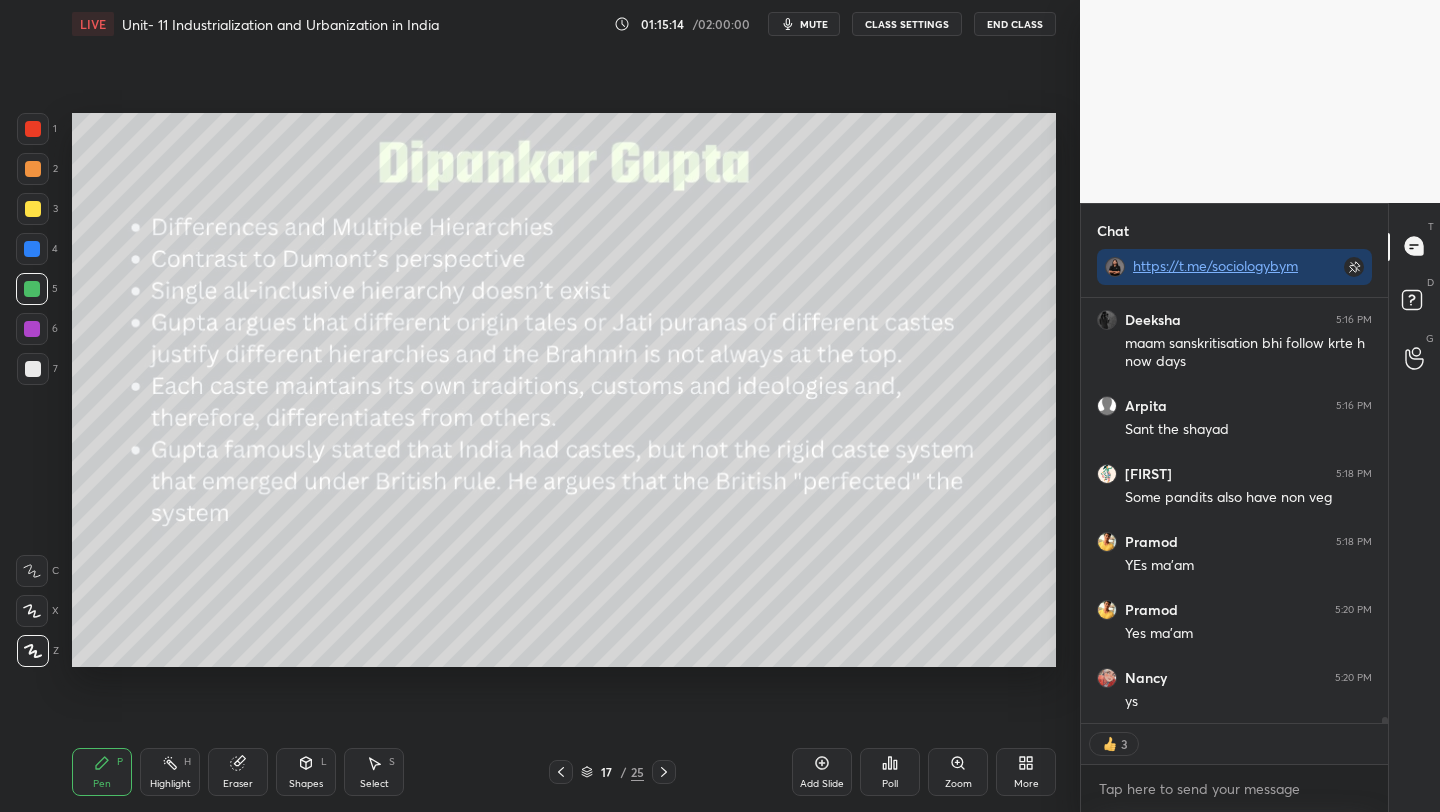 click 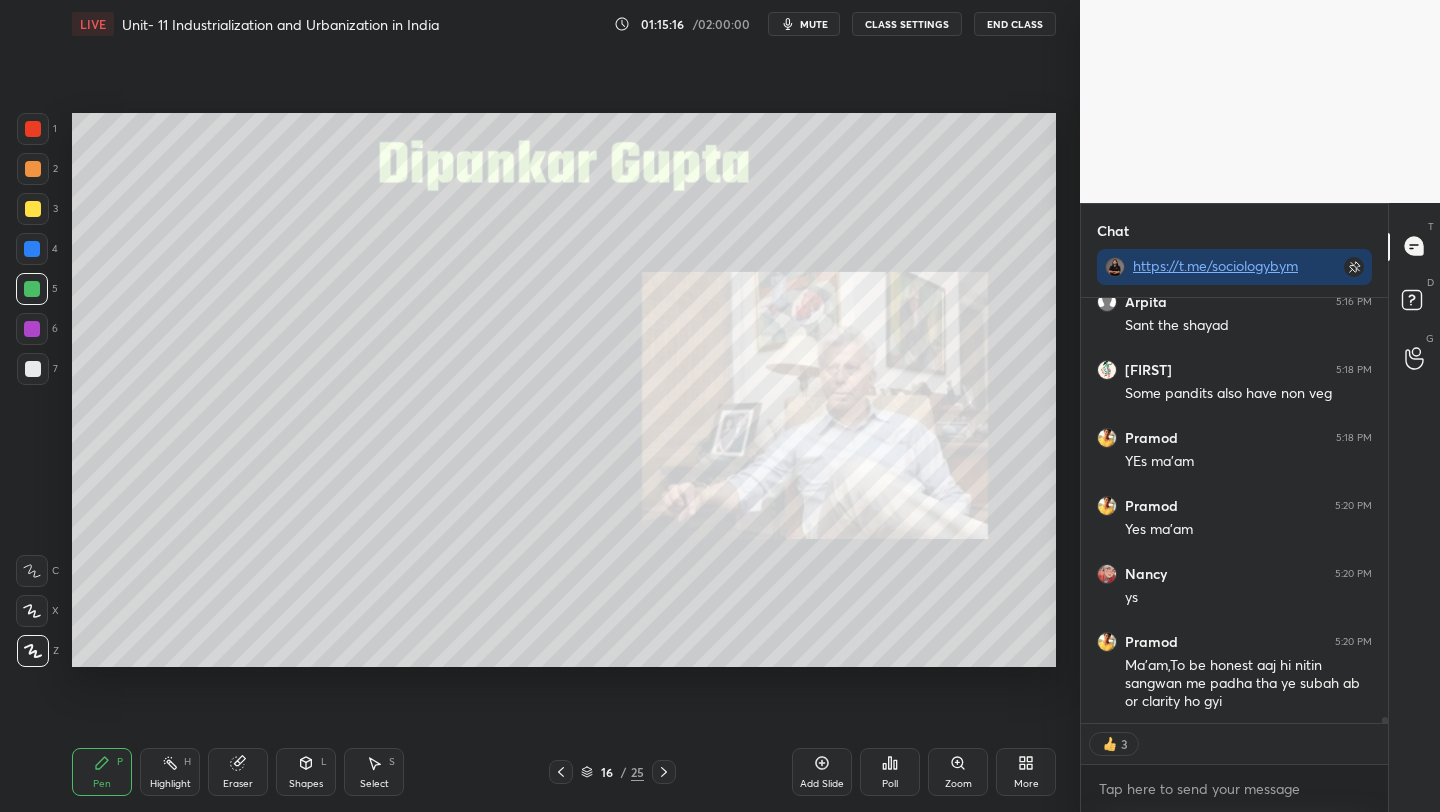click 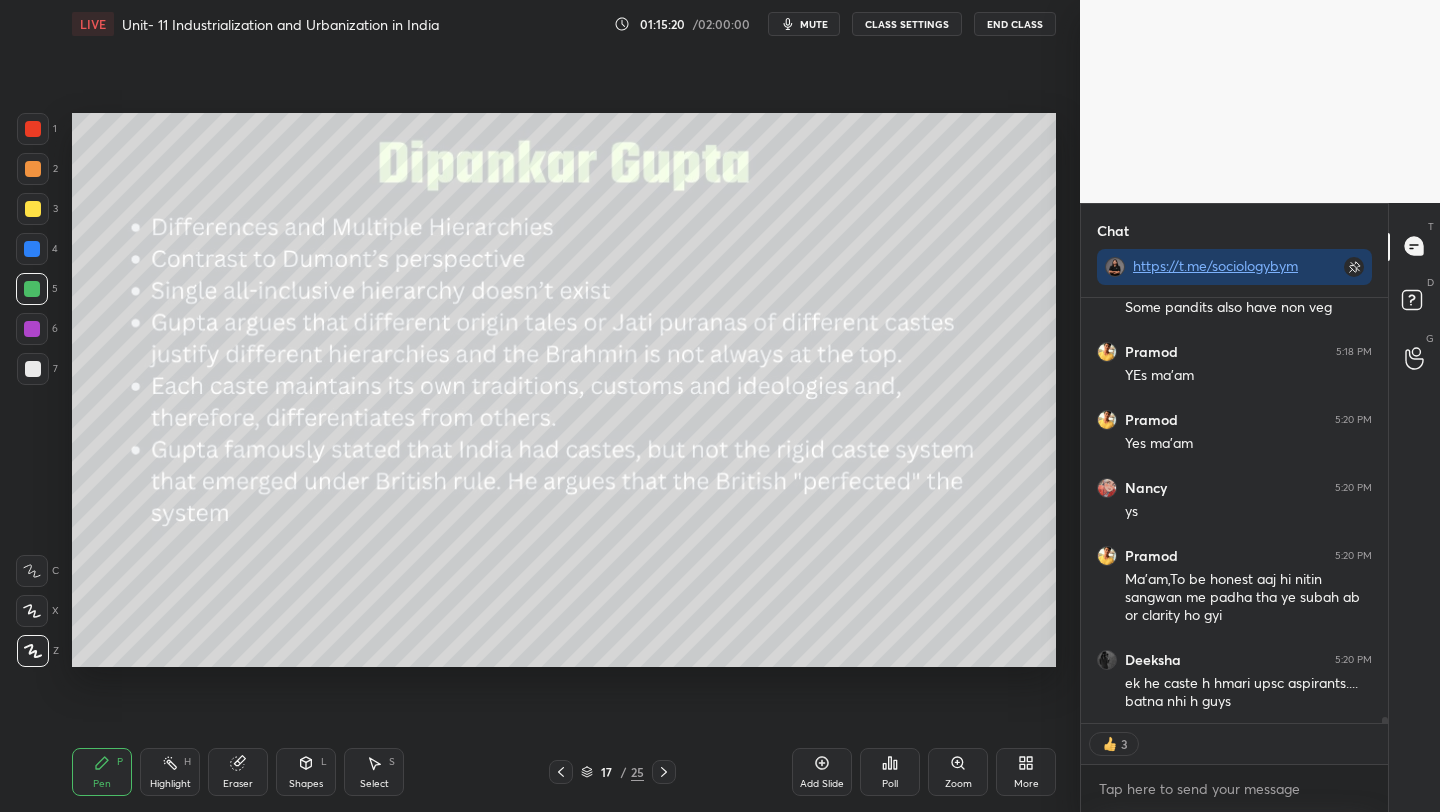 scroll, scrollTop: 28829, scrollLeft: 0, axis: vertical 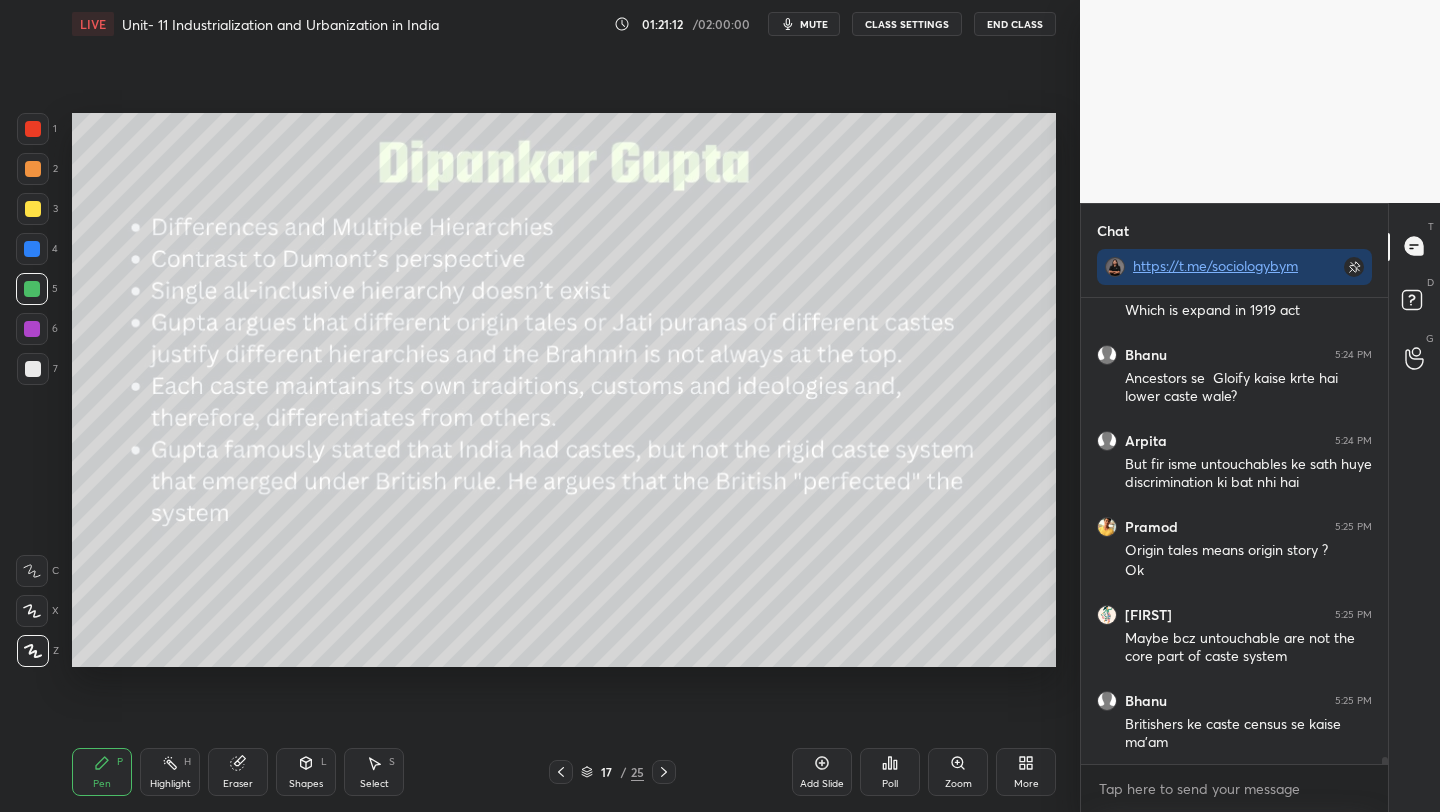 click 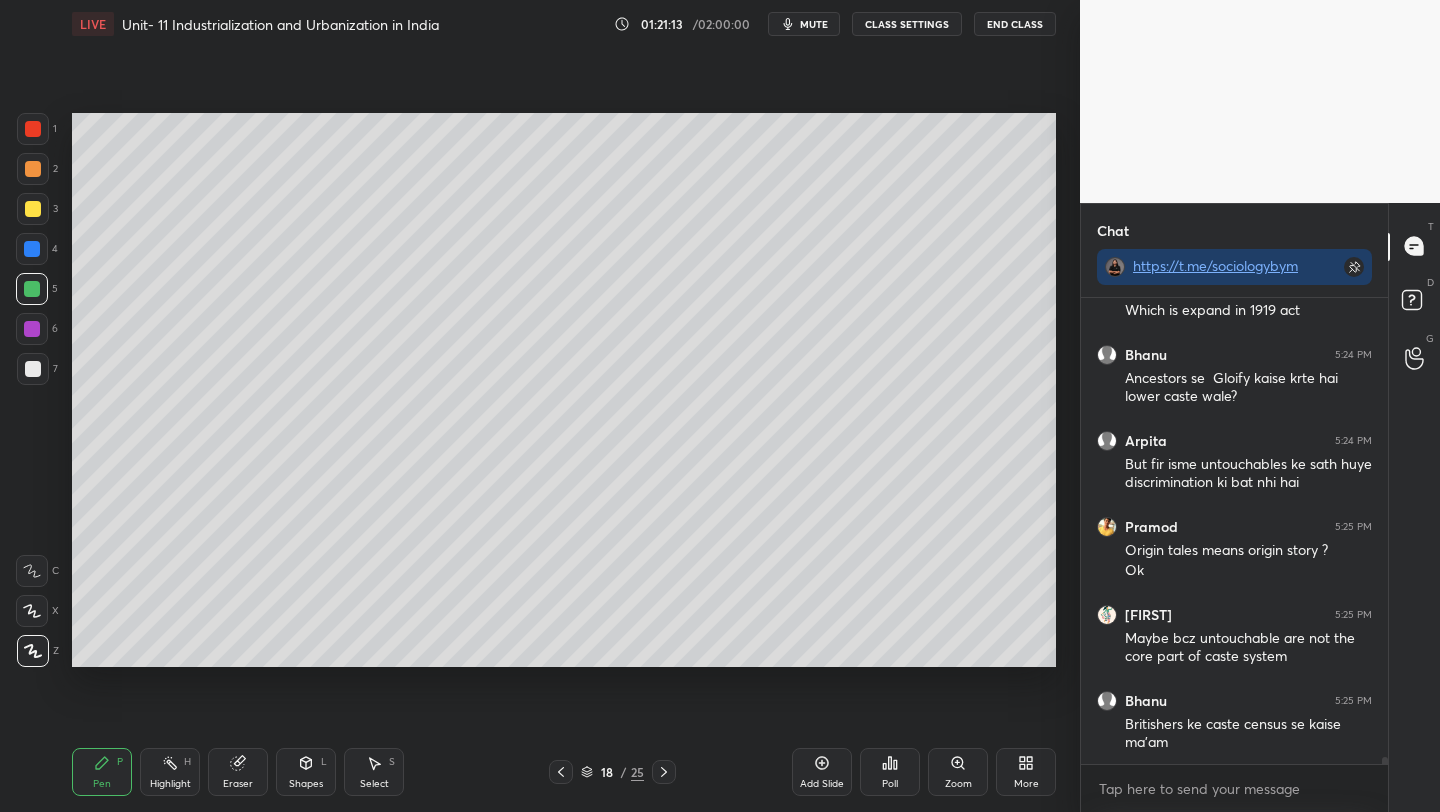 click 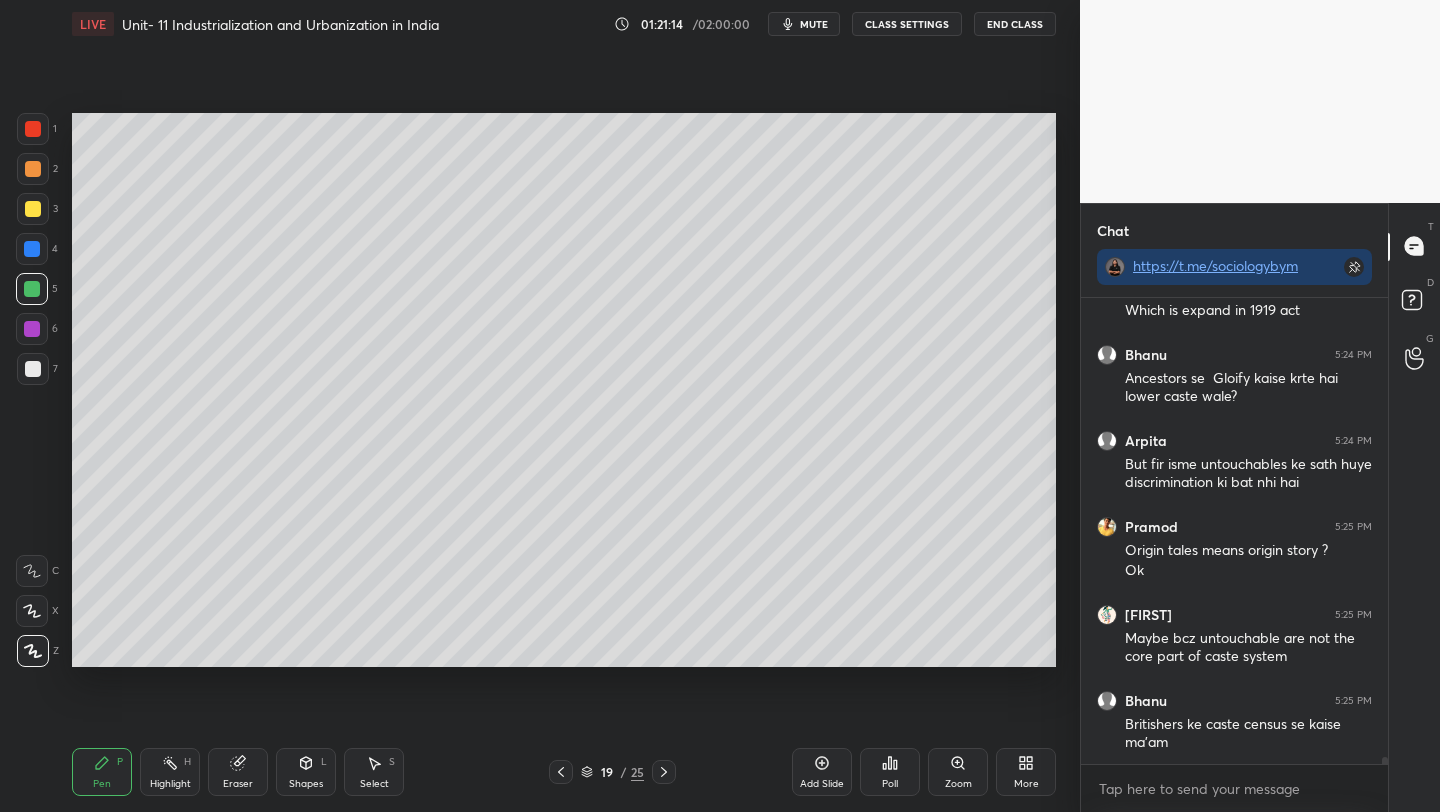click 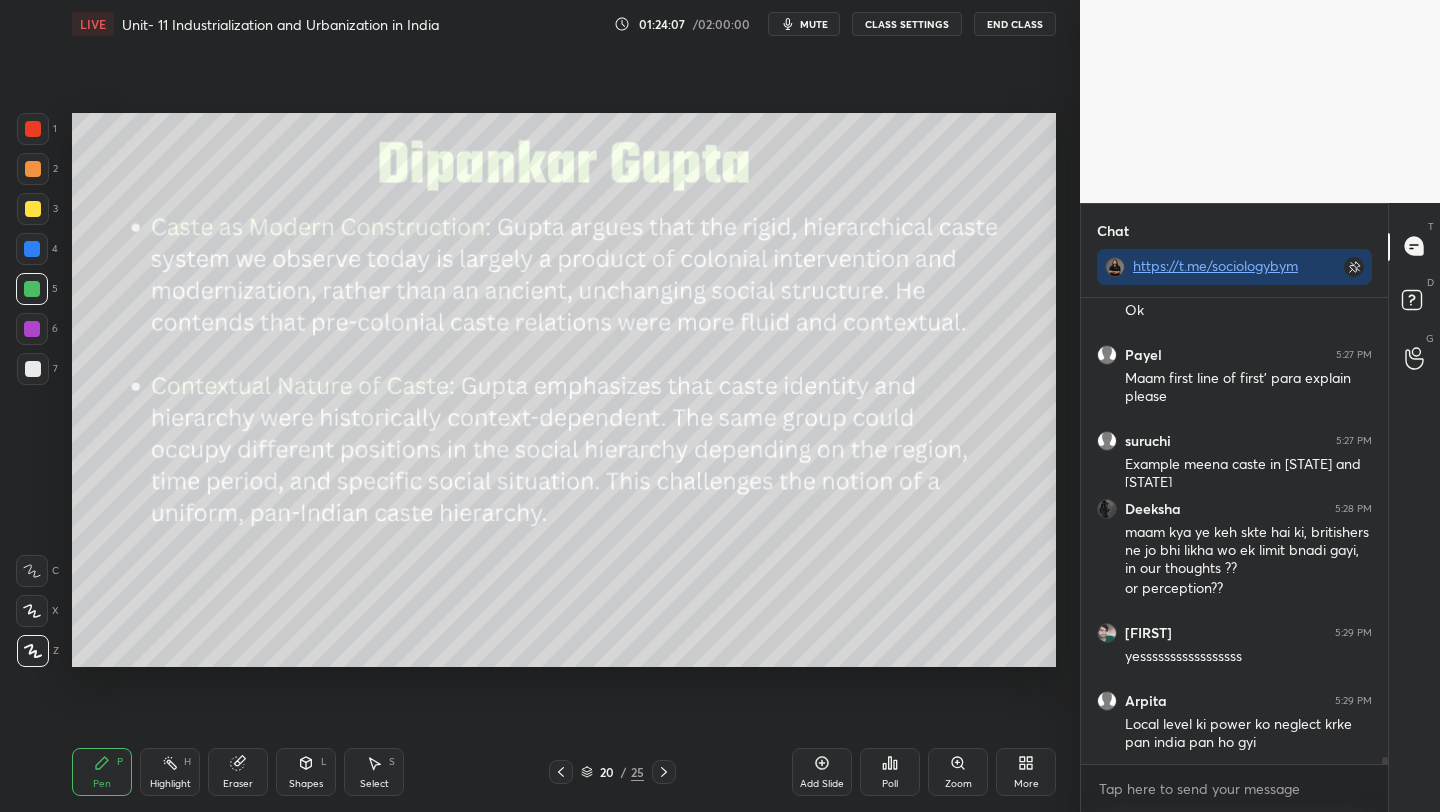 scroll, scrollTop: 30444, scrollLeft: 0, axis: vertical 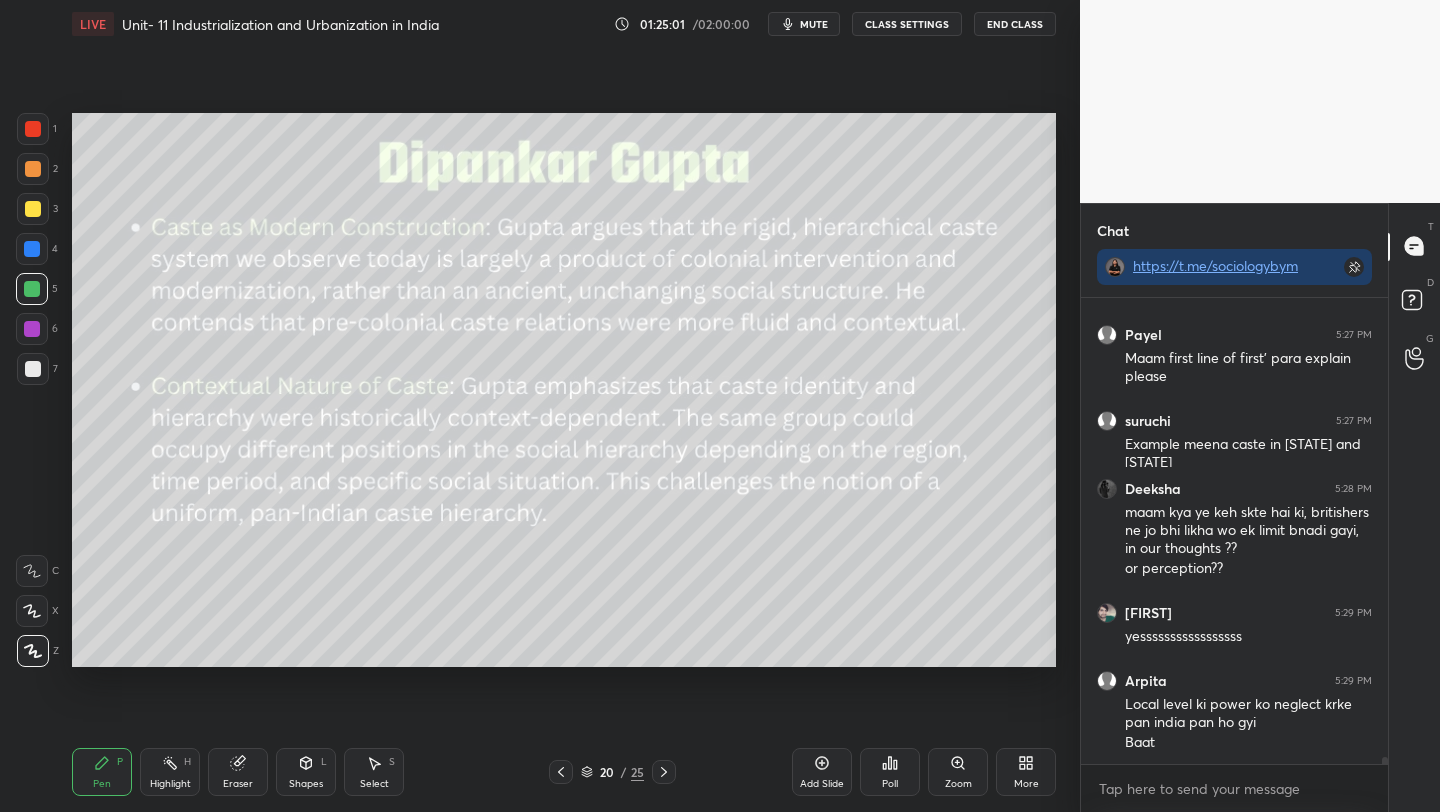 click on "Poll" at bounding box center (890, 772) 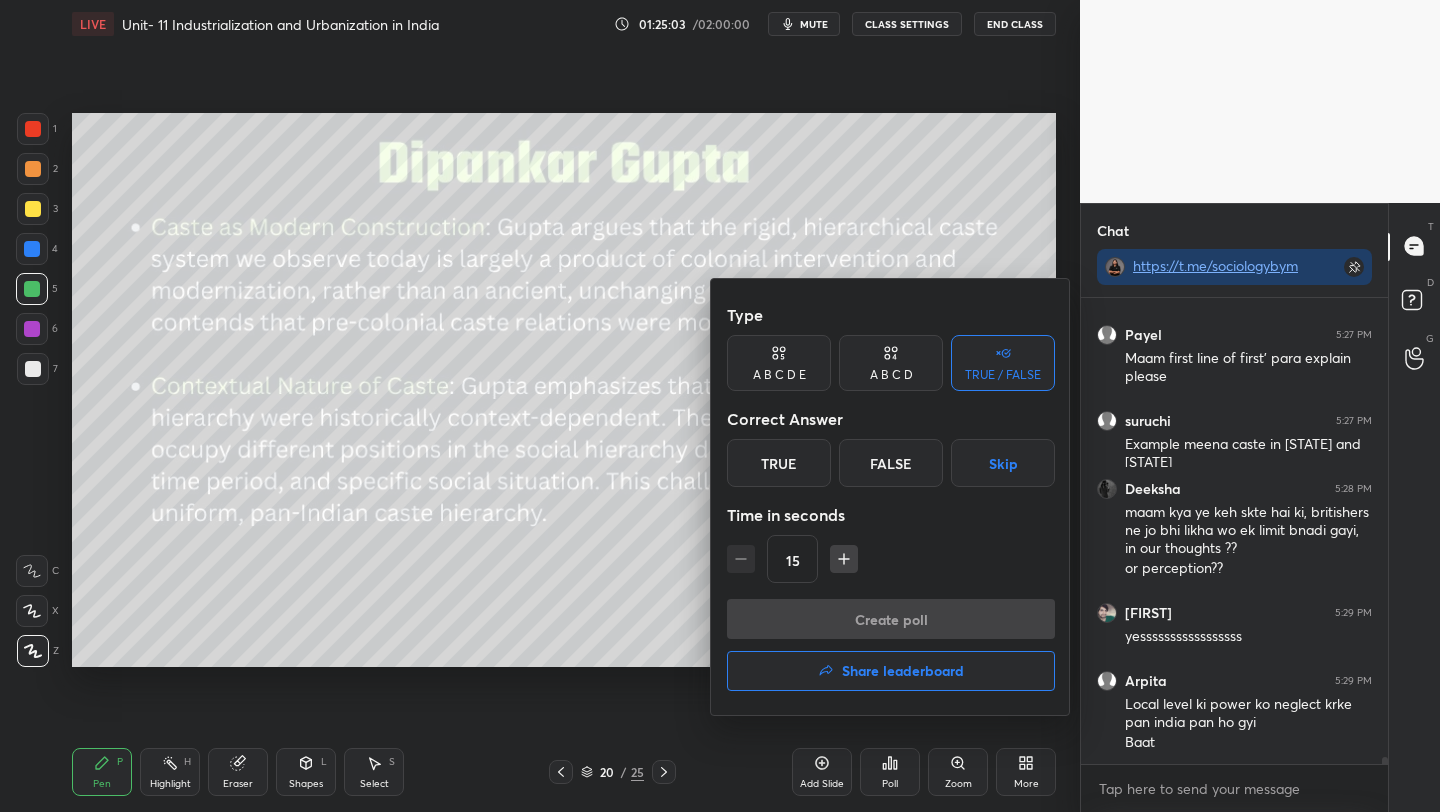click on "True" at bounding box center (779, 463) 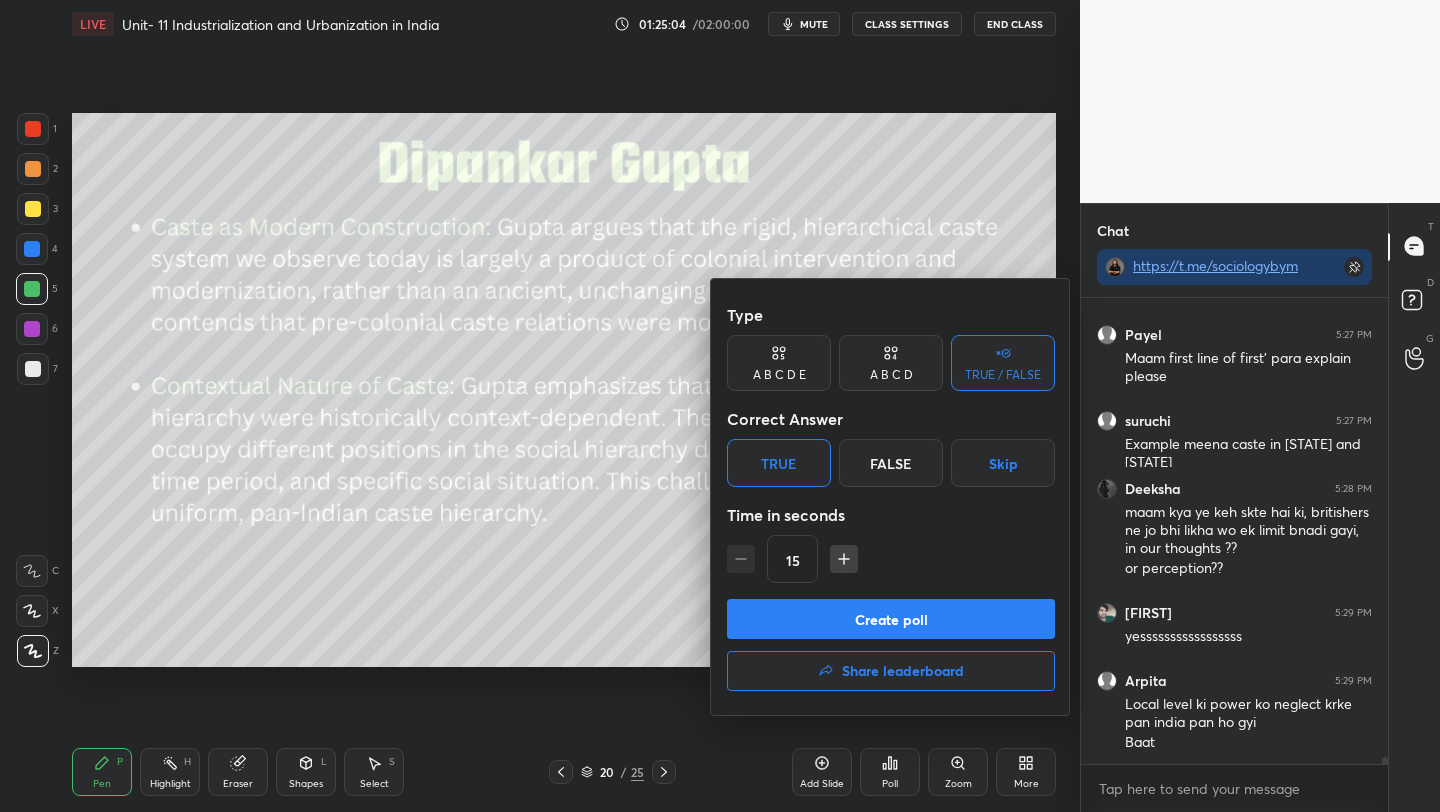 scroll, scrollTop: 30512, scrollLeft: 0, axis: vertical 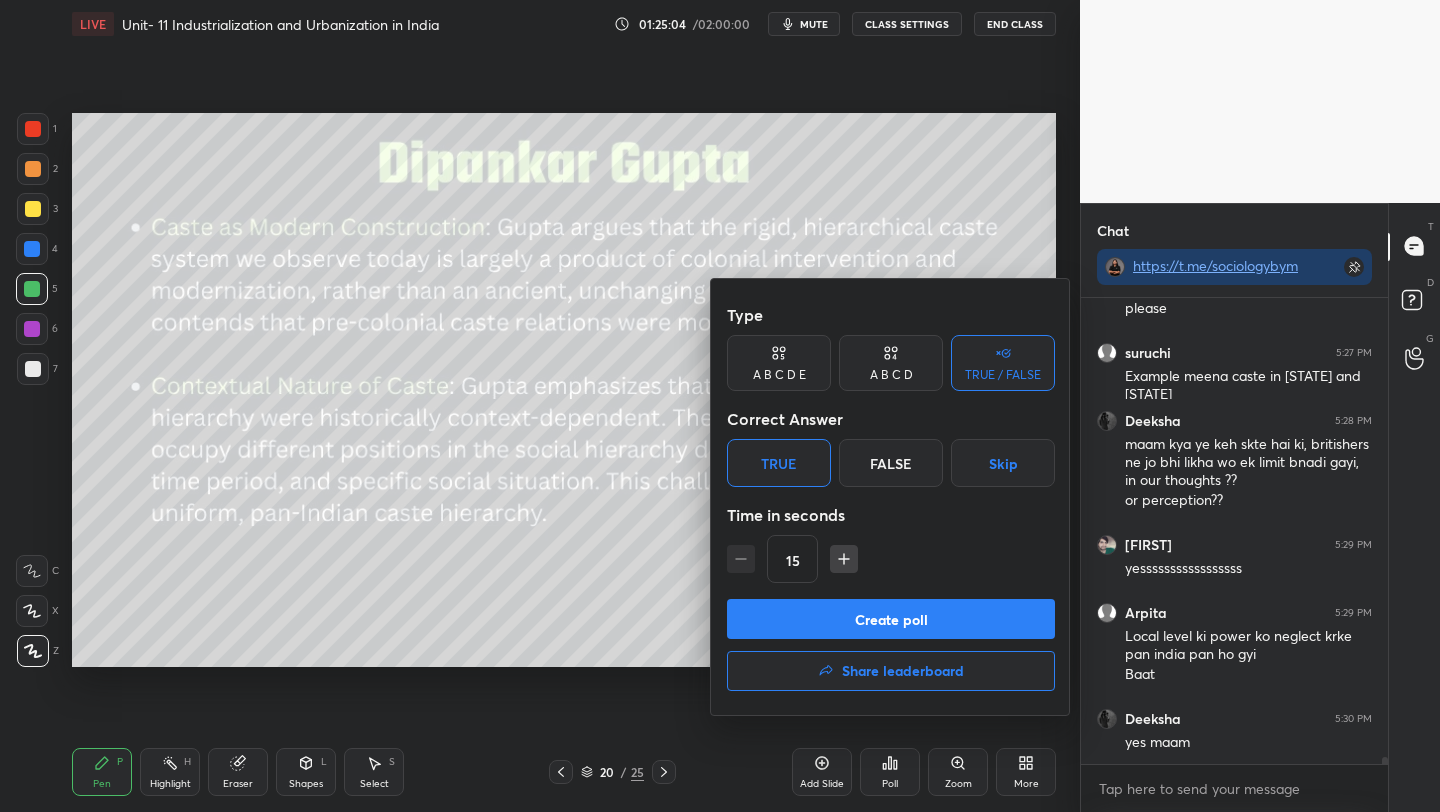 click on "Create poll" at bounding box center (891, 619) 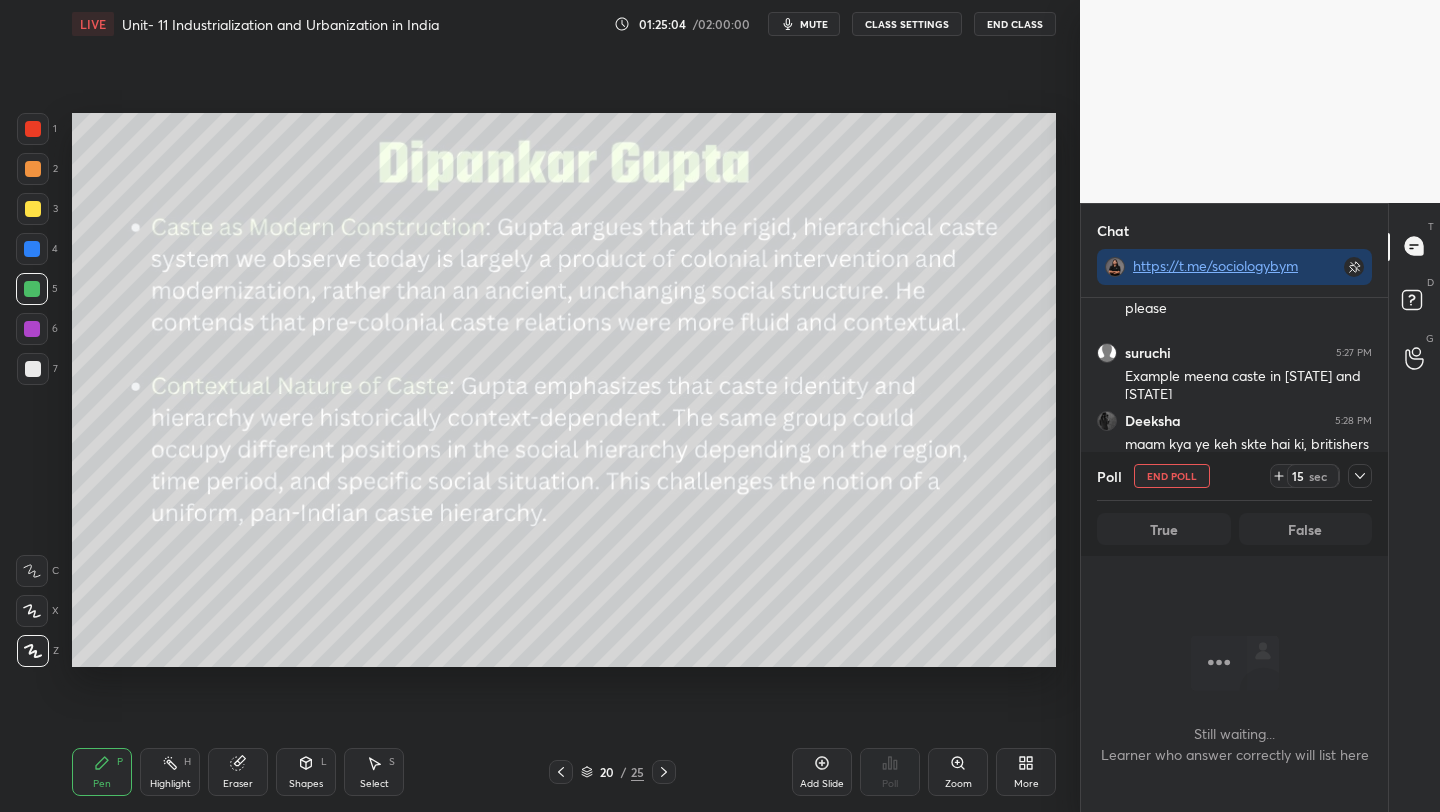 scroll, scrollTop: 436, scrollLeft: 301, axis: both 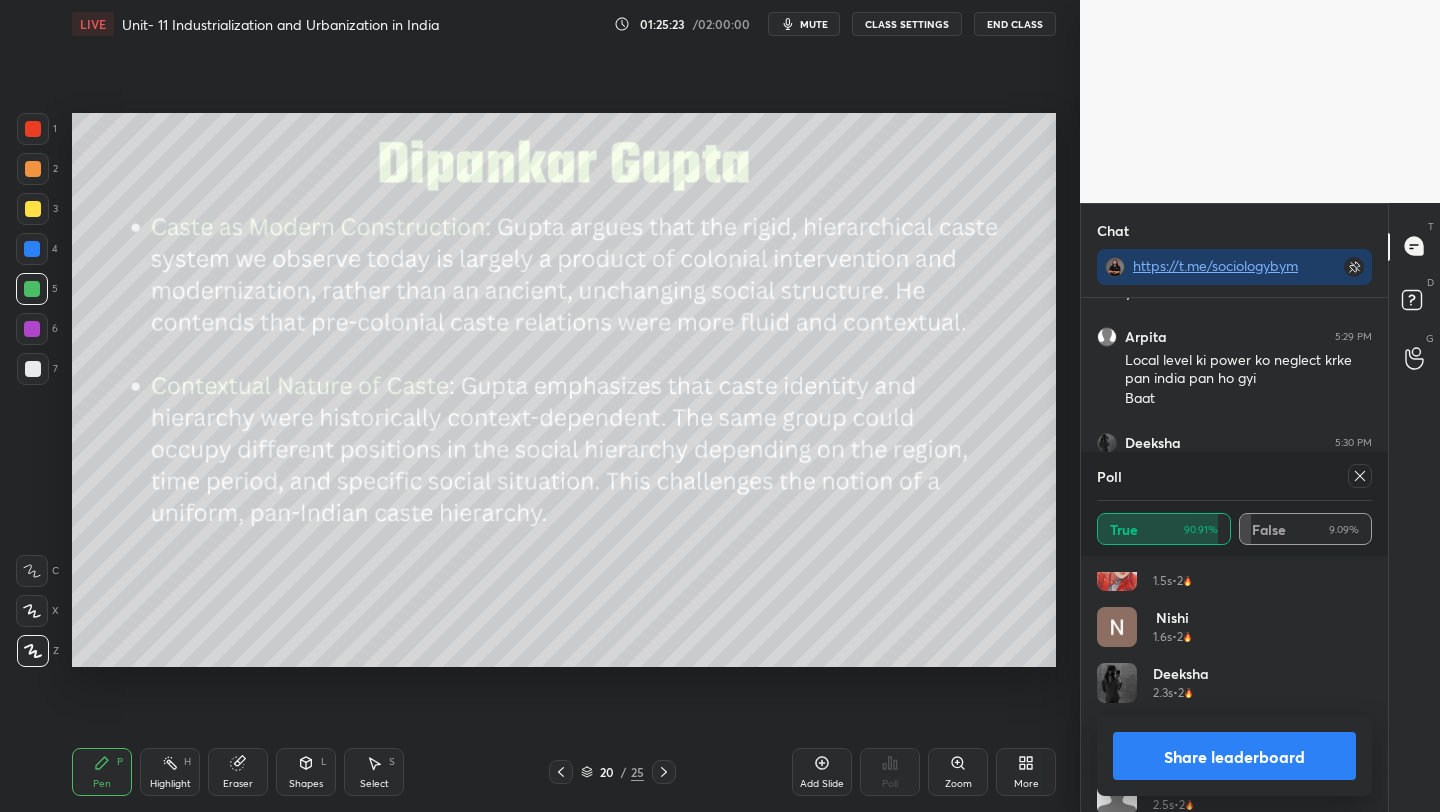 click 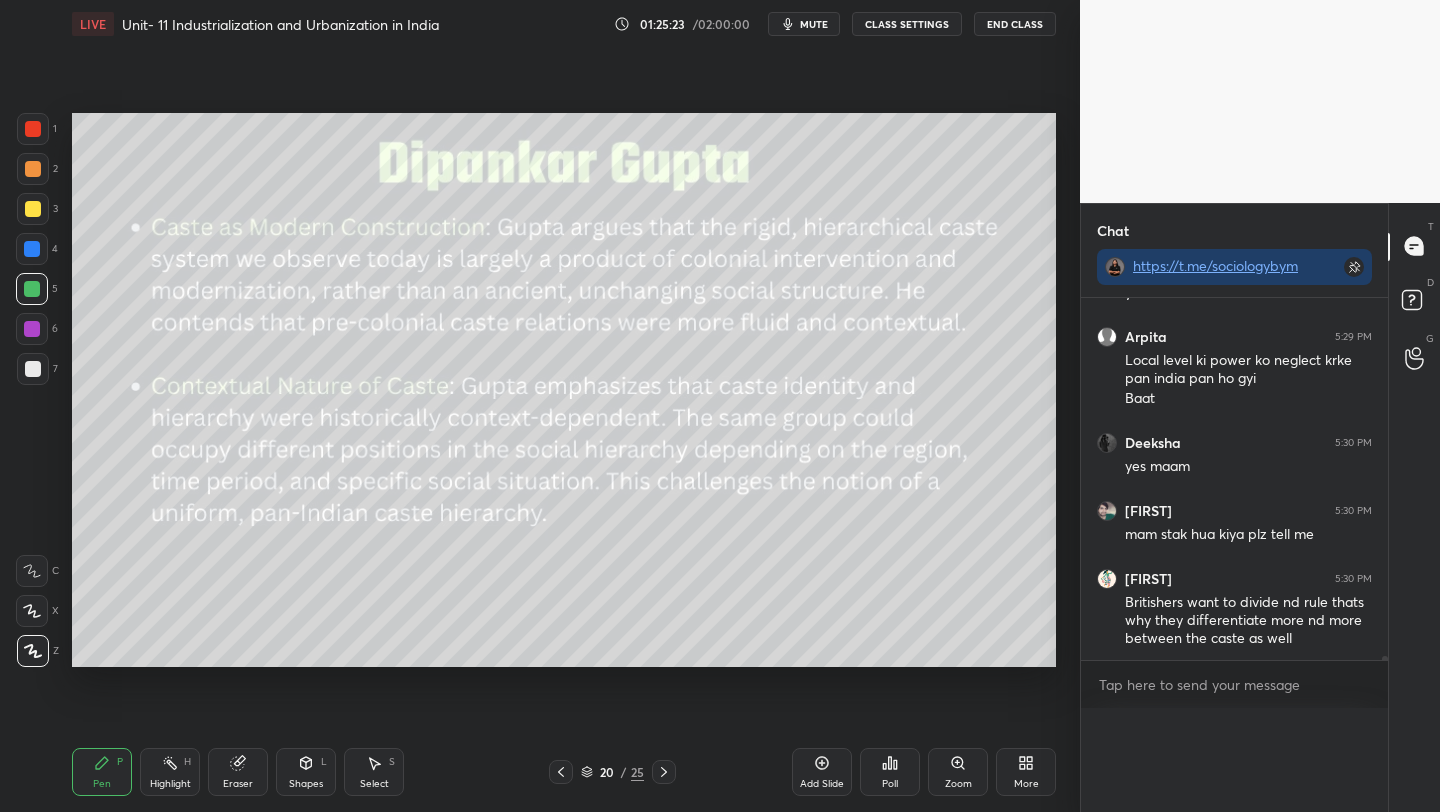 scroll, scrollTop: 88, scrollLeft: 269, axis: both 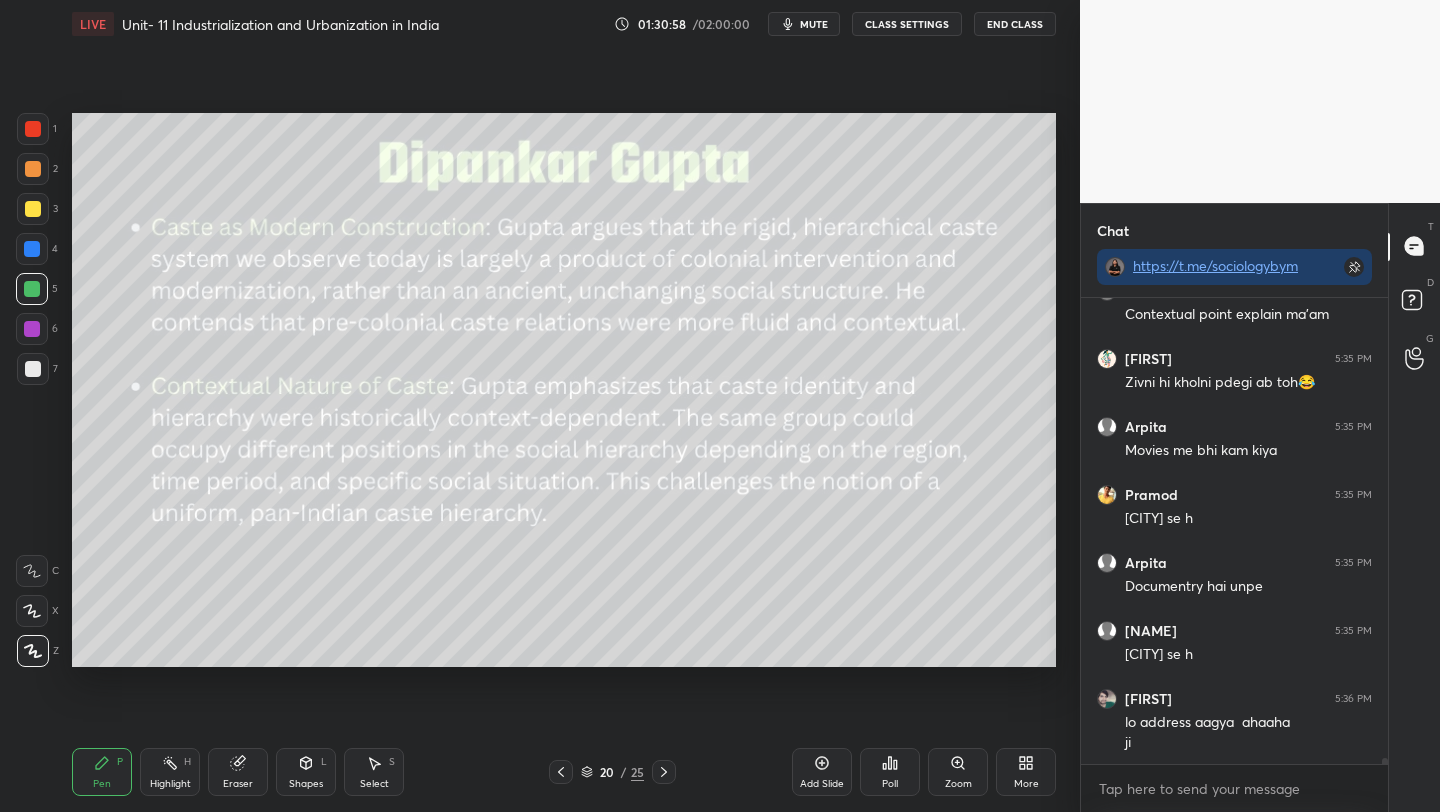 click at bounding box center (33, 209) 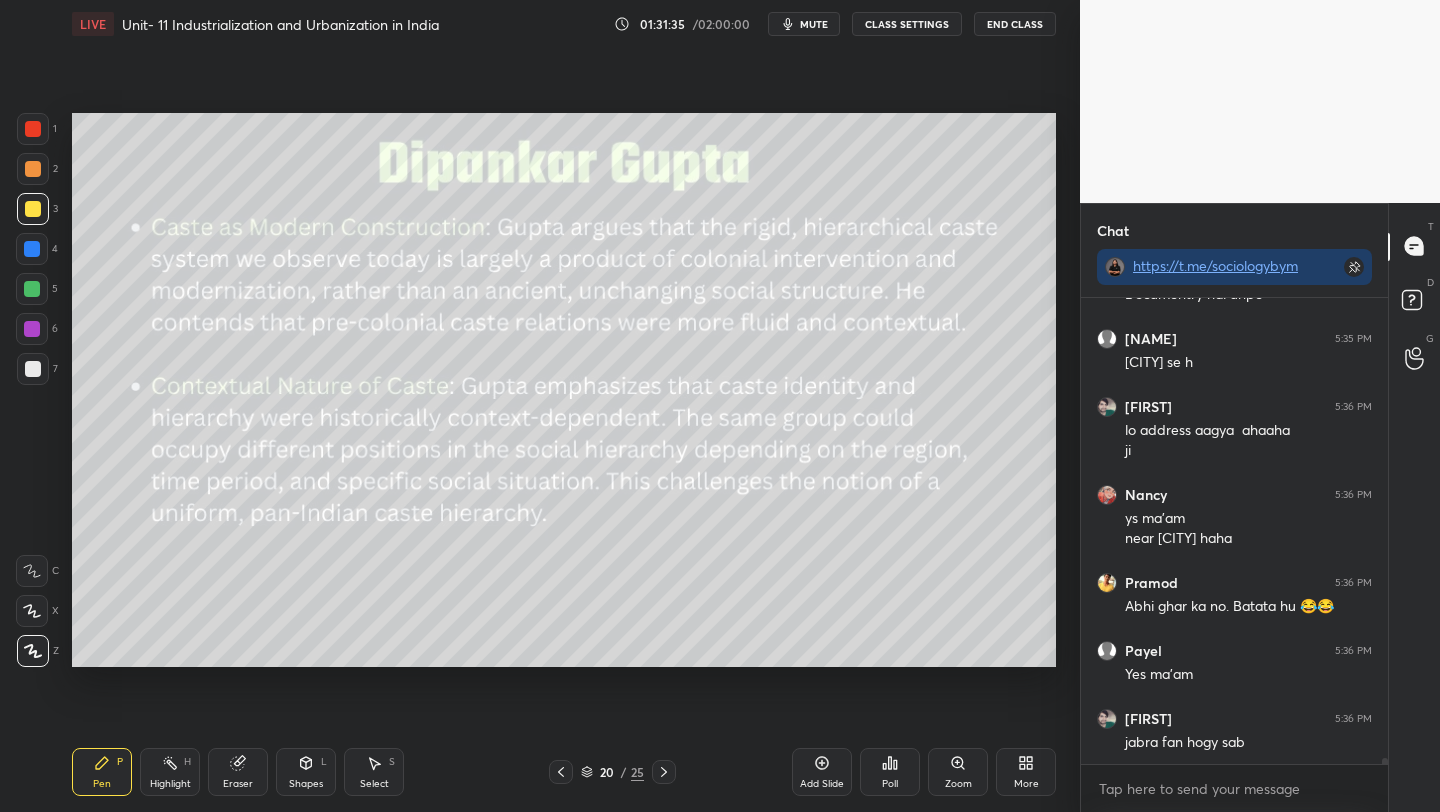 scroll, scrollTop: 33718, scrollLeft: 0, axis: vertical 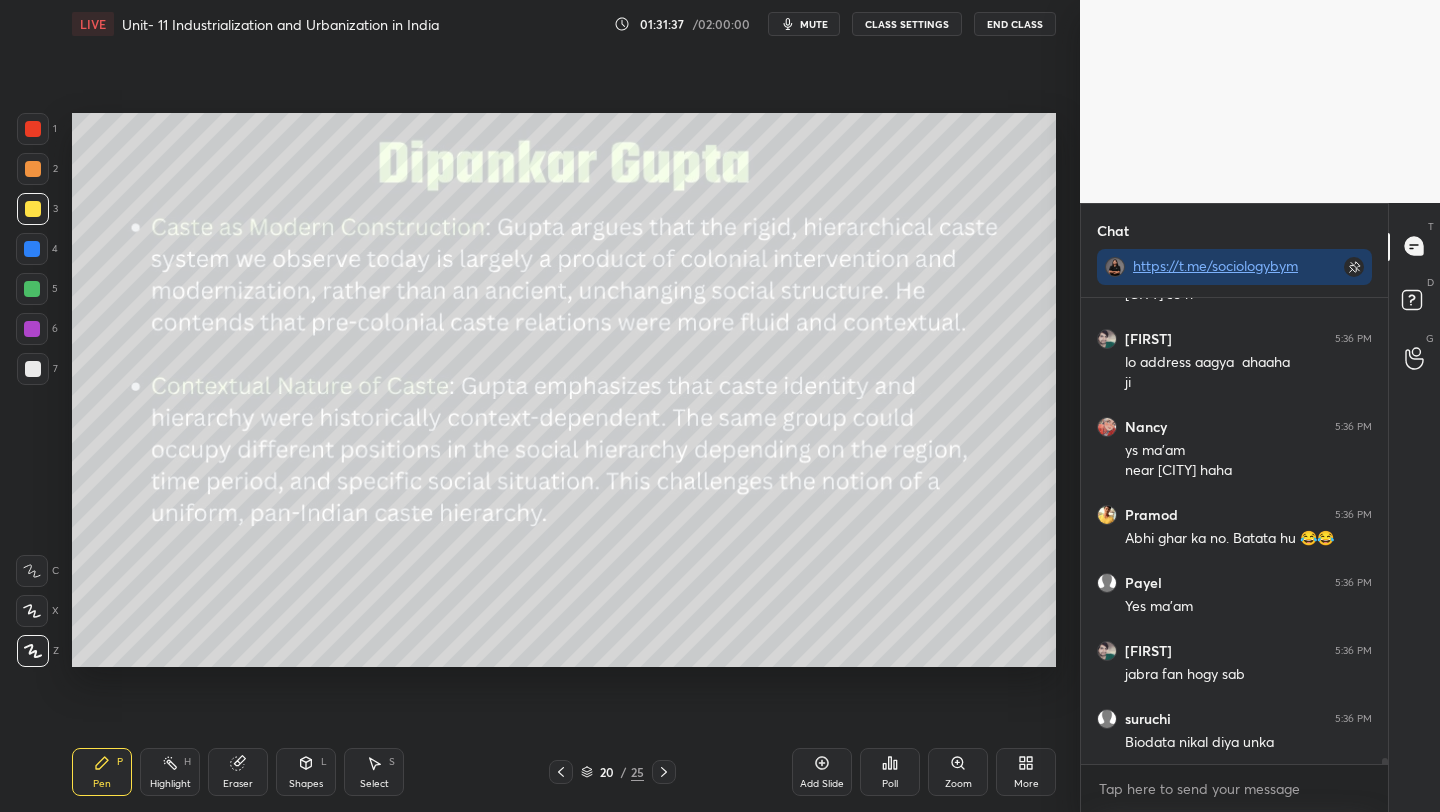 click 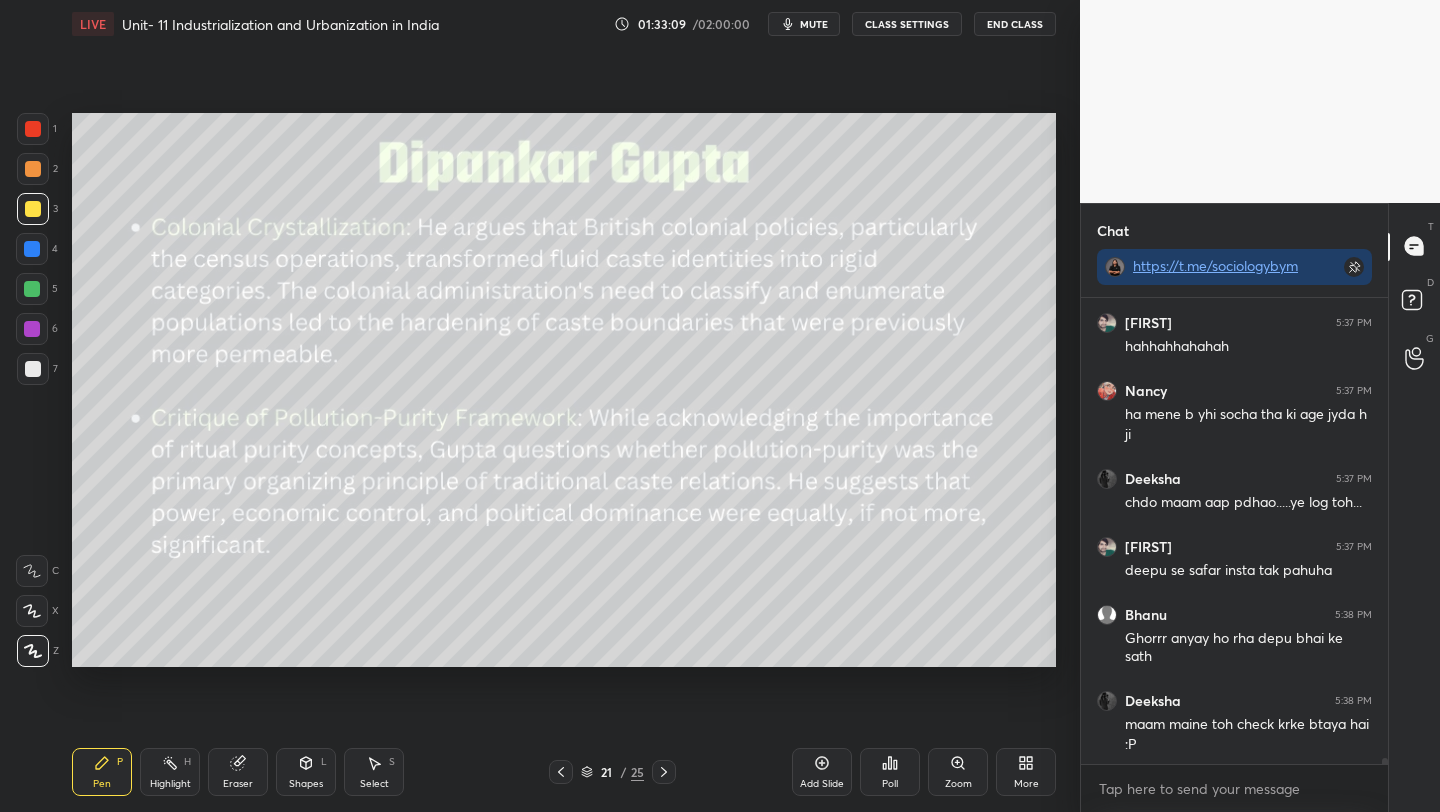 scroll, scrollTop: 34764, scrollLeft: 0, axis: vertical 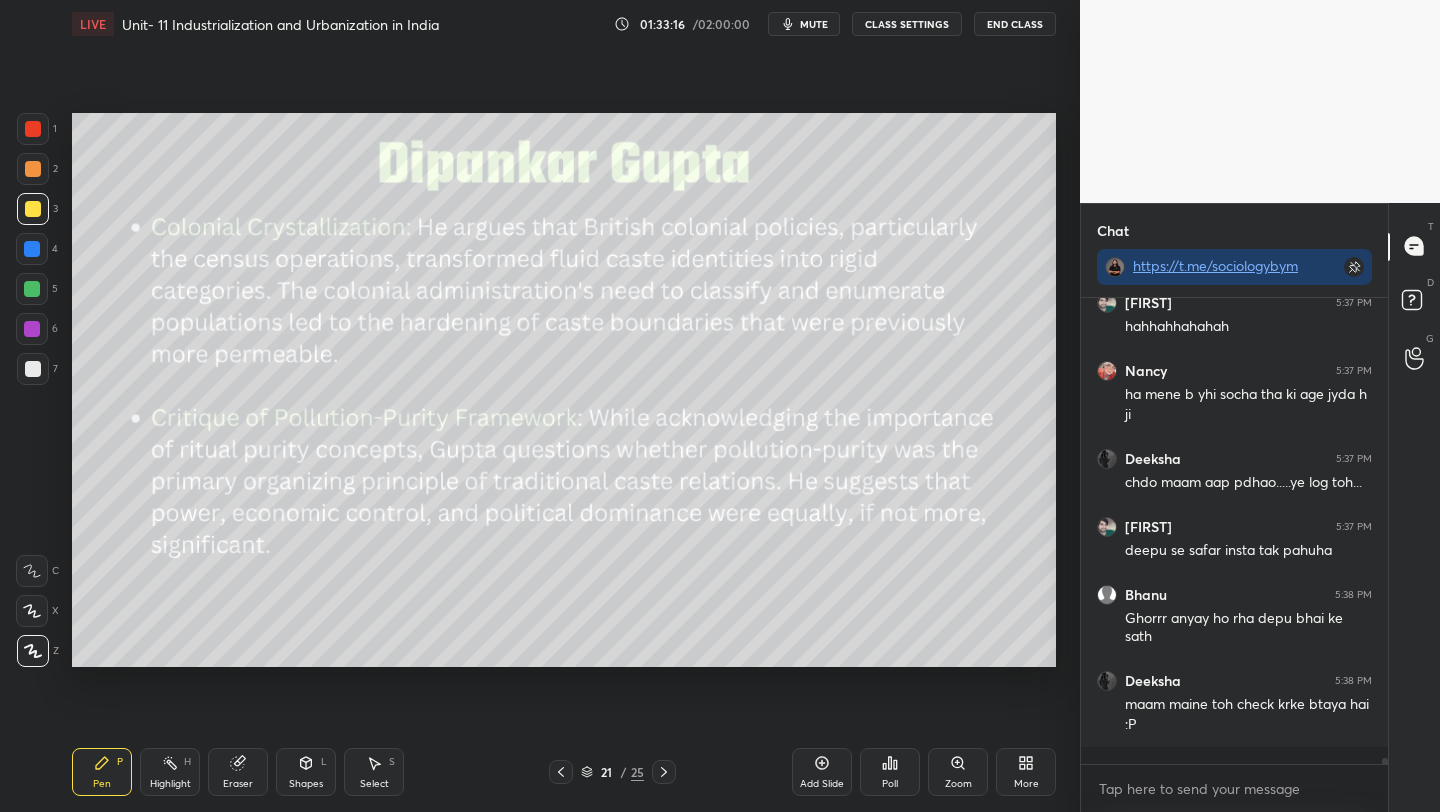drag, startPoint x: 31, startPoint y: 170, endPoint x: 49, endPoint y: 179, distance: 20.12461 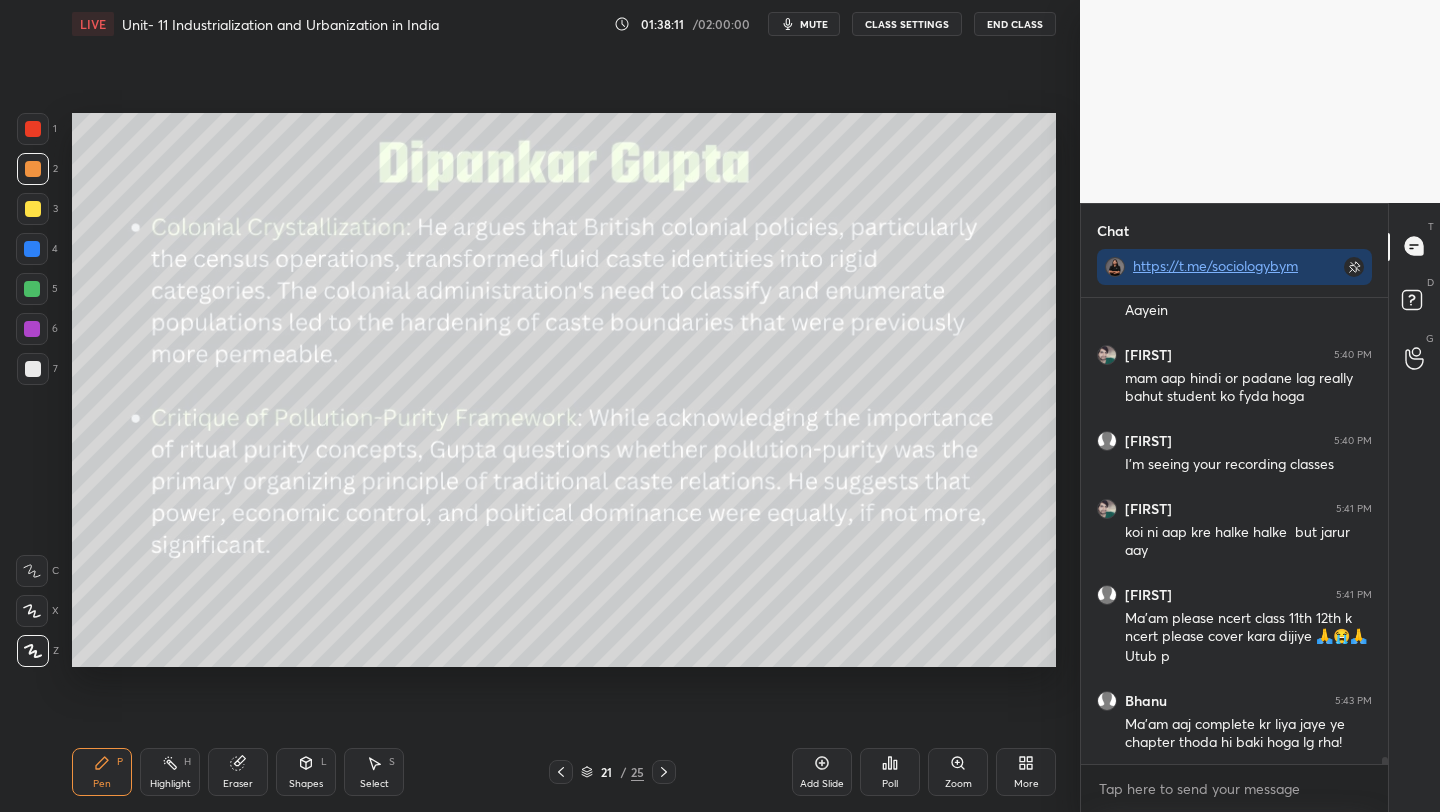 scroll, scrollTop: 30156, scrollLeft: 0, axis: vertical 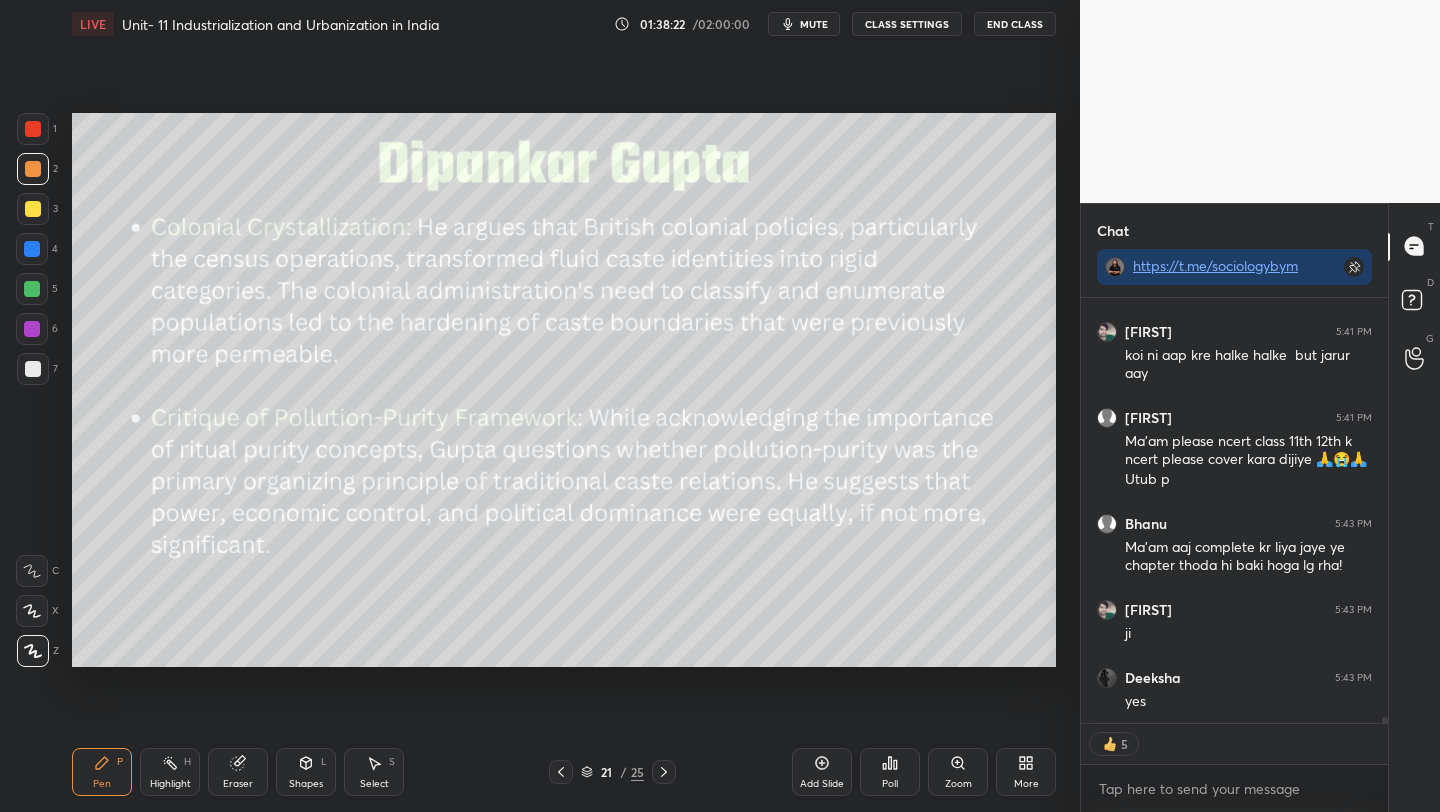 click 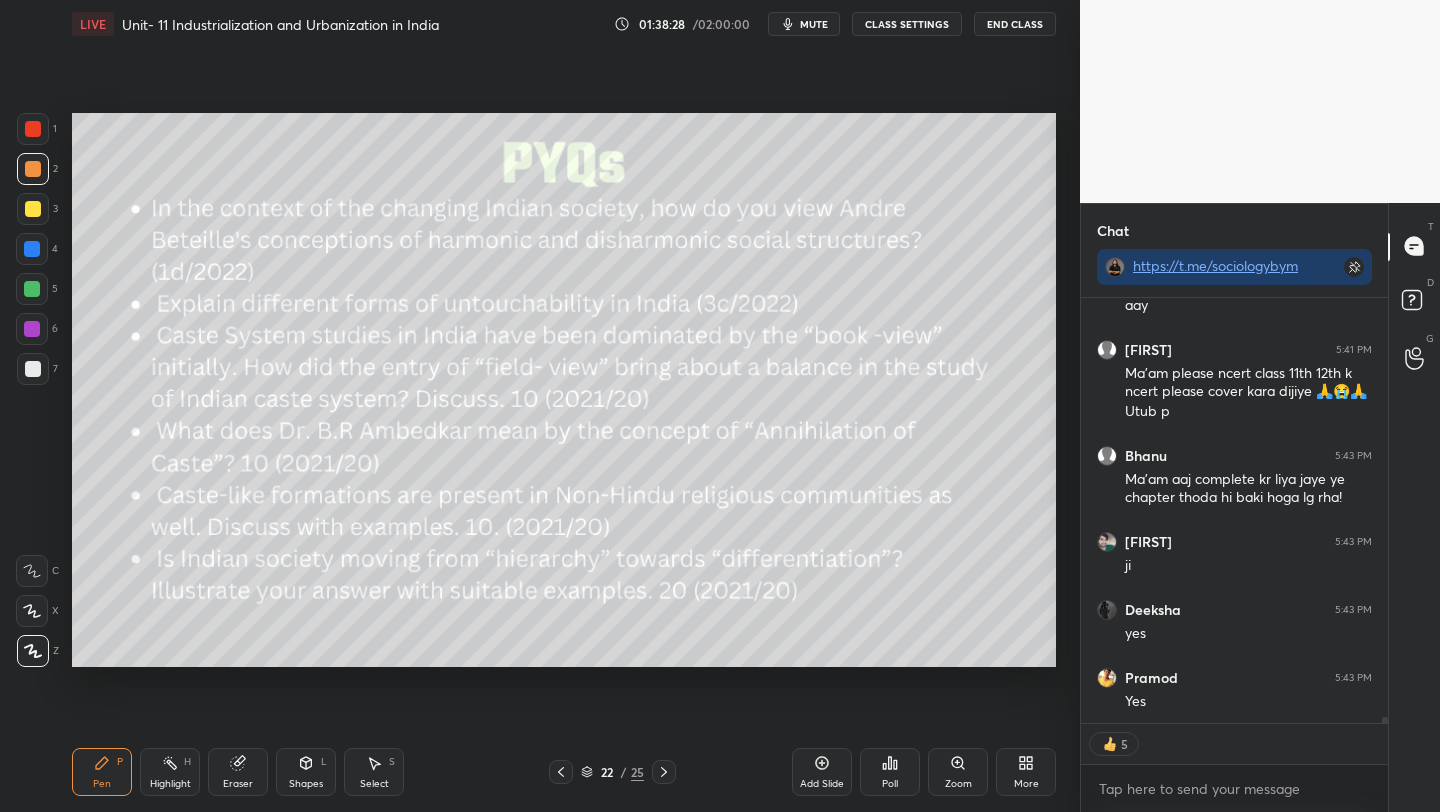 scroll, scrollTop: 30419, scrollLeft: 0, axis: vertical 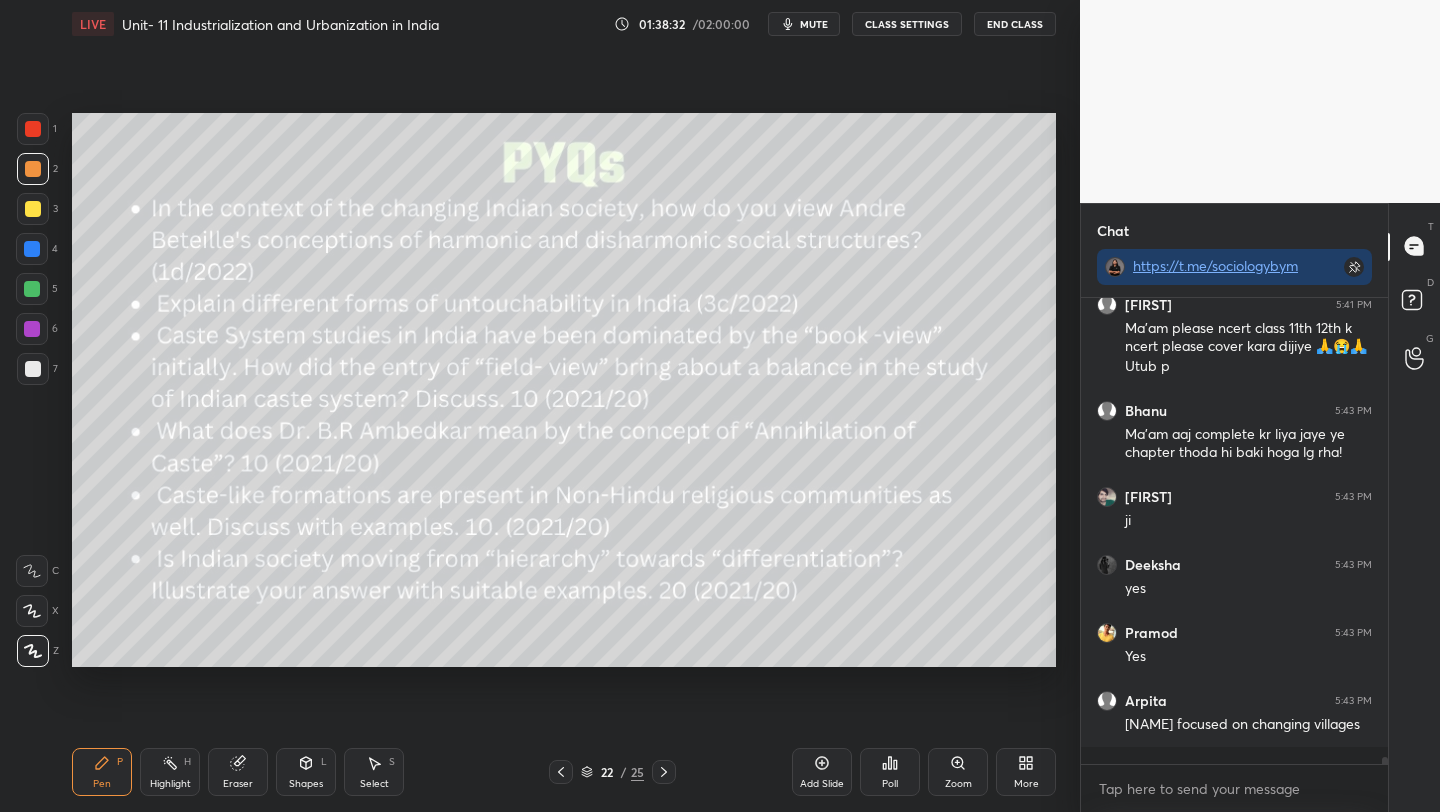 click 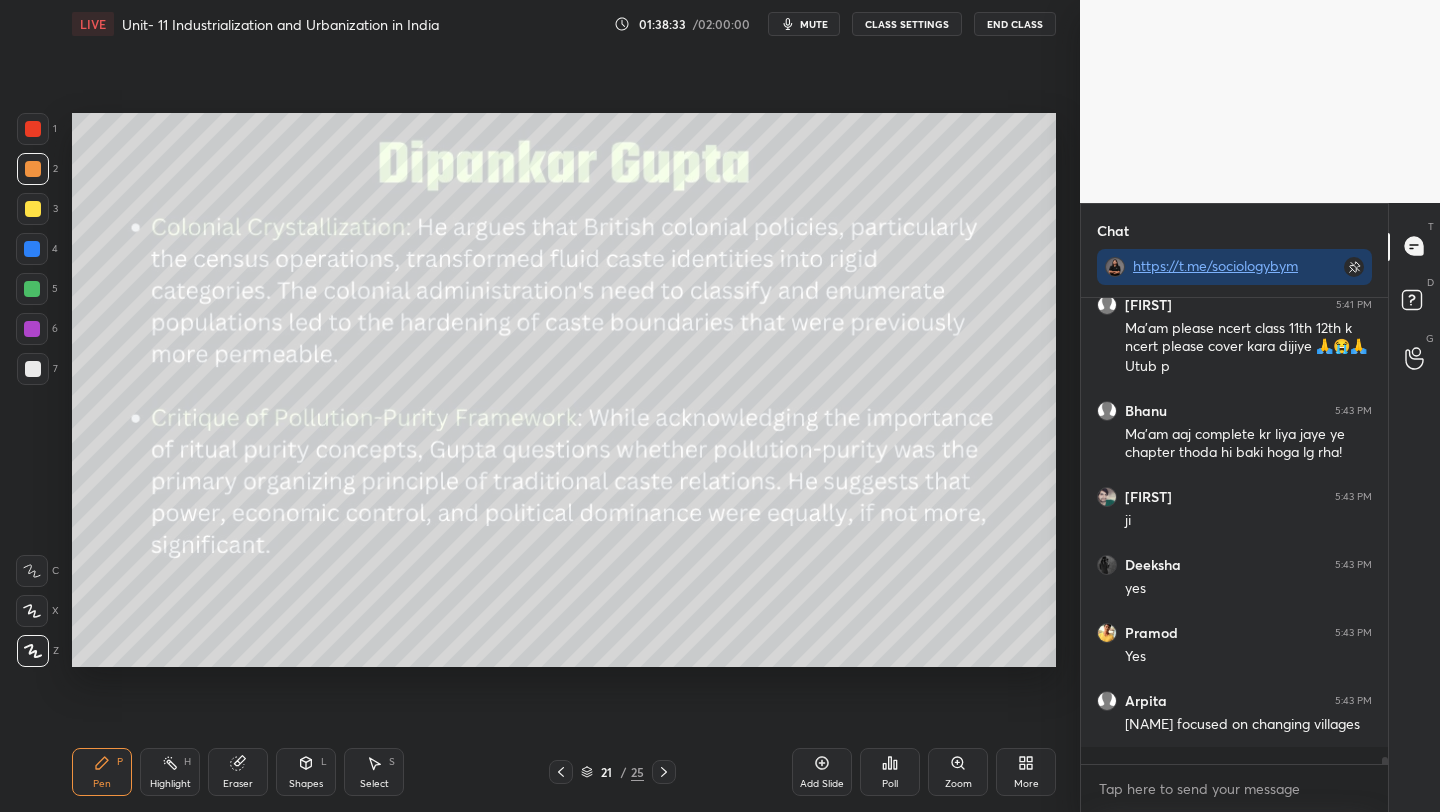 drag, startPoint x: 817, startPoint y: 772, endPoint x: 798, endPoint y: 767, distance: 19.646883 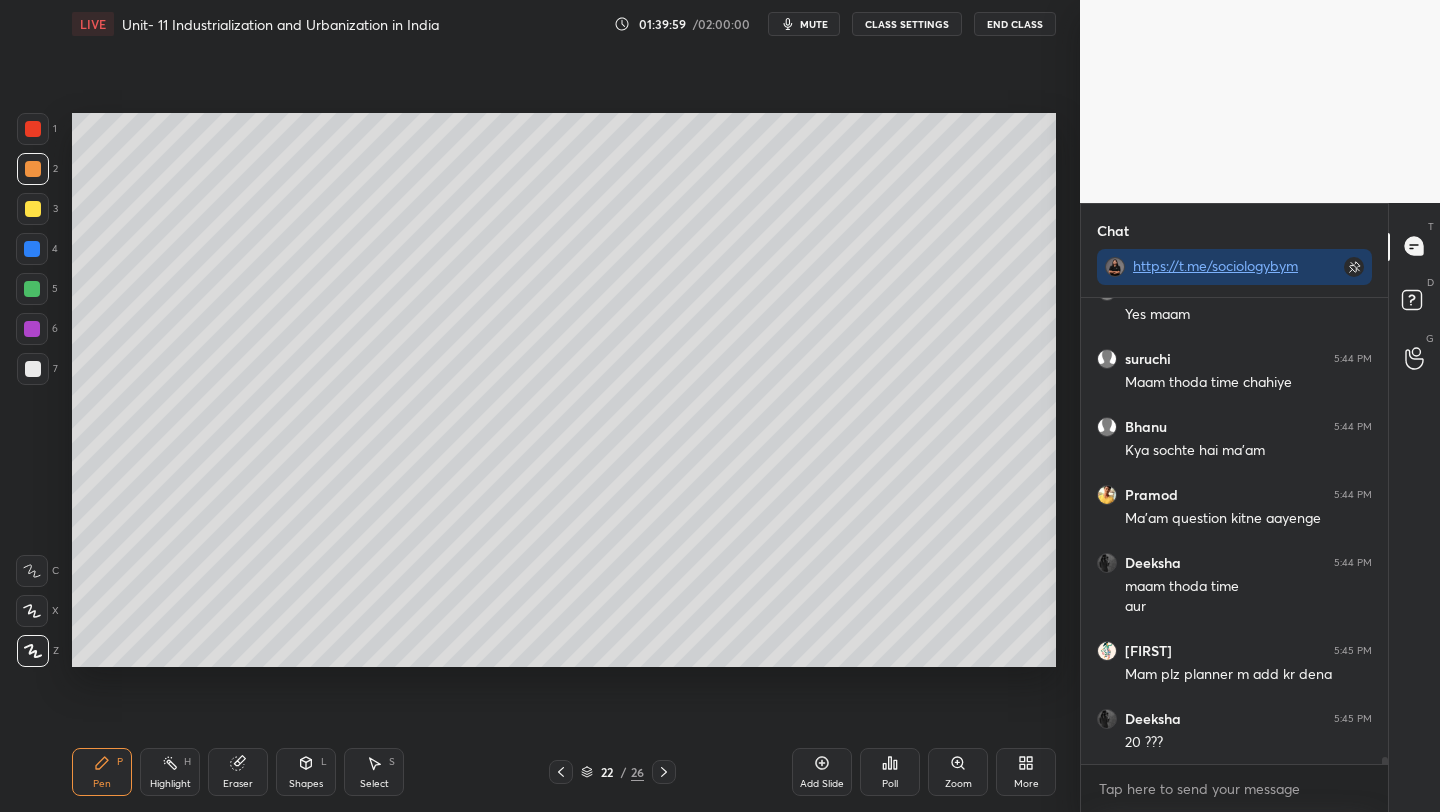 scroll, scrollTop: 31250, scrollLeft: 0, axis: vertical 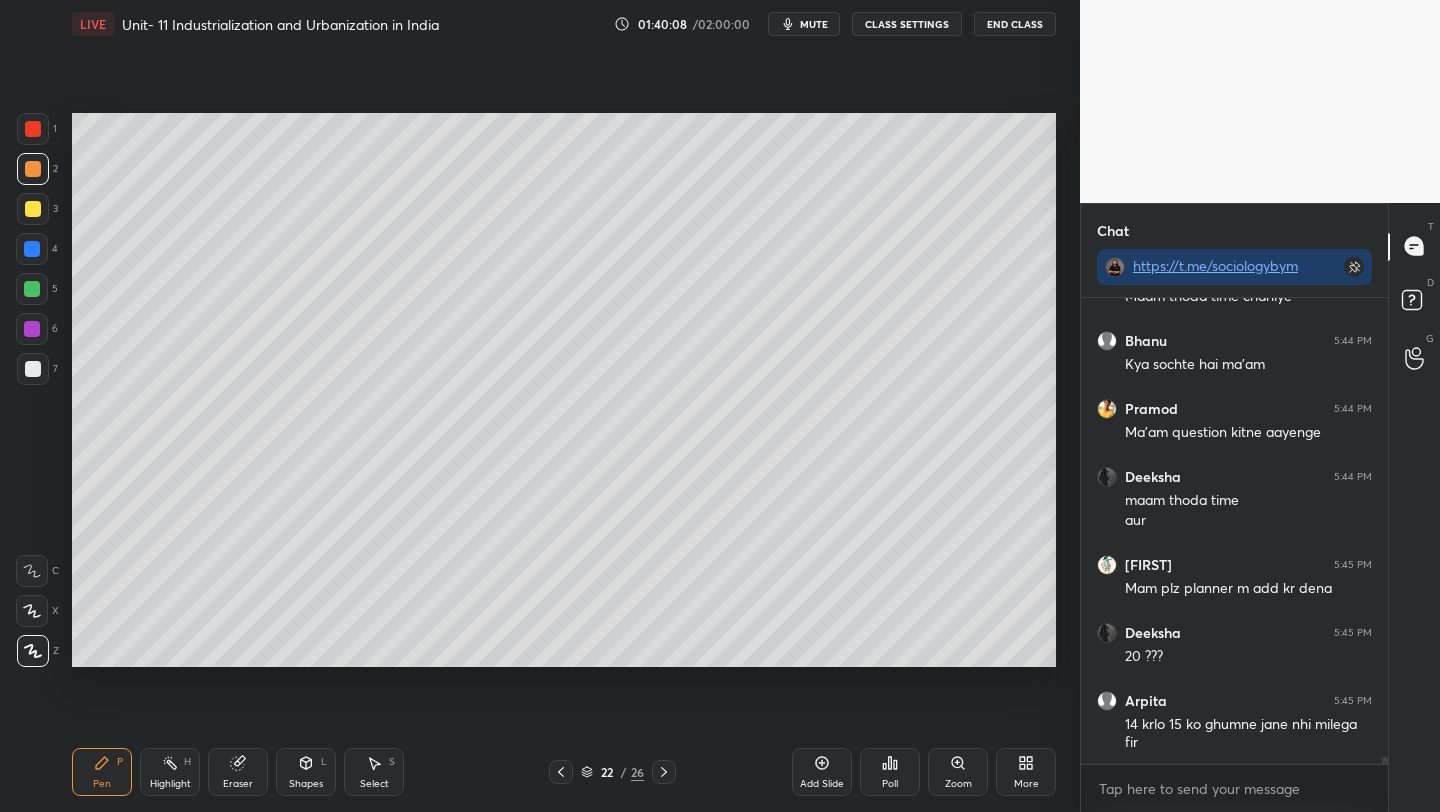 click on "Poll" at bounding box center [890, 784] 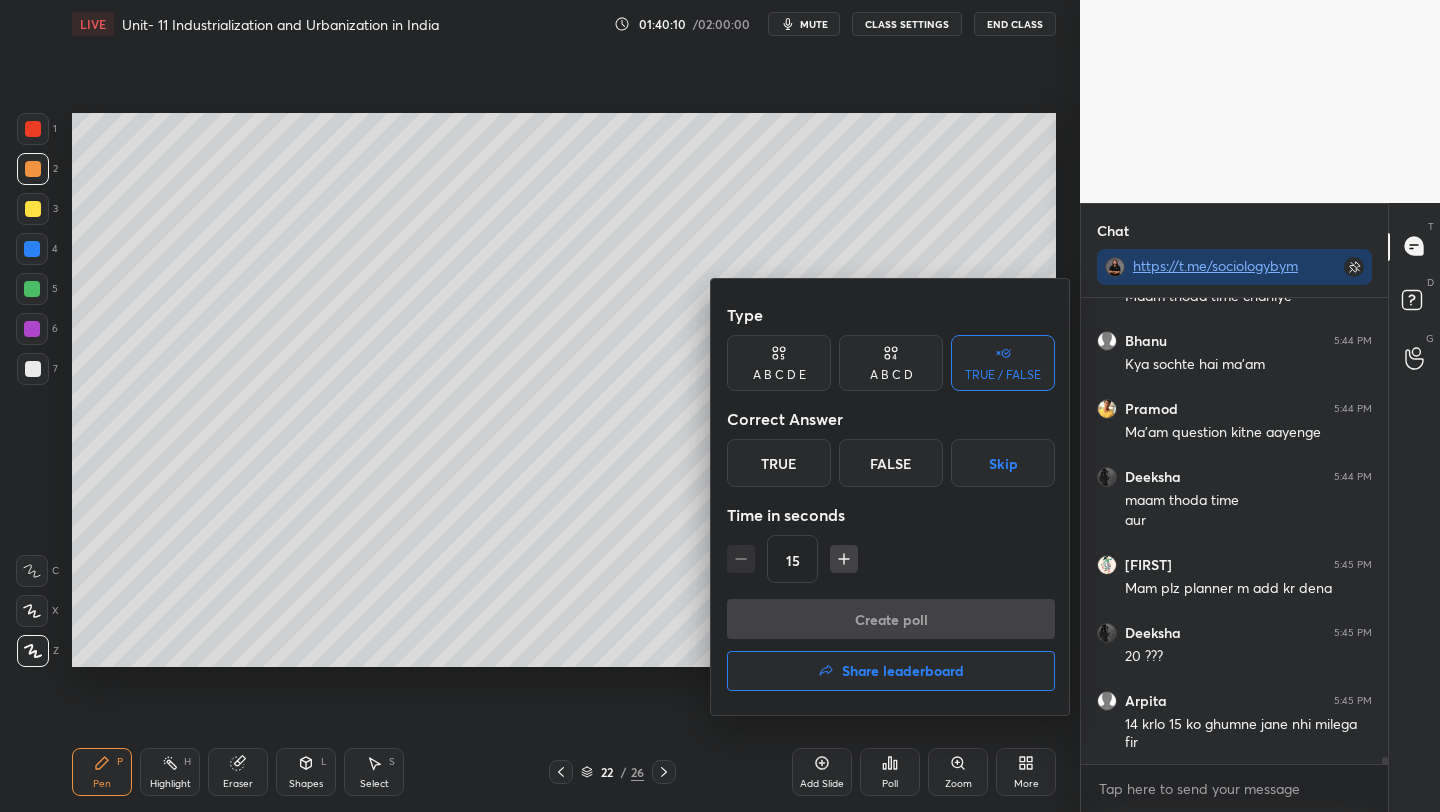 drag, startPoint x: 782, startPoint y: 464, endPoint x: 822, endPoint y: 539, distance: 85 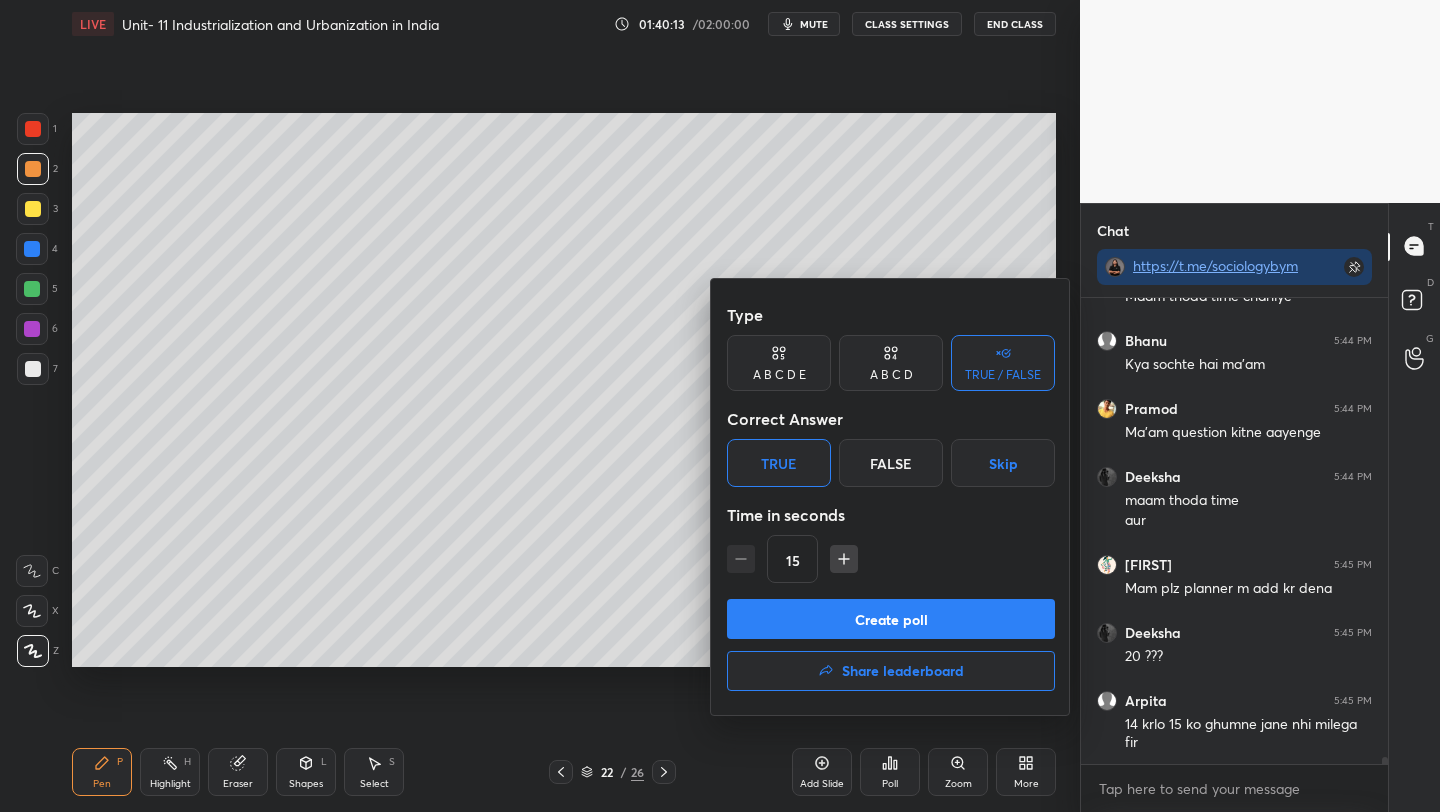 scroll, scrollTop: 31318, scrollLeft: 0, axis: vertical 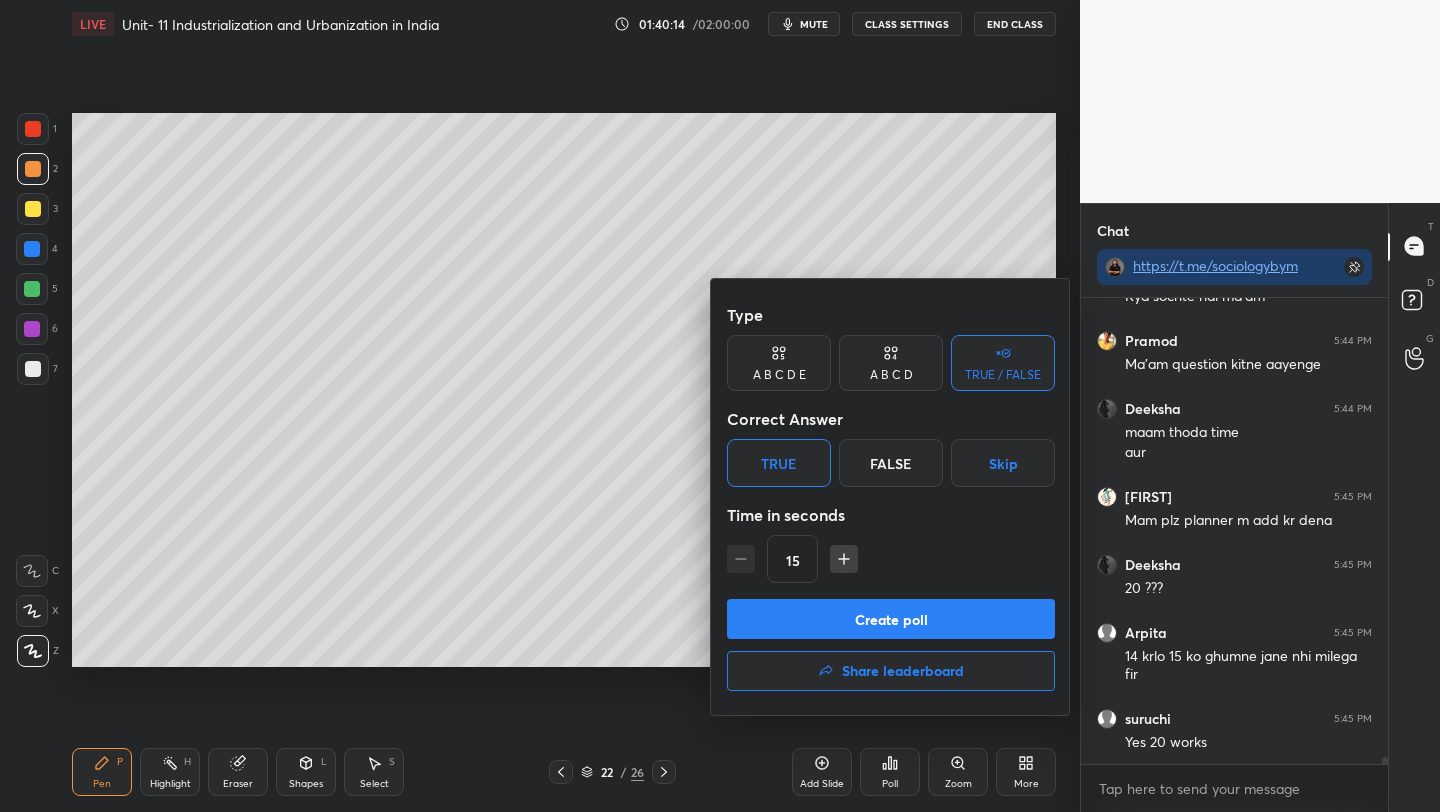 click on "Create poll" at bounding box center (891, 619) 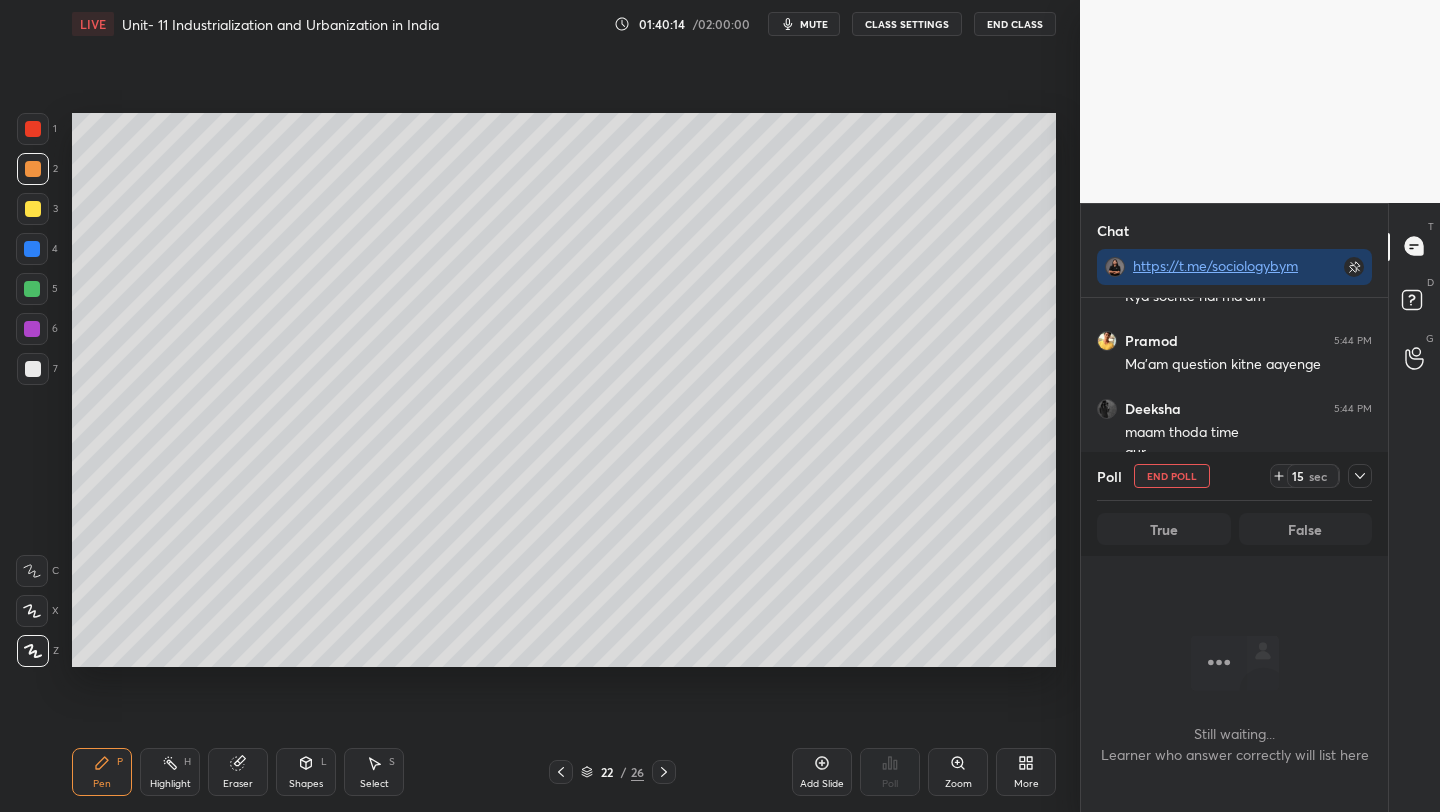 scroll, scrollTop: 359, scrollLeft: 301, axis: both 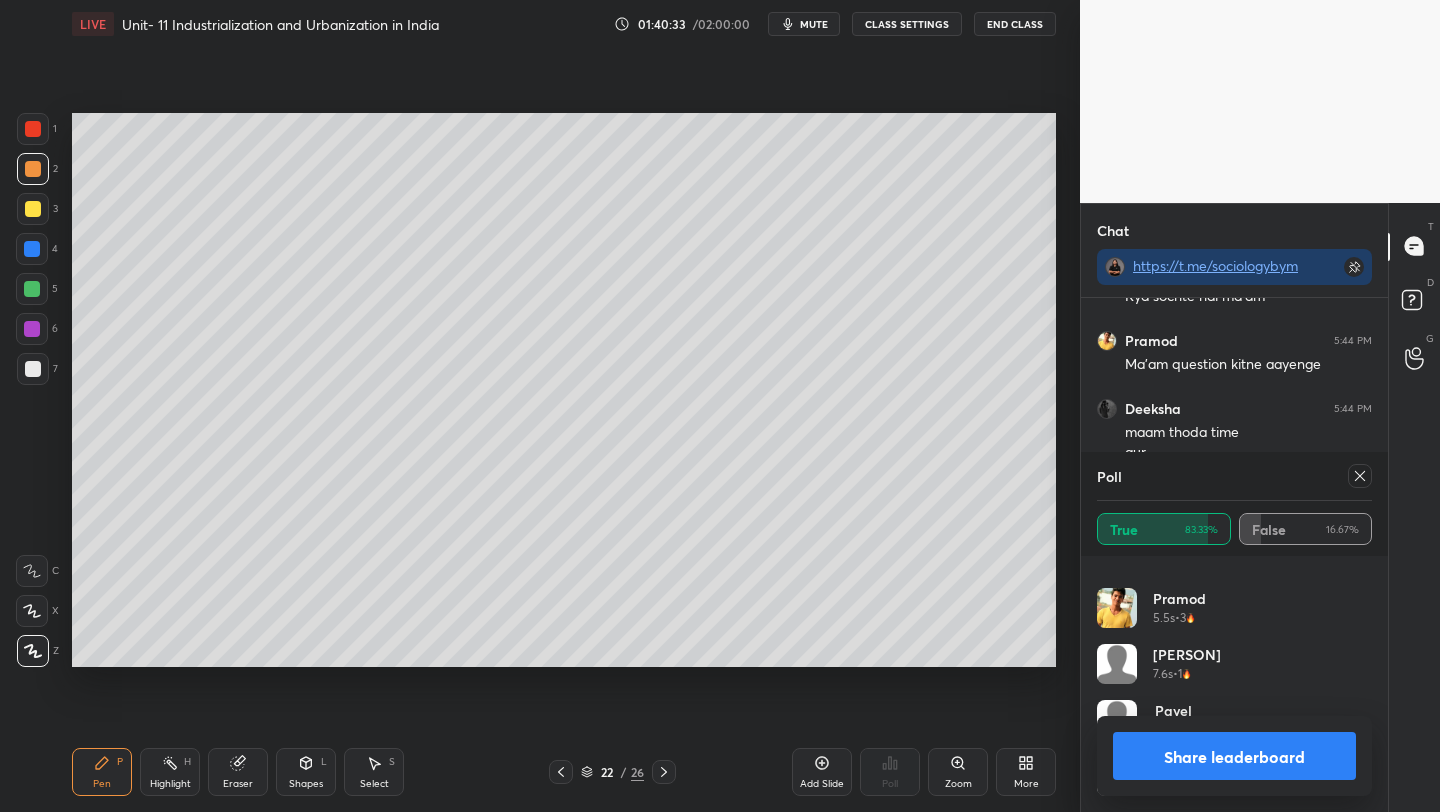 click 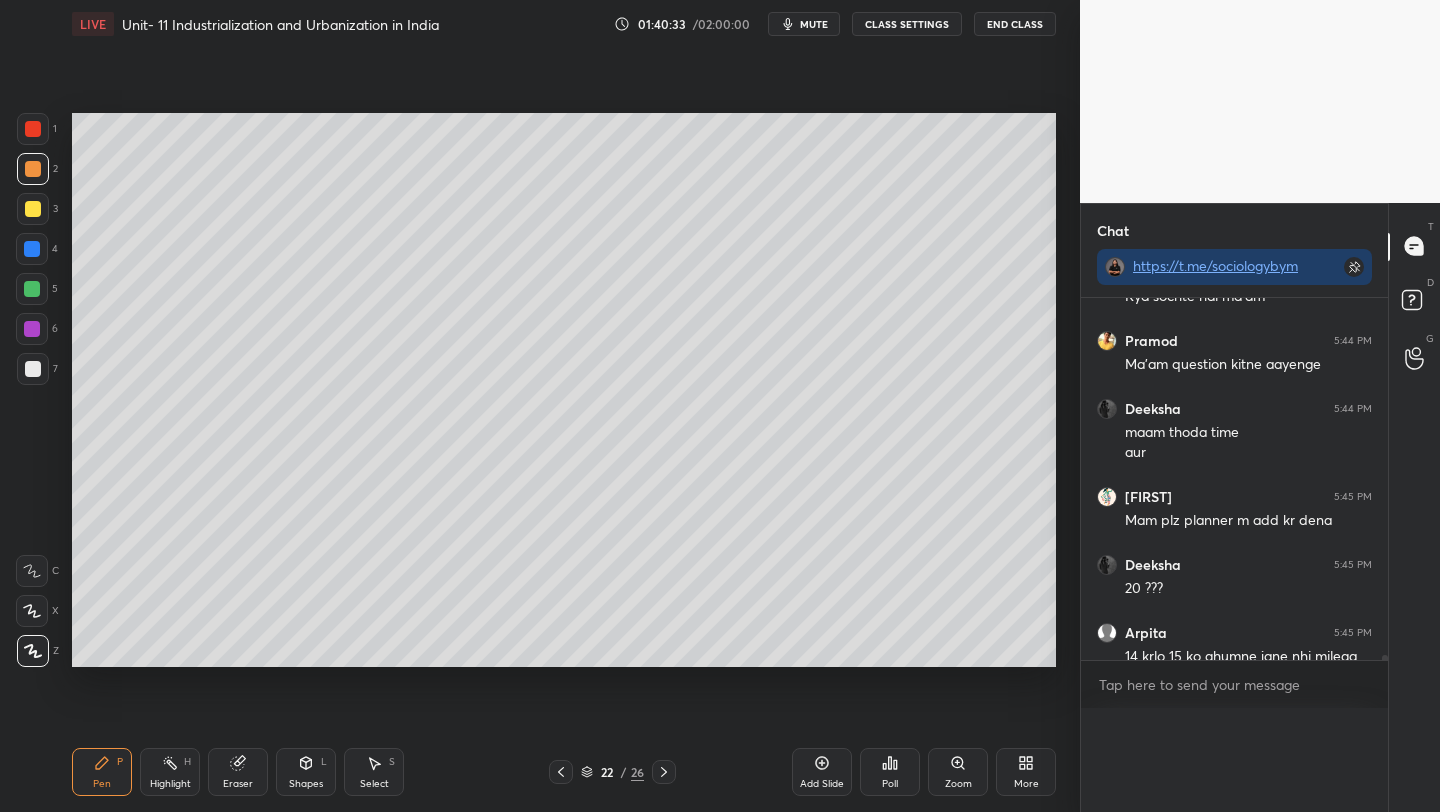 scroll, scrollTop: 0, scrollLeft: 0, axis: both 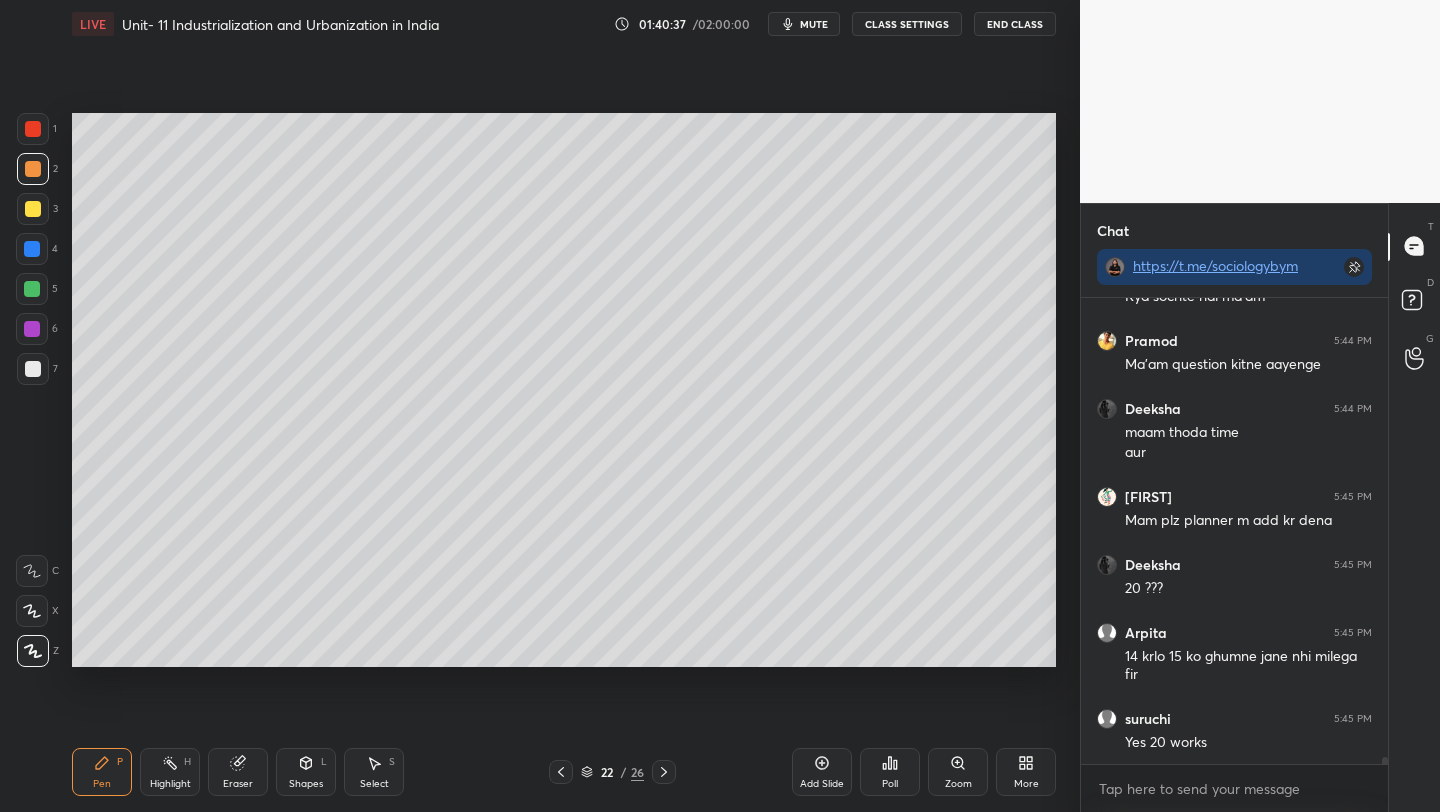 click on "Add Slide" at bounding box center [822, 772] 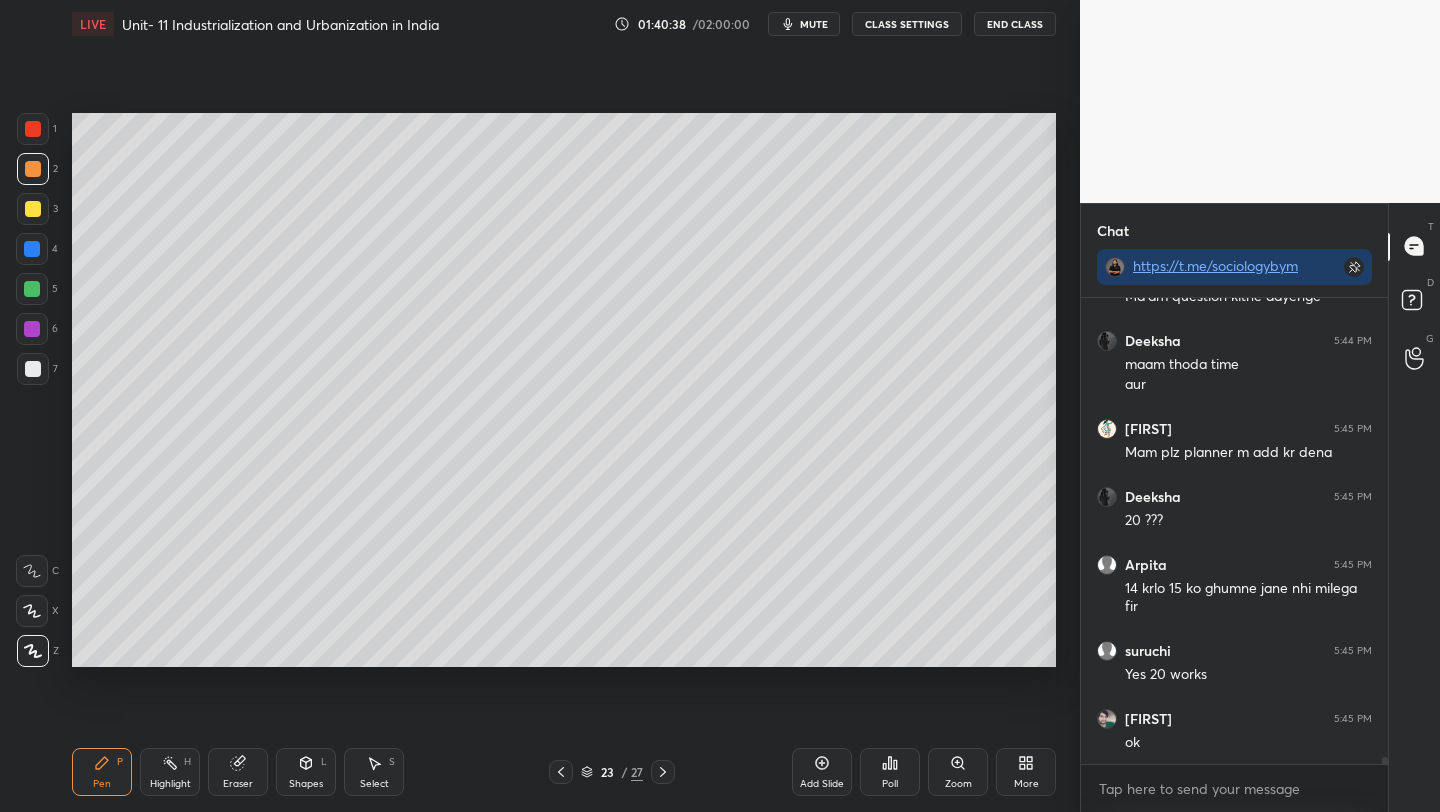 click at bounding box center (33, 209) 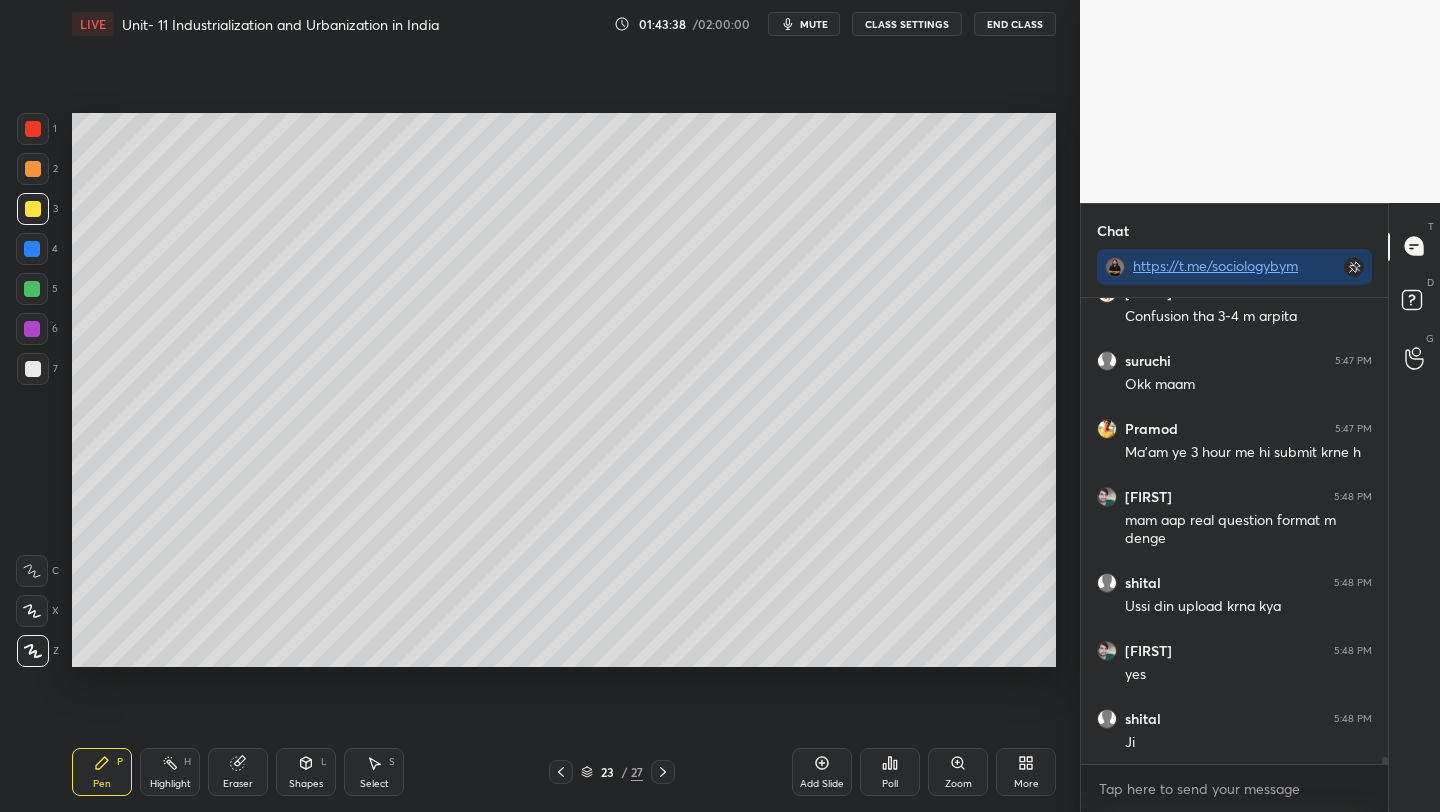 scroll, scrollTop: 32808, scrollLeft: 0, axis: vertical 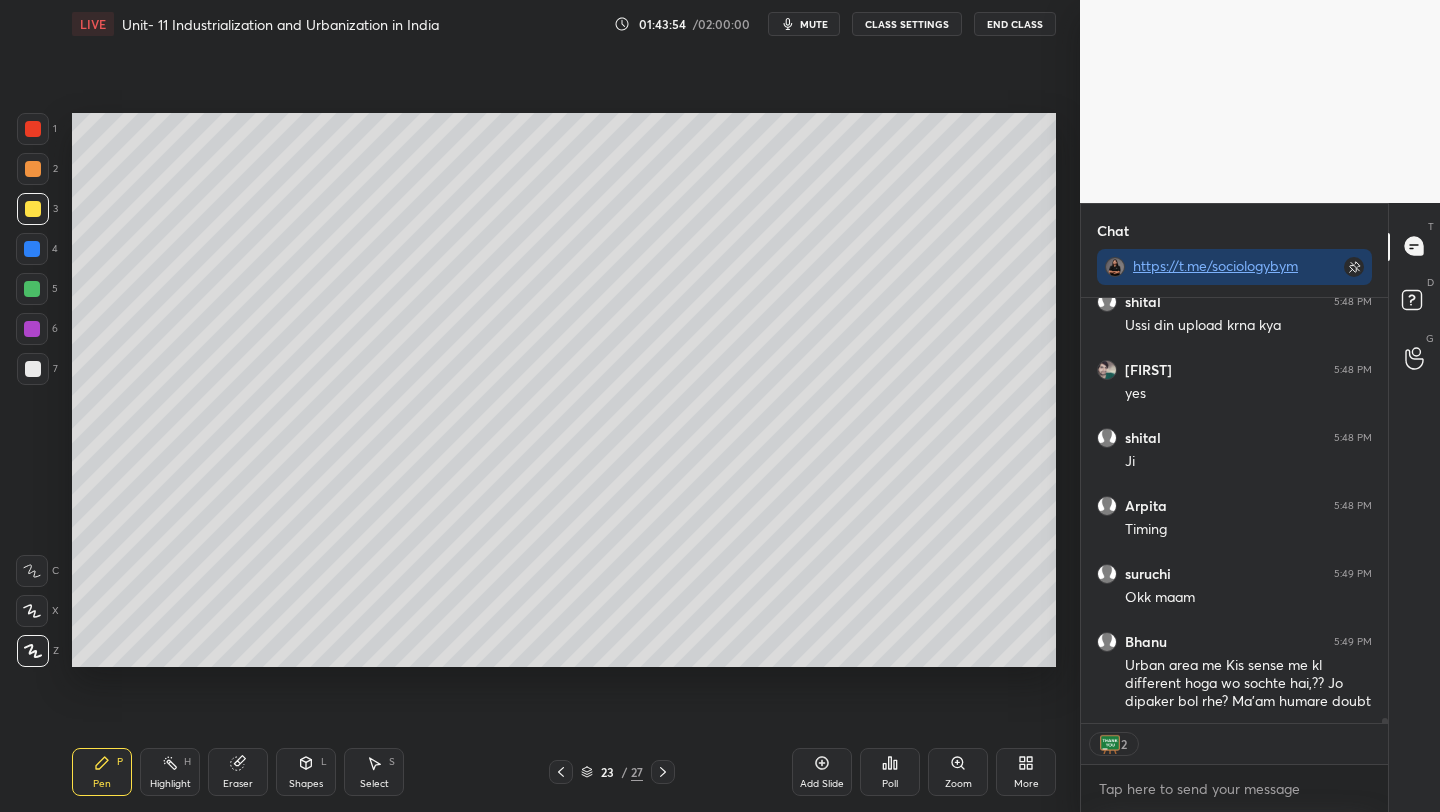 click 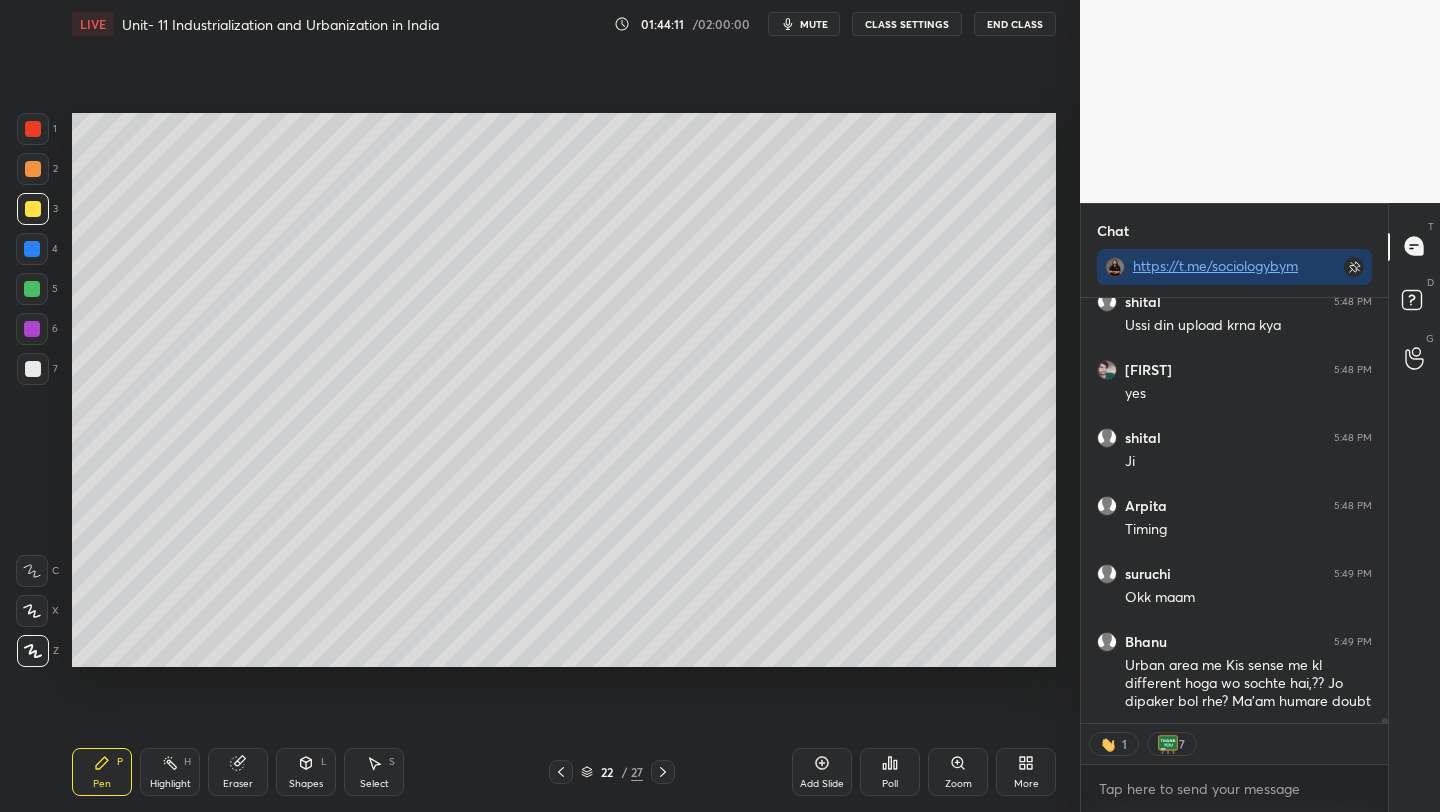 scroll, scrollTop: 33089, scrollLeft: 0, axis: vertical 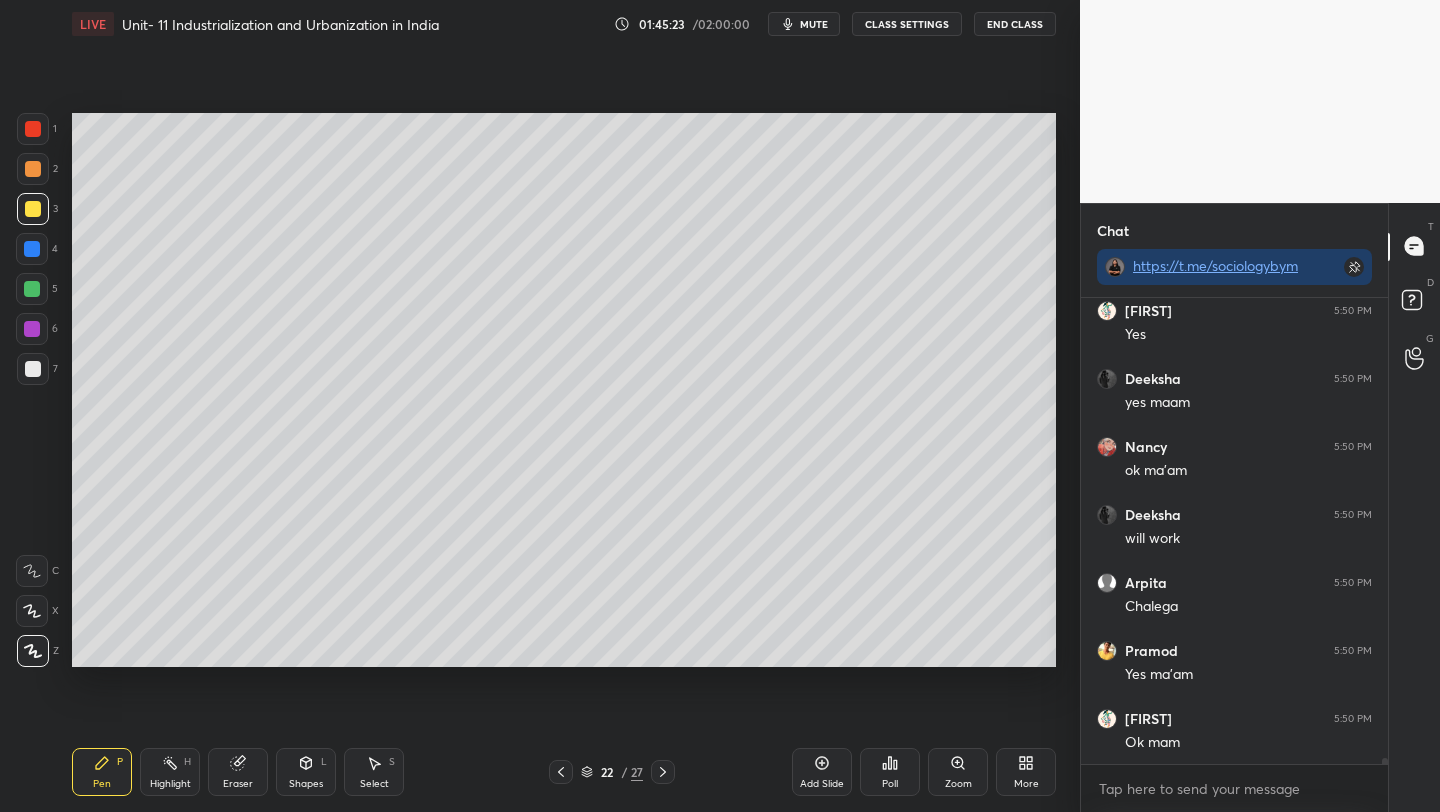 click 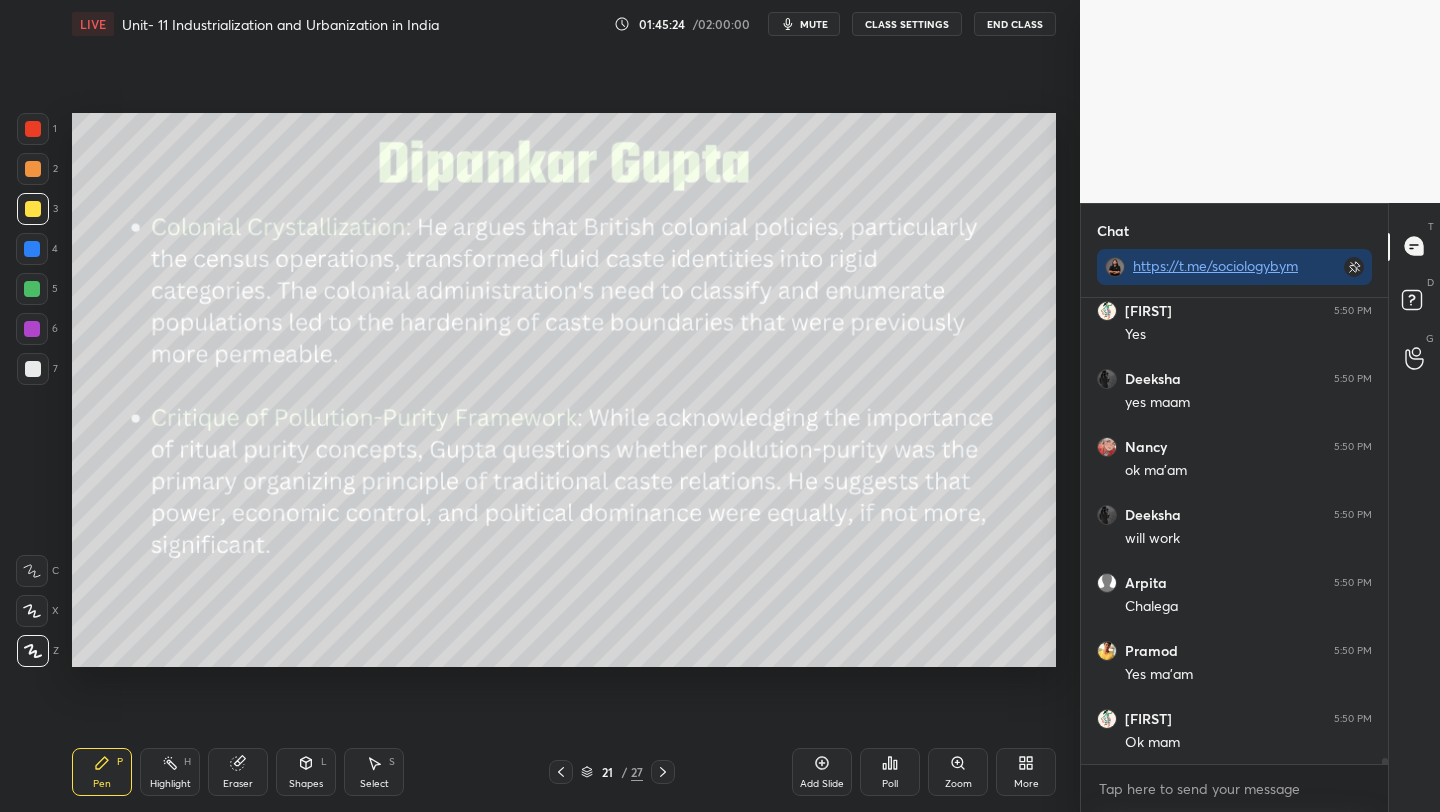 click 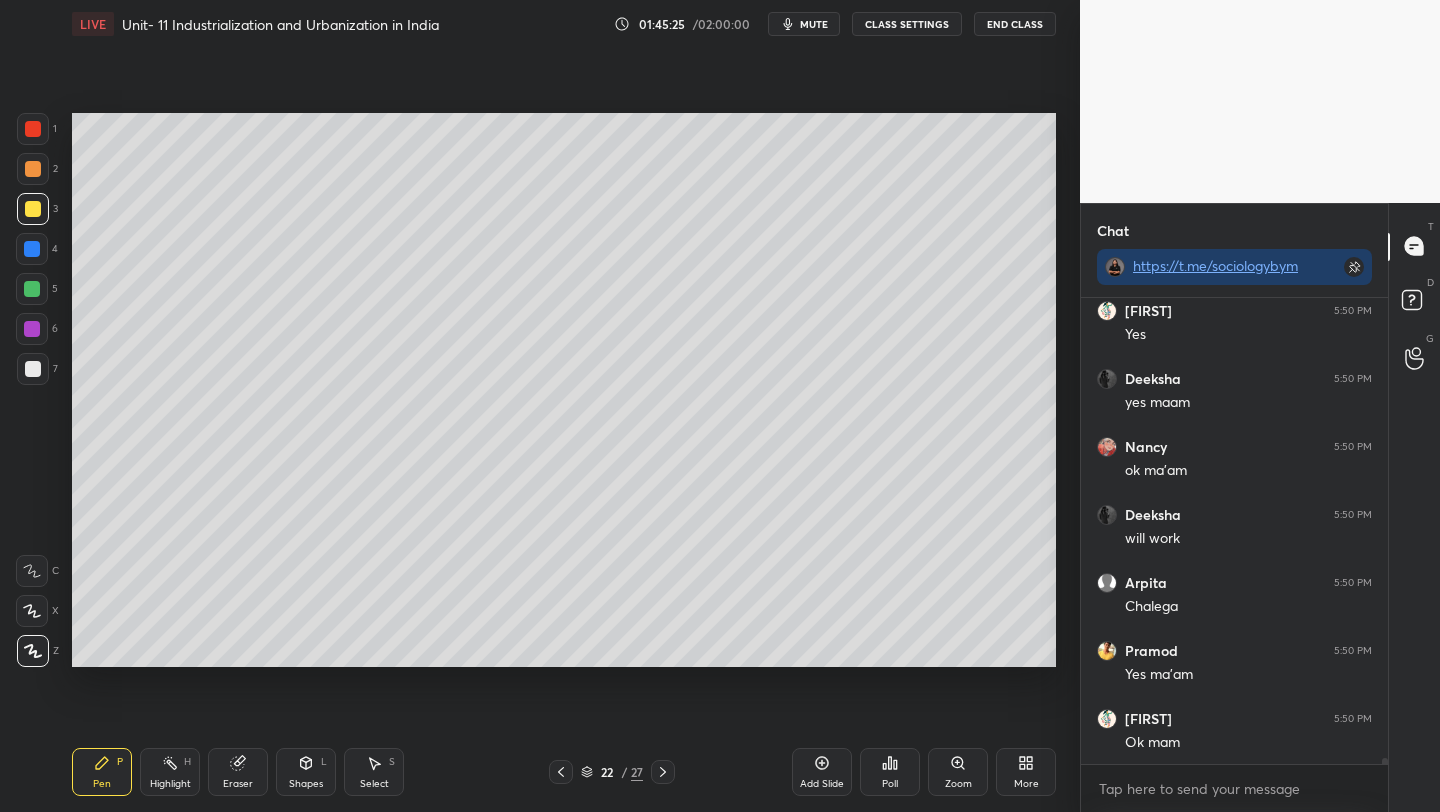 click 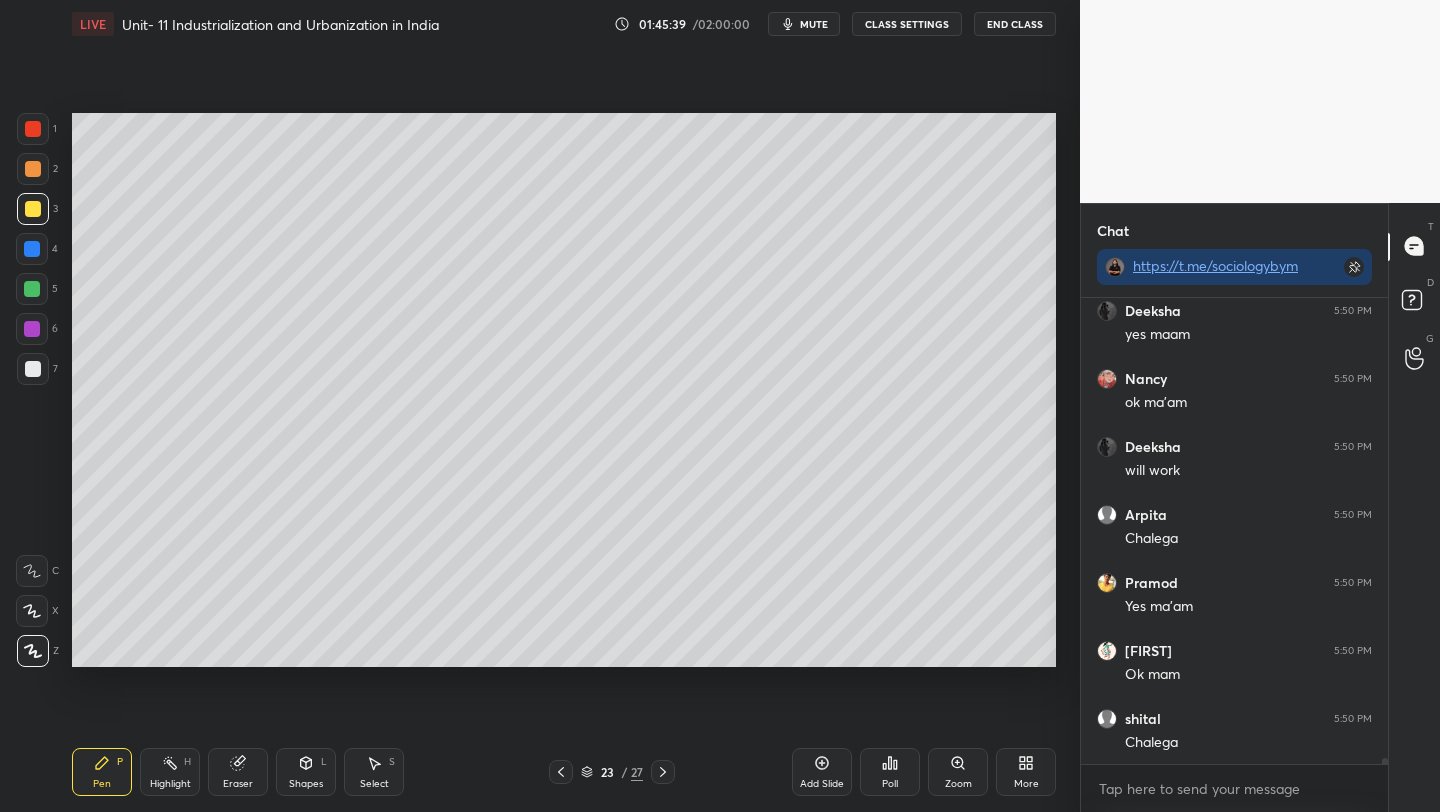 scroll, scrollTop: 34036, scrollLeft: 0, axis: vertical 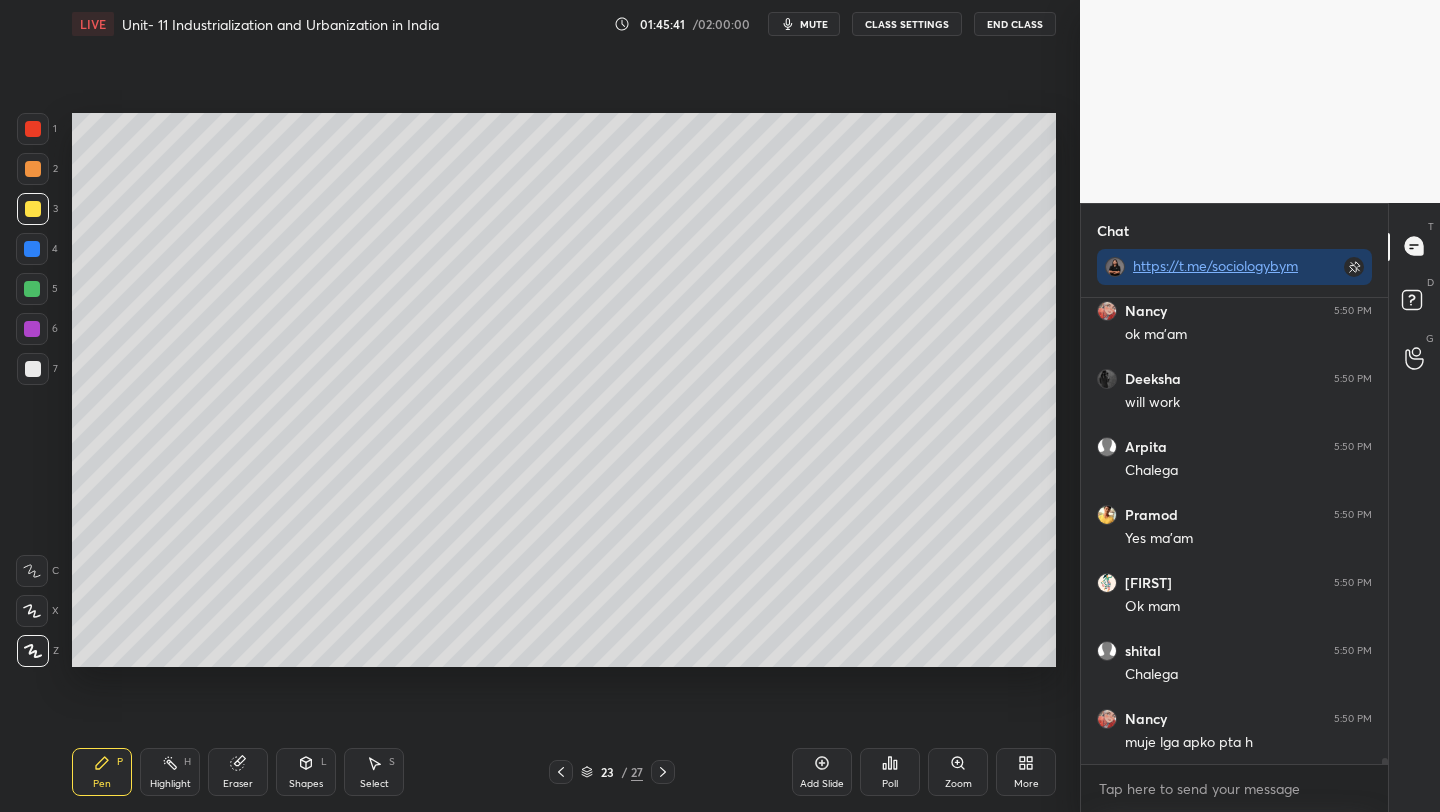 click 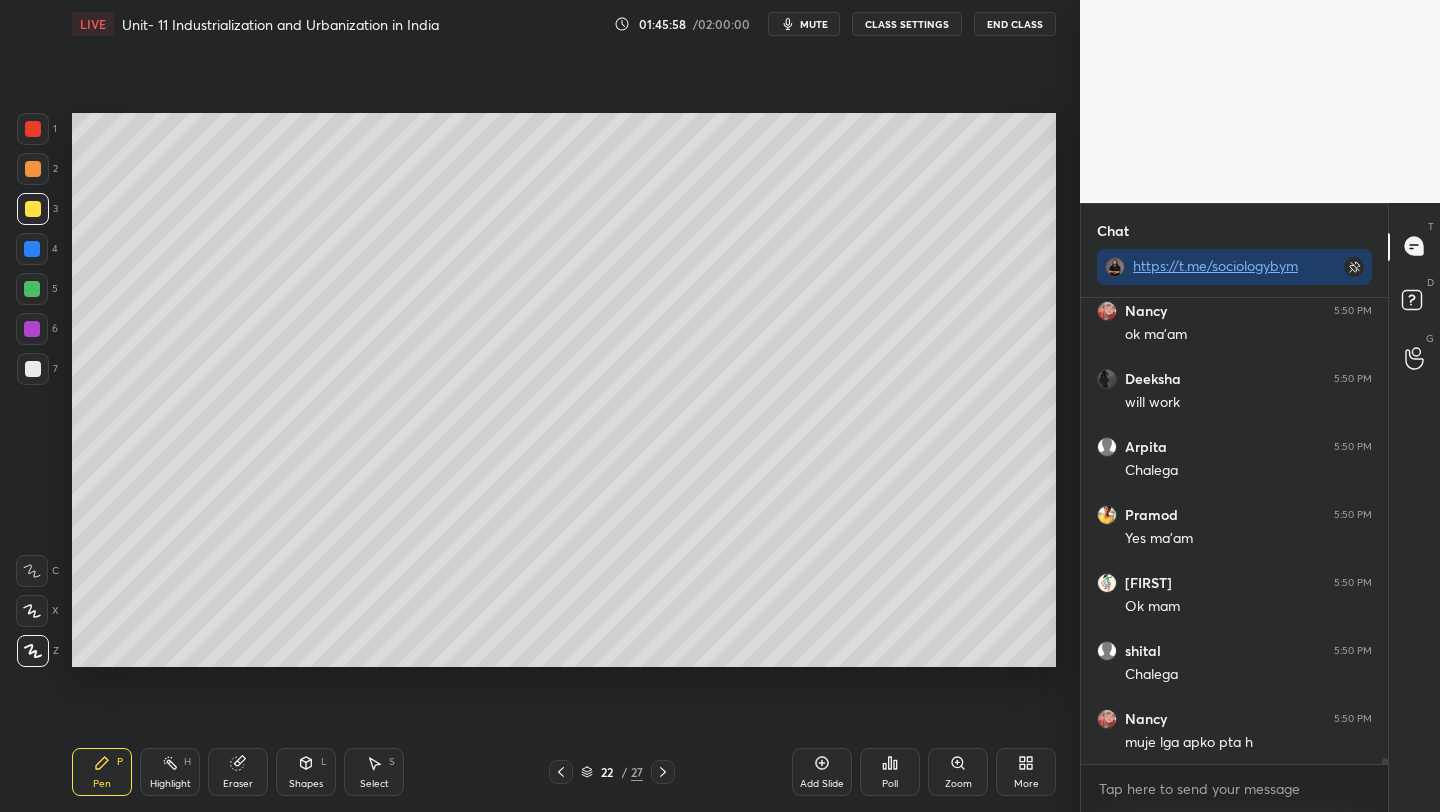 scroll, scrollTop: 34104, scrollLeft: 0, axis: vertical 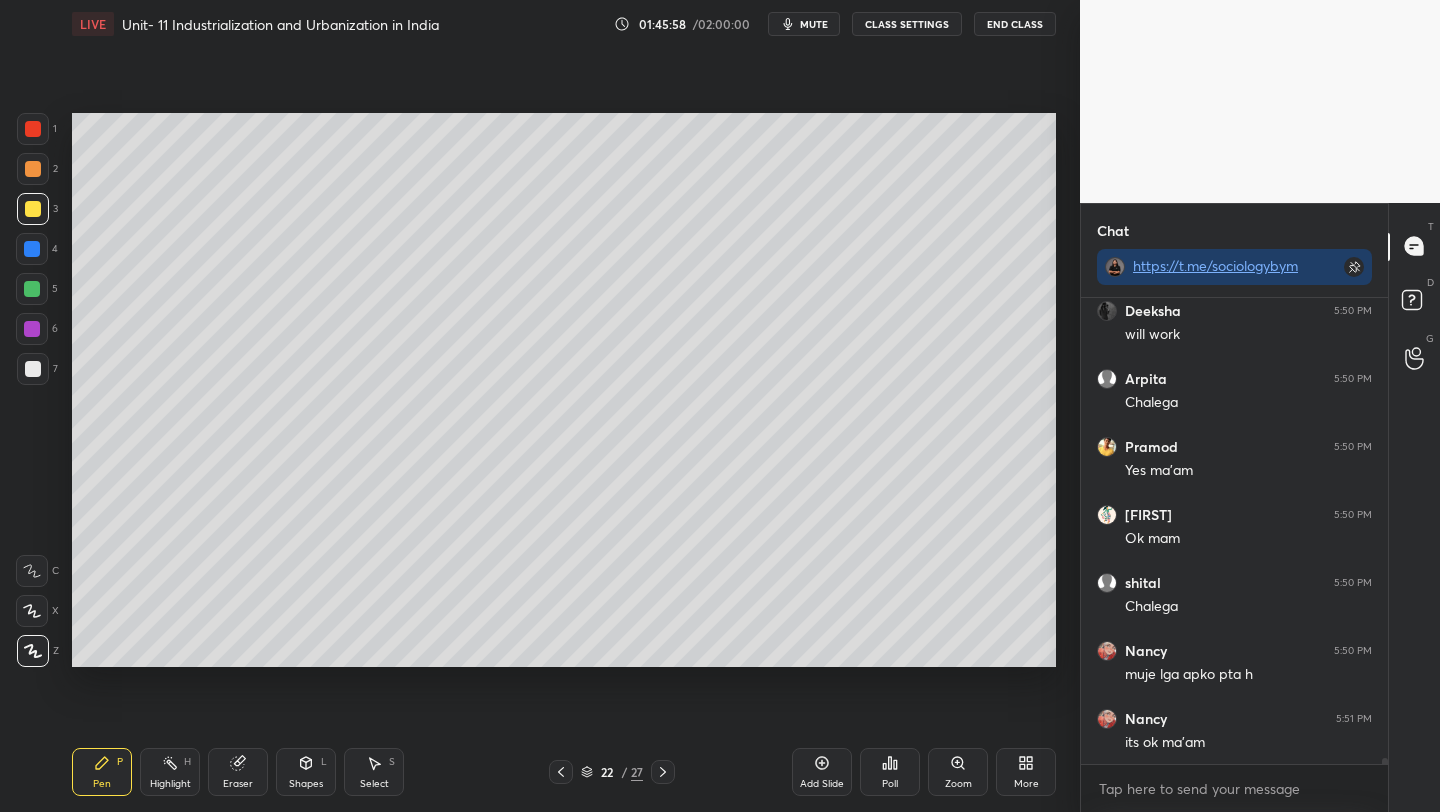 click 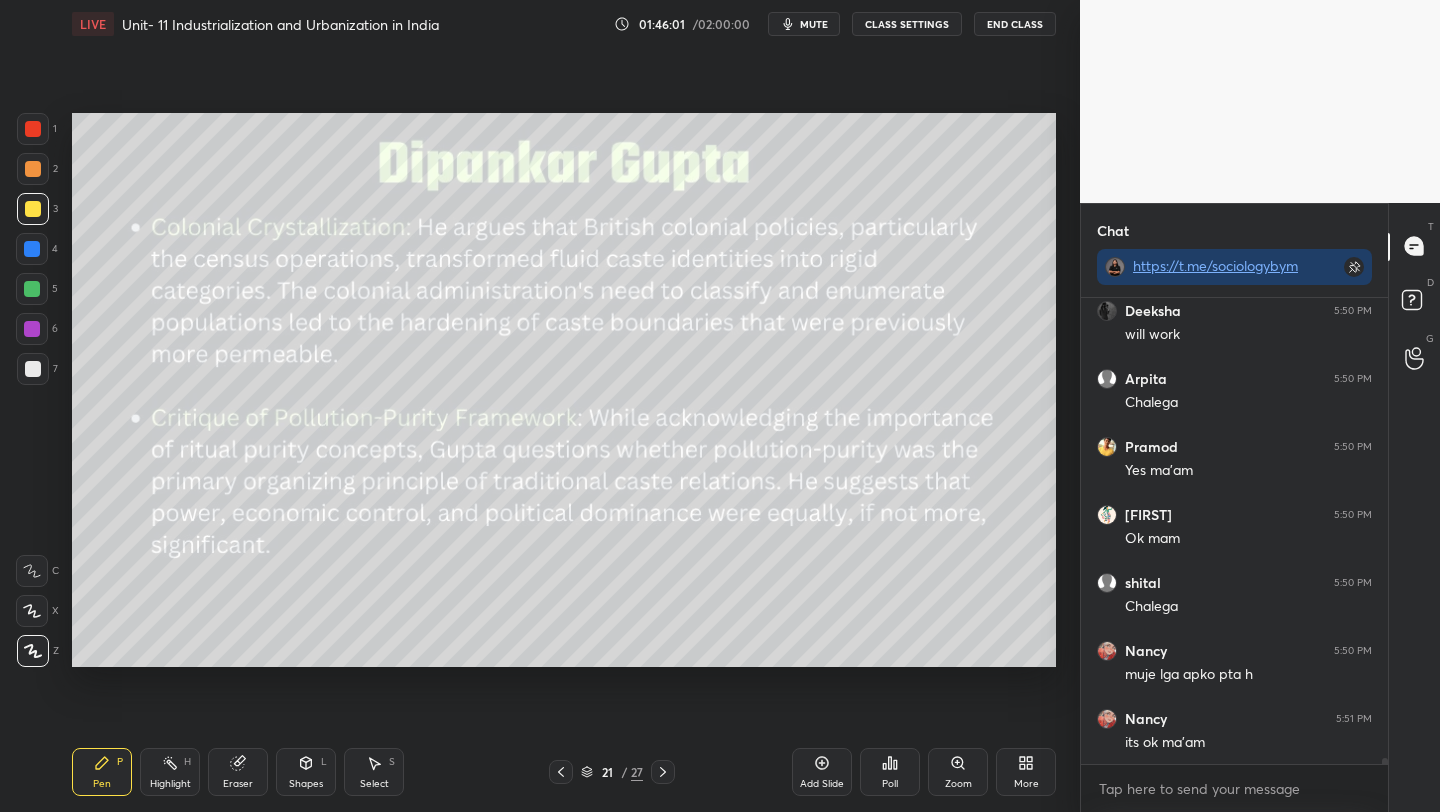 click 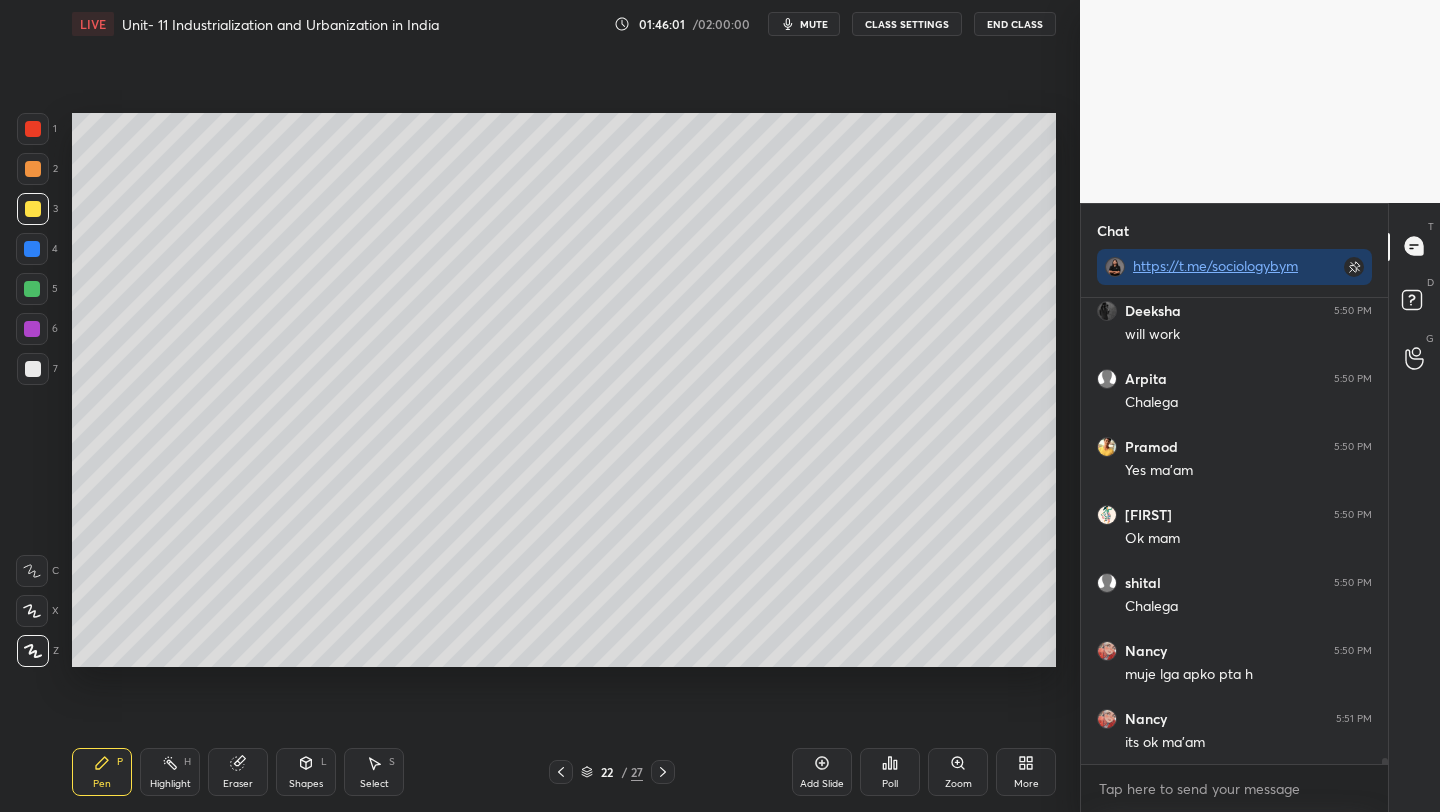 click 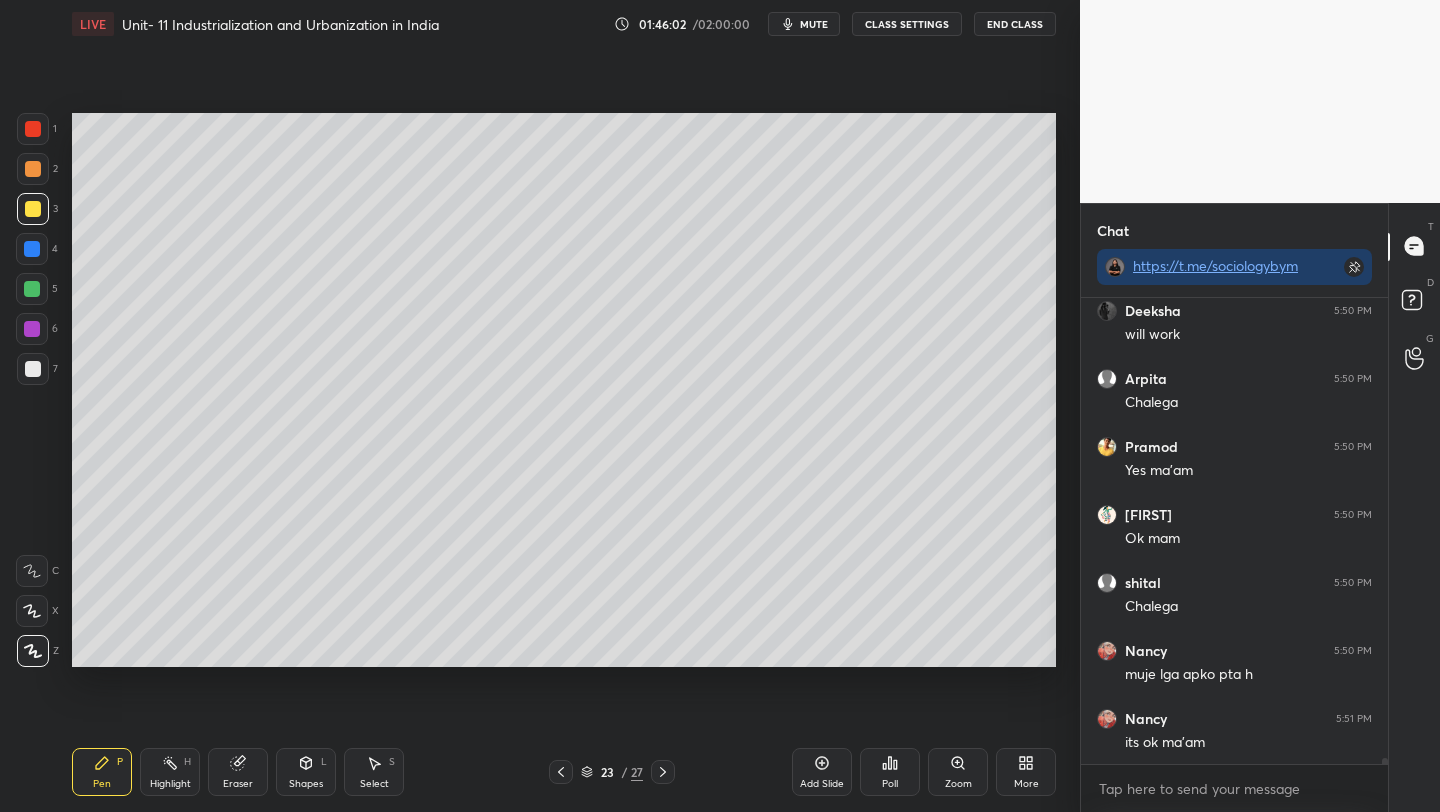 click 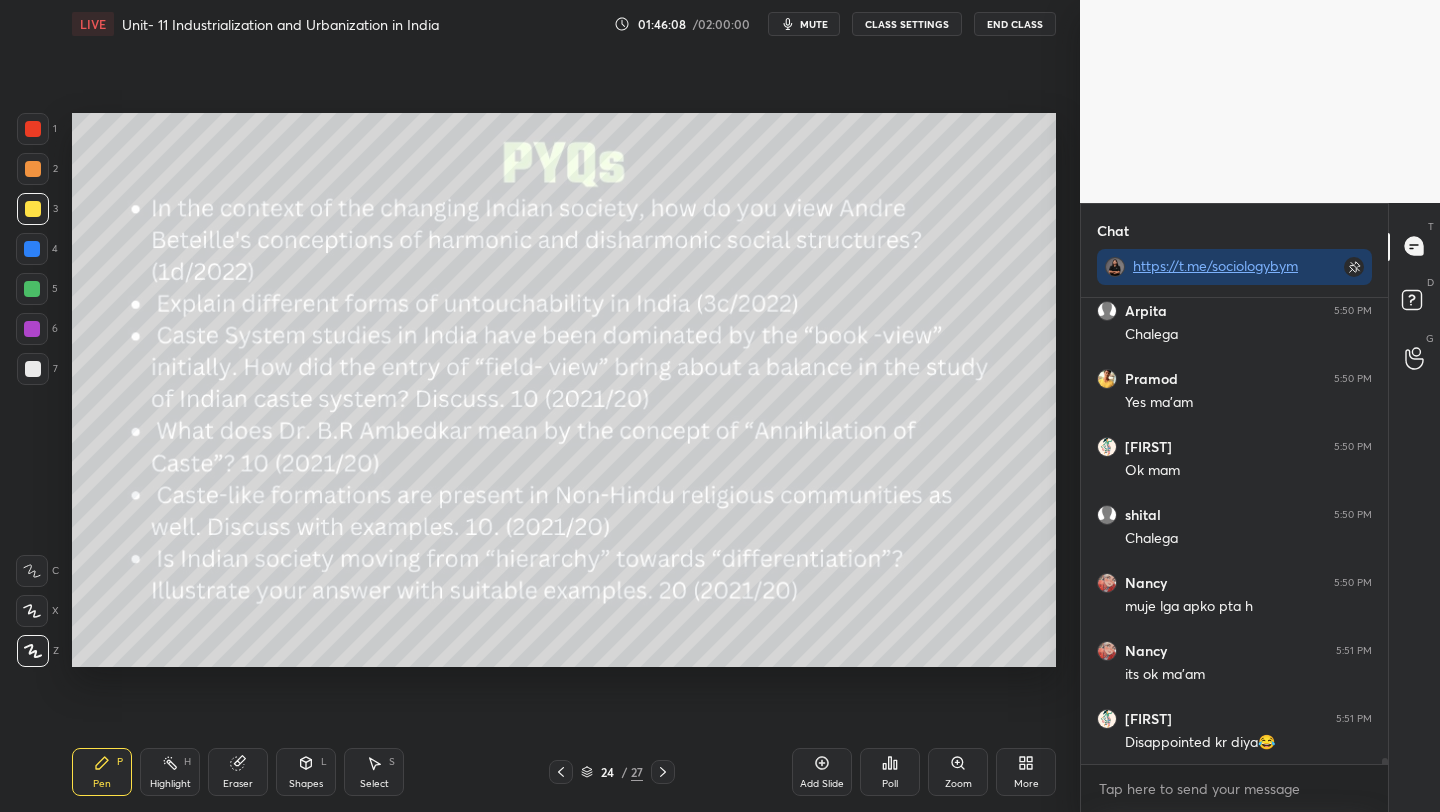 scroll, scrollTop: 34240, scrollLeft: 0, axis: vertical 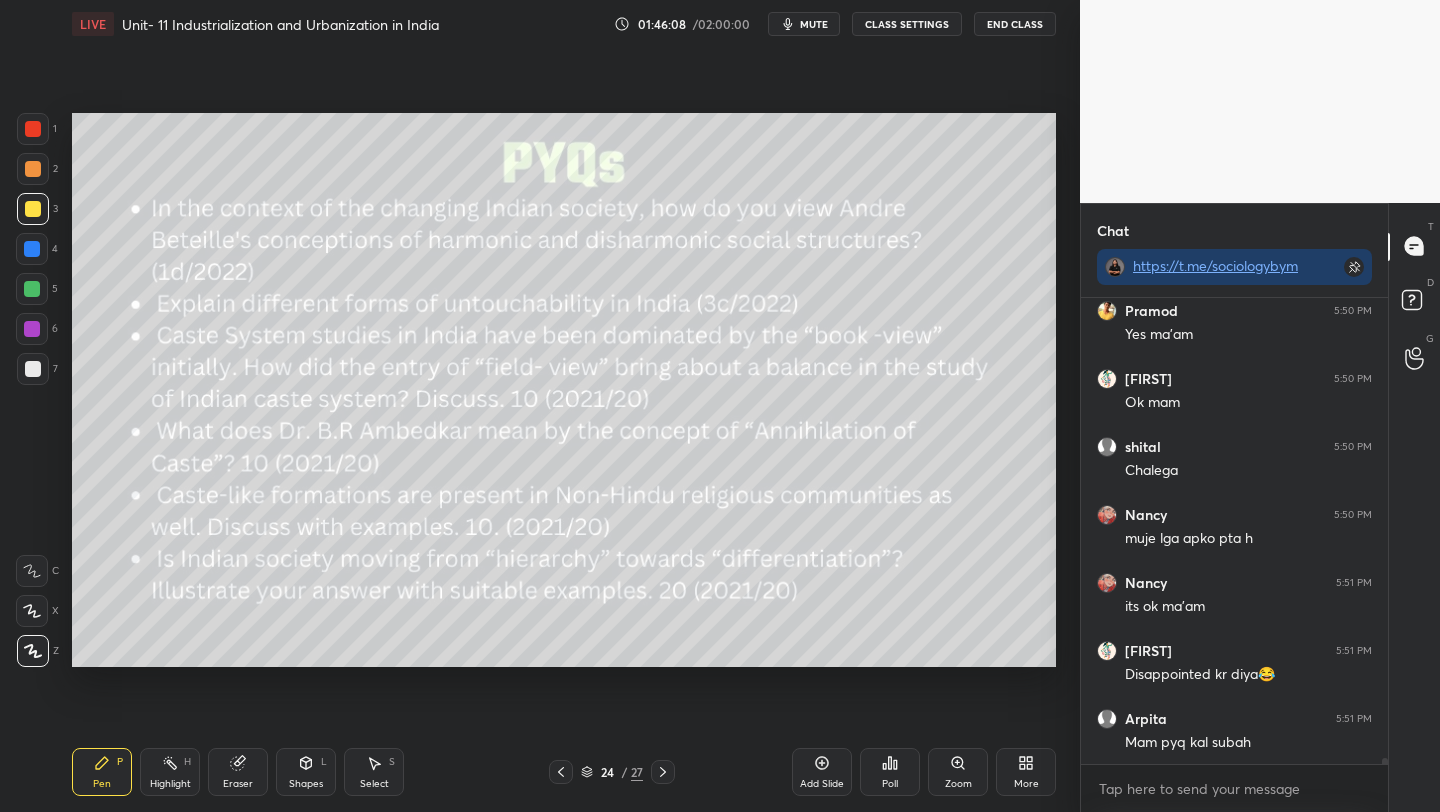 click 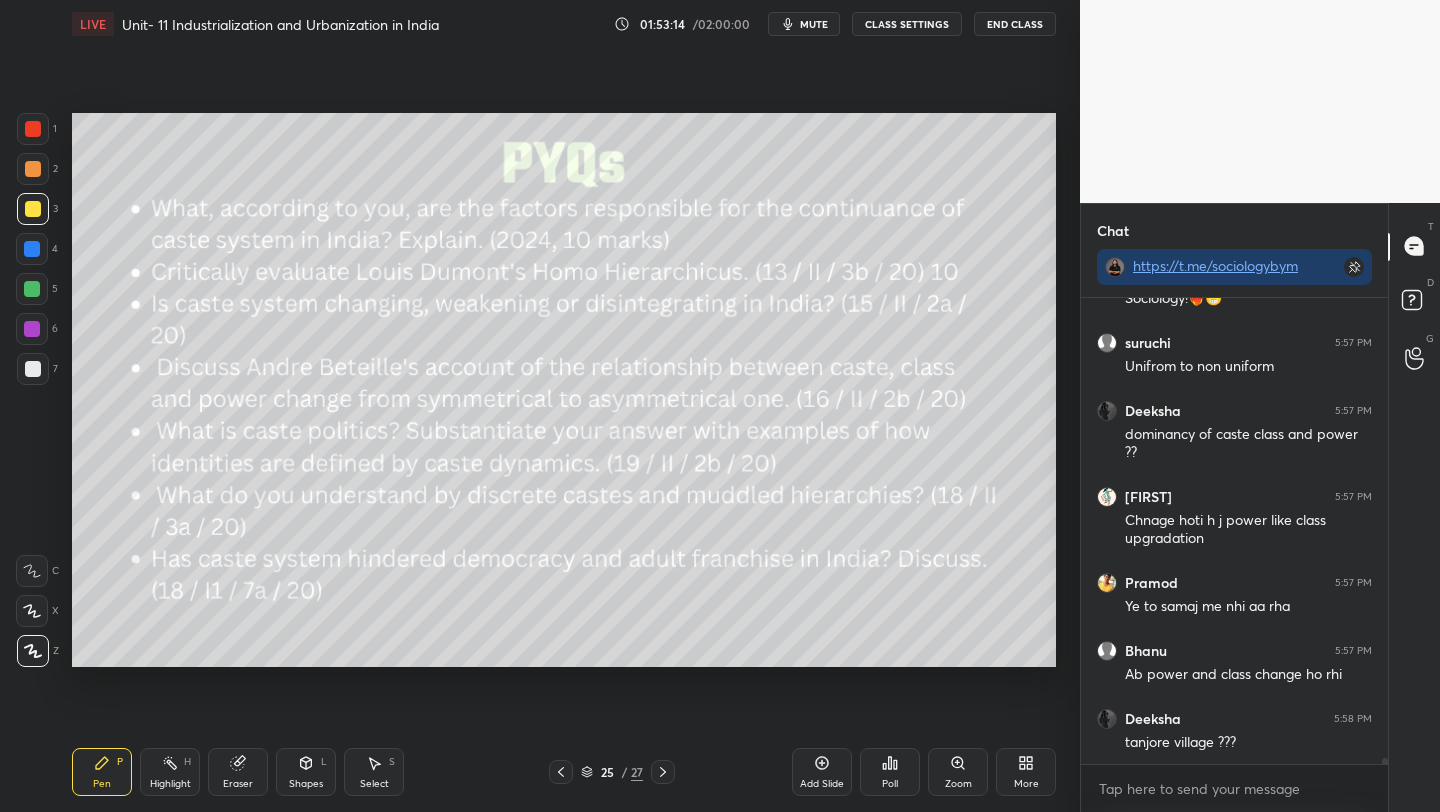 scroll, scrollTop: 37300, scrollLeft: 0, axis: vertical 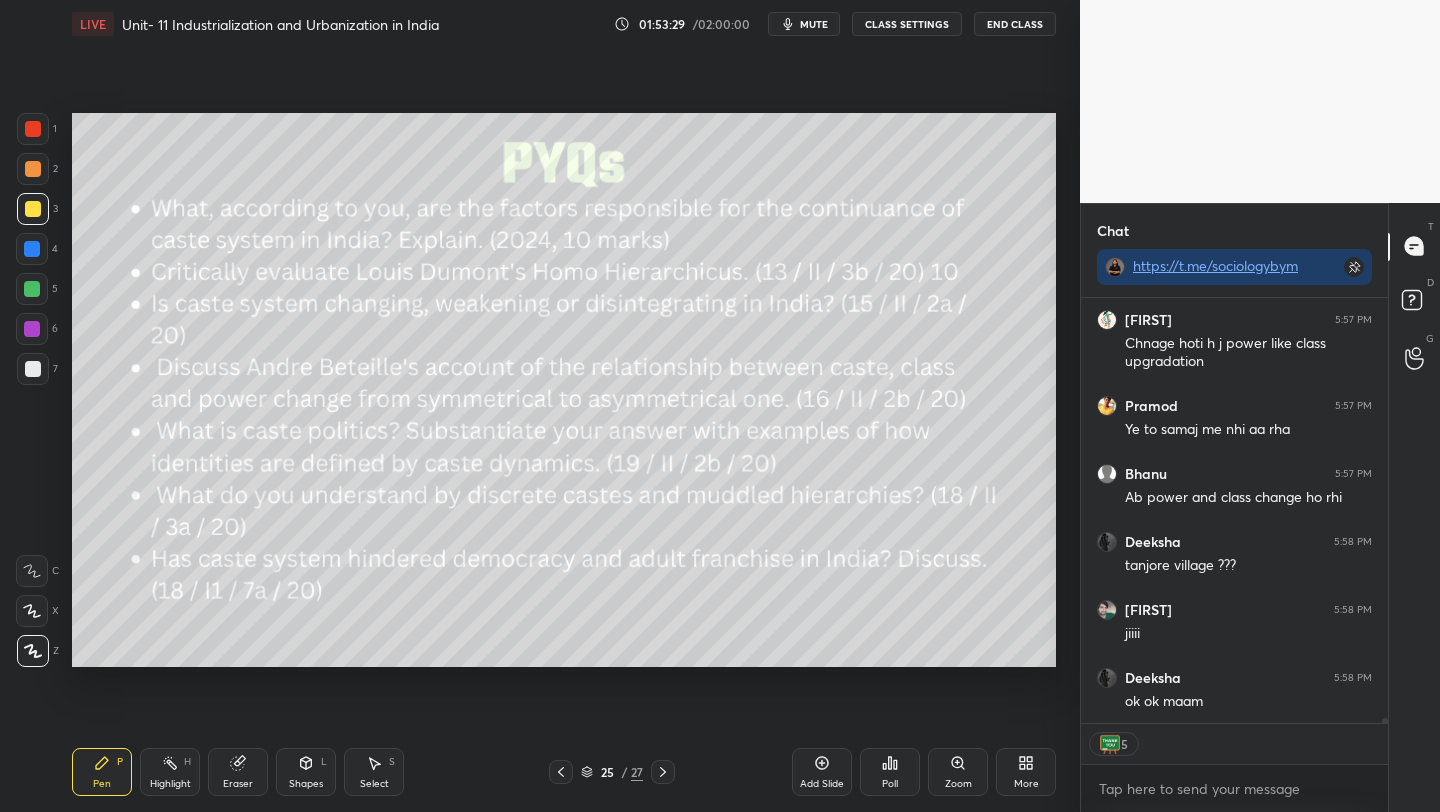 click on "Setting up your live class Poll for   secs No correct answer Start poll" at bounding box center [564, 390] 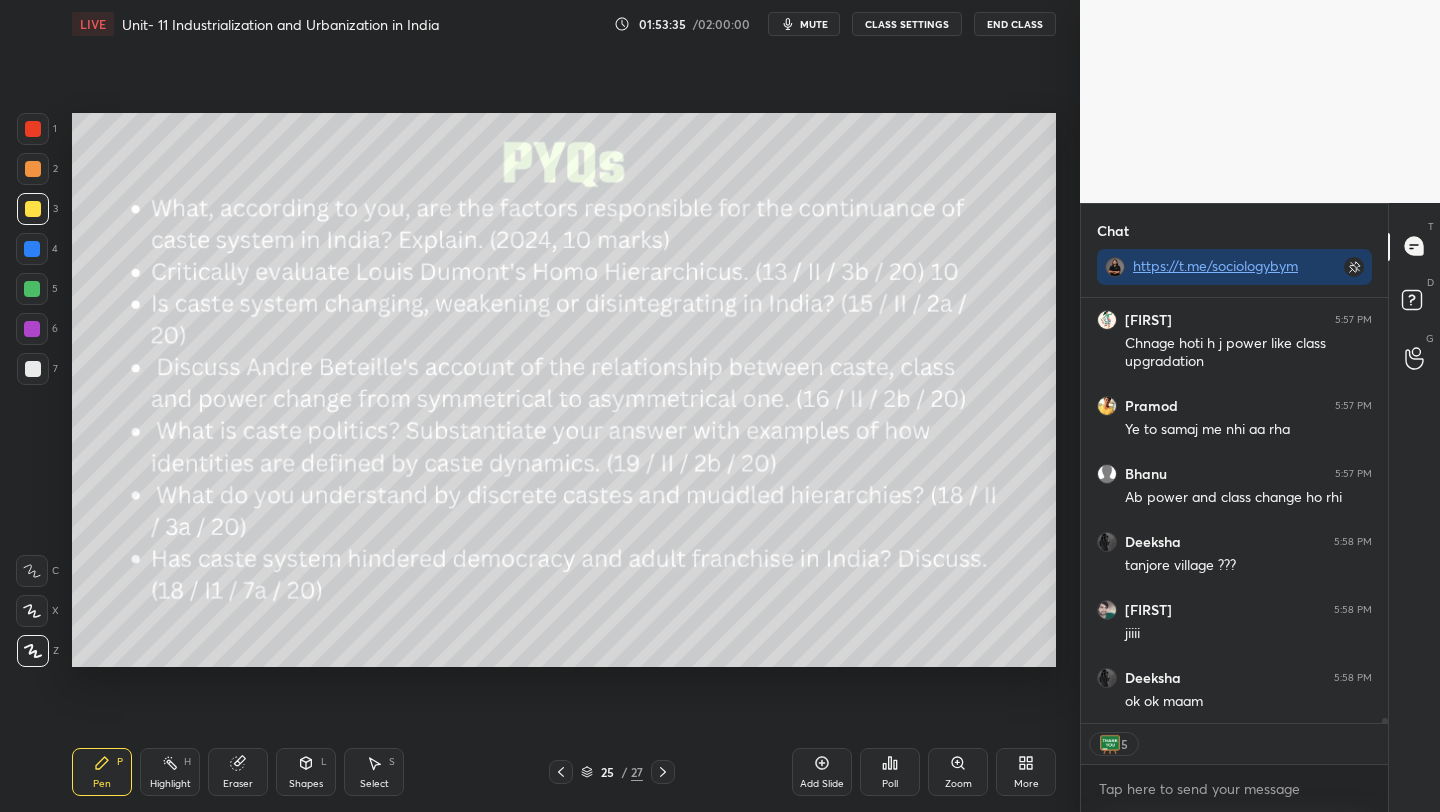 scroll, scrollTop: 7, scrollLeft: 7, axis: both 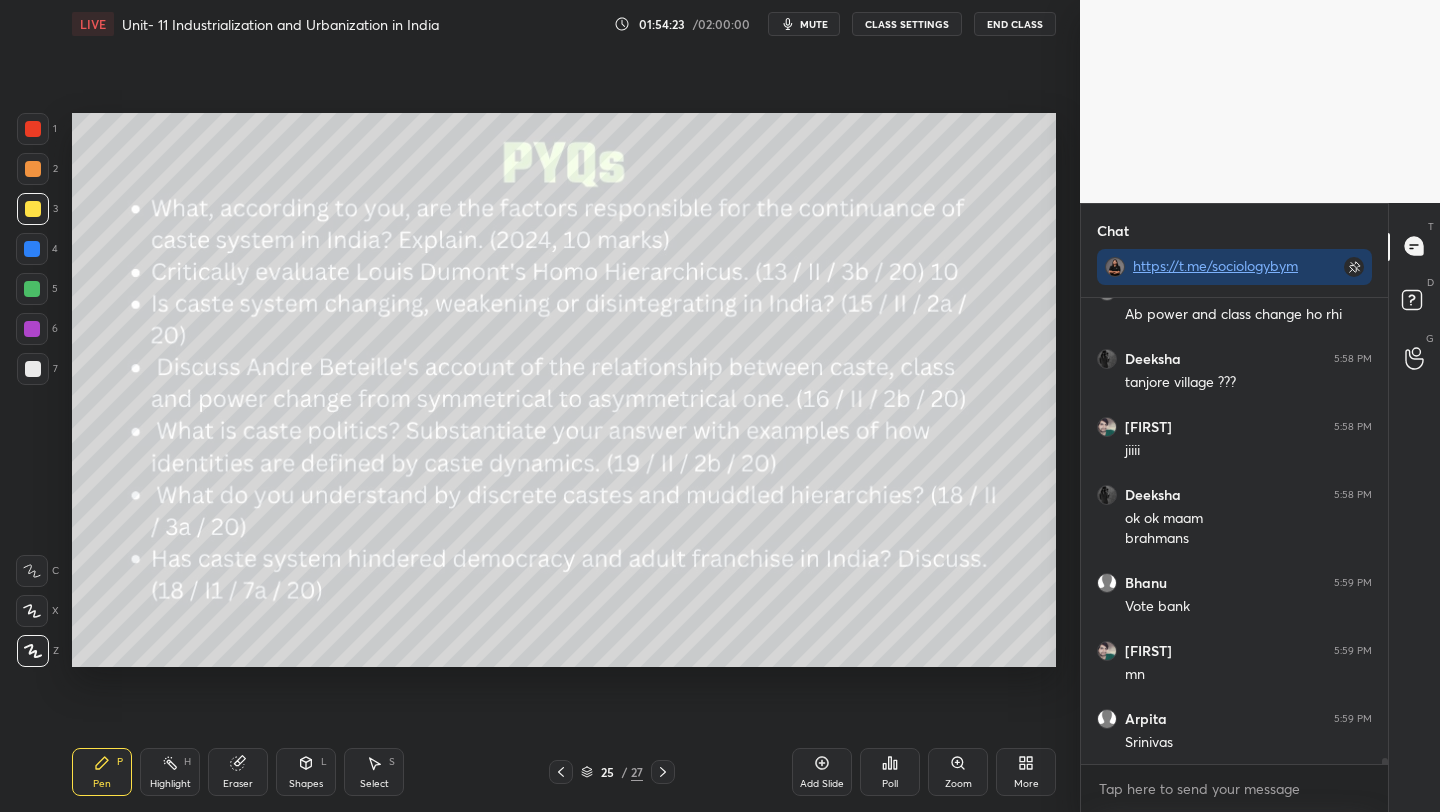click at bounding box center [32, 249] 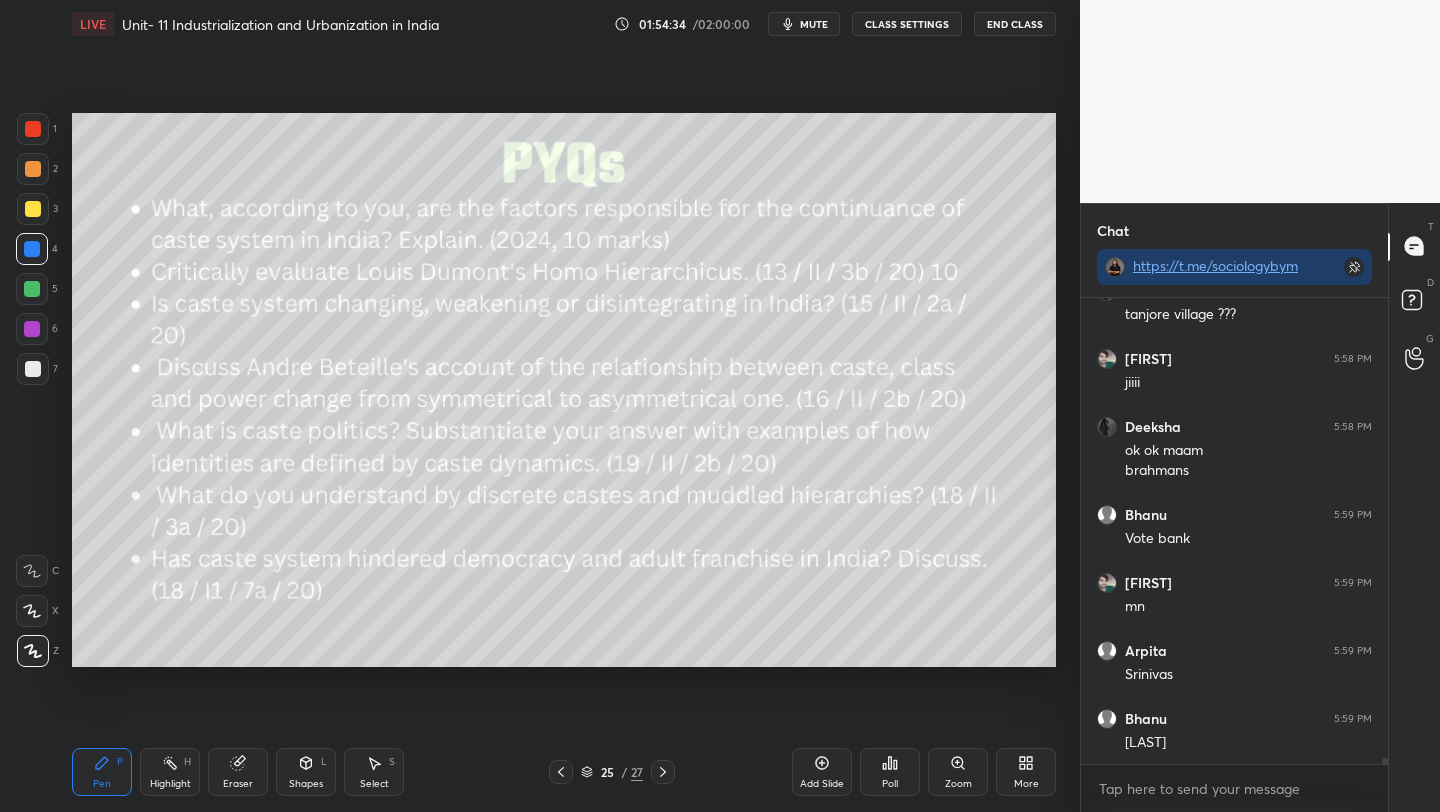 scroll, scrollTop: 37728, scrollLeft: 0, axis: vertical 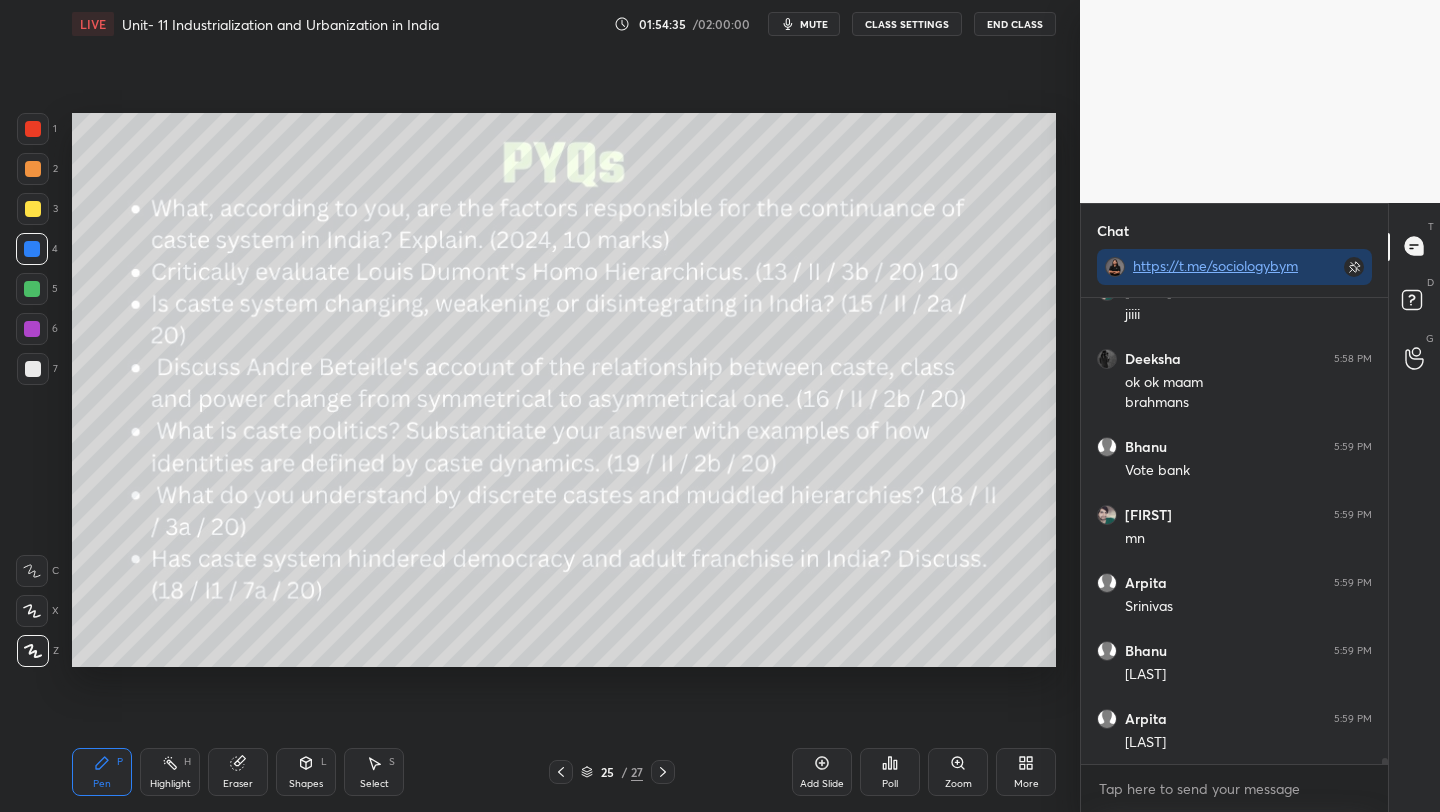 click at bounding box center [33, 209] 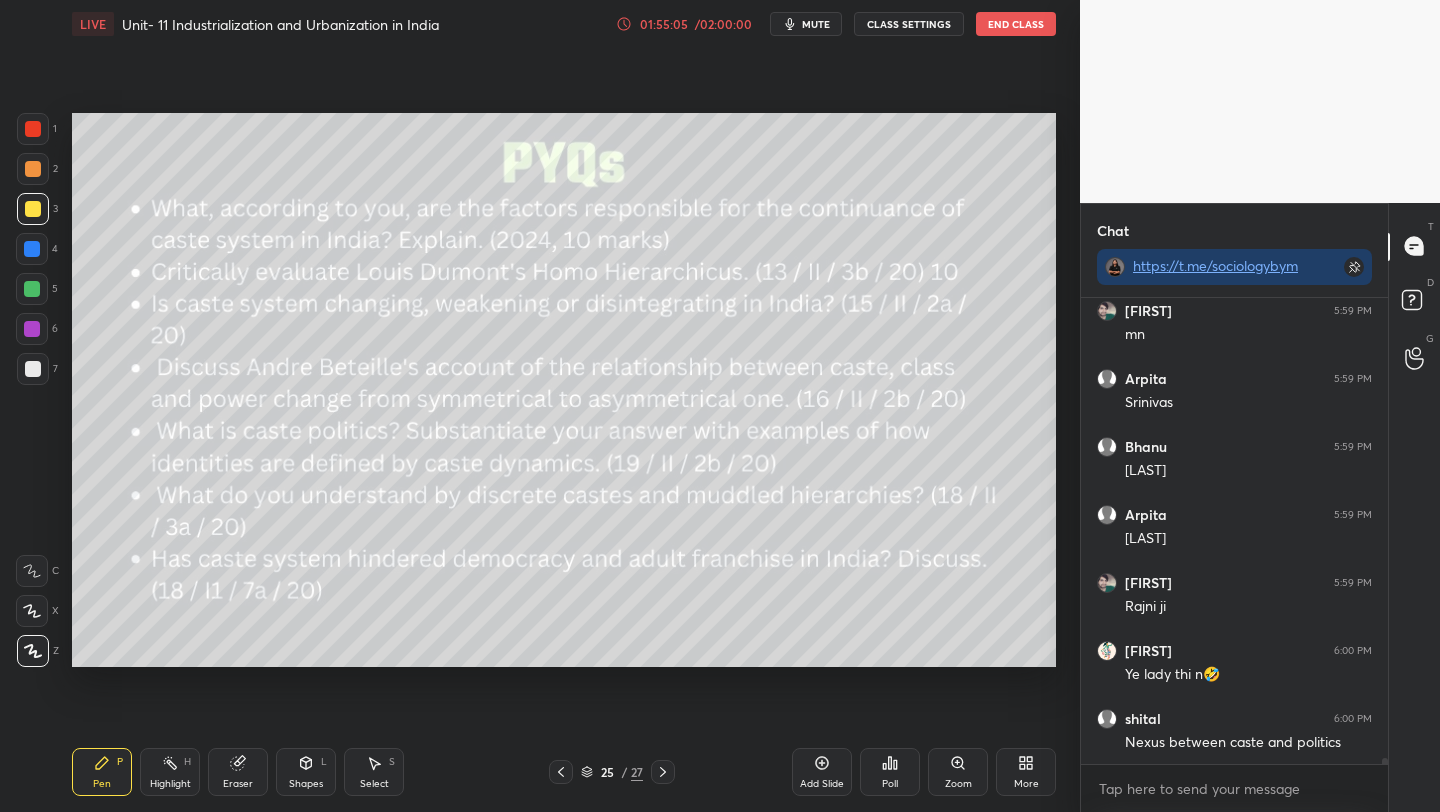 scroll, scrollTop: 38000, scrollLeft: 0, axis: vertical 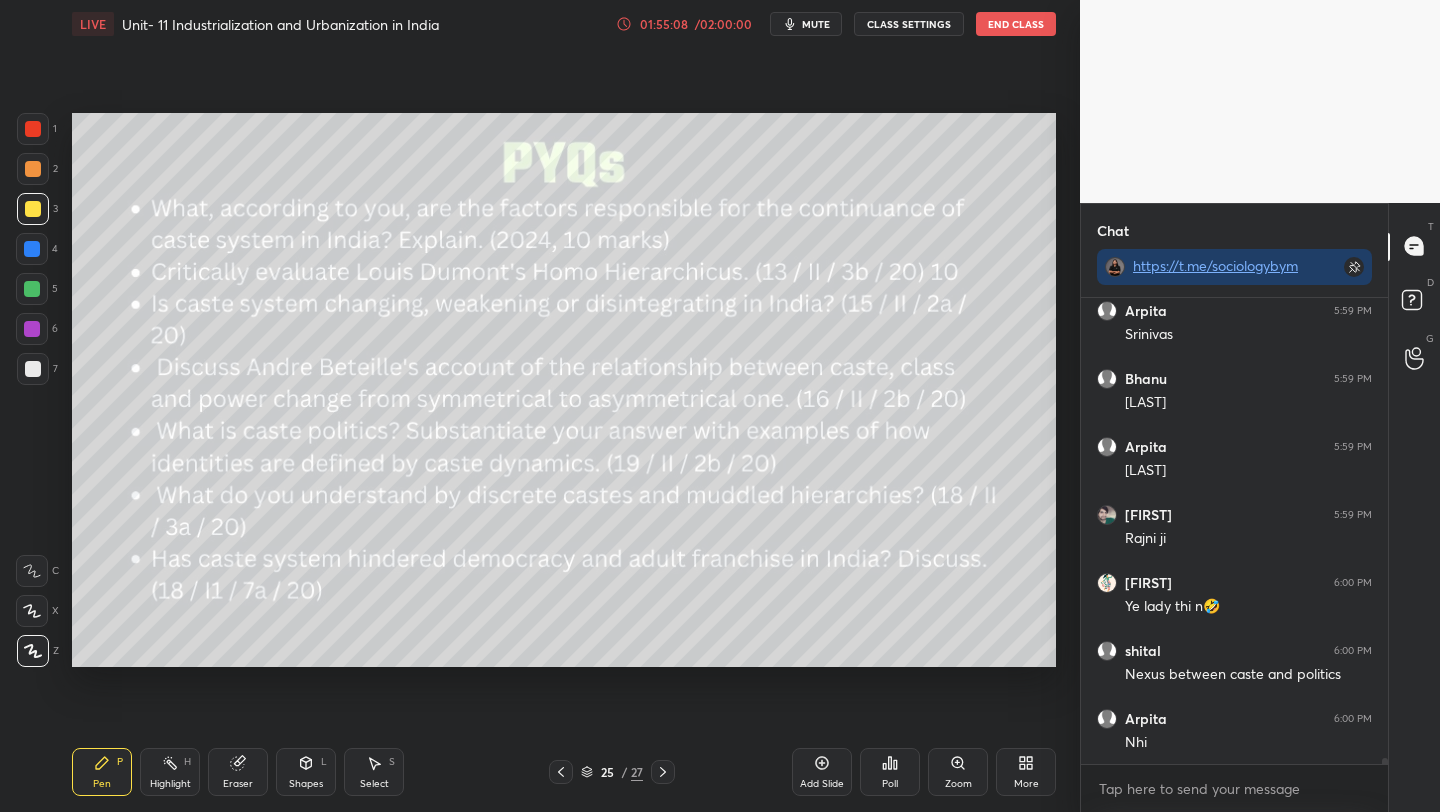click on "01:55:08" at bounding box center [664, 24] 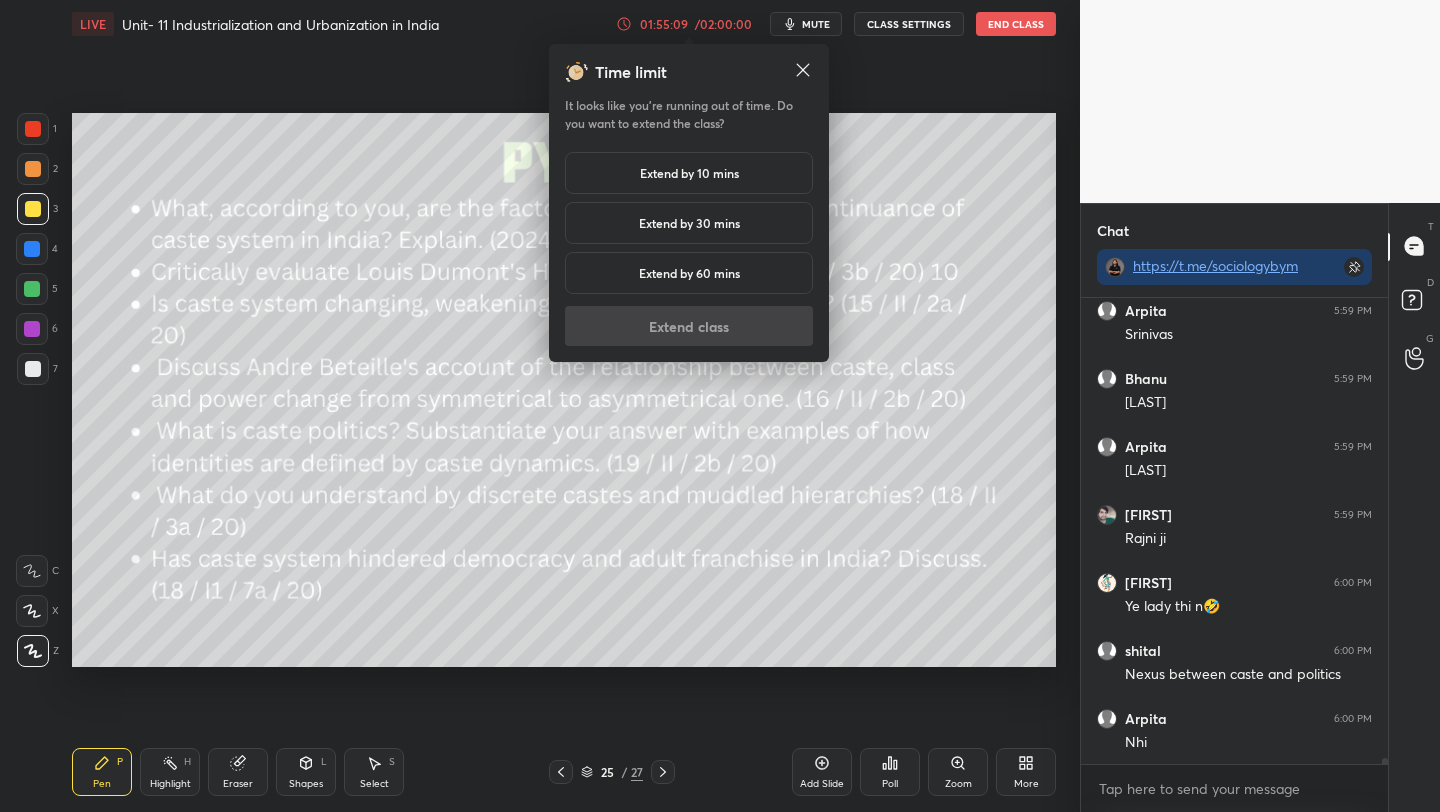 click on "Extend by 10 mins" at bounding box center [689, 173] 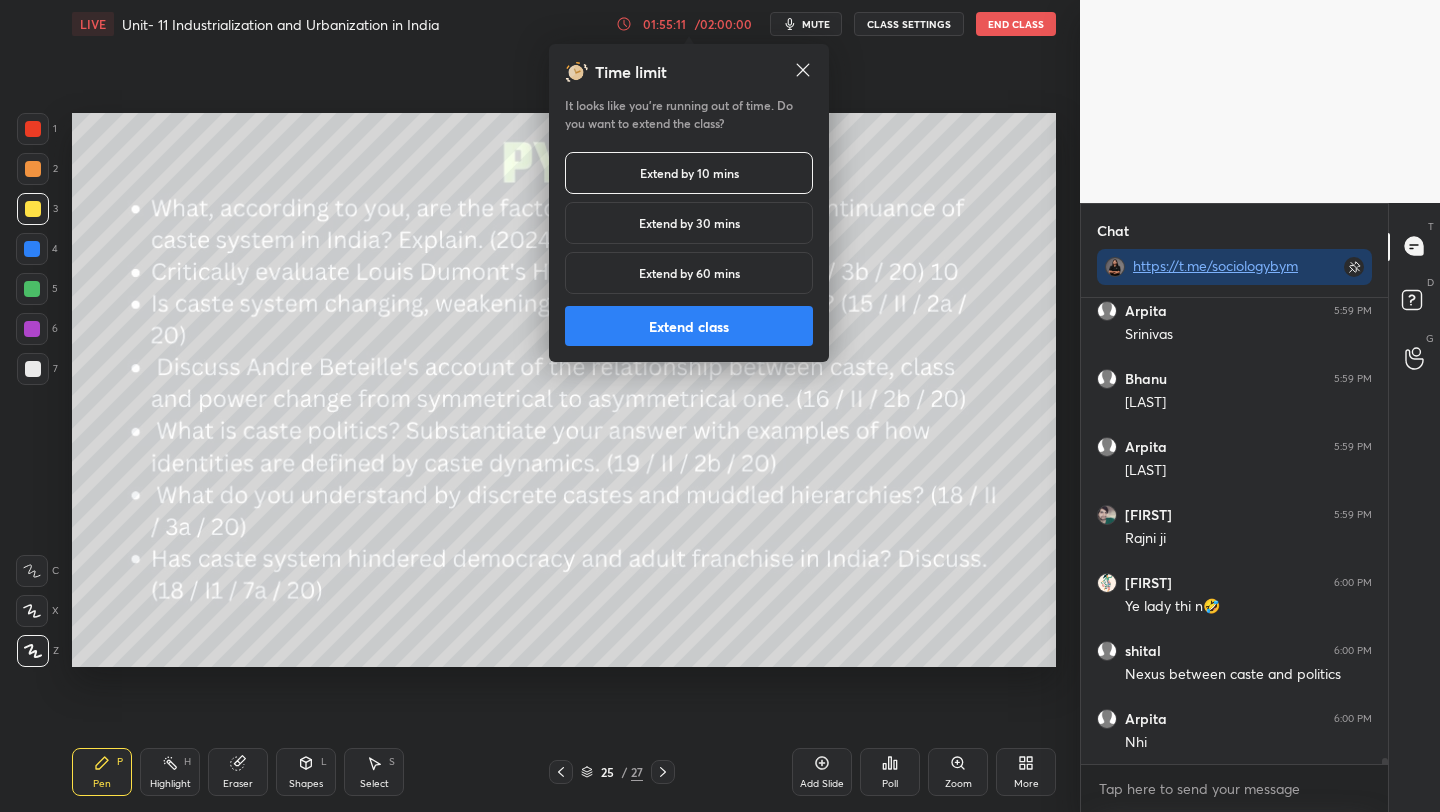 click on "Extend class" at bounding box center [689, 326] 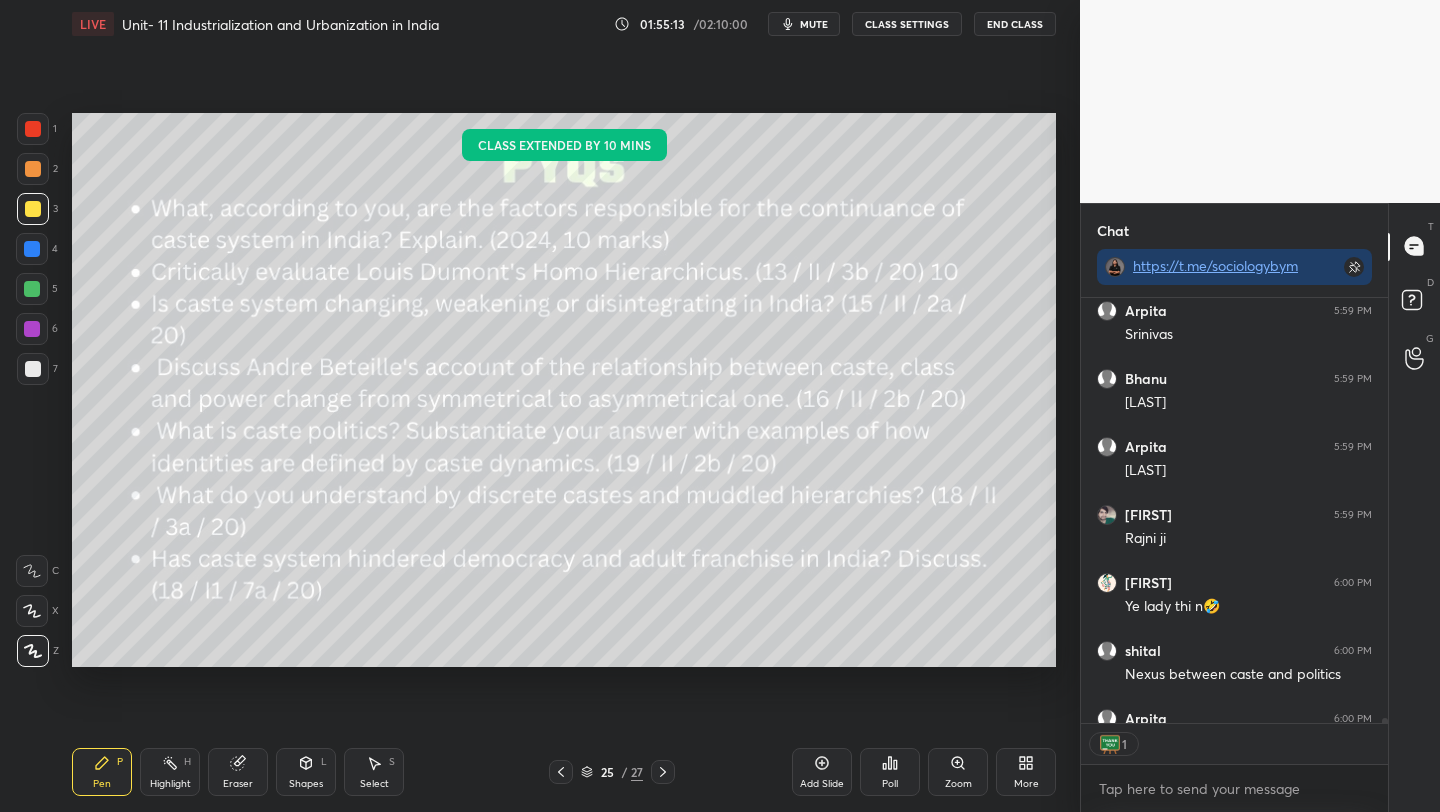 scroll, scrollTop: 419, scrollLeft: 301, axis: both 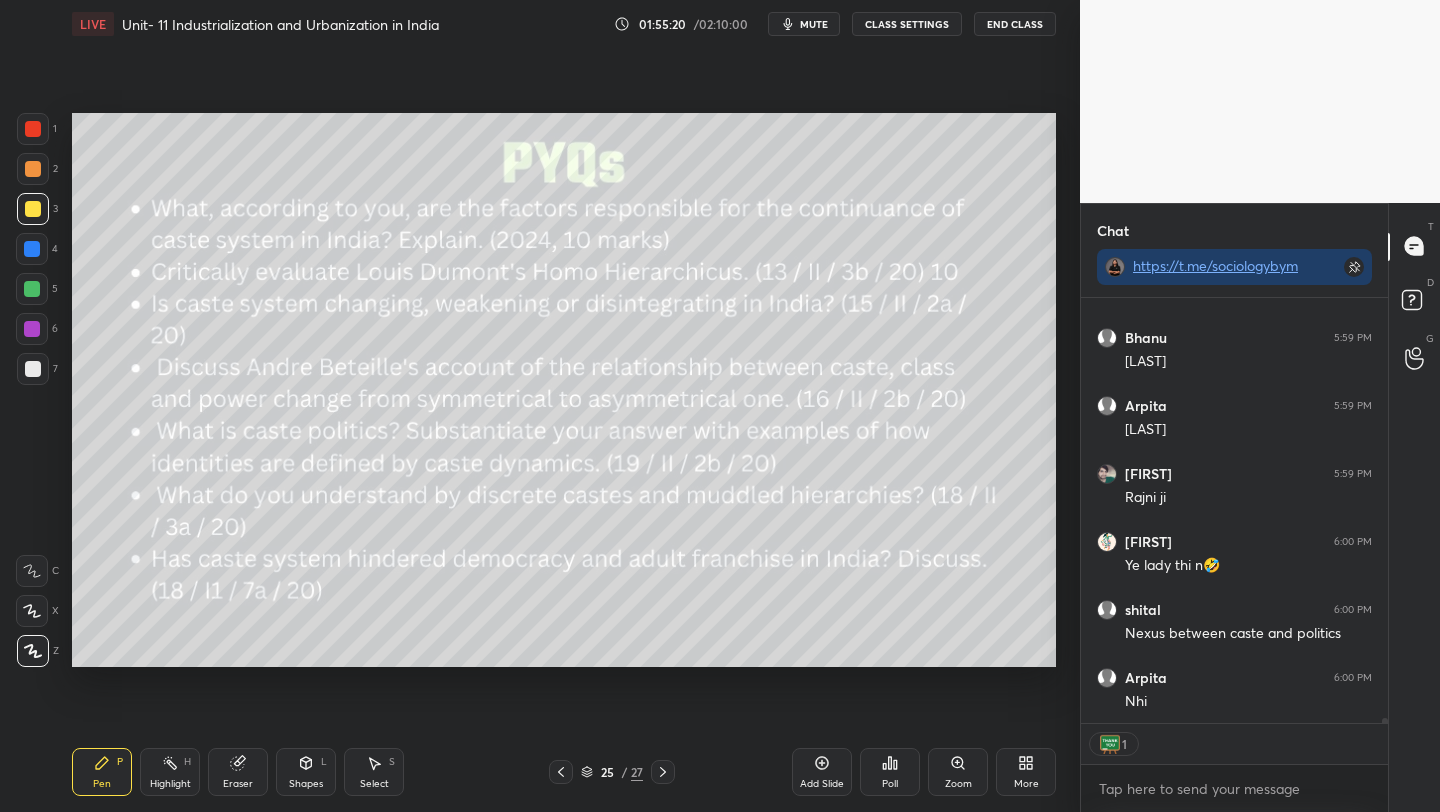 click on "KULDEEP 5:59 PM mn Arpita 5:59 PM Srinivas Bhanu 5:59 PM Kothari Arpita 5:59 PM Kothari KULDEEP 5:59 PM rajni ji Surbhi 6:00 PM Ye lady thi n🤣 shital 6:00 PM Nexus between caste and politics Arpita 6:00 PM Nhi JUMP TO LATEST 1 Enable hand raising Enable raise hand to speak to learners. Once enabled, chat will be turned off temporarily. Enable x" at bounding box center (1234, 555) 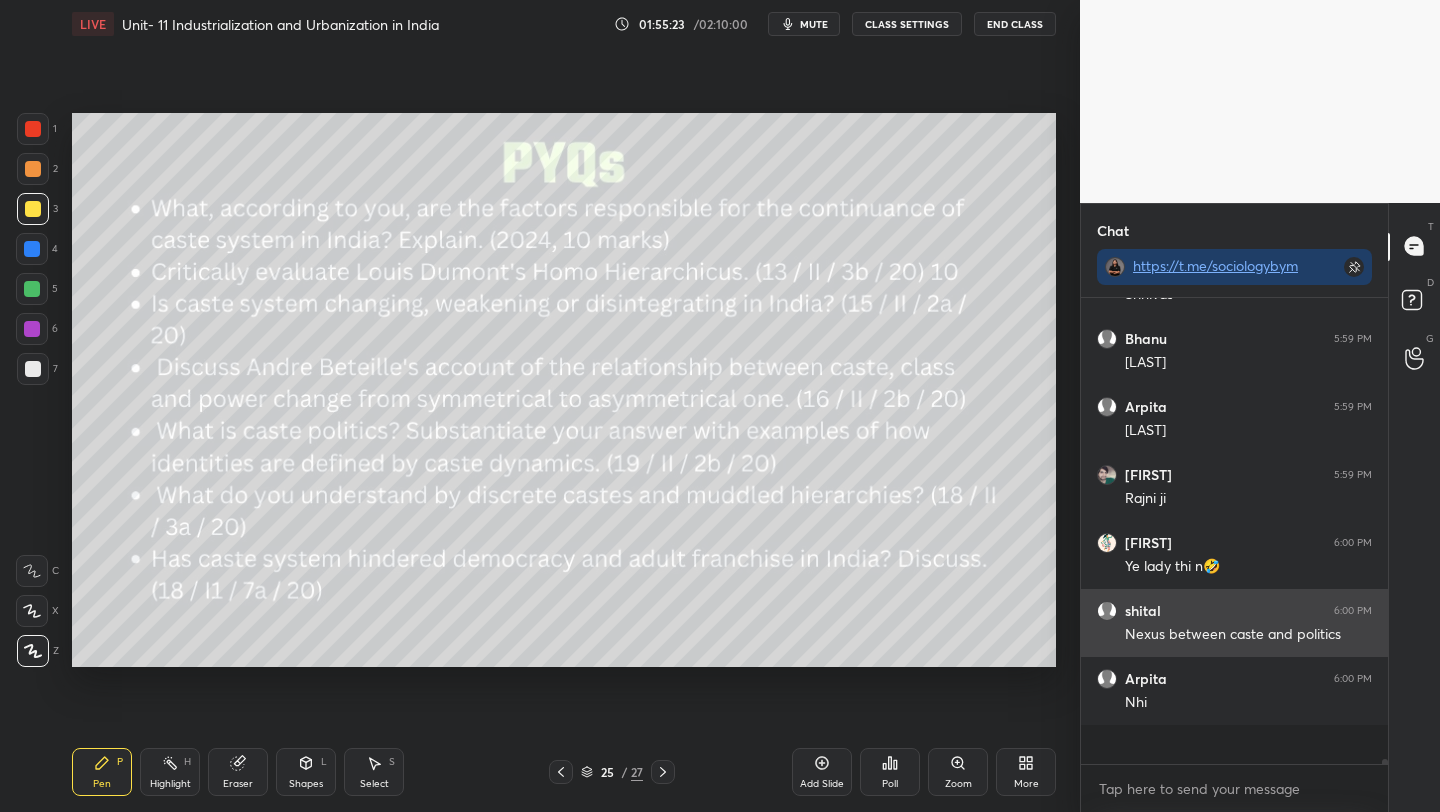 scroll, scrollTop: 7, scrollLeft: 7, axis: both 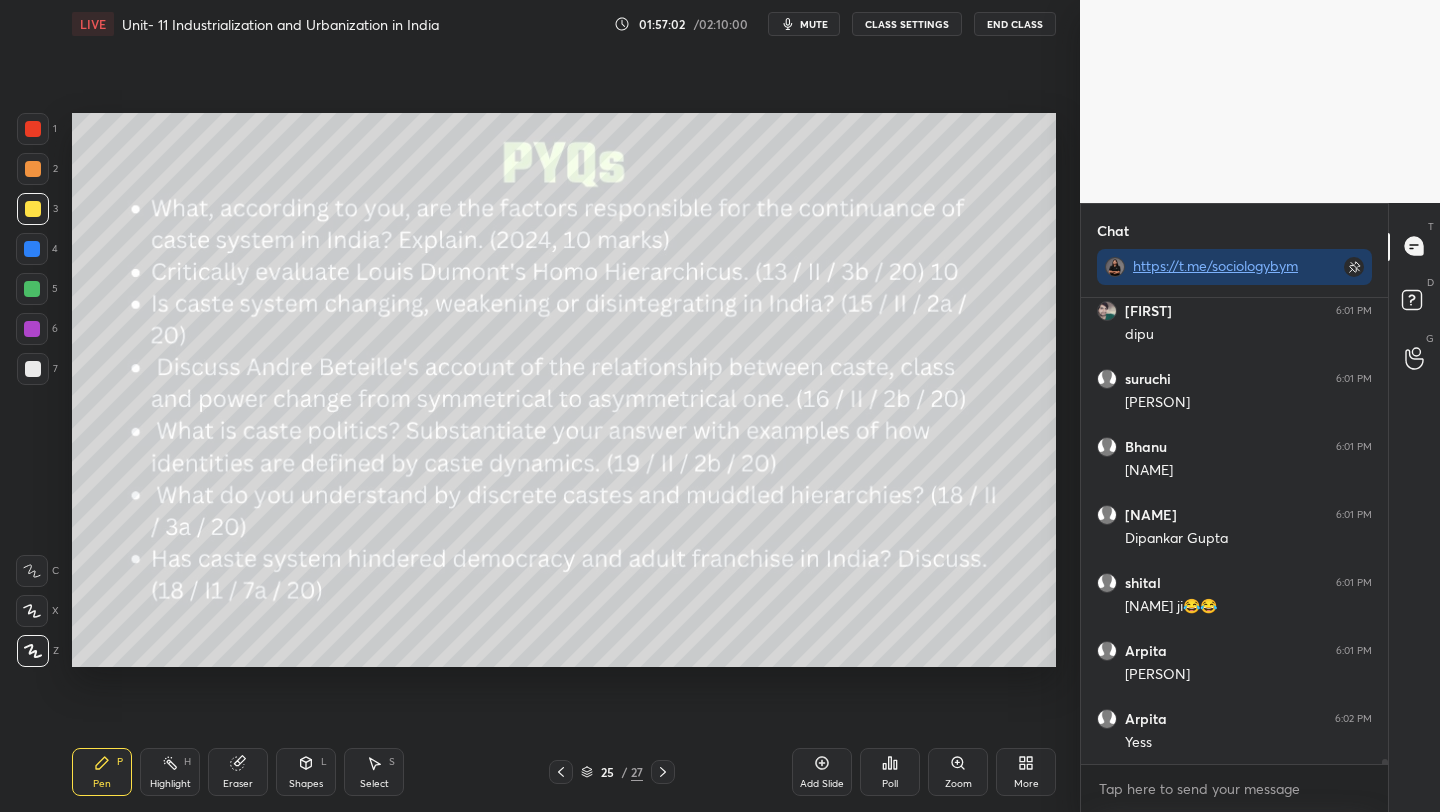 click 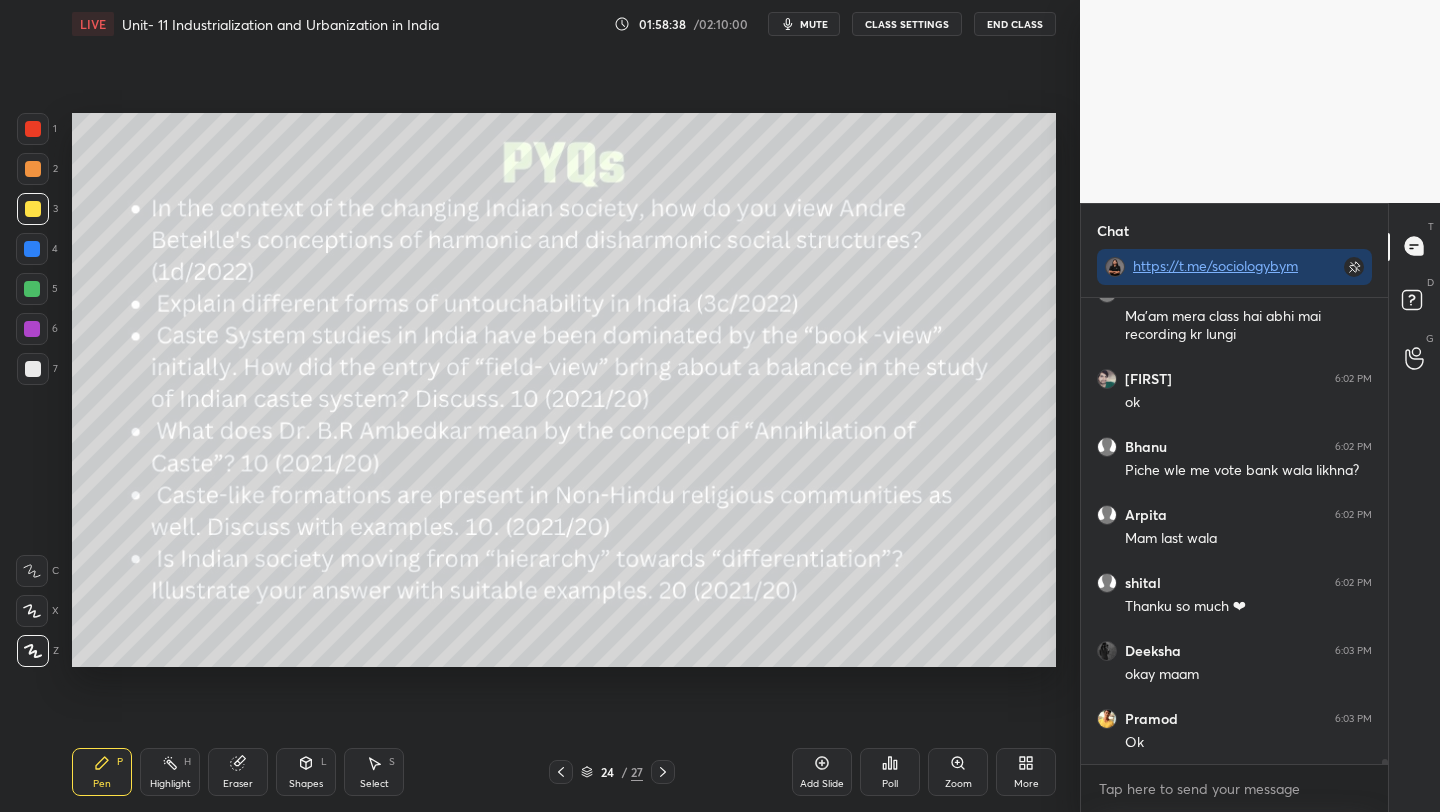 scroll, scrollTop: 39910, scrollLeft: 0, axis: vertical 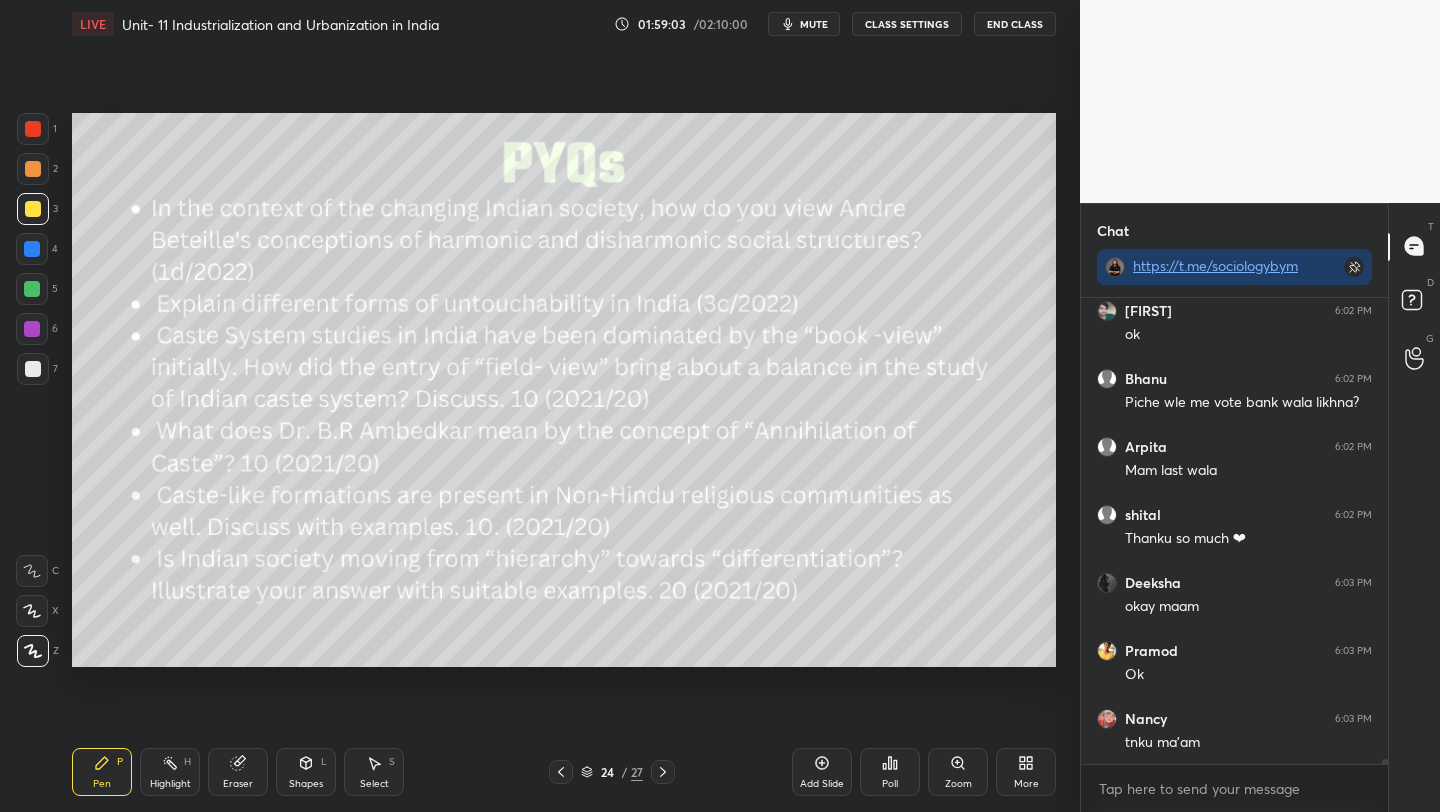 click on "Setting up your live class Poll for   secs No correct answer Start poll" at bounding box center [564, 390] 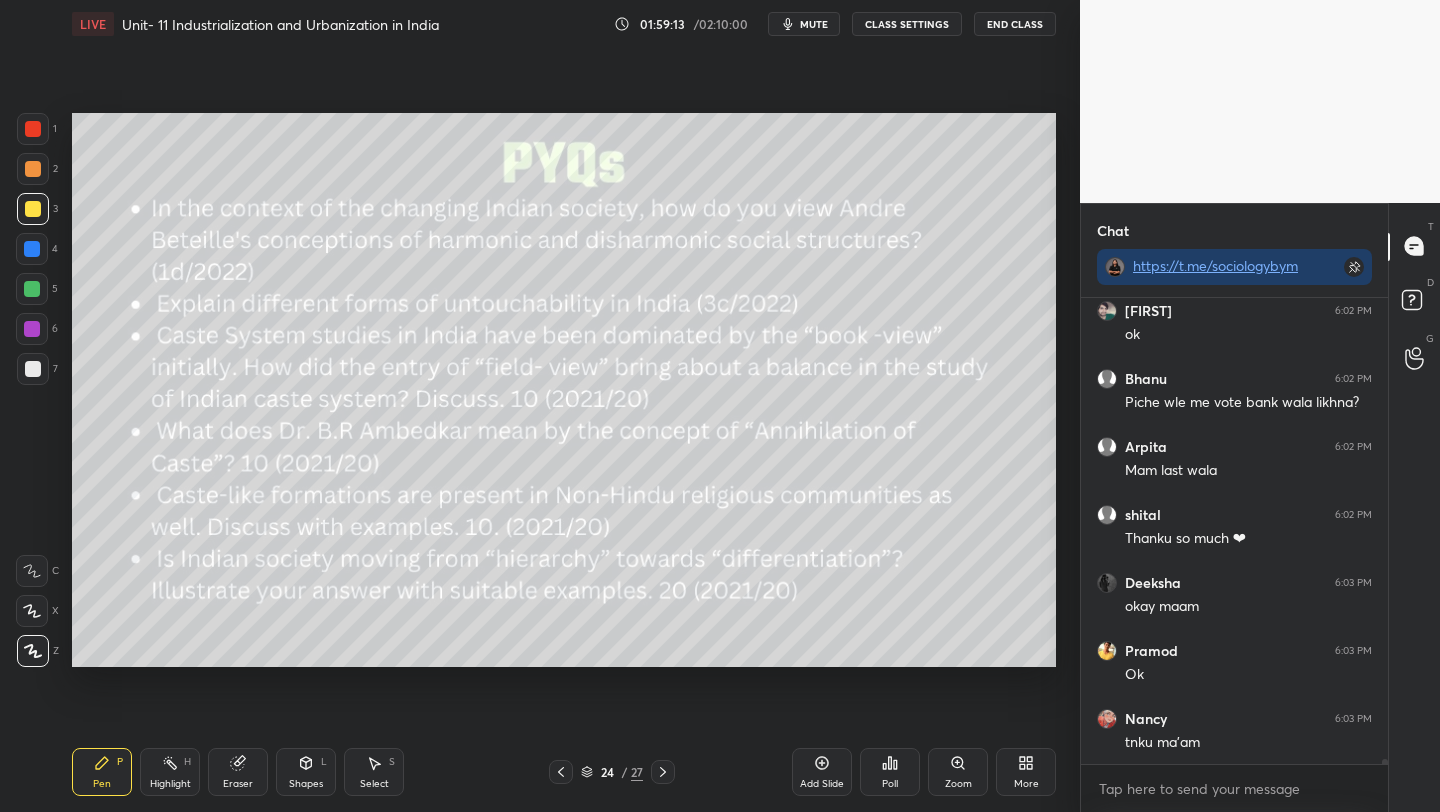 scroll, scrollTop: 39978, scrollLeft: 0, axis: vertical 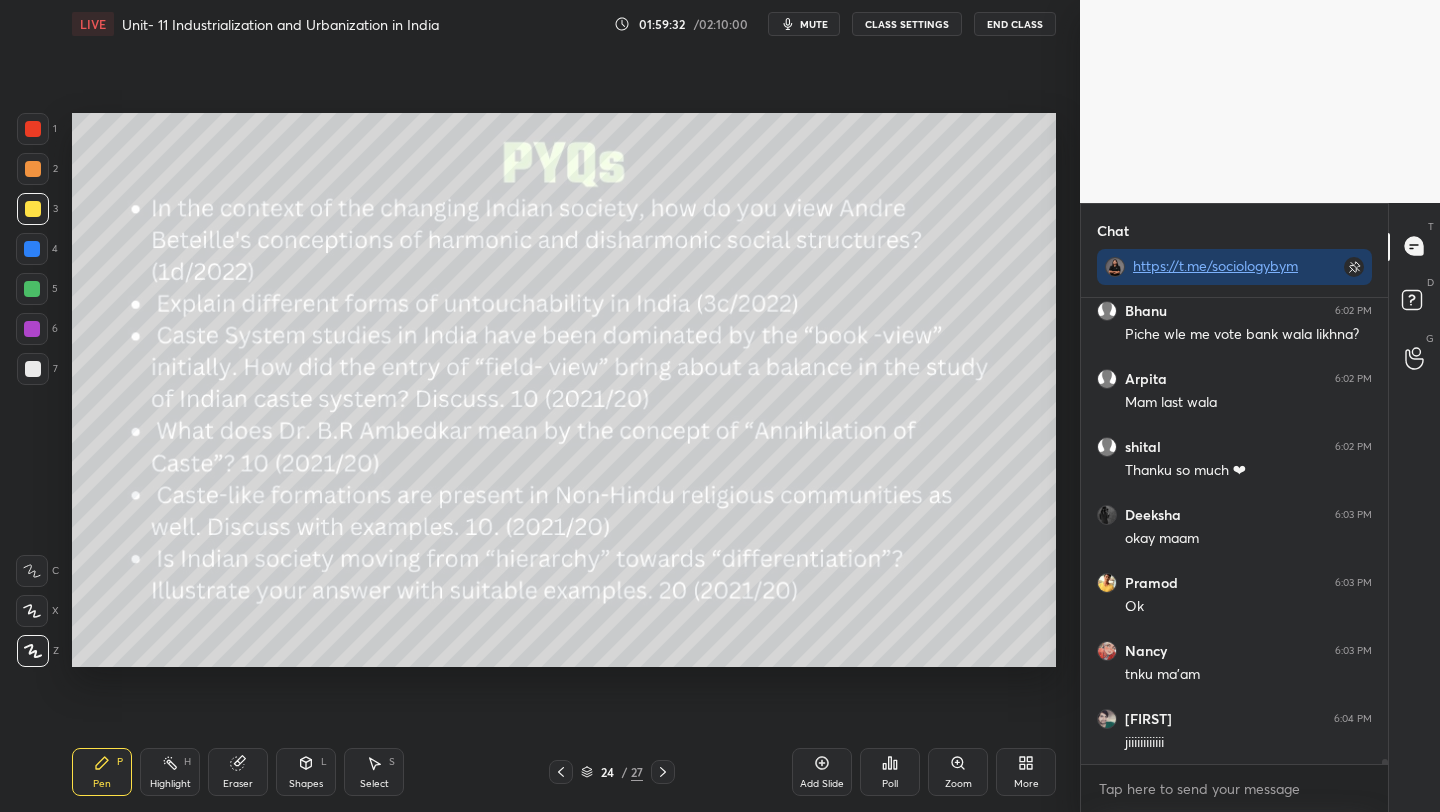 click 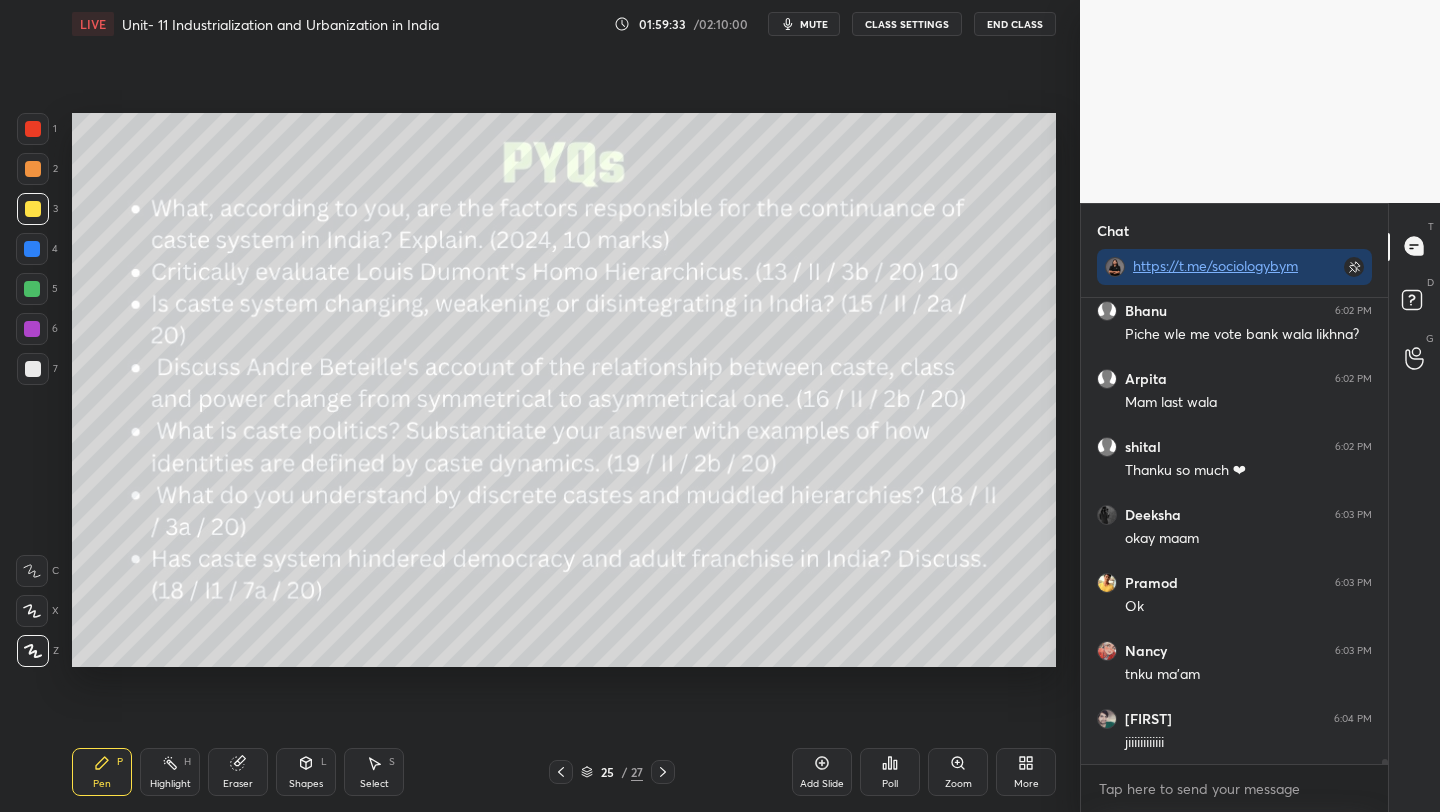 click 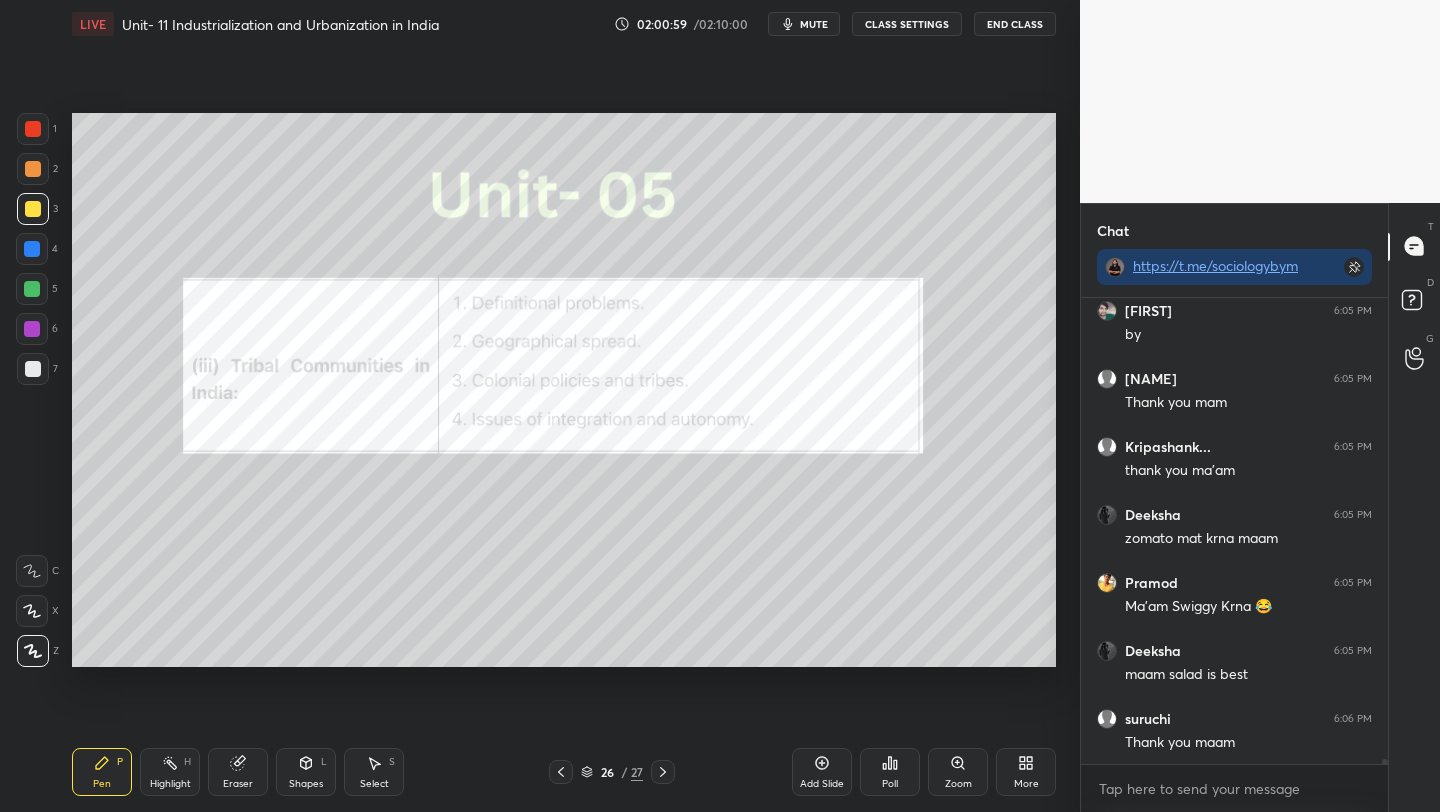 scroll, scrollTop: 41156, scrollLeft: 0, axis: vertical 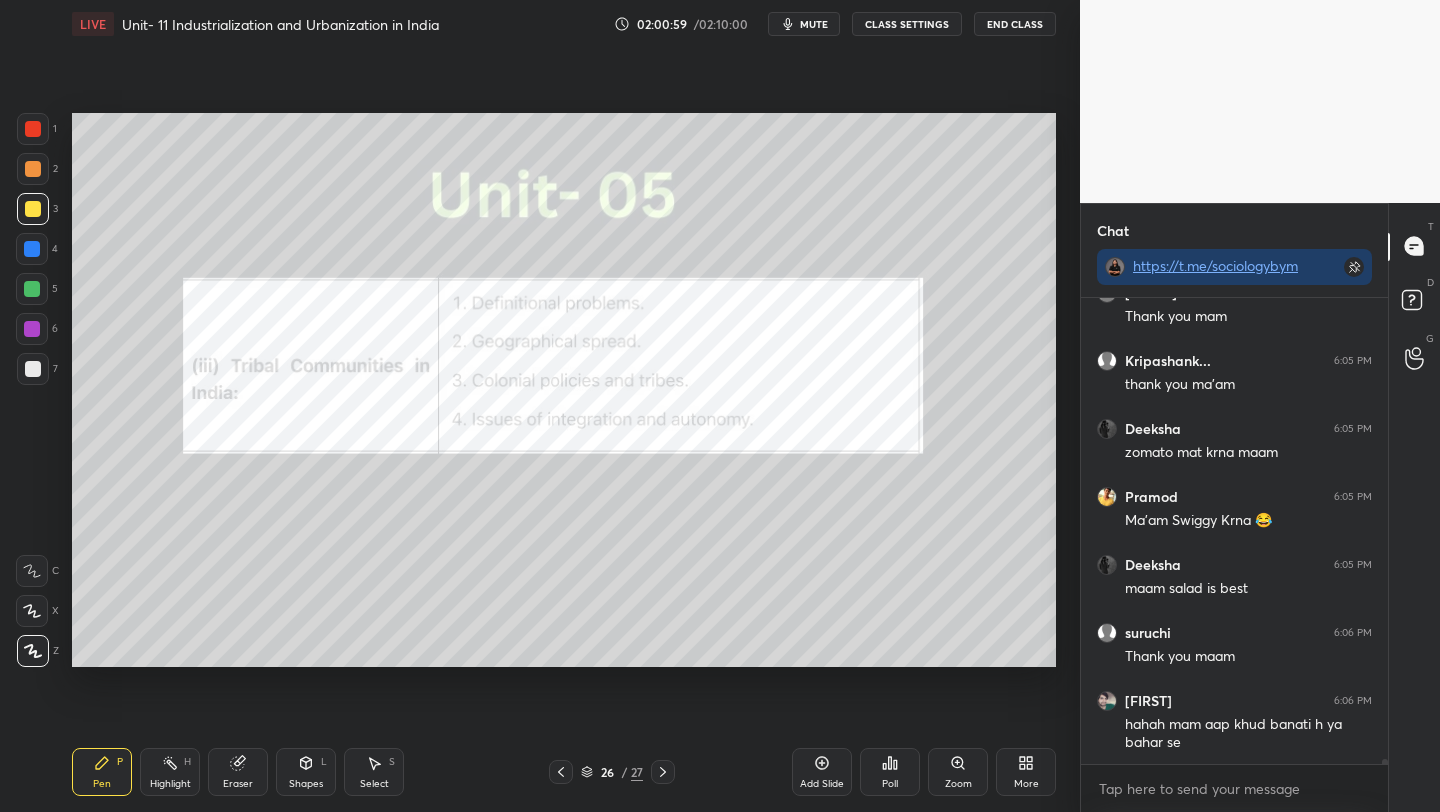 drag, startPoint x: 647, startPoint y: 24, endPoint x: 648, endPoint y: 37, distance: 13.038404 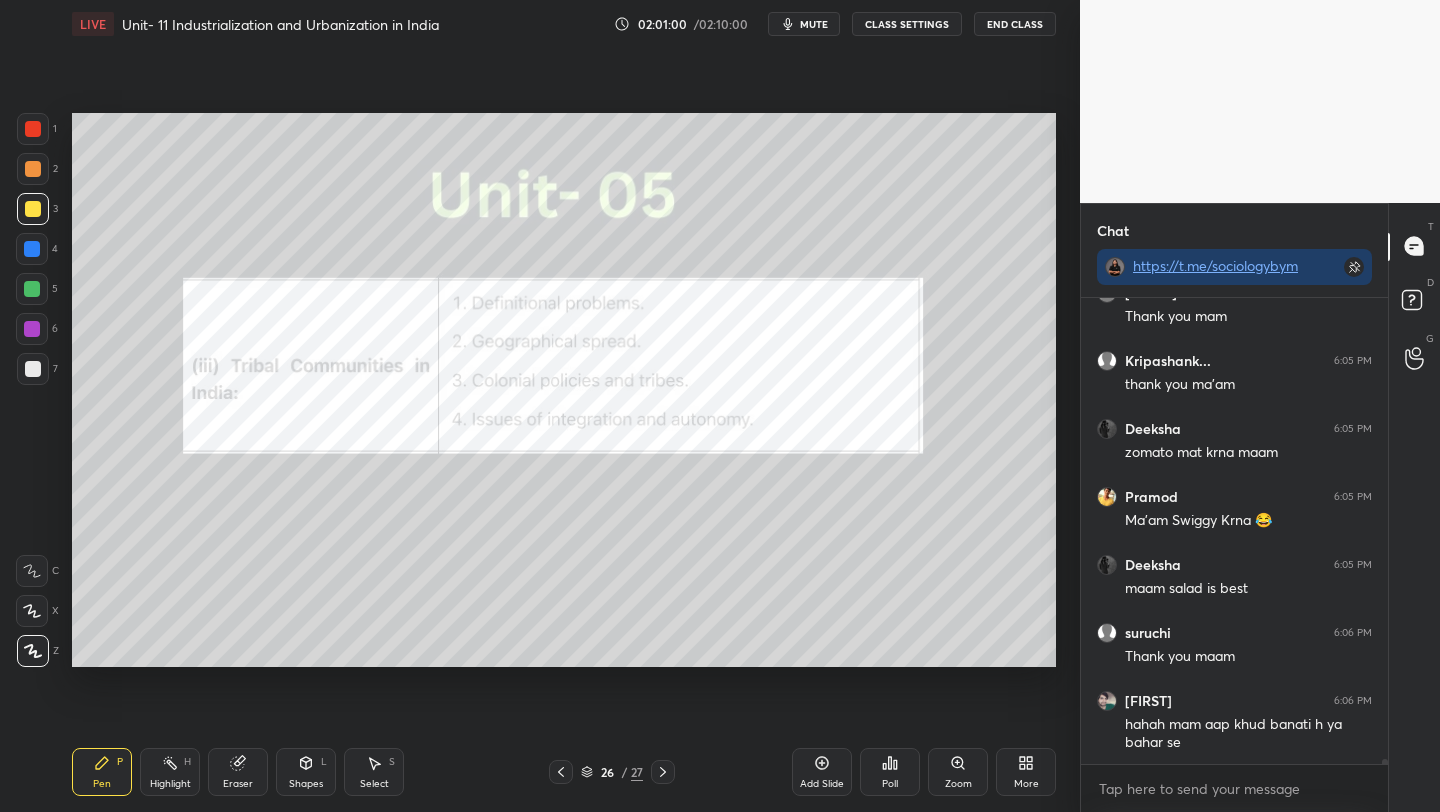 click on "02:01:00 /  02:10:00 mute CLASS SETTINGS End Class" at bounding box center (835, 24) 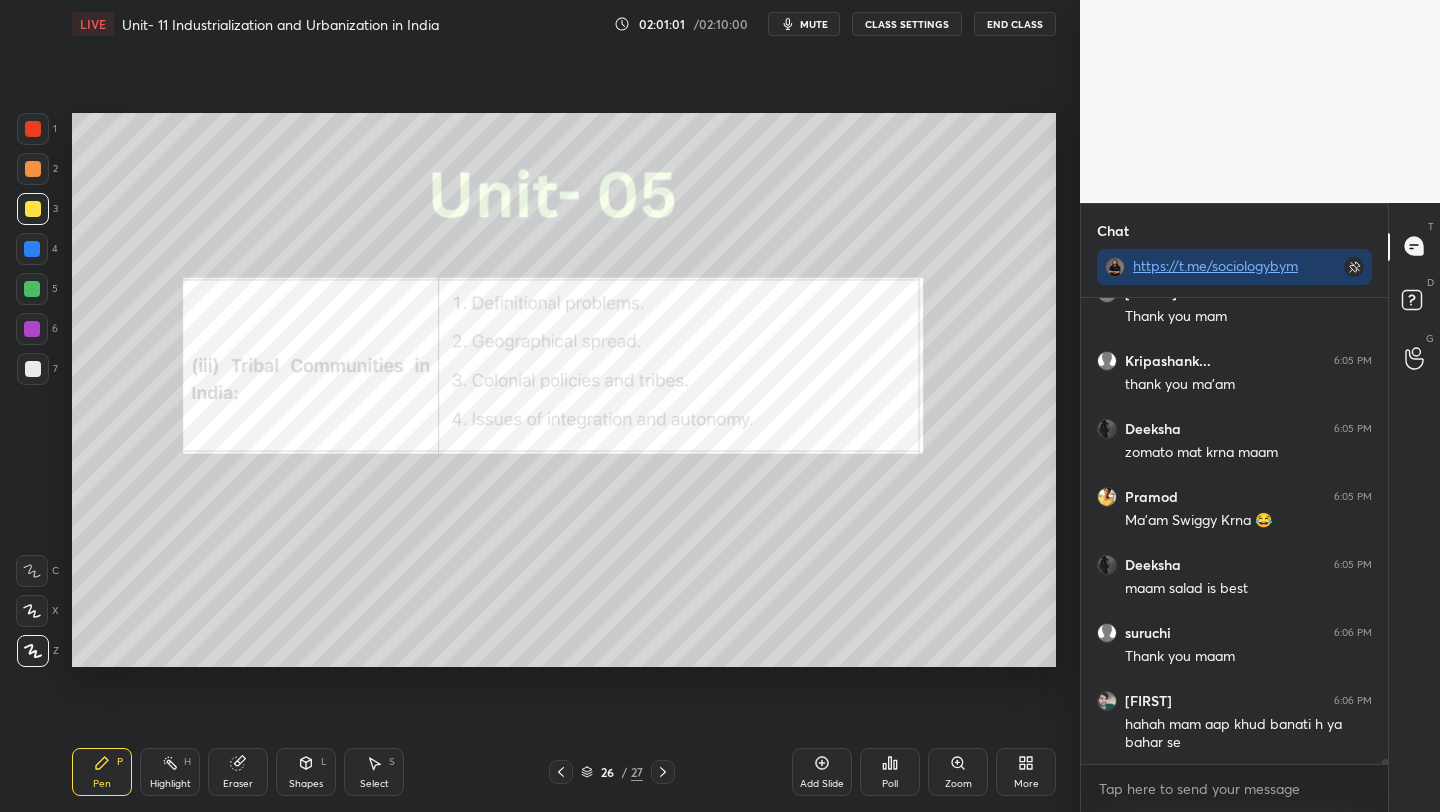 click on "02:01:01 /  02:10:00 mute CLASS SETTINGS End Class" at bounding box center [835, 24] 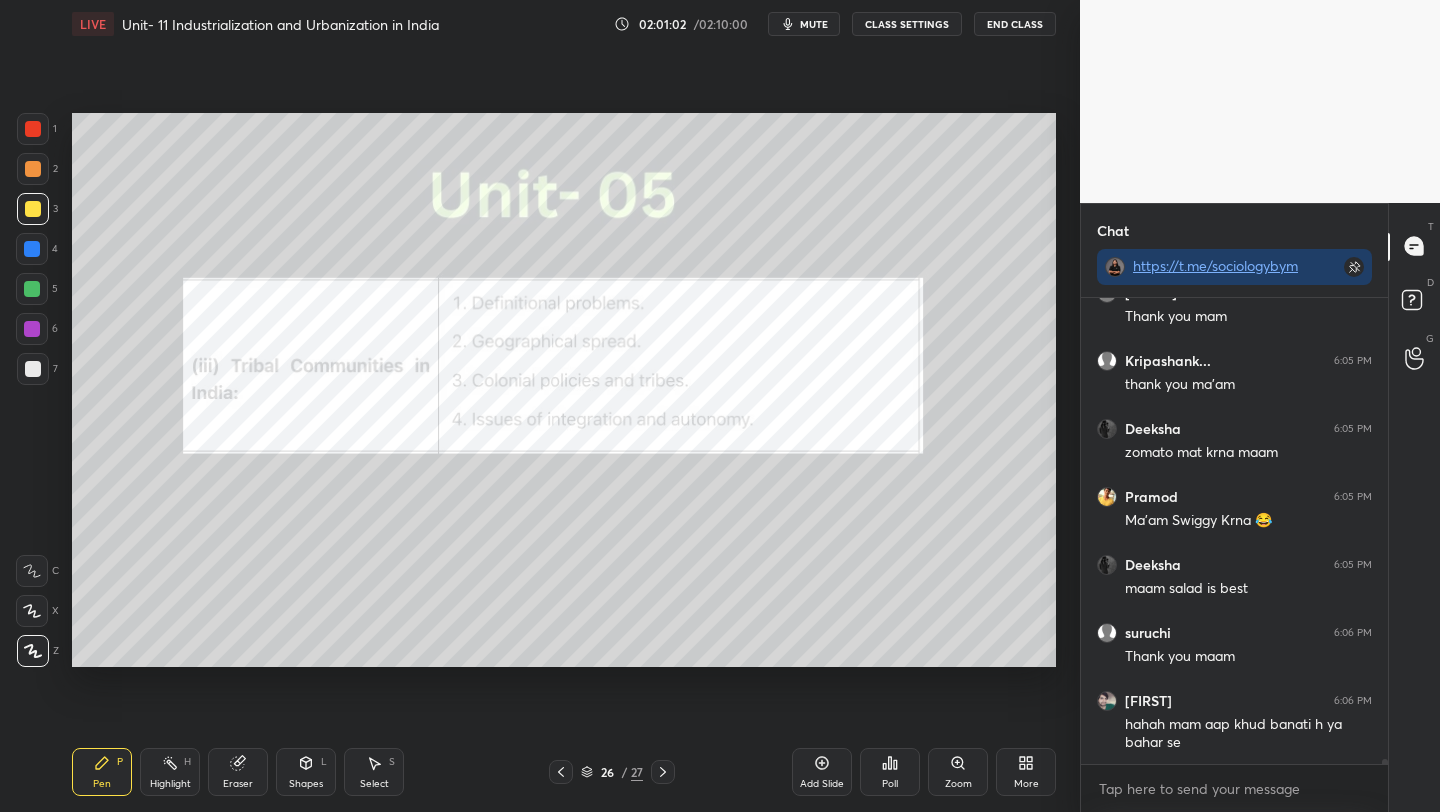 click on "02:01:02 /  02:10:00 mute CLASS SETTINGS End Class" at bounding box center (835, 24) 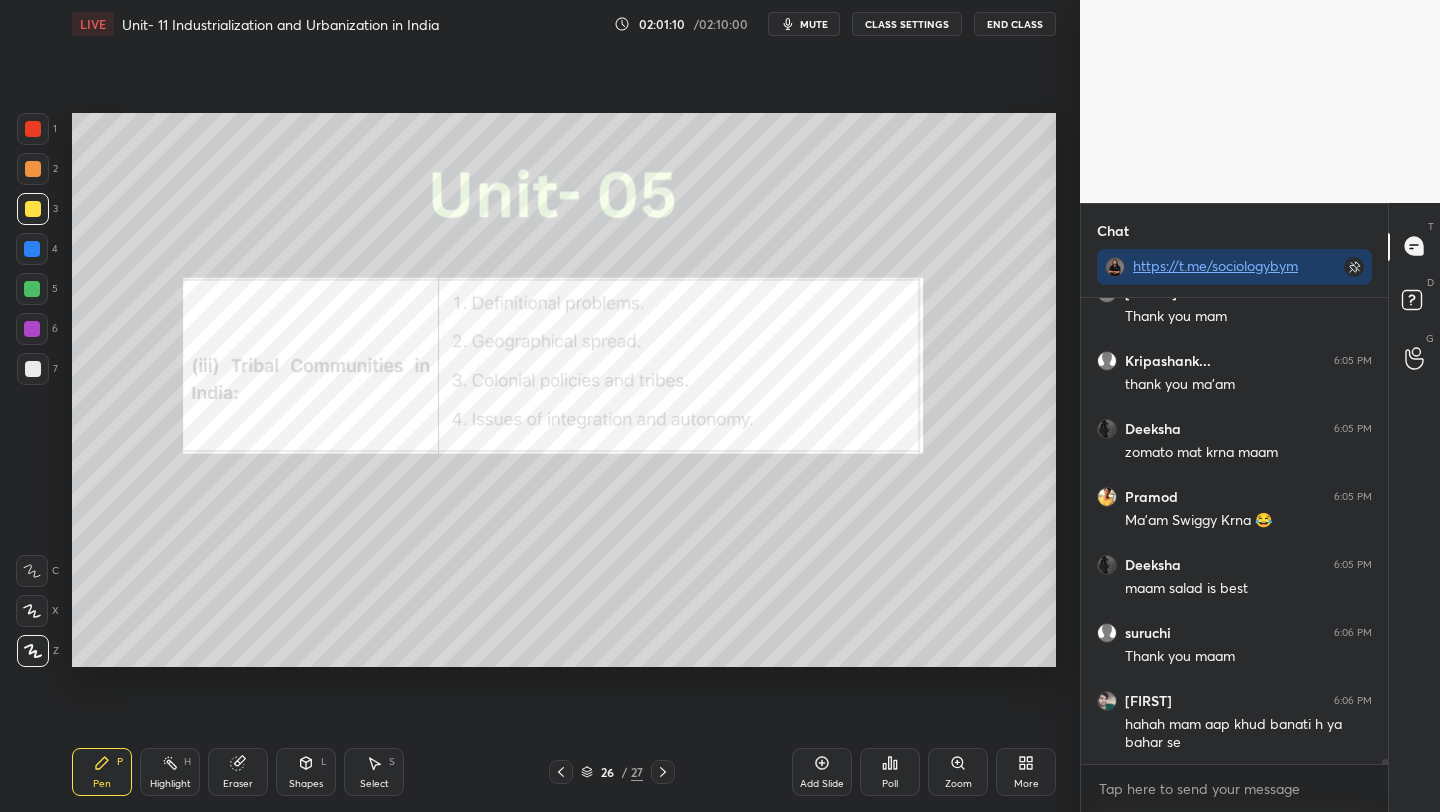 click on "Add Slide" at bounding box center [822, 784] 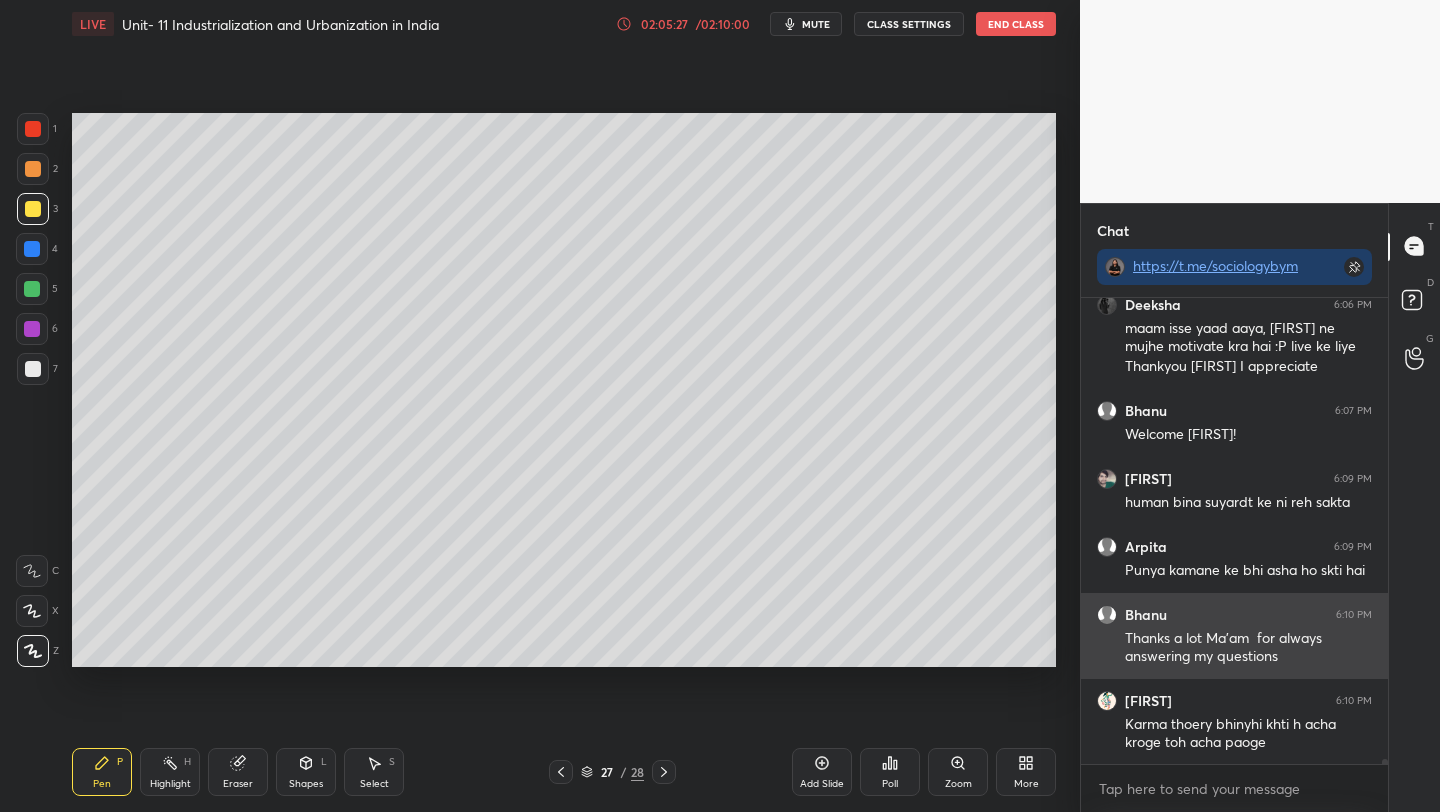 scroll, scrollTop: 41706, scrollLeft: 0, axis: vertical 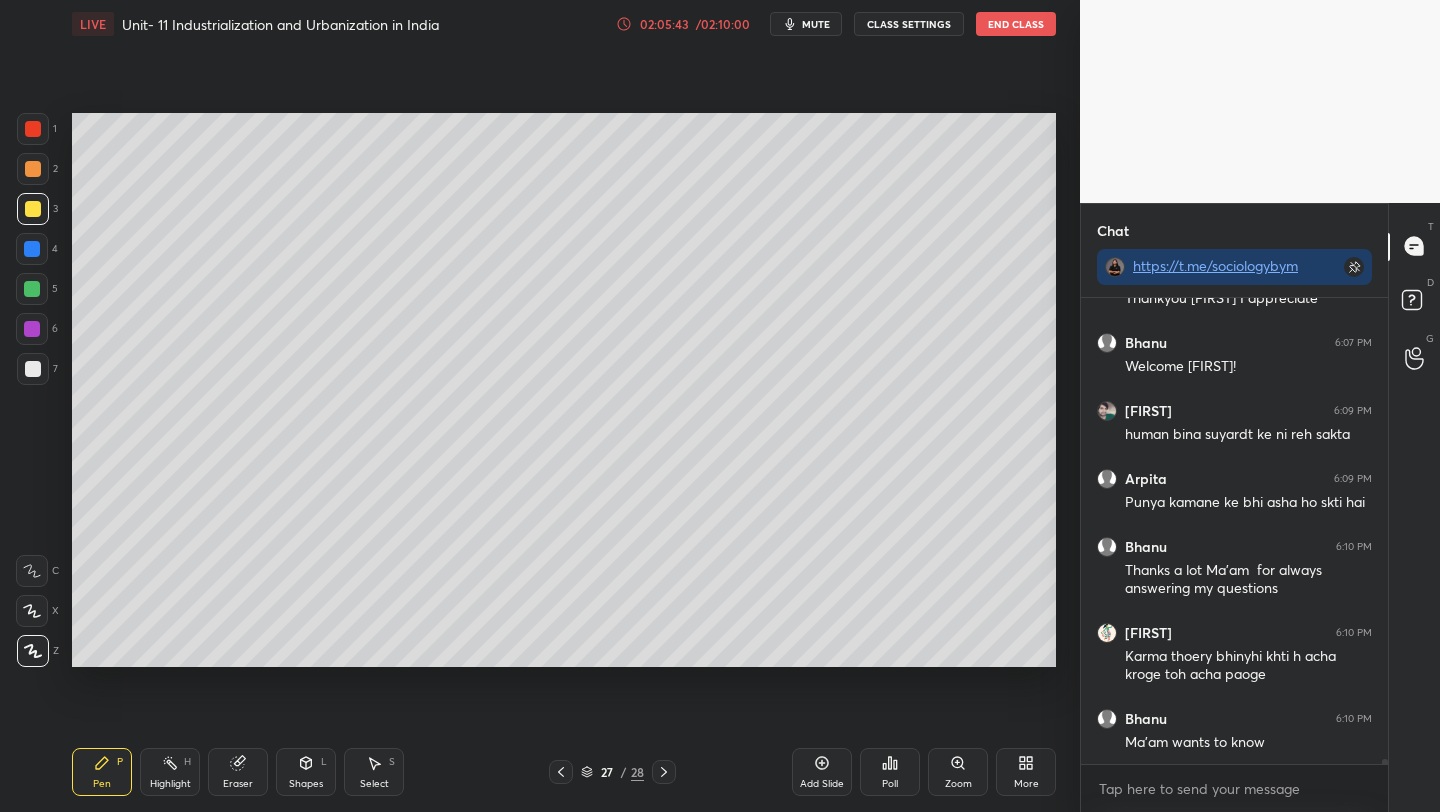click 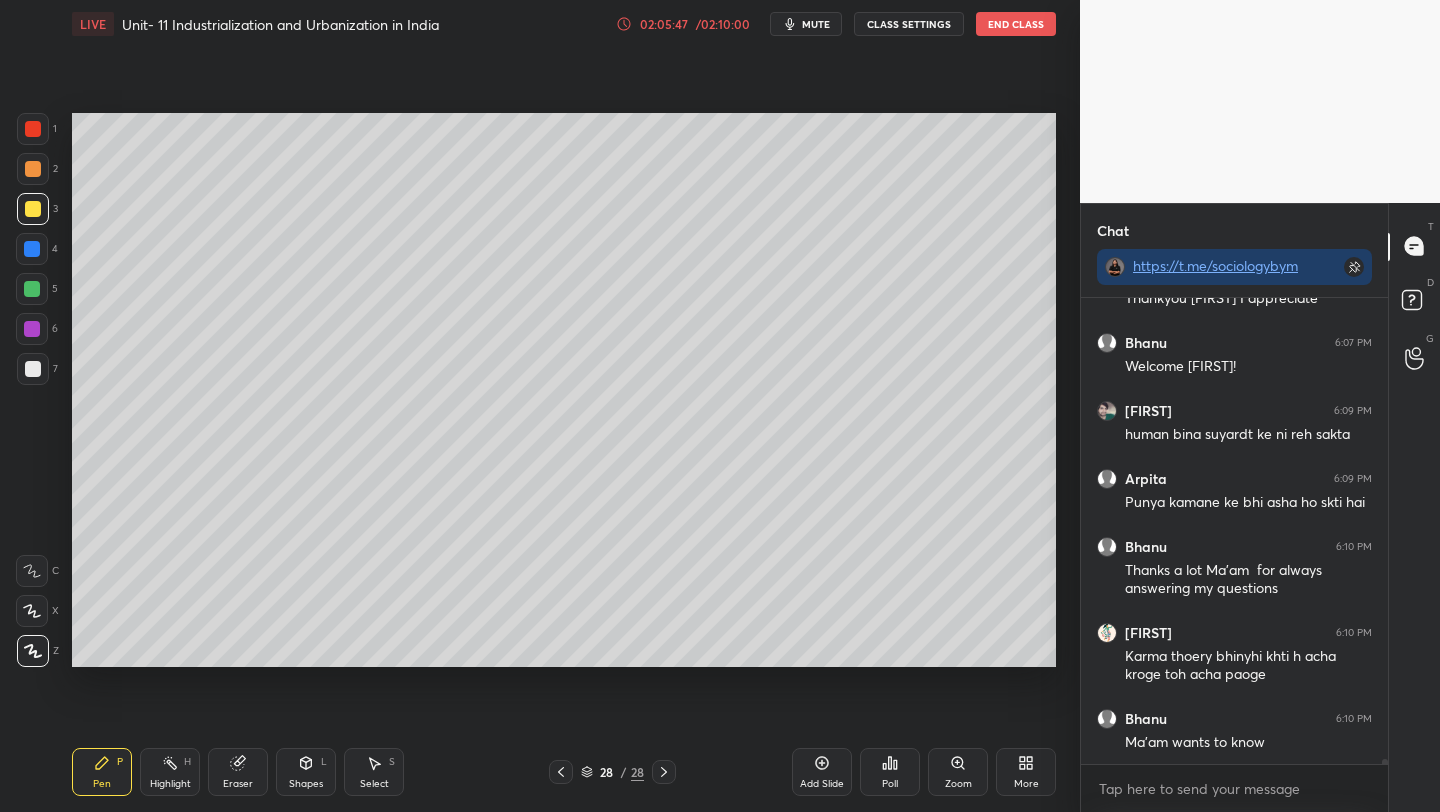 scroll, scrollTop: 419, scrollLeft: 301, axis: both 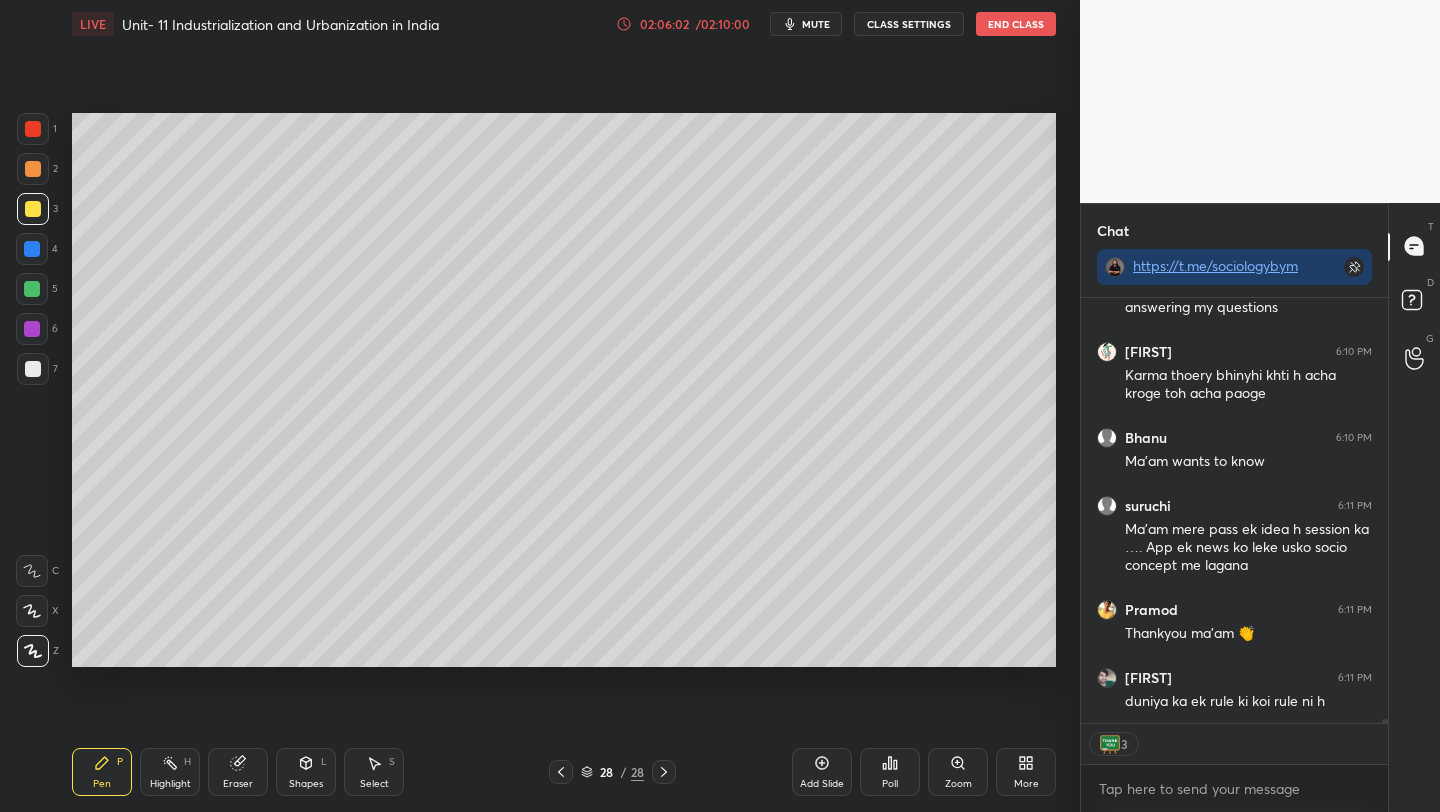 click on "Eraser" at bounding box center [238, 784] 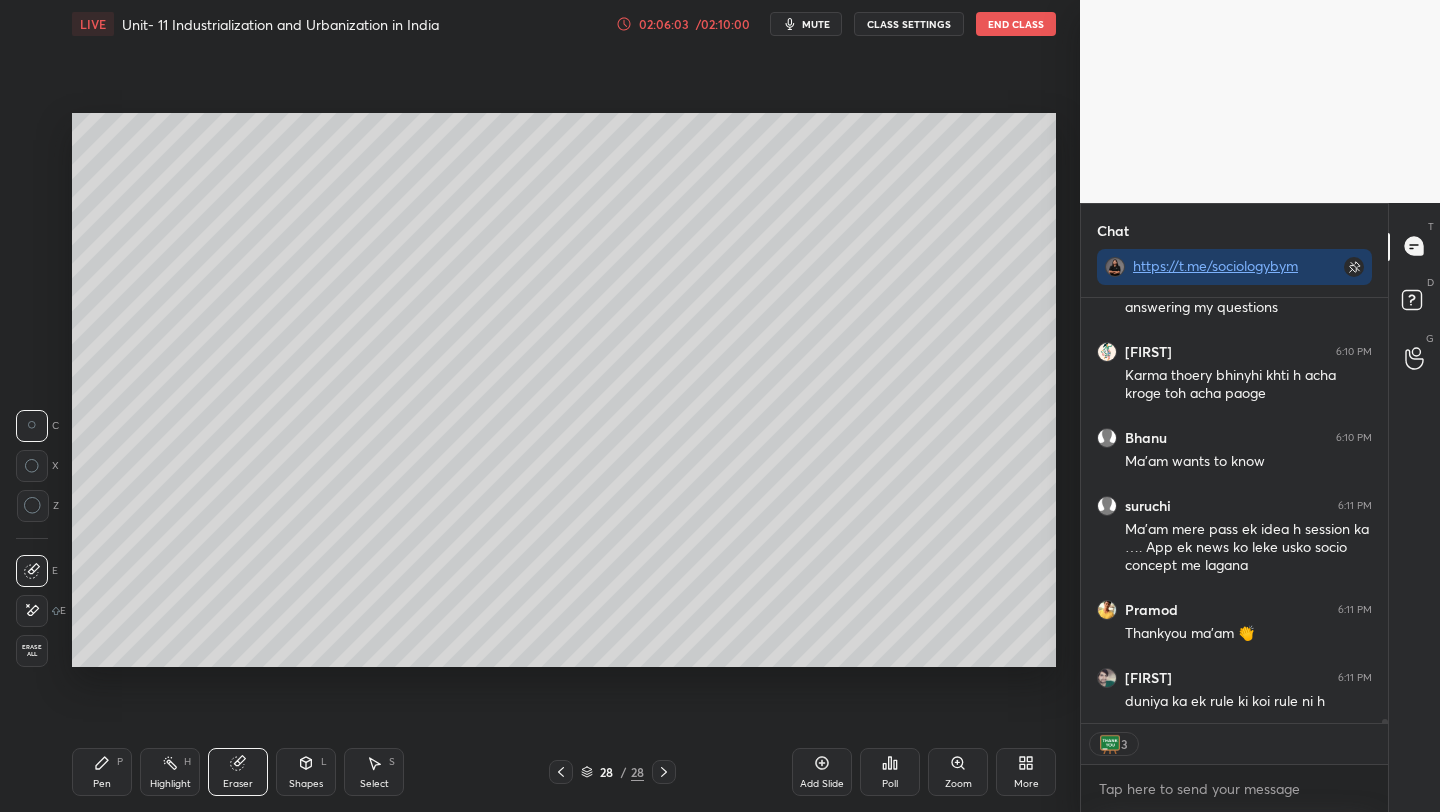 drag, startPoint x: 40, startPoint y: 508, endPoint x: 70, endPoint y: 507, distance: 30.016663 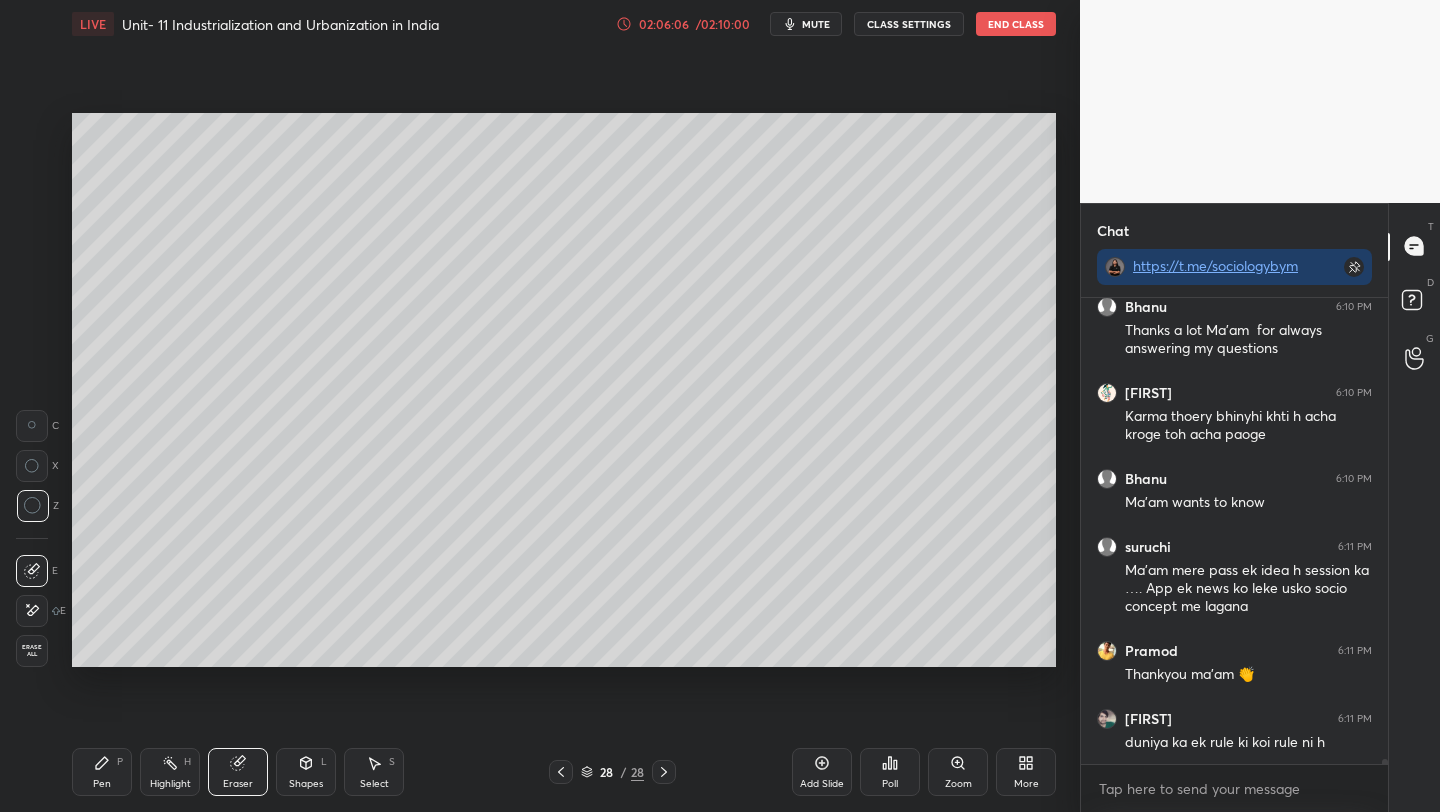 click on "Pen" at bounding box center (102, 784) 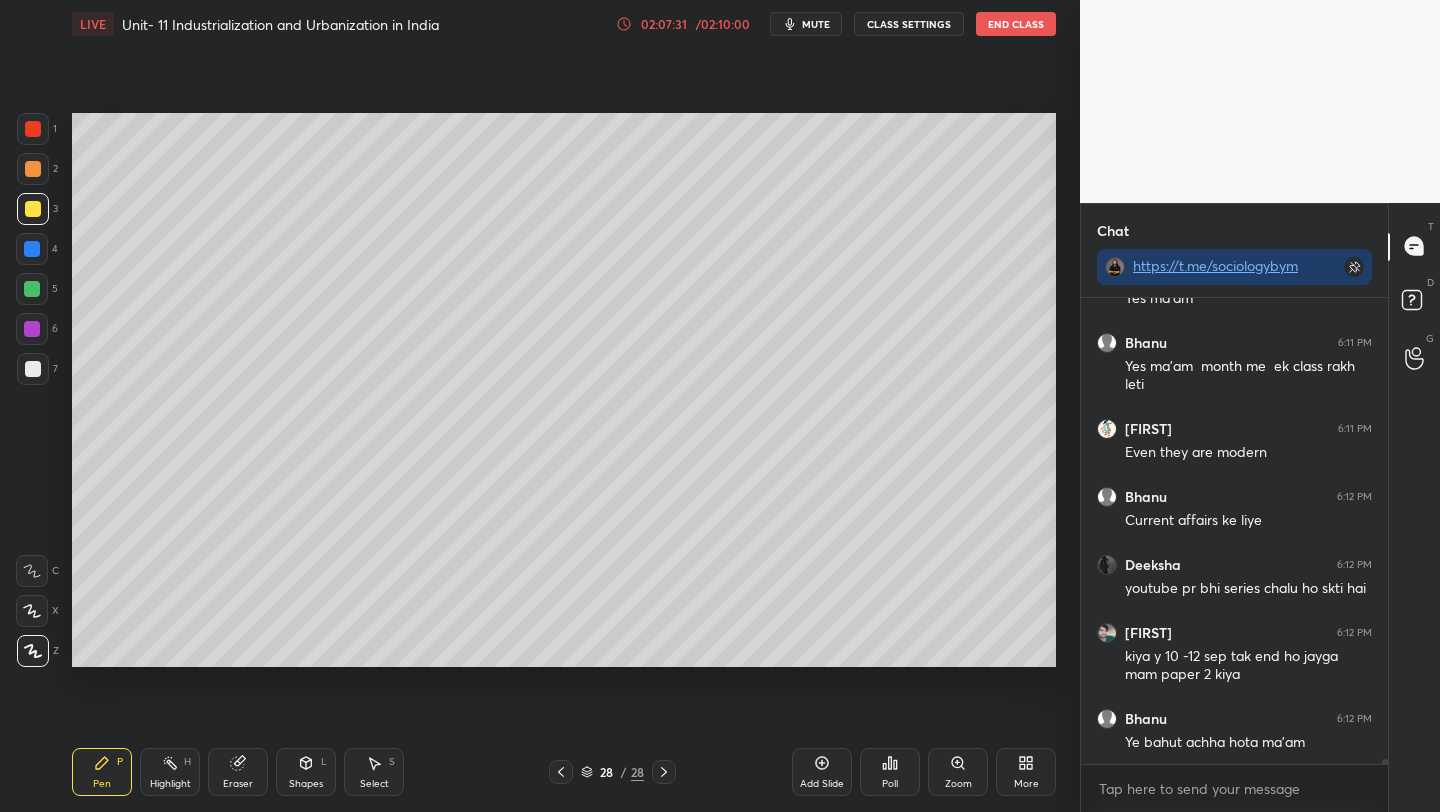 scroll, scrollTop: 42748, scrollLeft: 0, axis: vertical 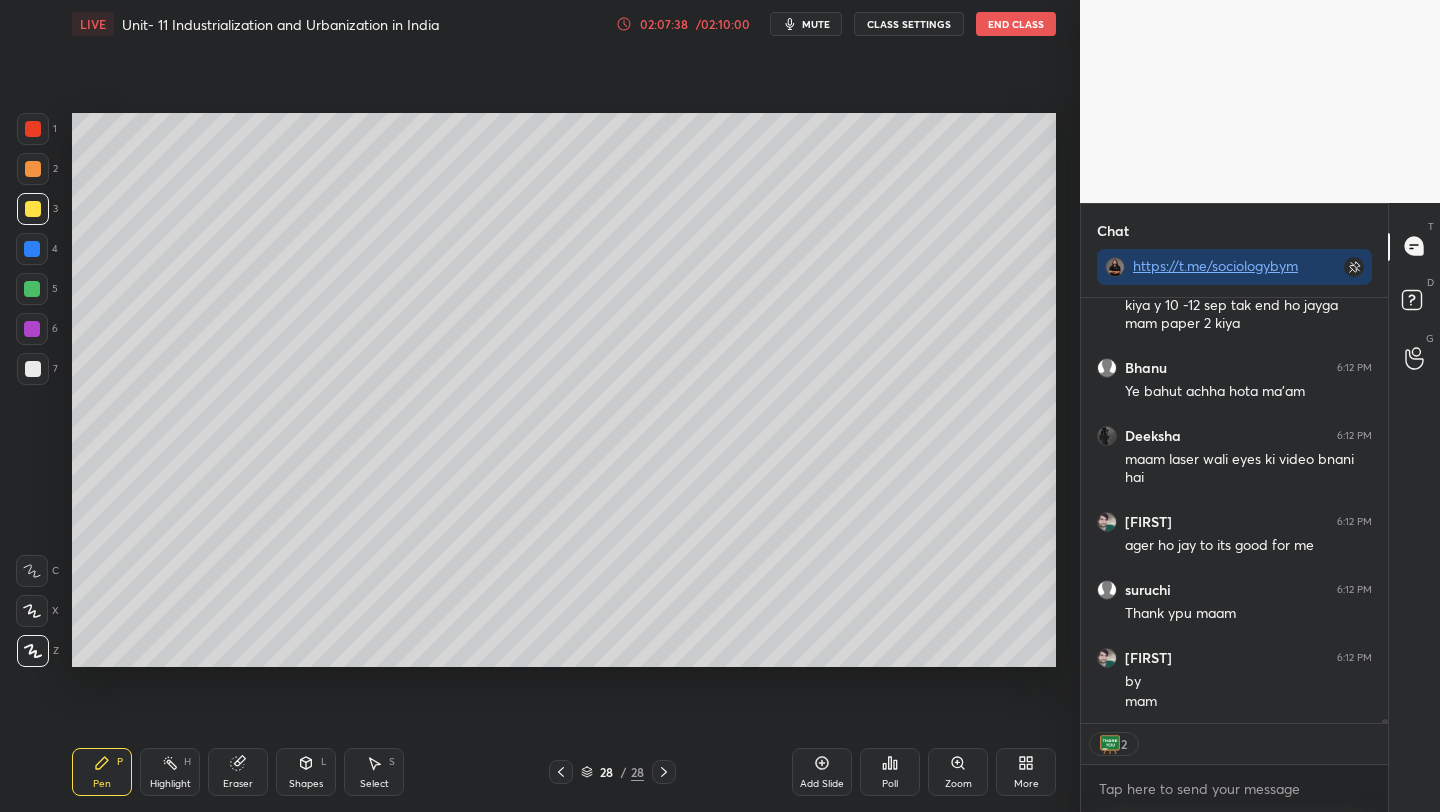 click on "End Class" at bounding box center (1016, 24) 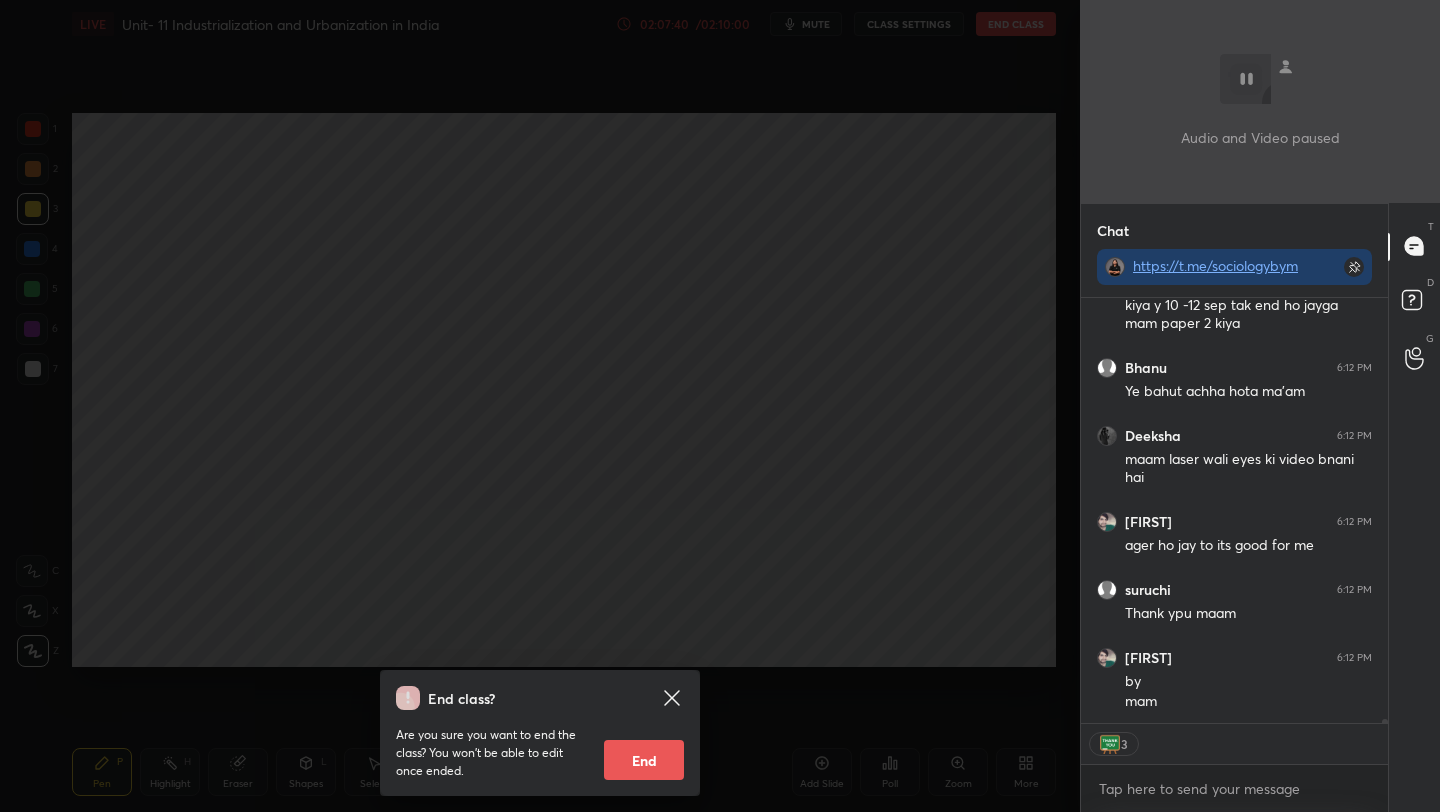 click on "End" at bounding box center (644, 760) 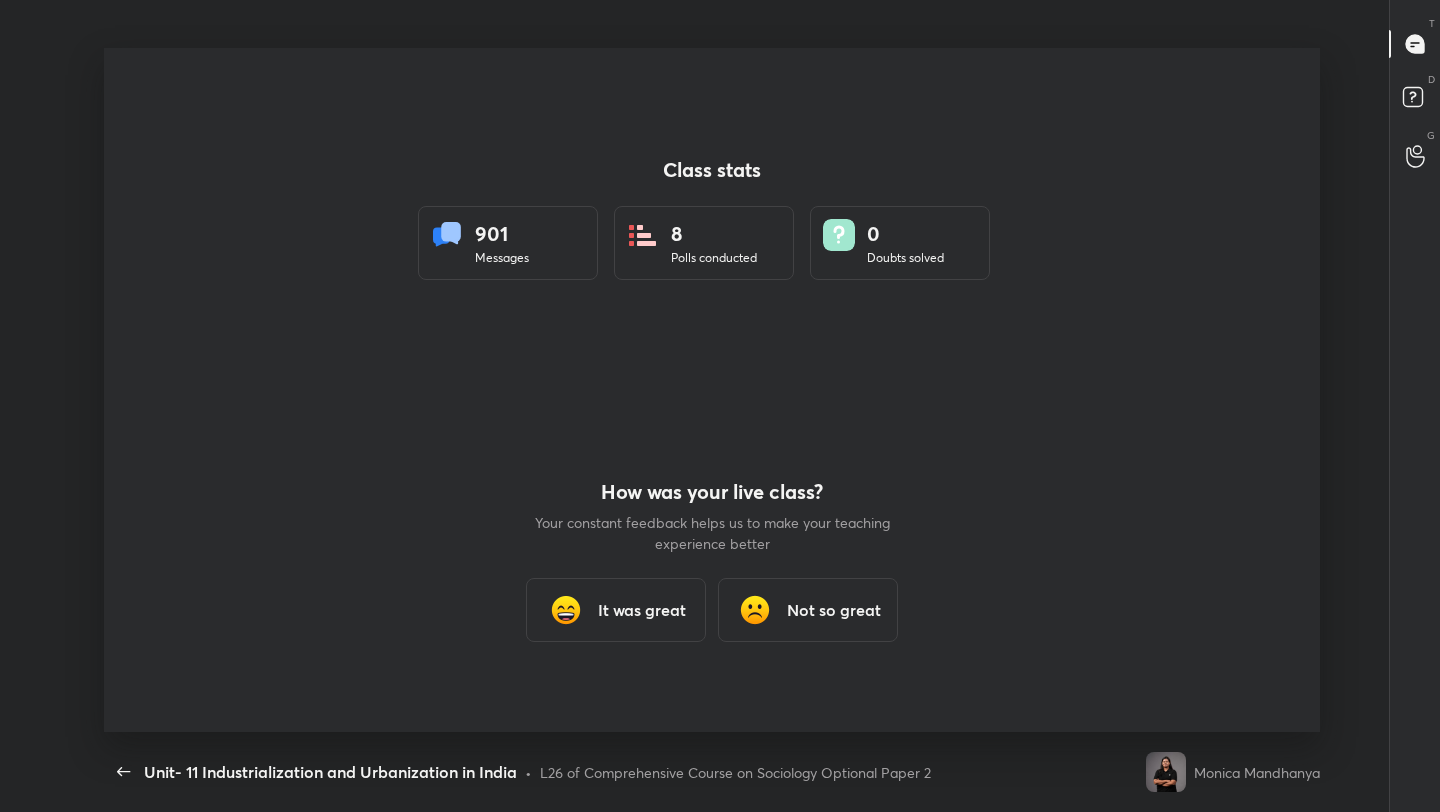 scroll, scrollTop: 99316, scrollLeft: 98576, axis: both 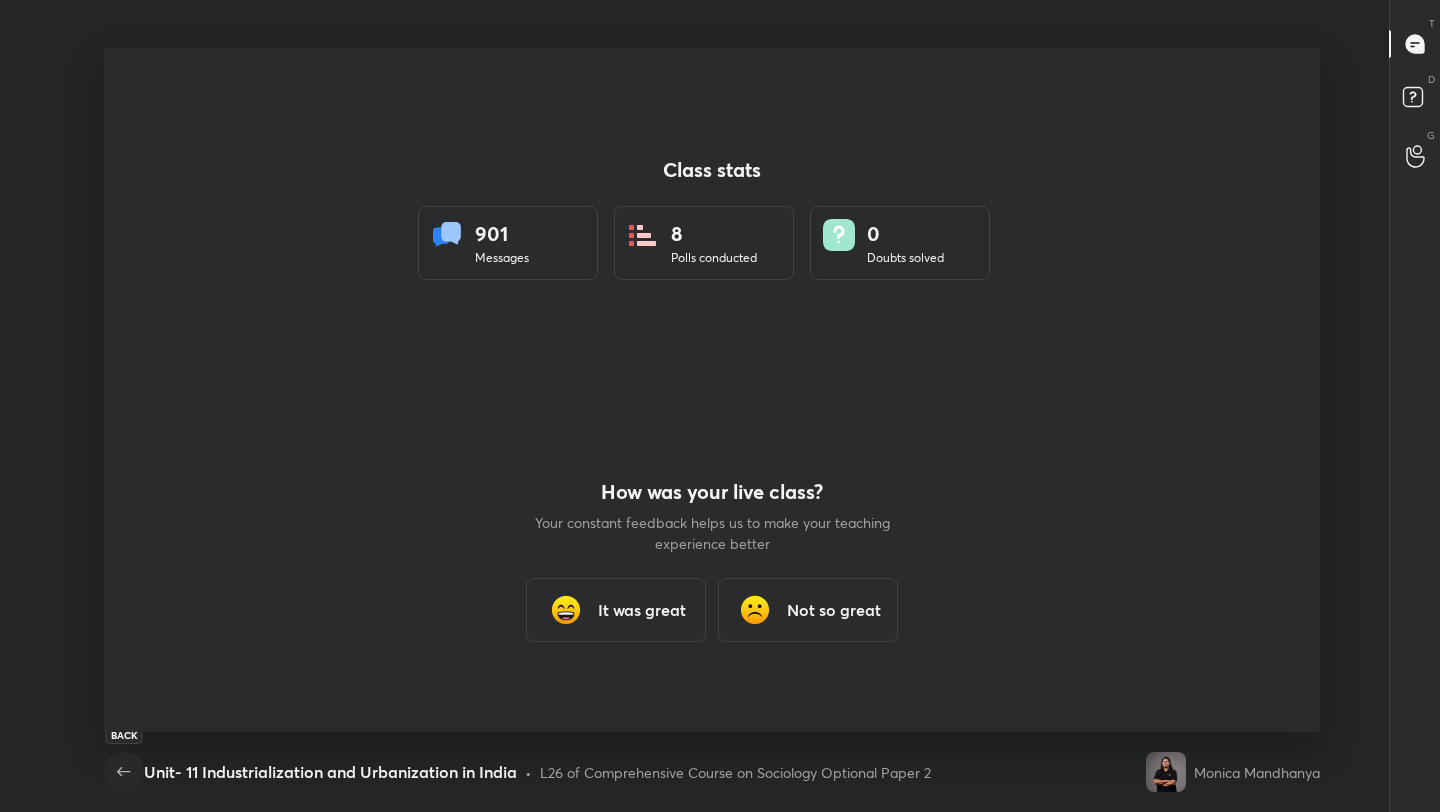 click 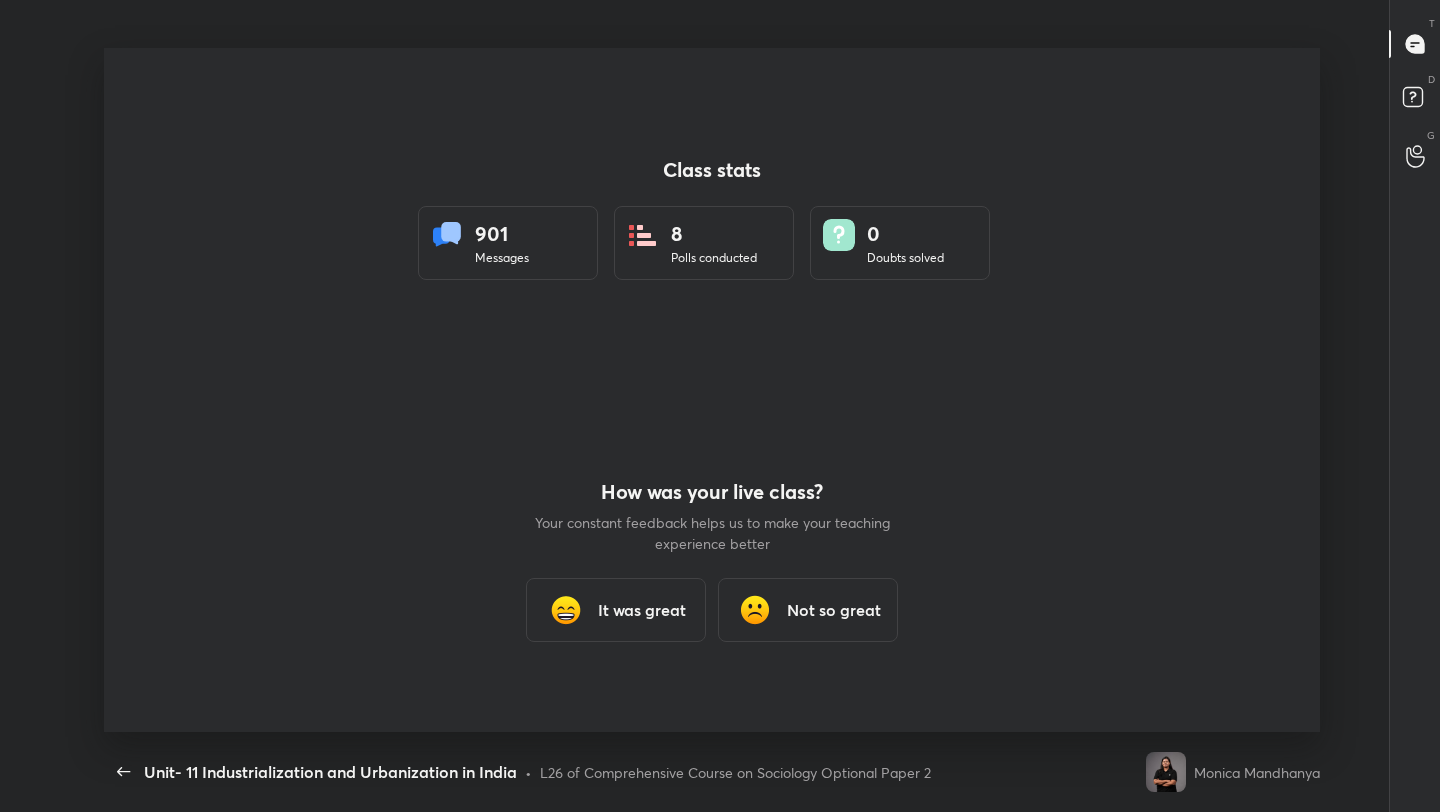 click on "It was great" at bounding box center [642, 610] 